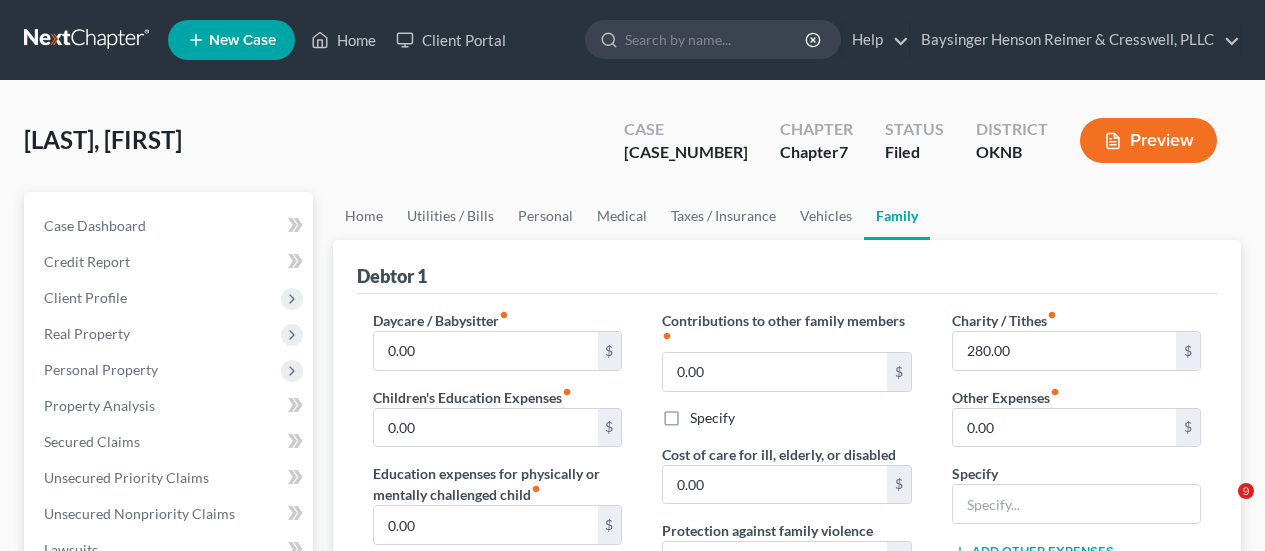 scroll, scrollTop: 485, scrollLeft: 0, axis: vertical 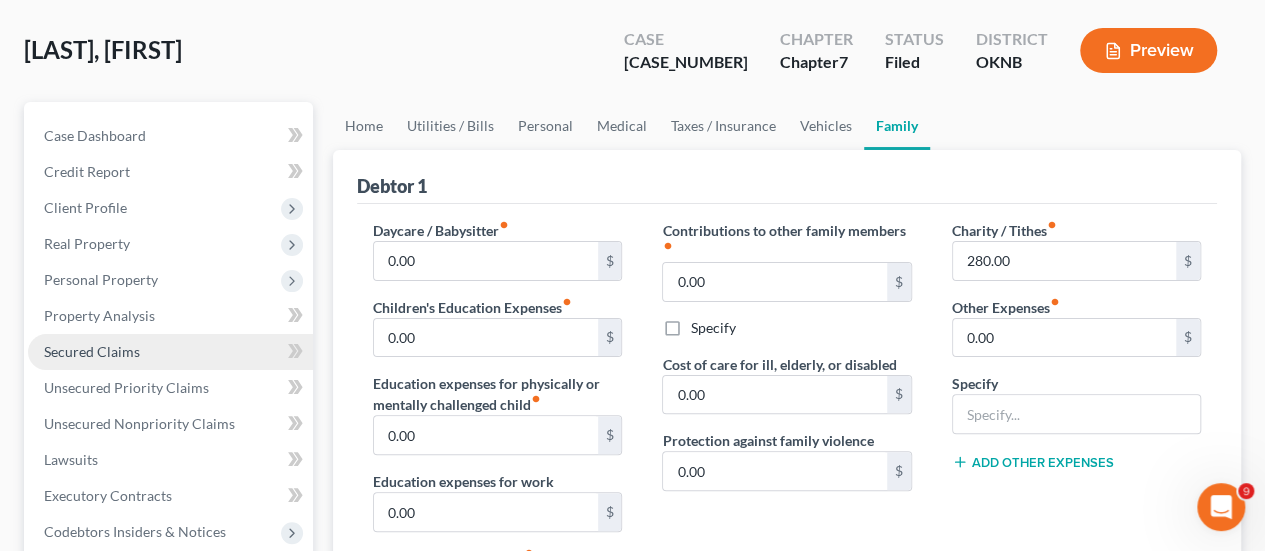 click on "Secured Claims" at bounding box center (92, 351) 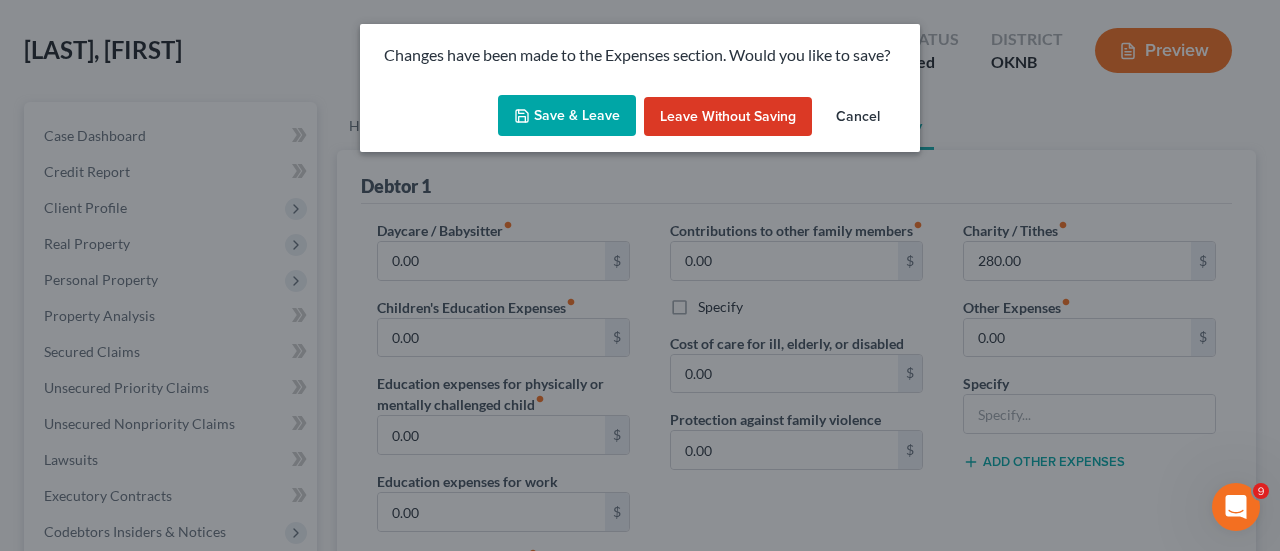 click on "Save & Leave" at bounding box center (567, 116) 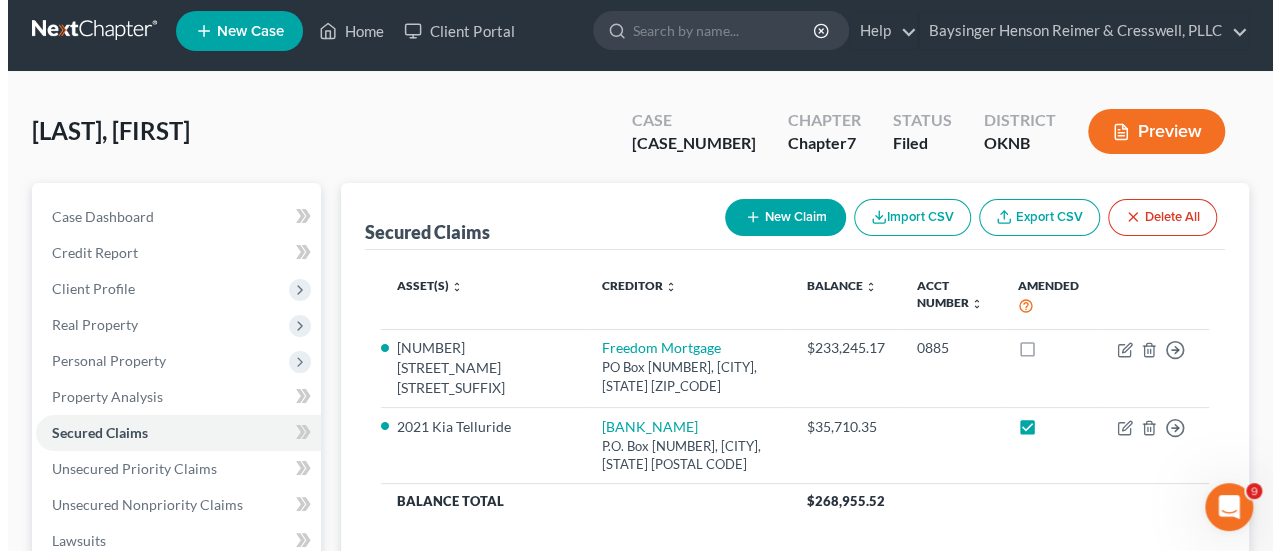 scroll, scrollTop: 0, scrollLeft: 0, axis: both 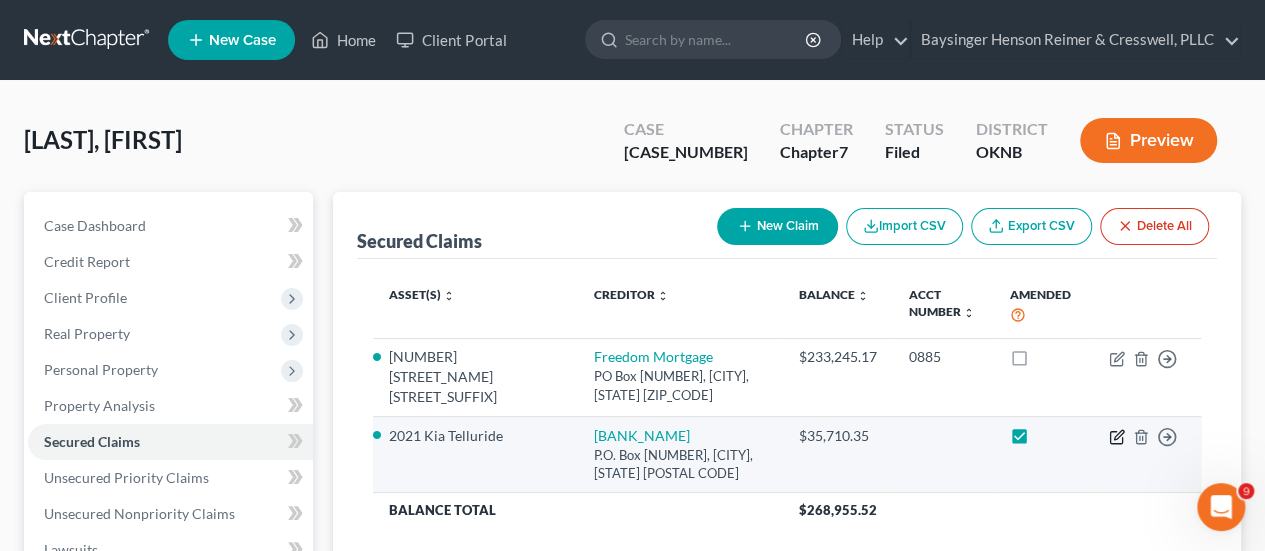 click 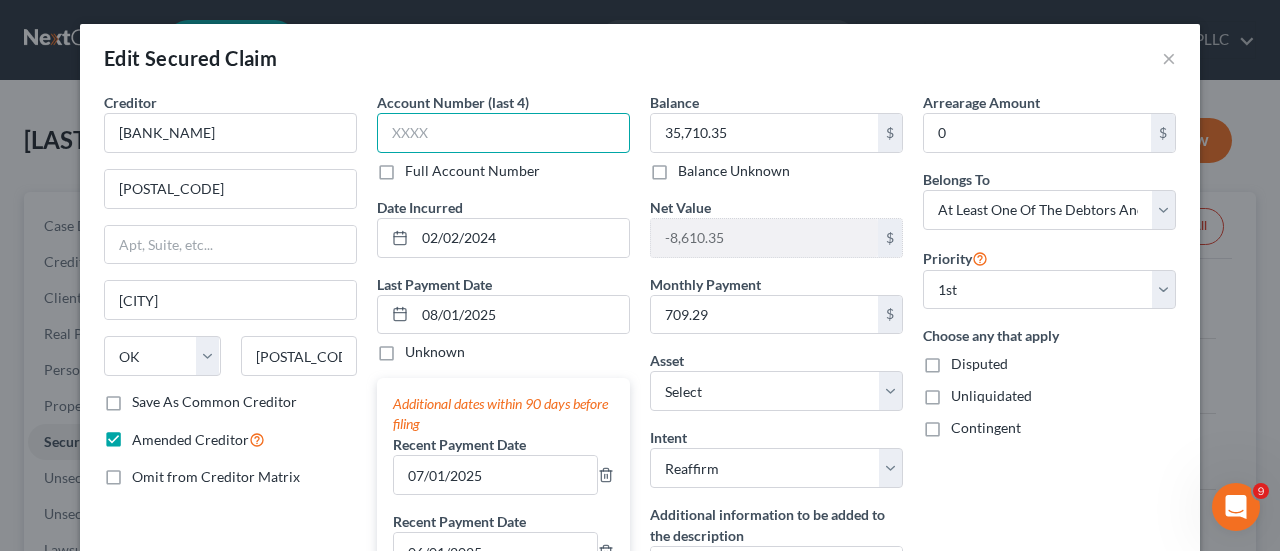 click at bounding box center (503, 133) 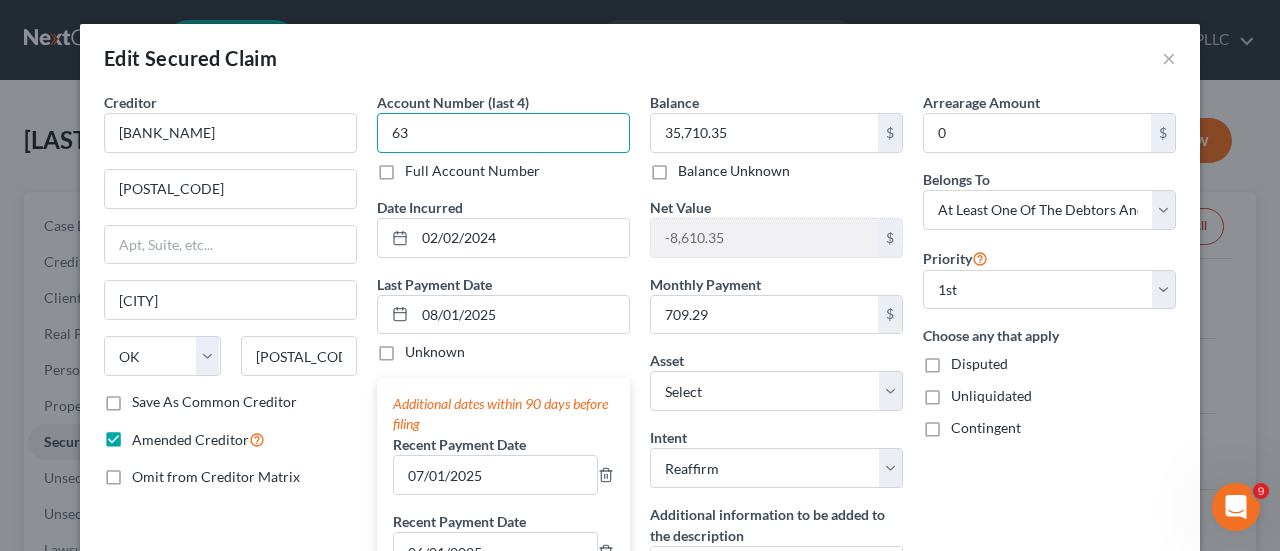 type on "6" 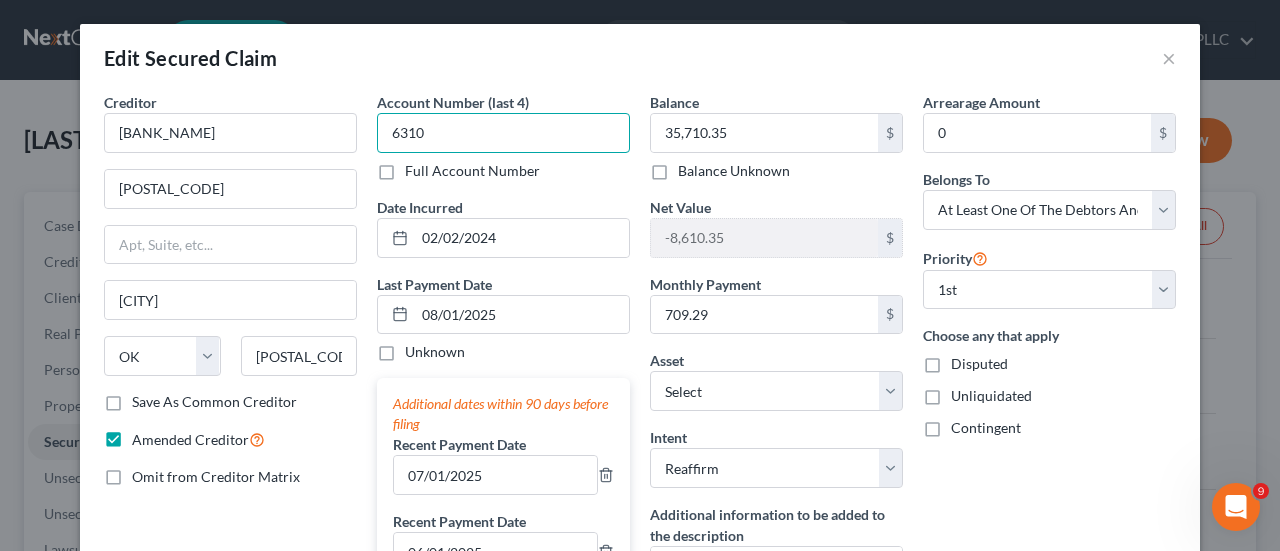 type on "6310" 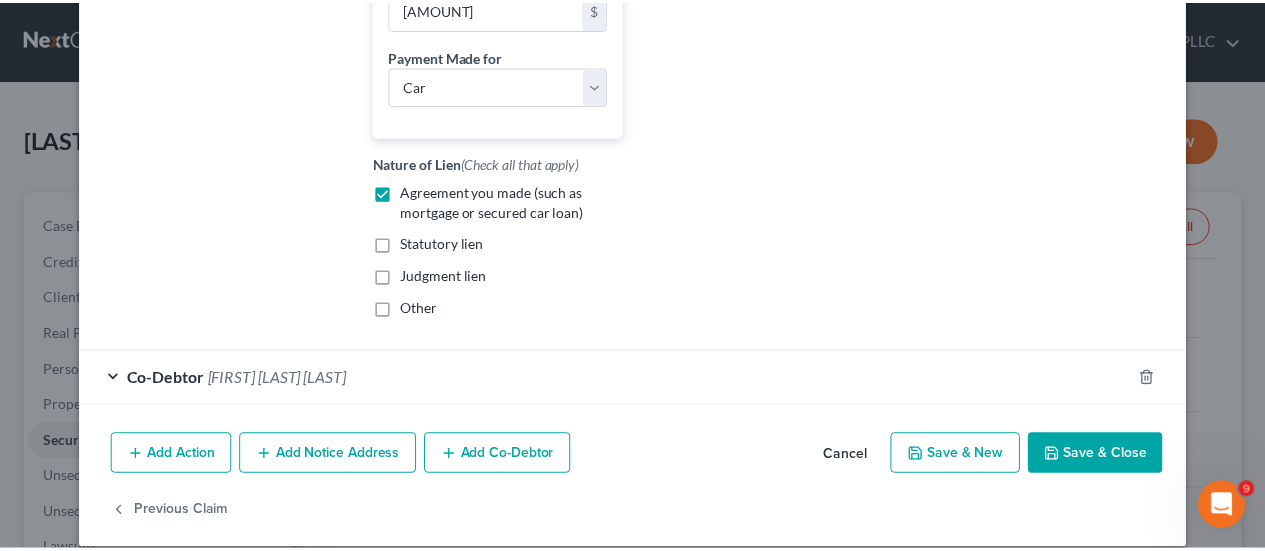 scroll, scrollTop: 664, scrollLeft: 0, axis: vertical 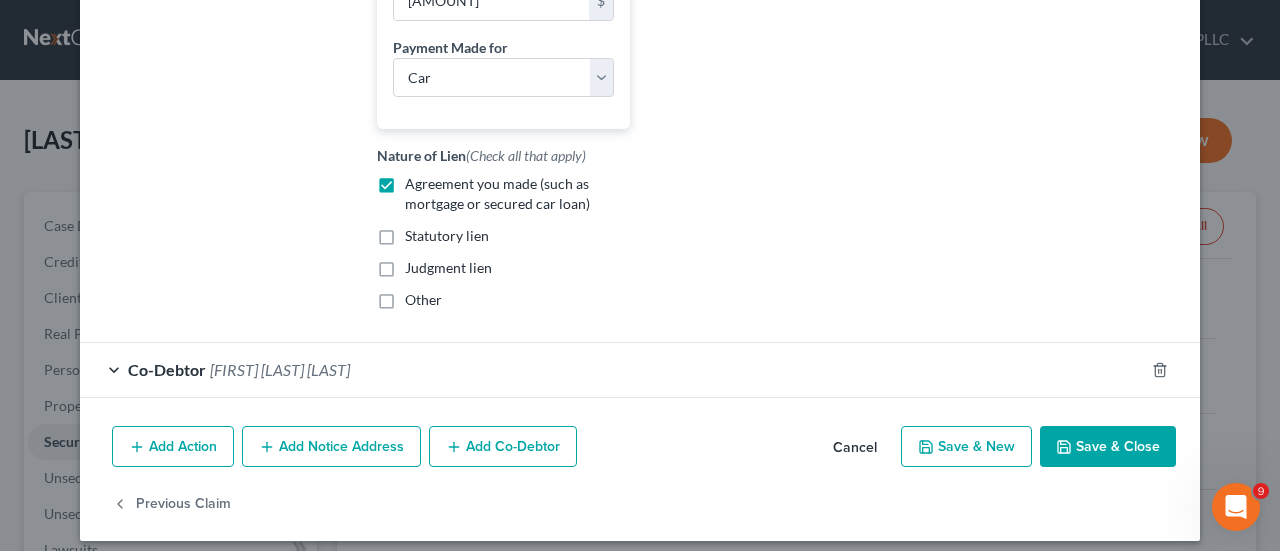 click on "Save & Close" at bounding box center [1108, 447] 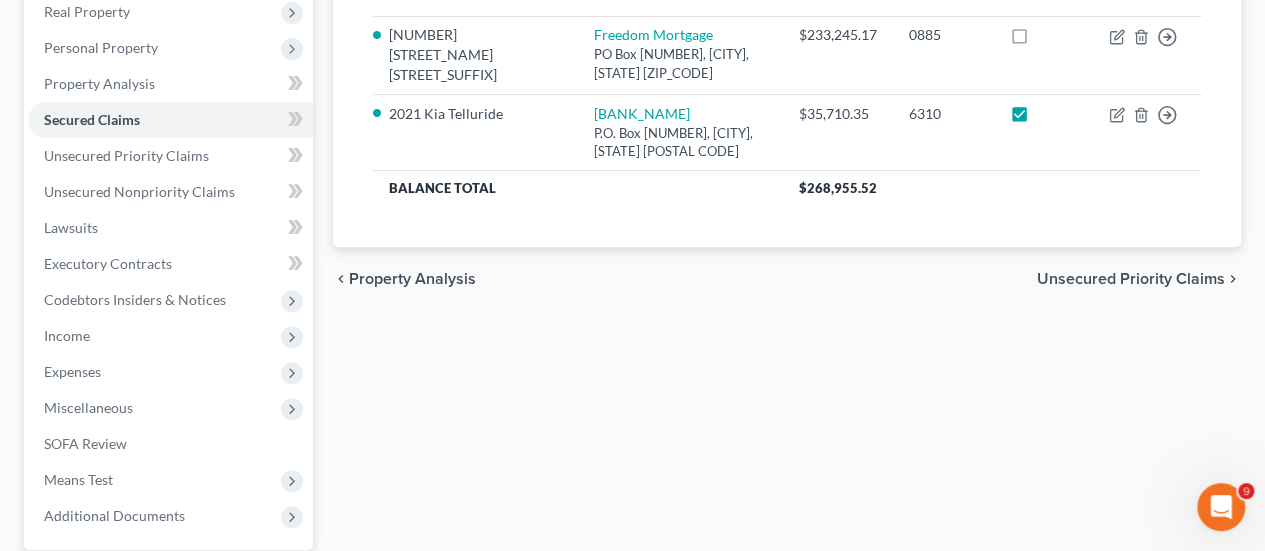 scroll, scrollTop: 349, scrollLeft: 0, axis: vertical 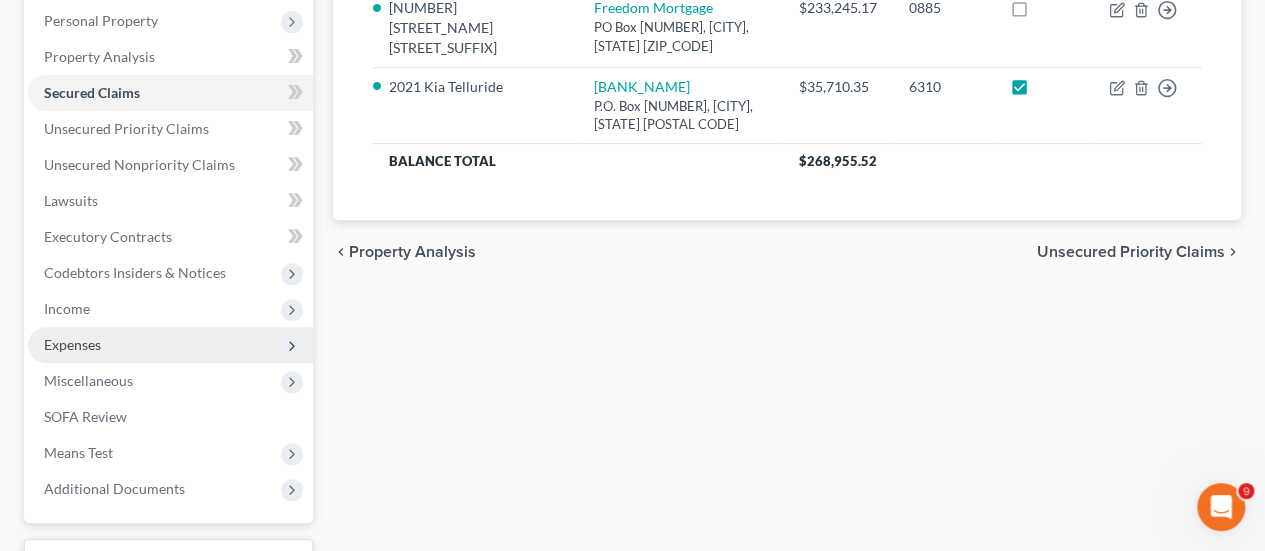 click on "Expenses" at bounding box center (72, 344) 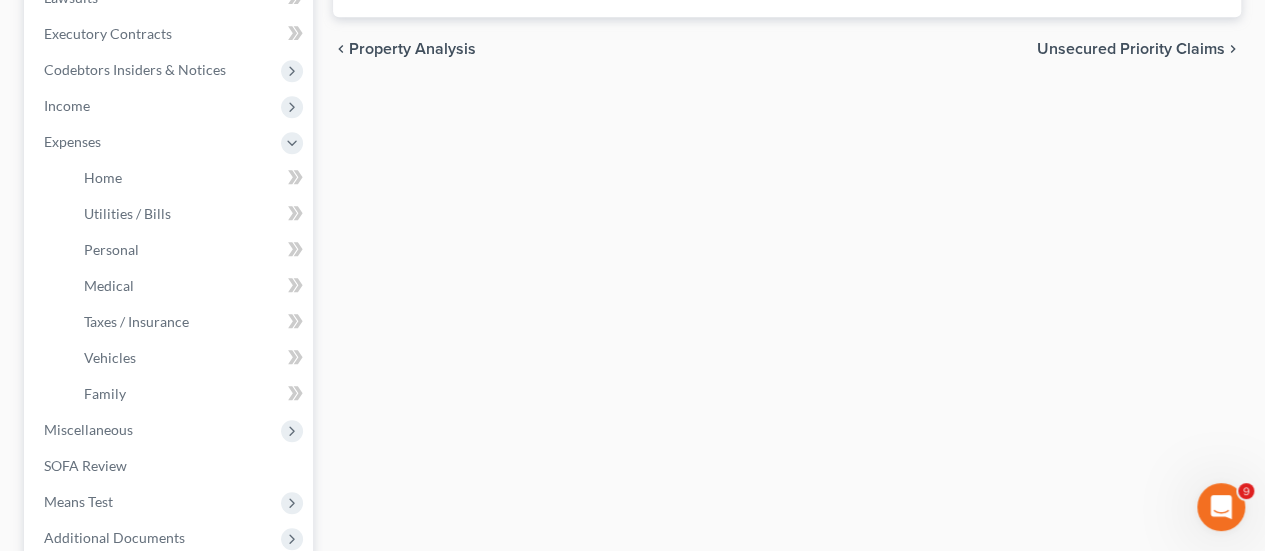 scroll, scrollTop: 583, scrollLeft: 0, axis: vertical 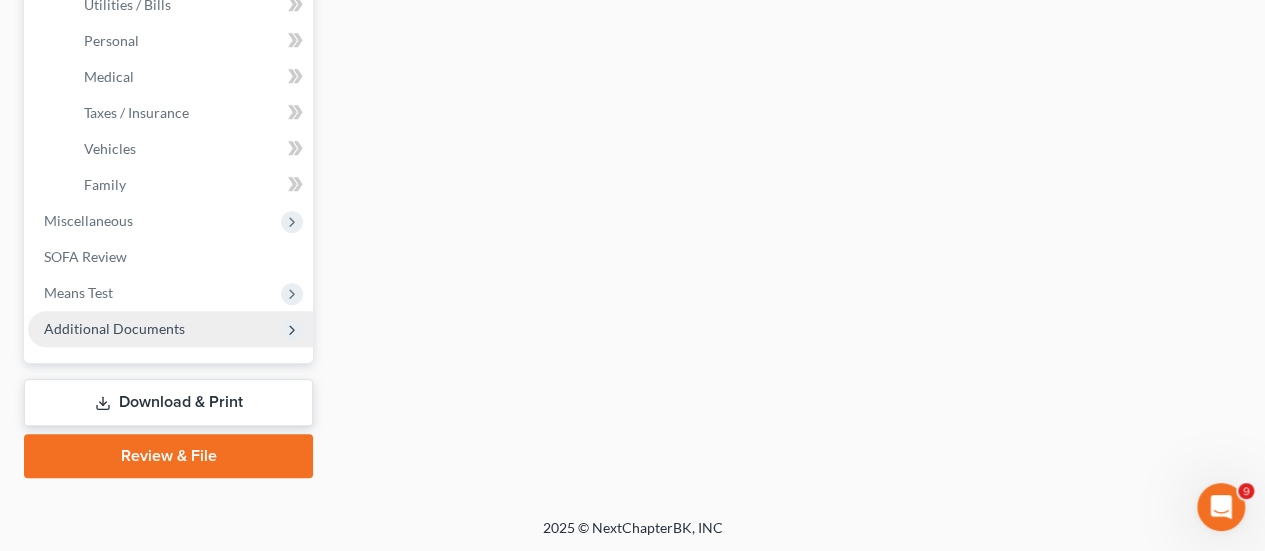 click on "Additional Documents" at bounding box center [114, 328] 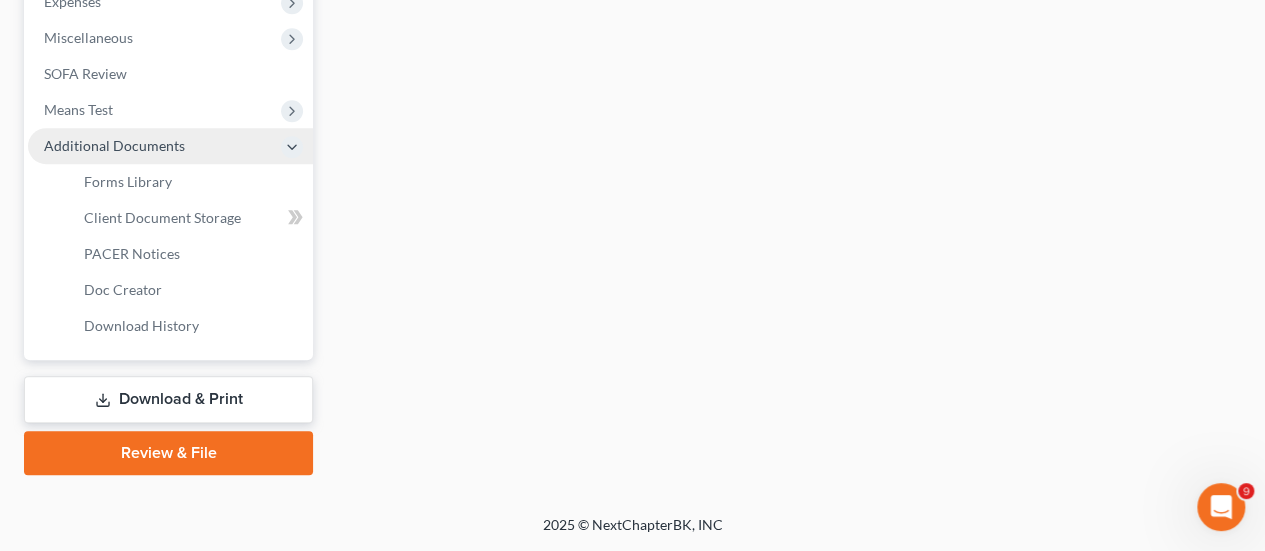 scroll, scrollTop: 689, scrollLeft: 0, axis: vertical 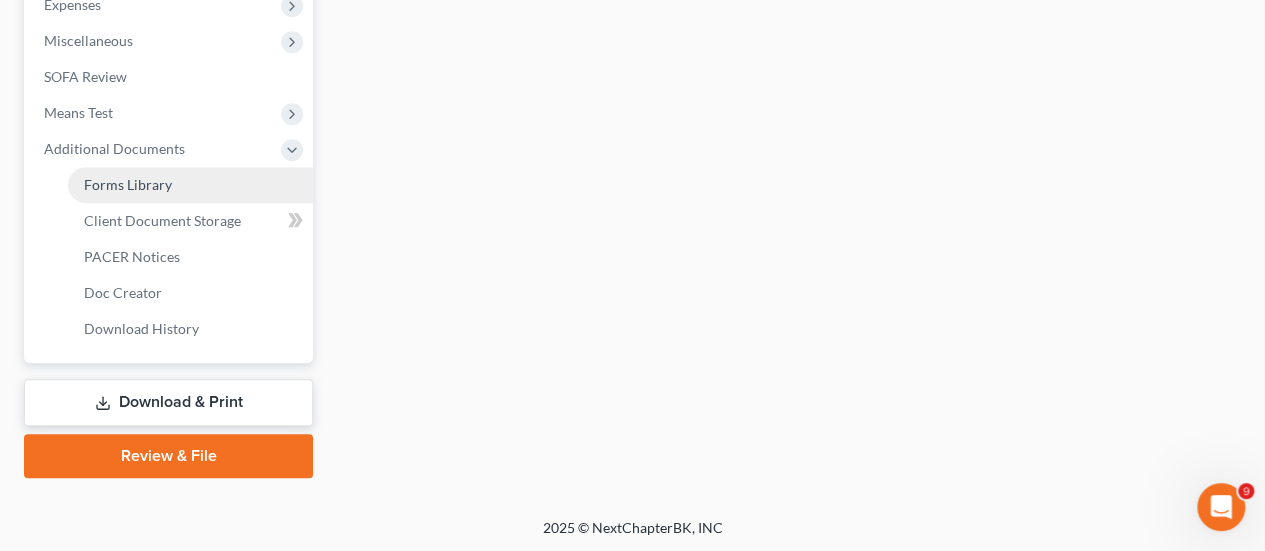 click on "Forms Library" at bounding box center (128, 184) 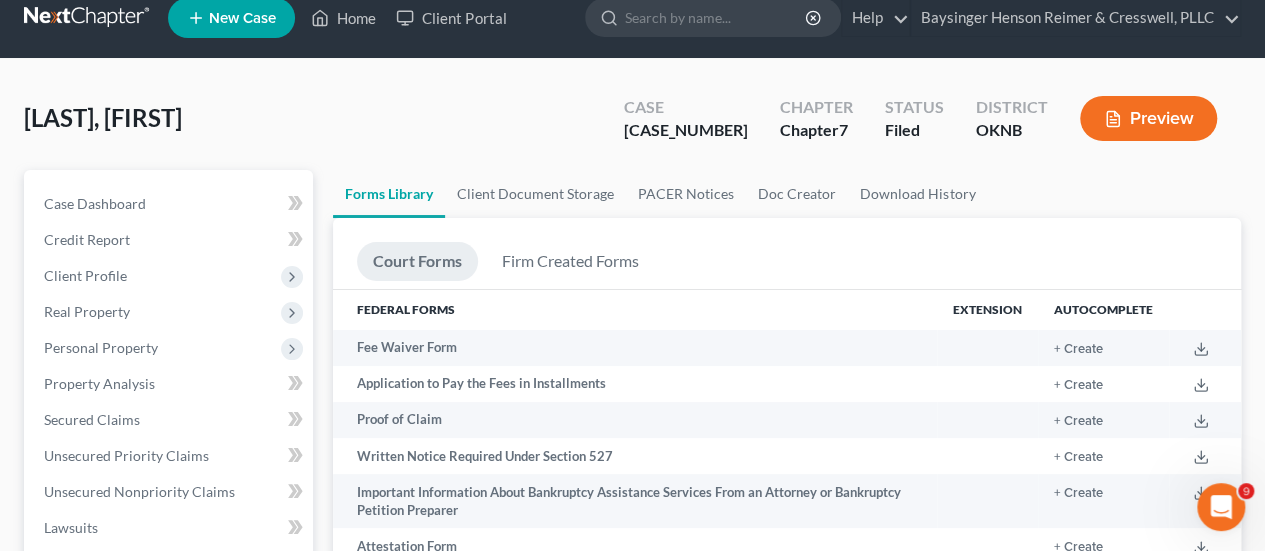 scroll, scrollTop: 0, scrollLeft: 0, axis: both 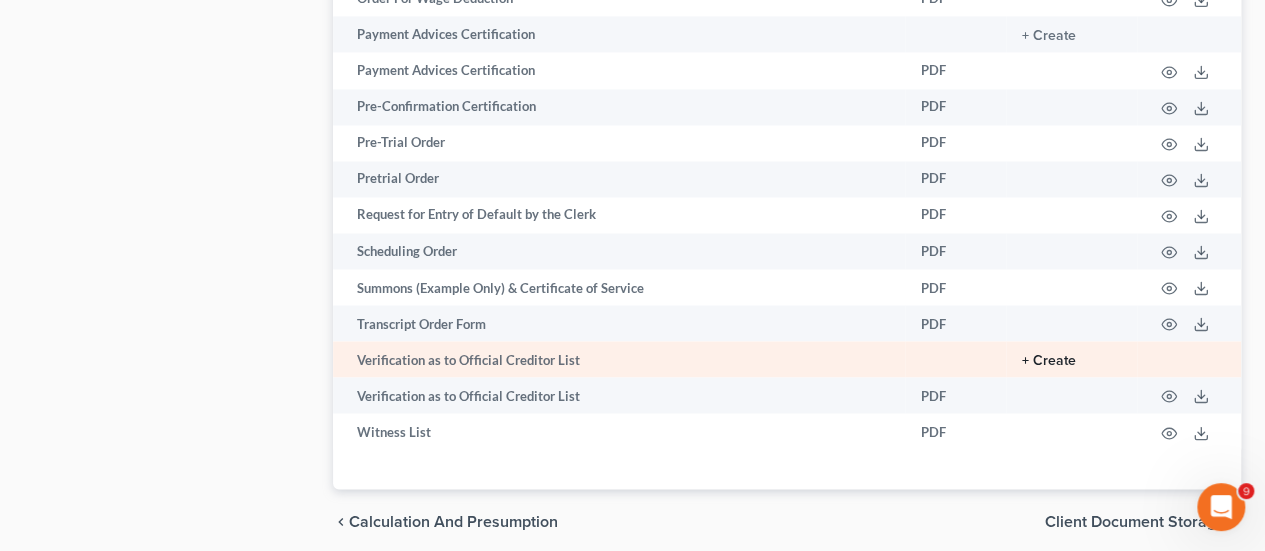 click on "+ Create" at bounding box center (1049, 360) 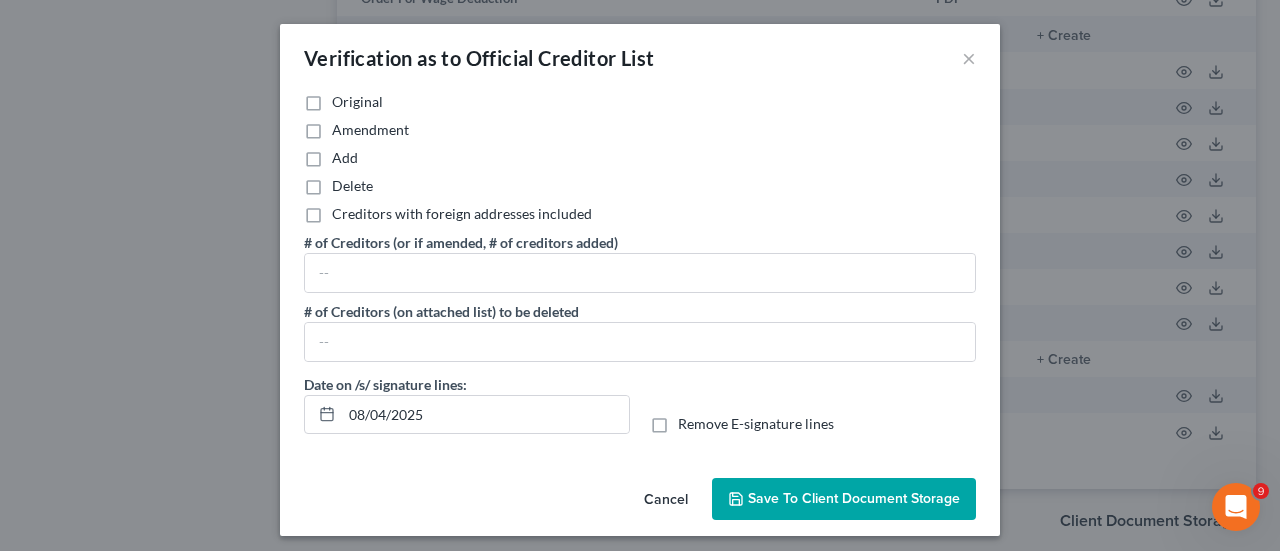 click on "Amendment" at bounding box center [370, 130] 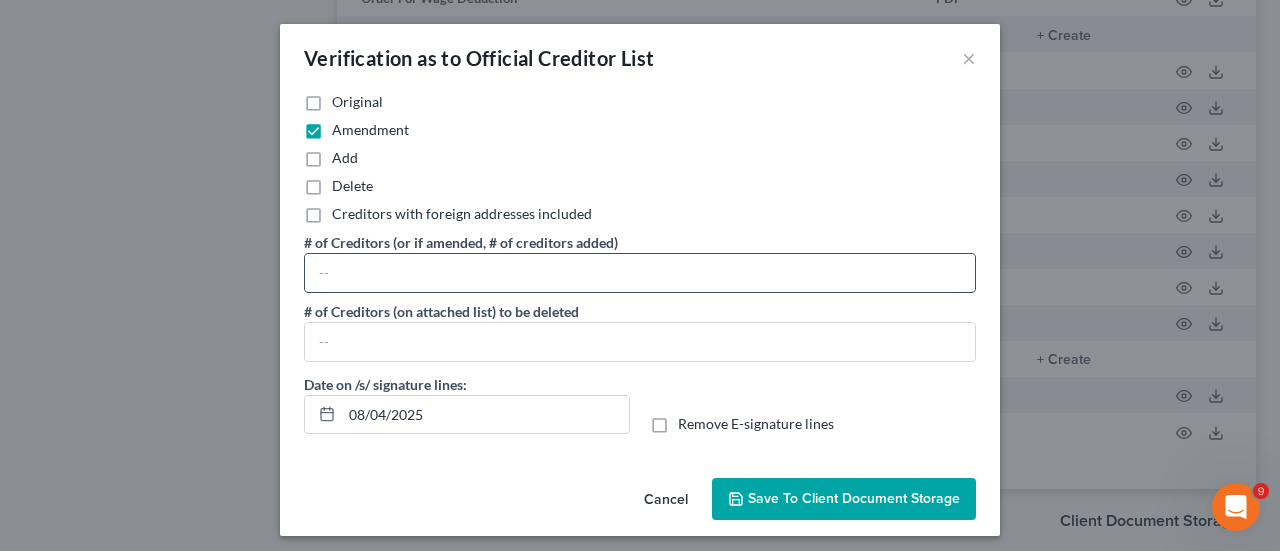 click at bounding box center [640, 273] 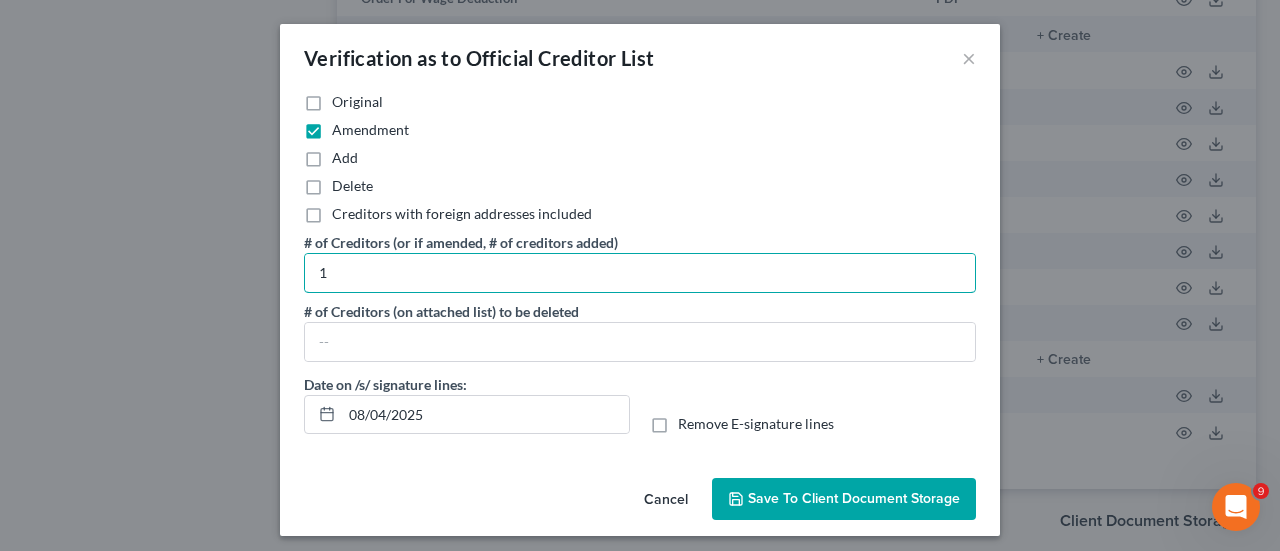 type on "1" 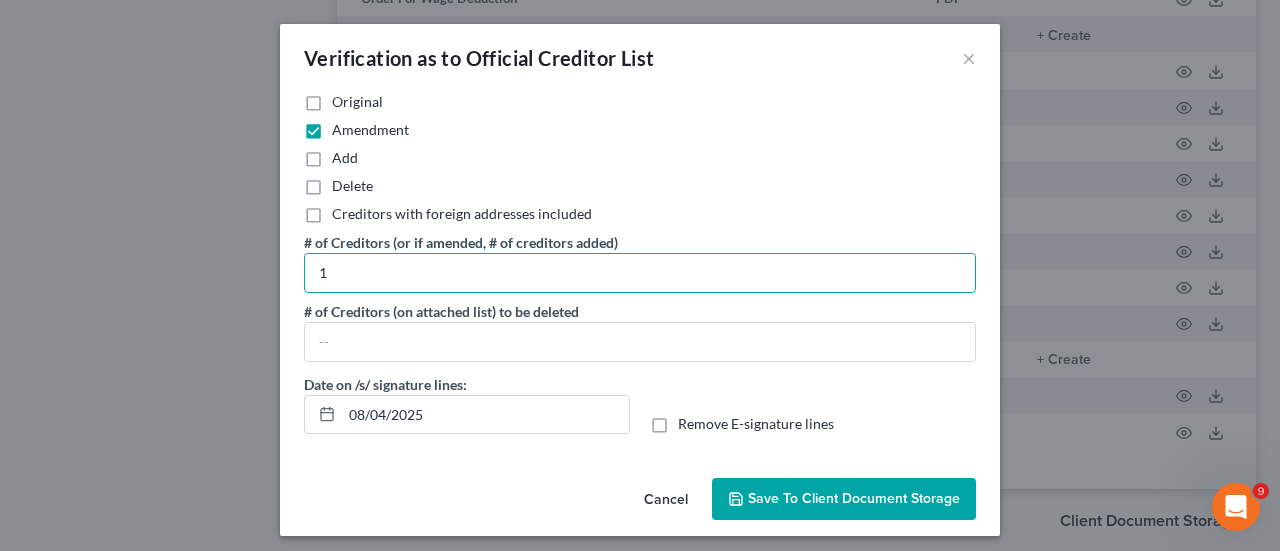 click on "Save to Client Document Storage" at bounding box center (854, 498) 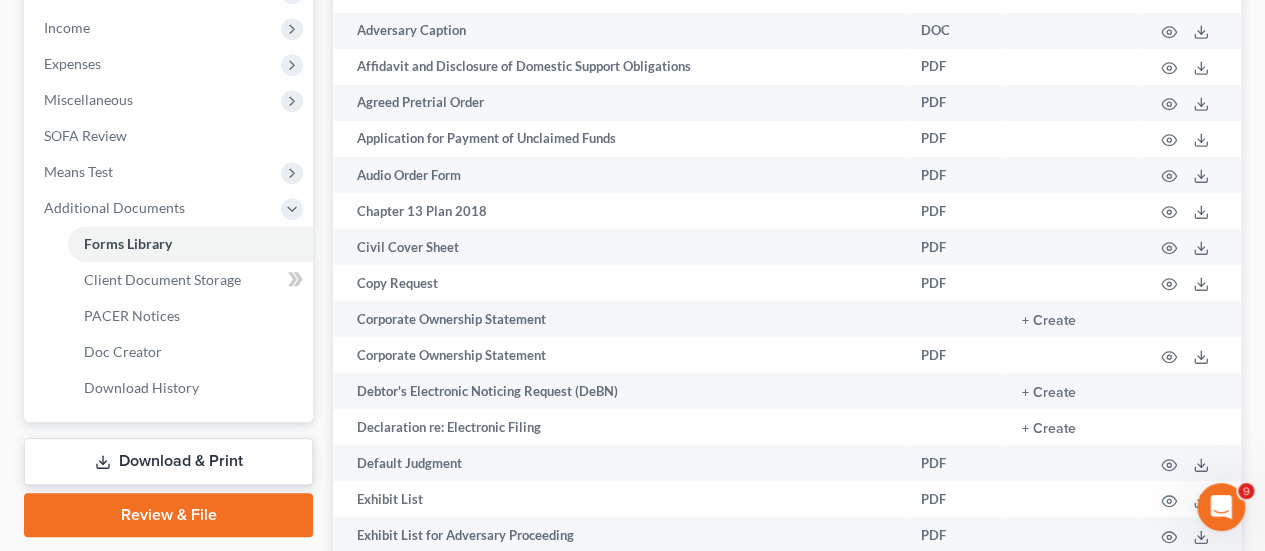 scroll, scrollTop: 594, scrollLeft: 0, axis: vertical 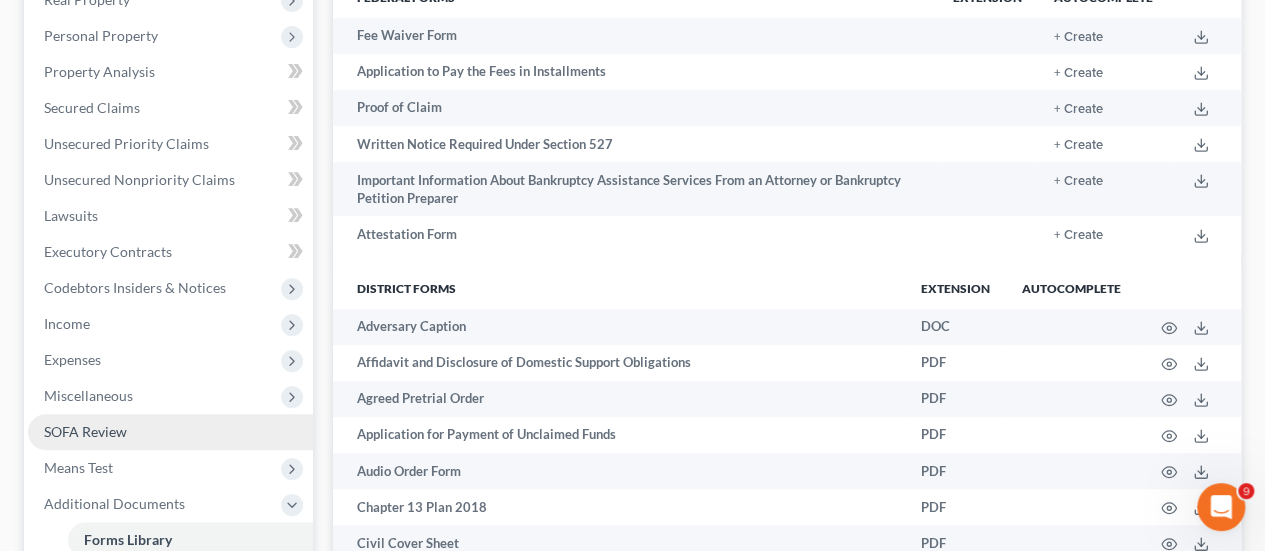 click on "SOFA Review" at bounding box center (85, 431) 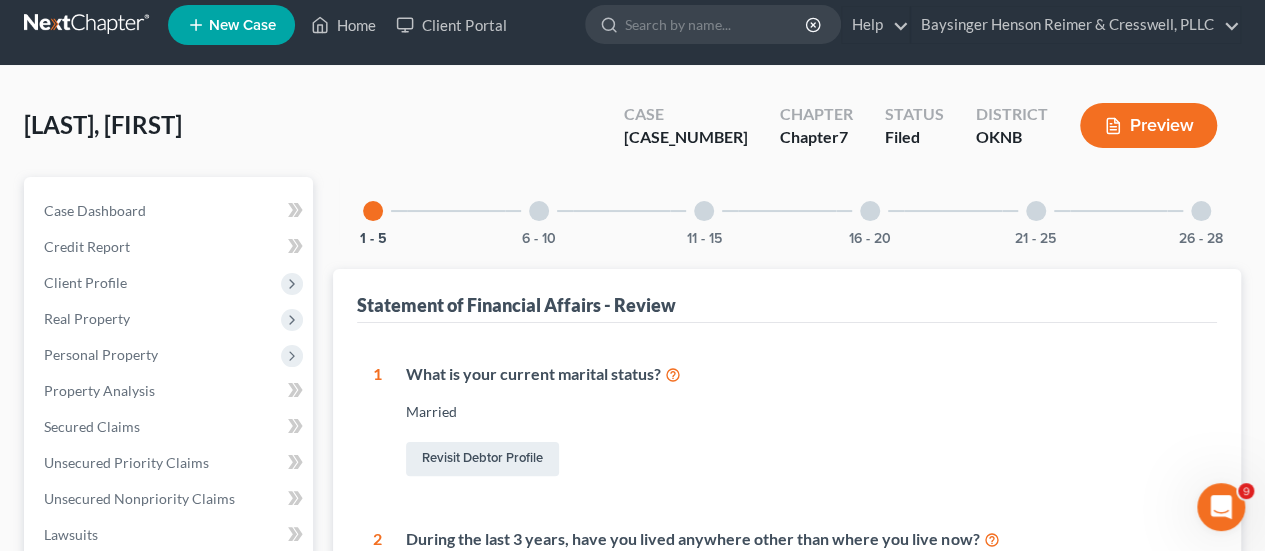 scroll, scrollTop: 0, scrollLeft: 0, axis: both 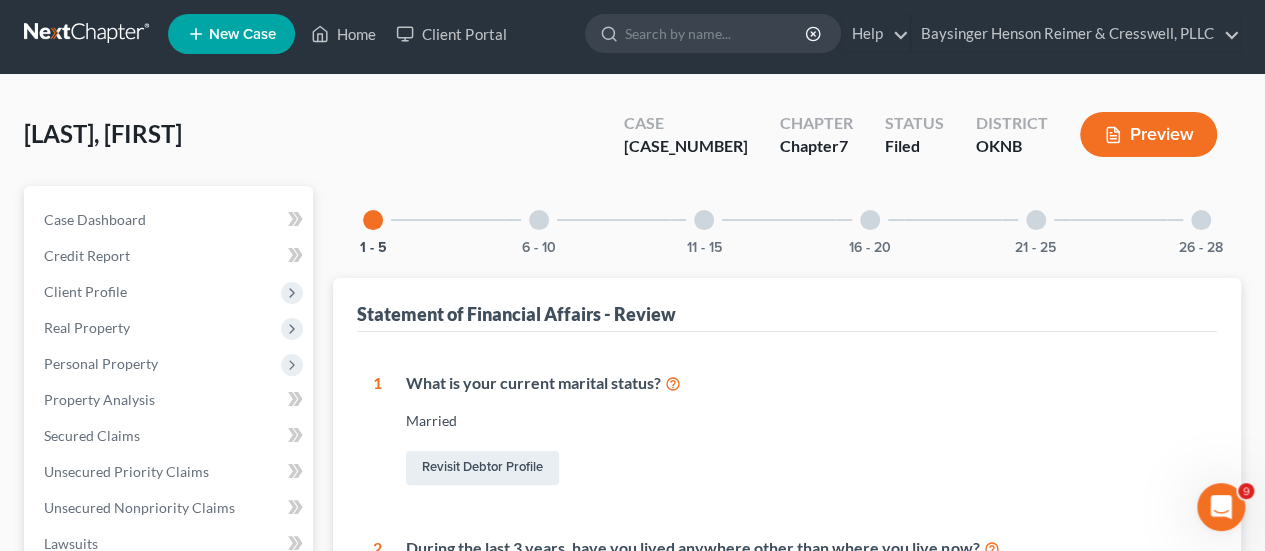 click at bounding box center (539, 220) 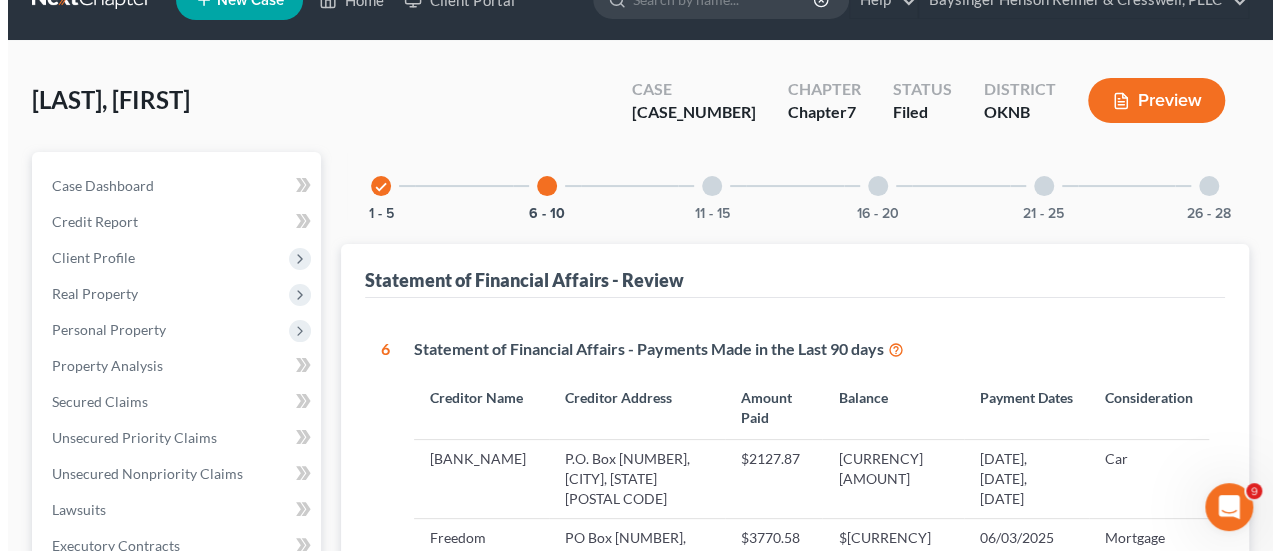 scroll, scrollTop: 0, scrollLeft: 0, axis: both 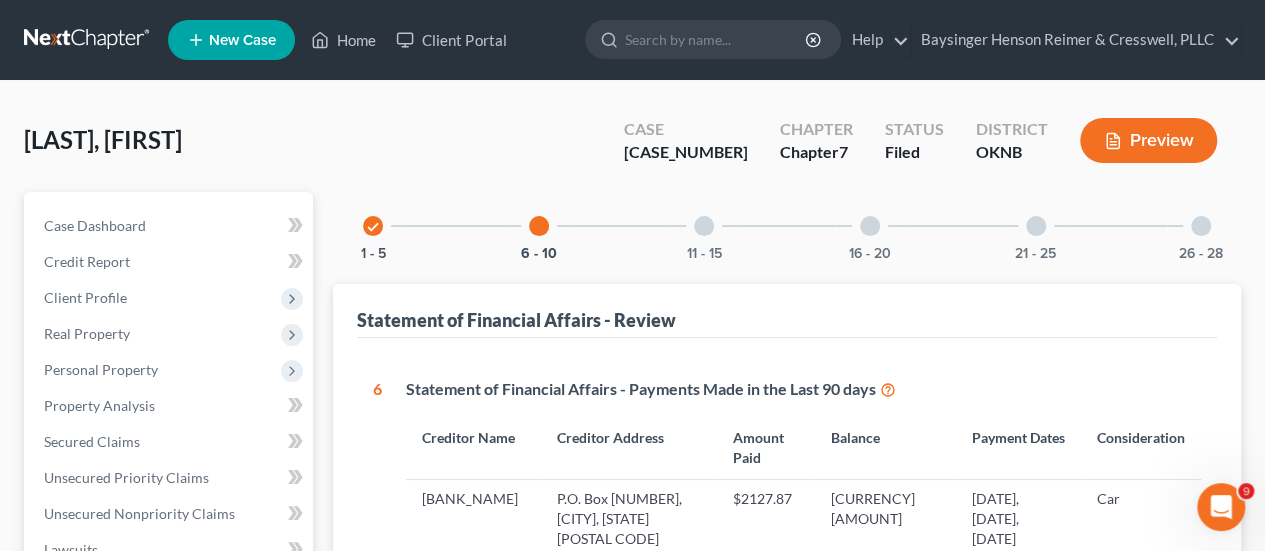 click on "Preview" at bounding box center (1148, 140) 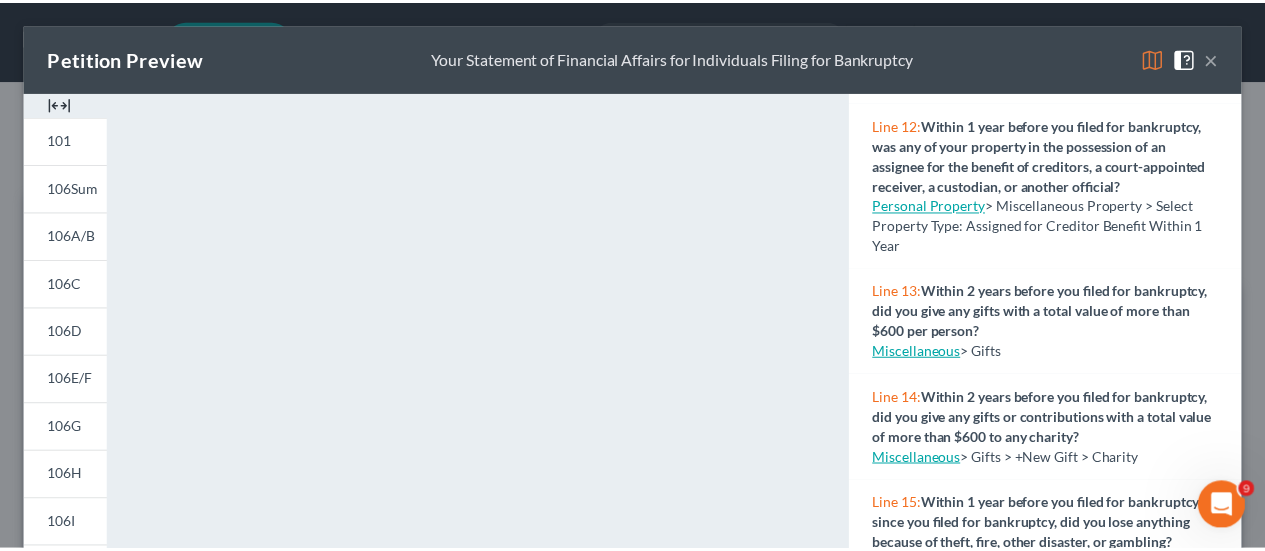 scroll, scrollTop: 1412, scrollLeft: 0, axis: vertical 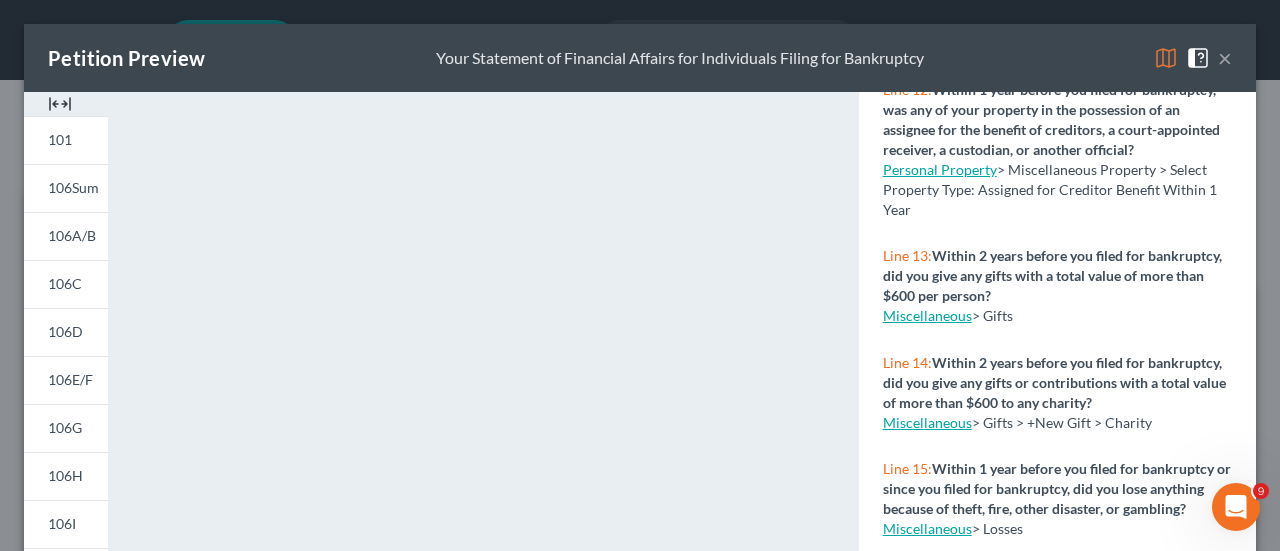 click on "×" at bounding box center (1225, 58) 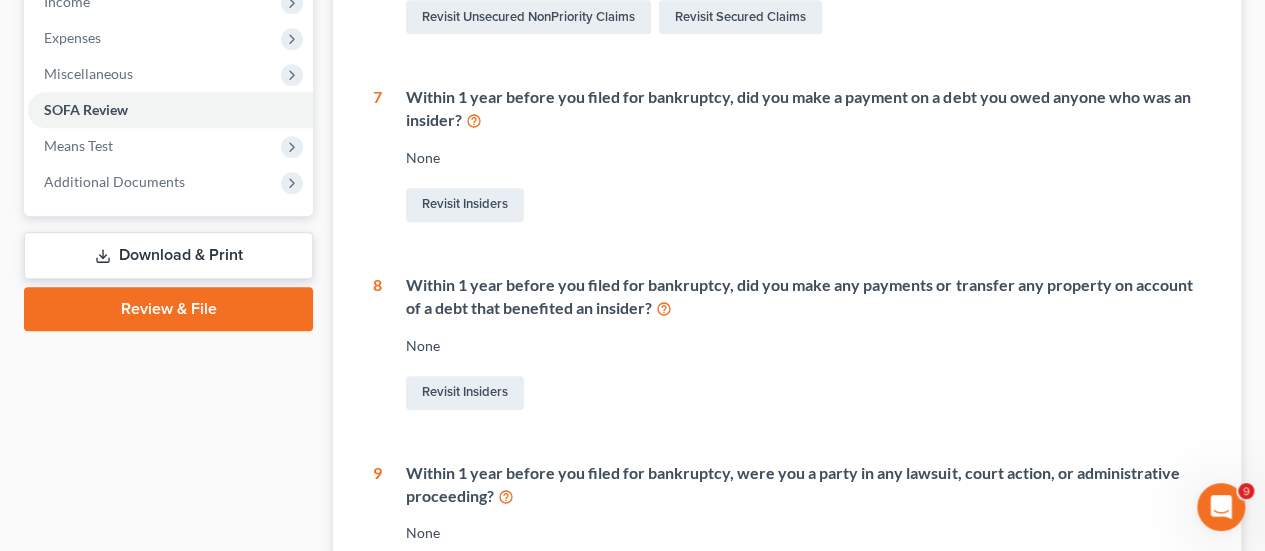 scroll, scrollTop: 624, scrollLeft: 0, axis: vertical 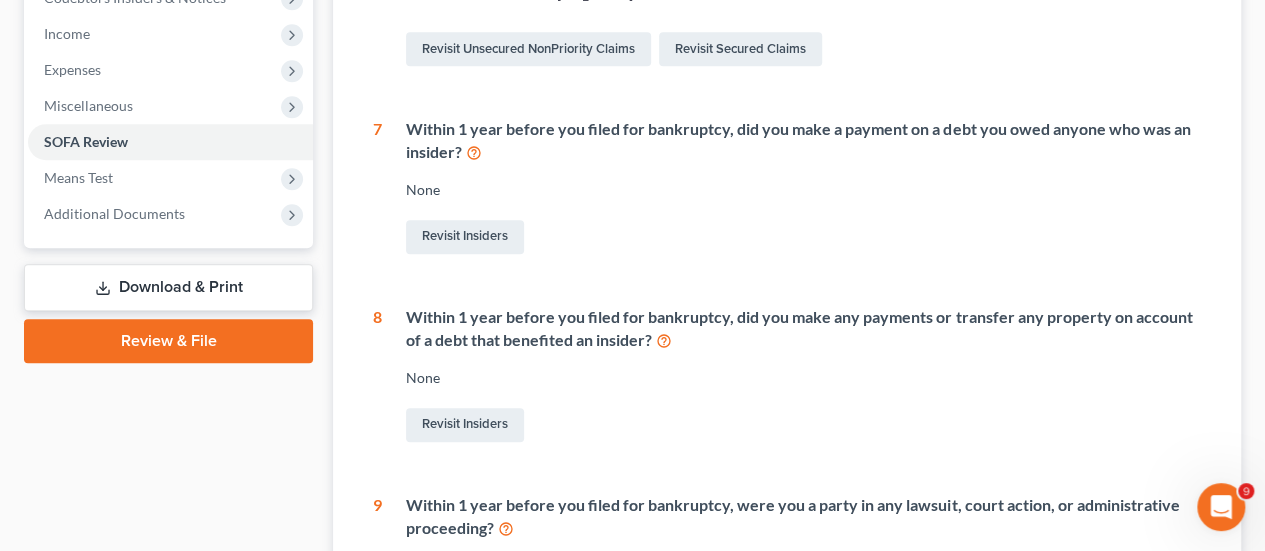 click on "Review & File" at bounding box center (168, 341) 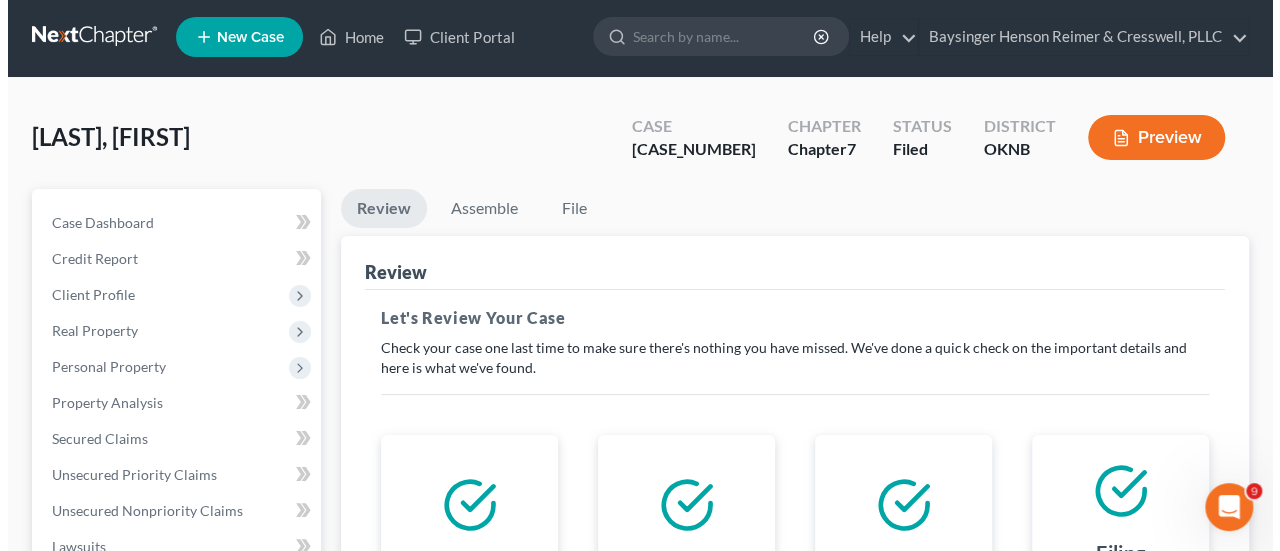 scroll, scrollTop: 0, scrollLeft: 0, axis: both 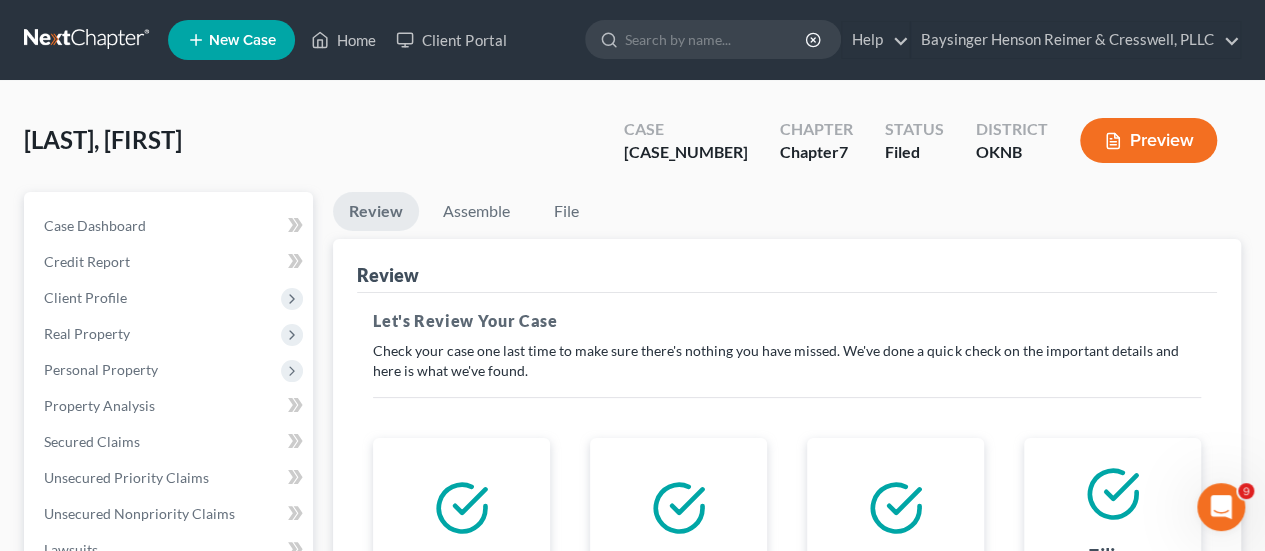 click on "Preview" at bounding box center (1148, 140) 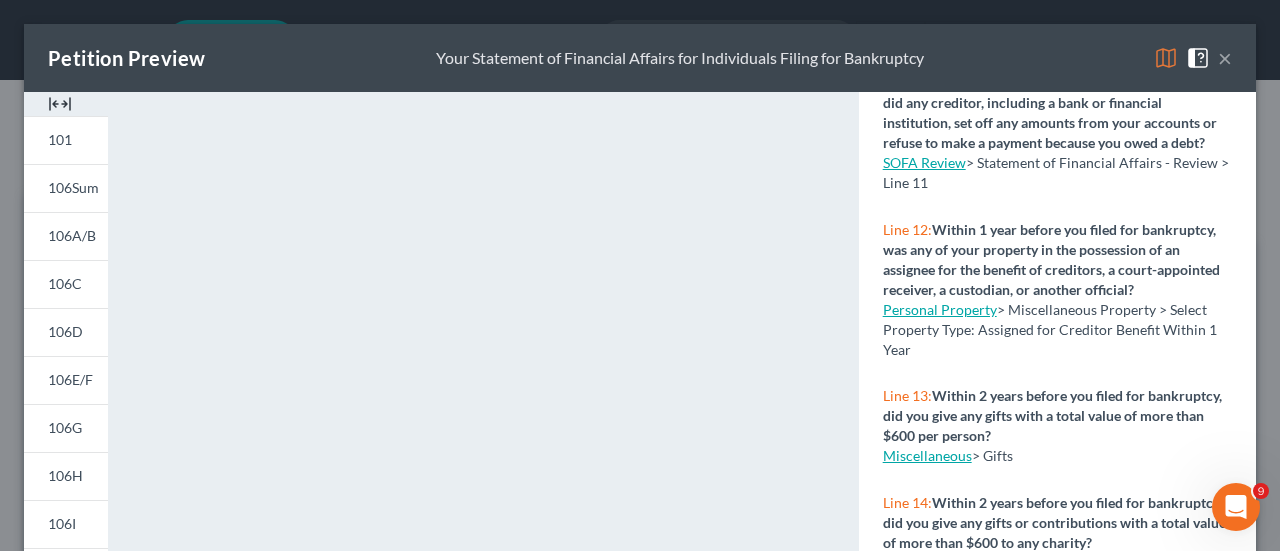 scroll, scrollTop: 1287, scrollLeft: 0, axis: vertical 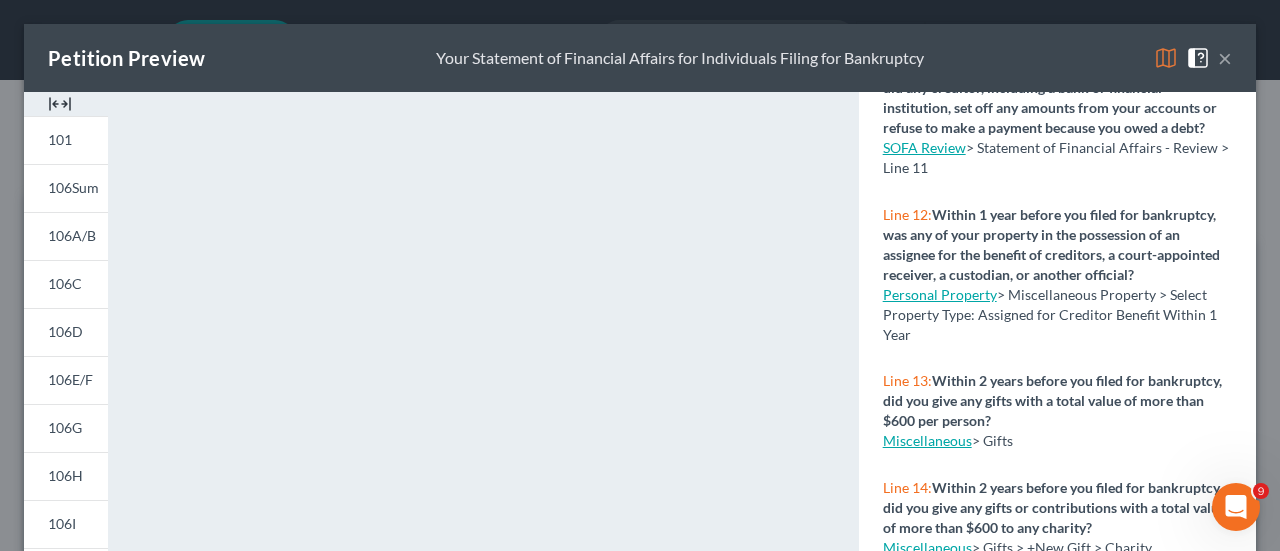 click on "×" at bounding box center [1225, 58] 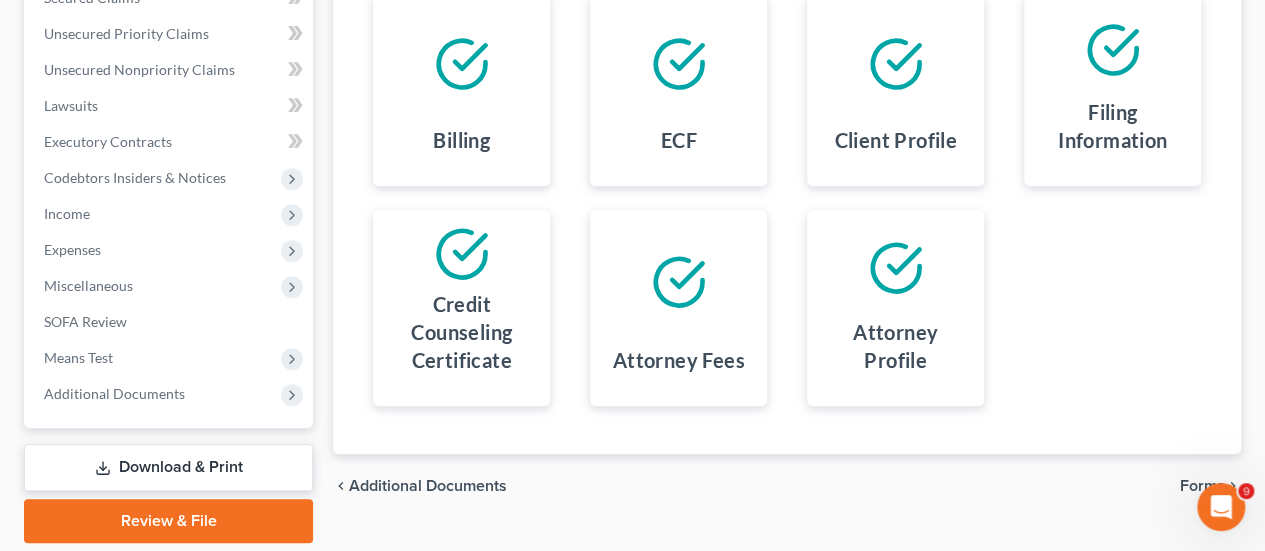 scroll, scrollTop: 509, scrollLeft: 0, axis: vertical 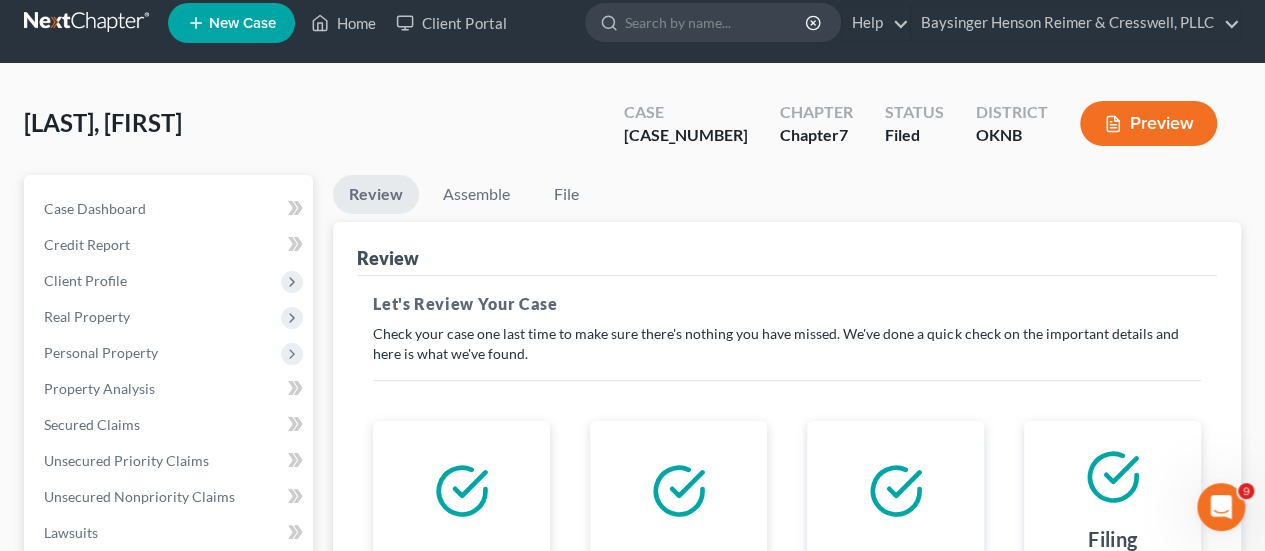 click on "Preview" at bounding box center (1148, 123) 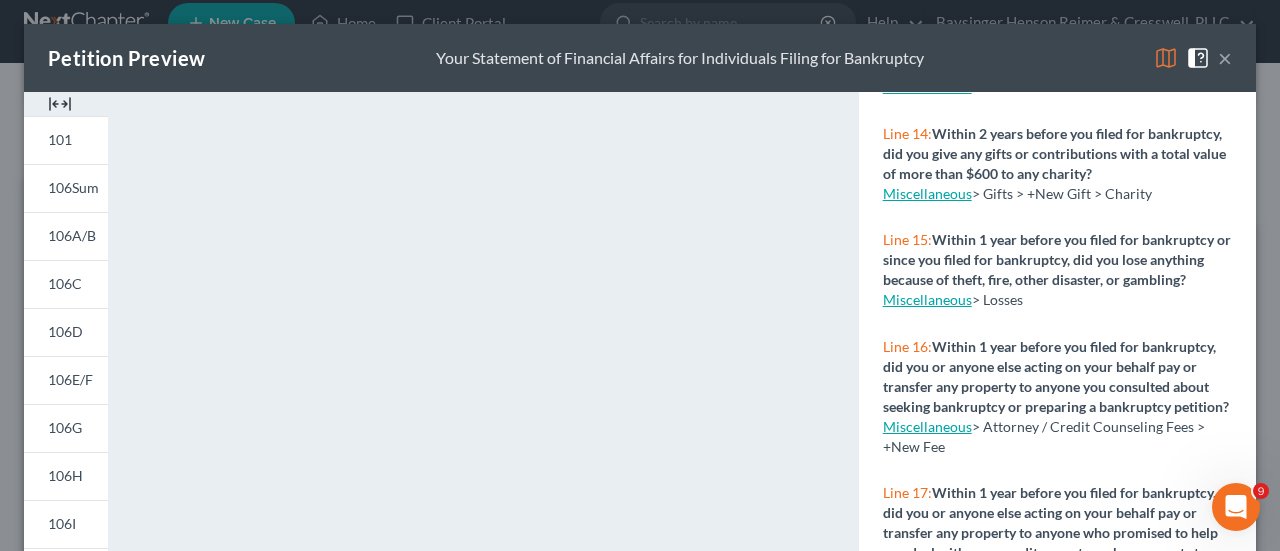 scroll, scrollTop: 1649, scrollLeft: 0, axis: vertical 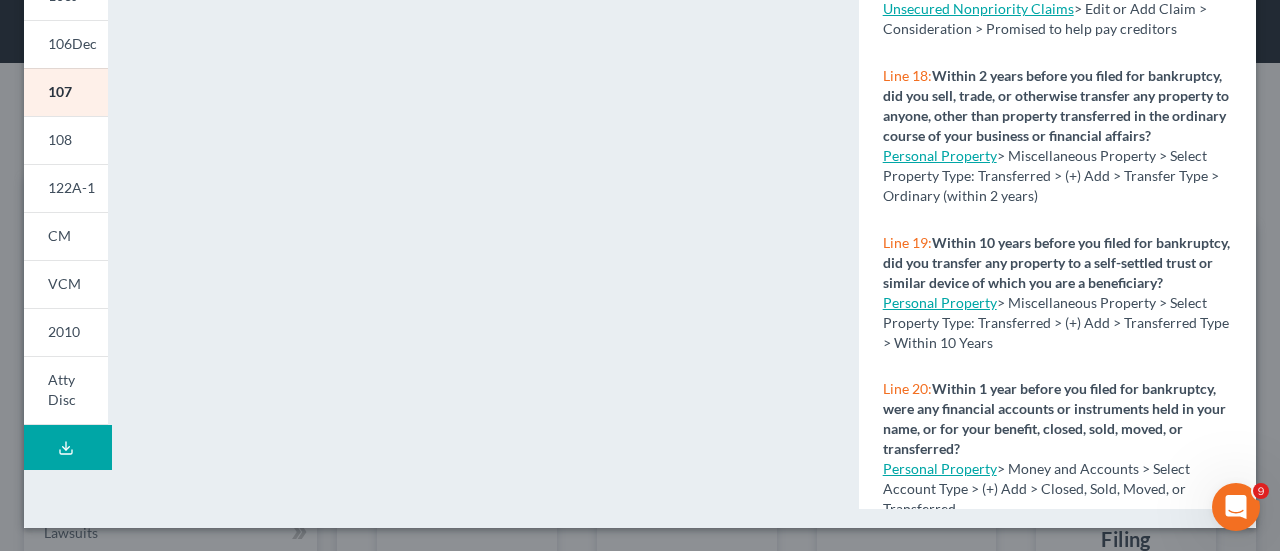 click on "Download Draft" at bounding box center (68, 447) 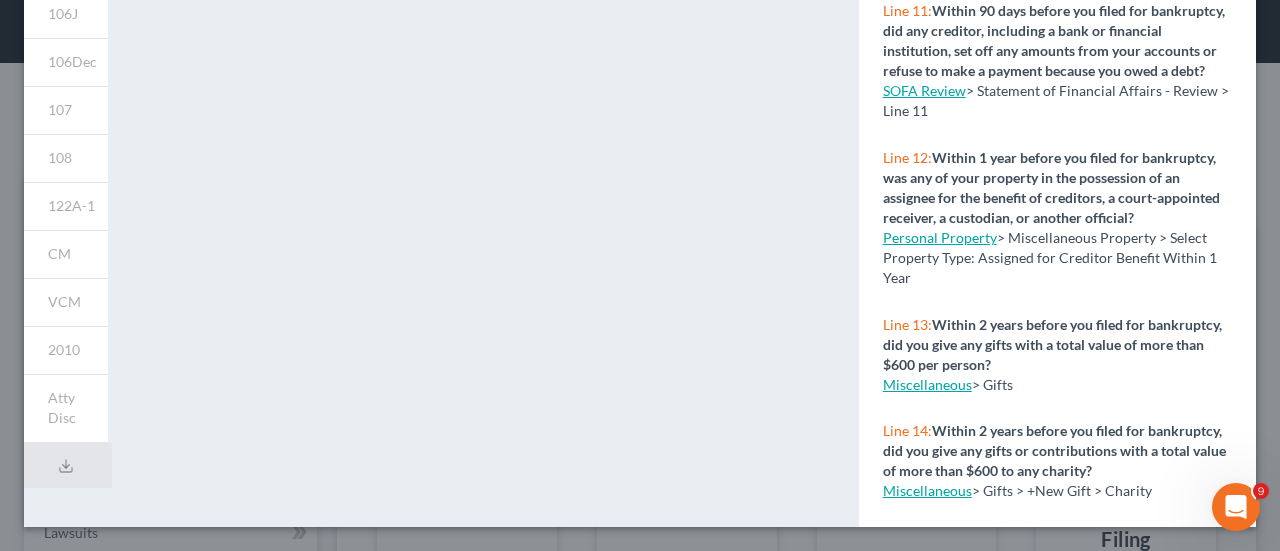 scroll, scrollTop: 665, scrollLeft: 0, axis: vertical 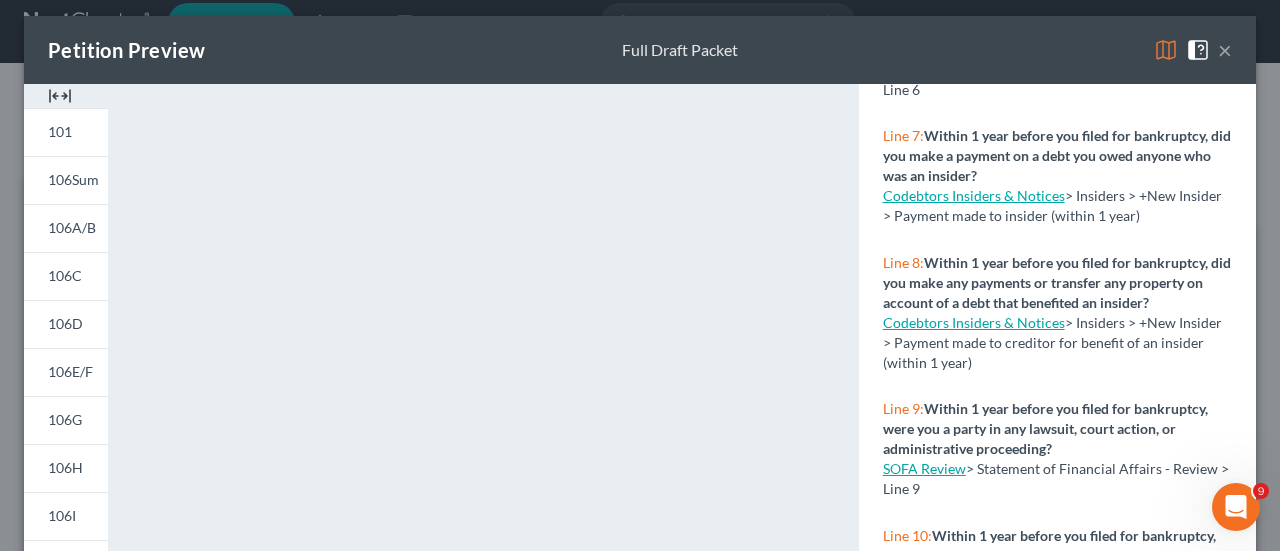 click on "×" at bounding box center (1225, 50) 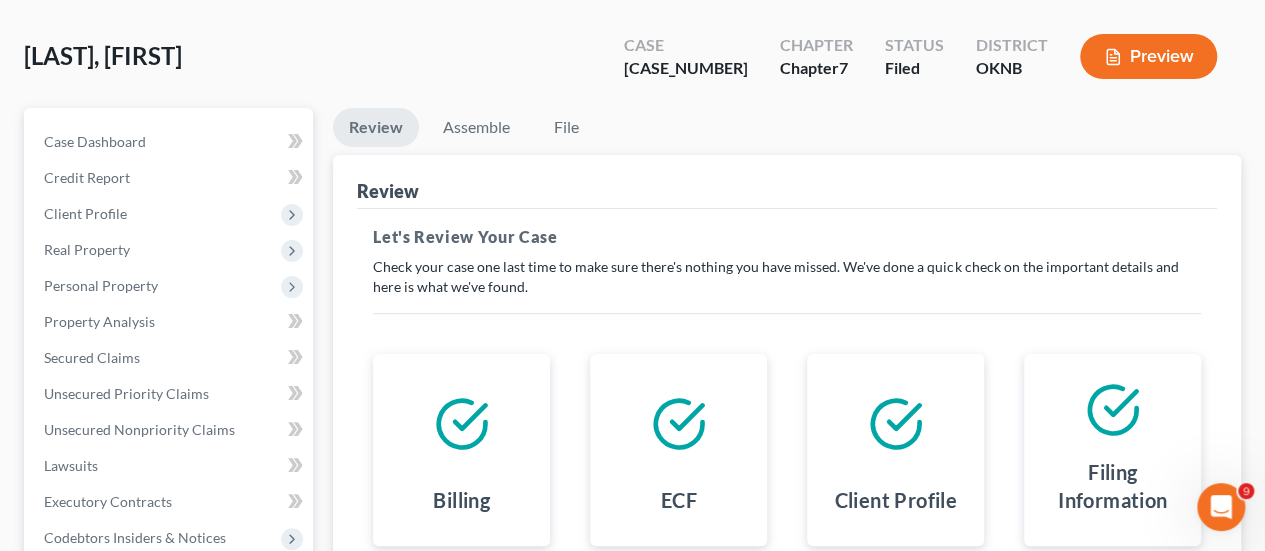scroll, scrollTop: 49, scrollLeft: 0, axis: vertical 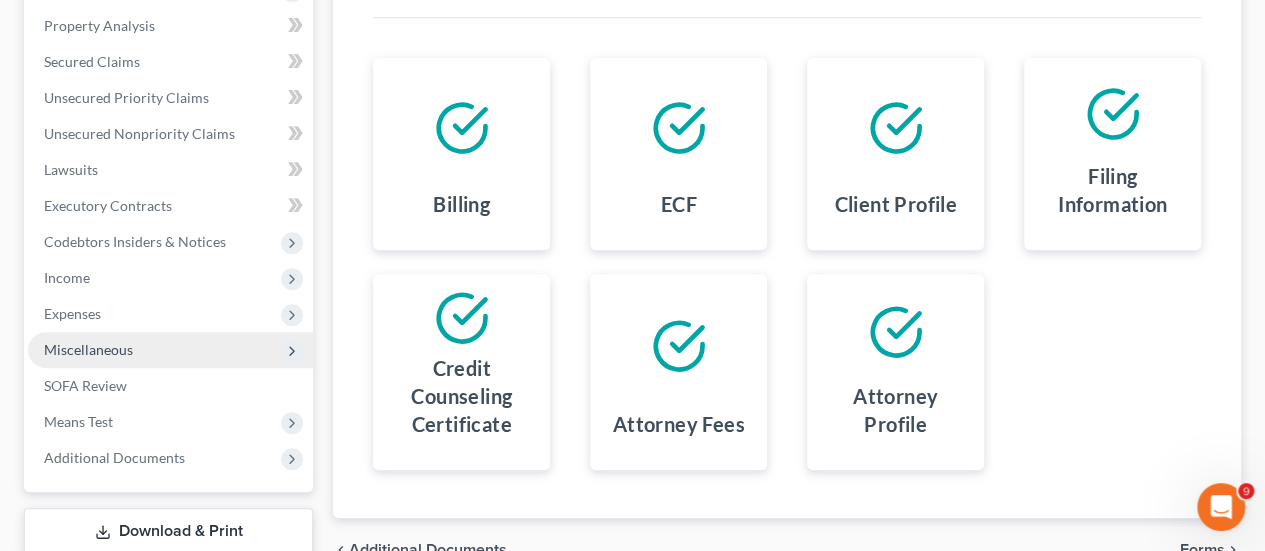click 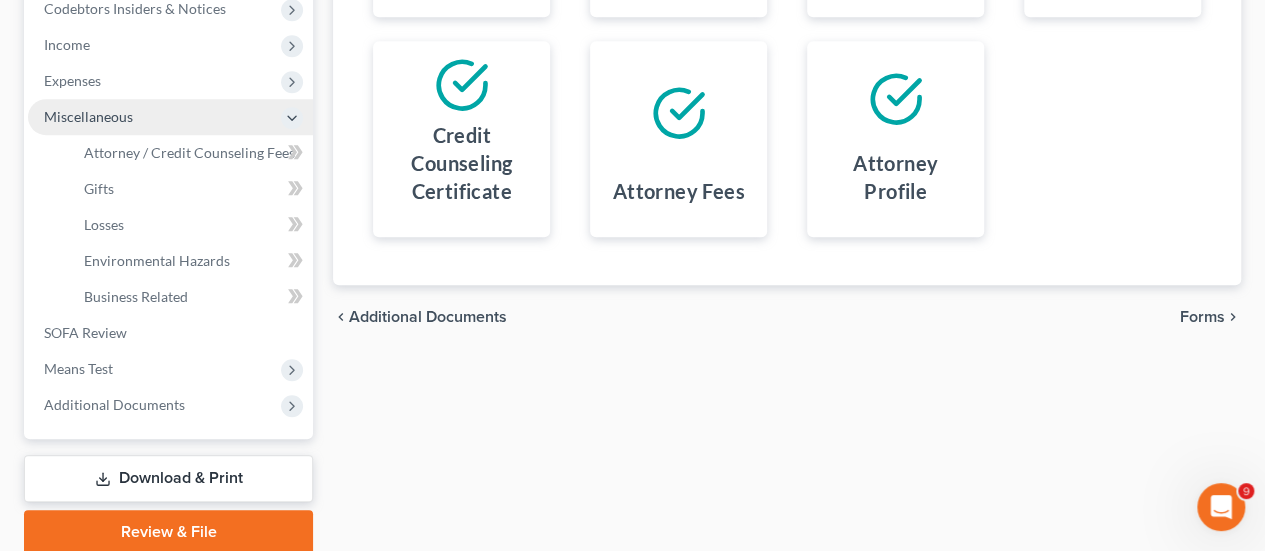 scroll, scrollTop: 614, scrollLeft: 0, axis: vertical 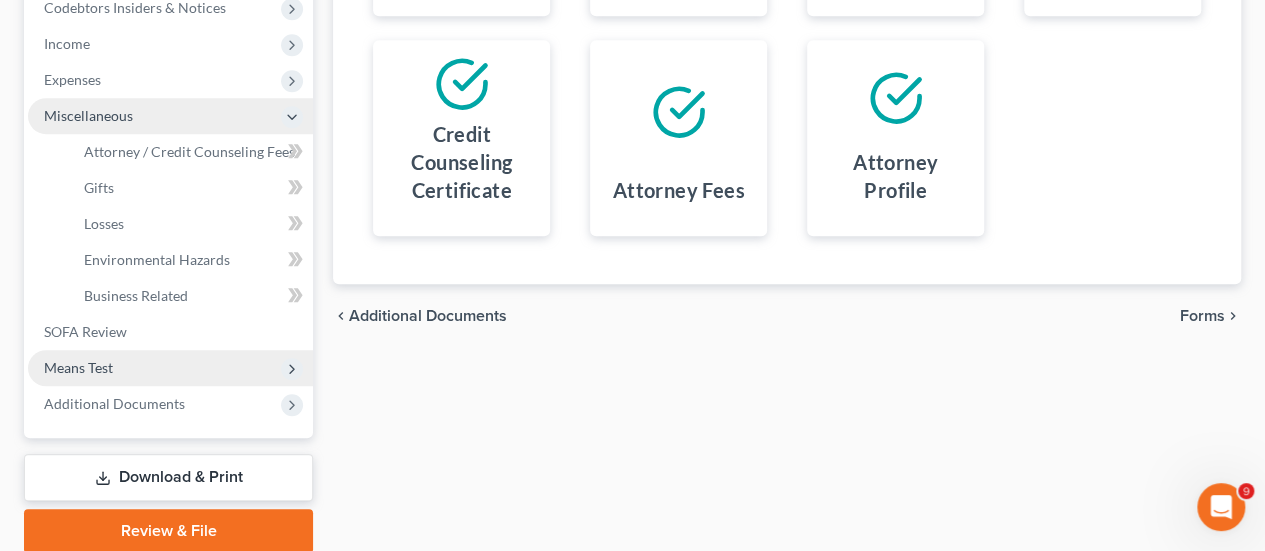 click 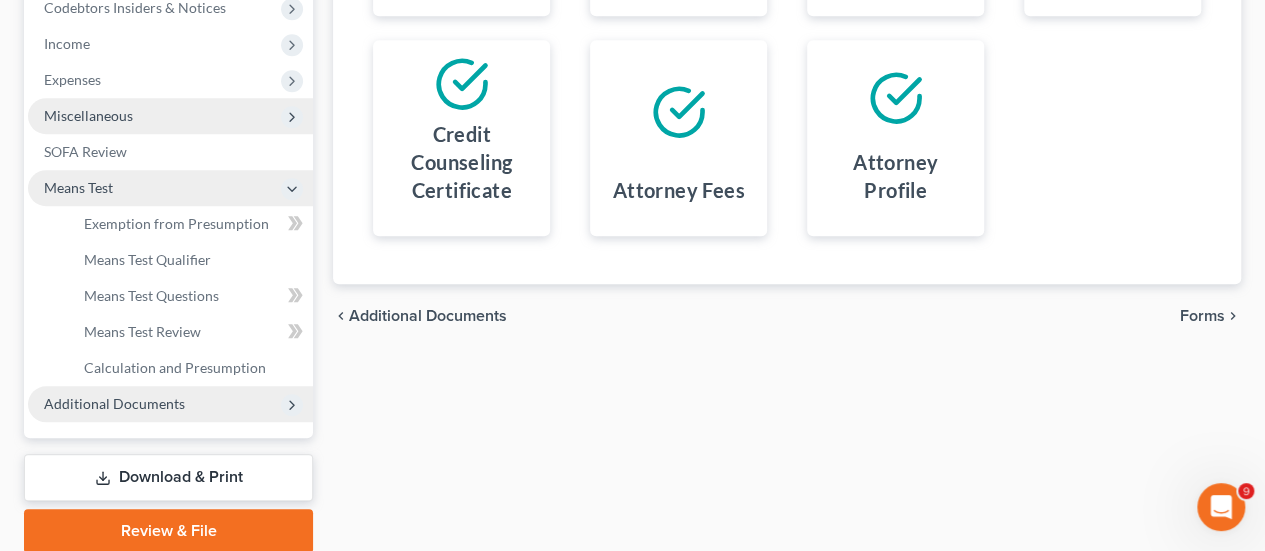 click 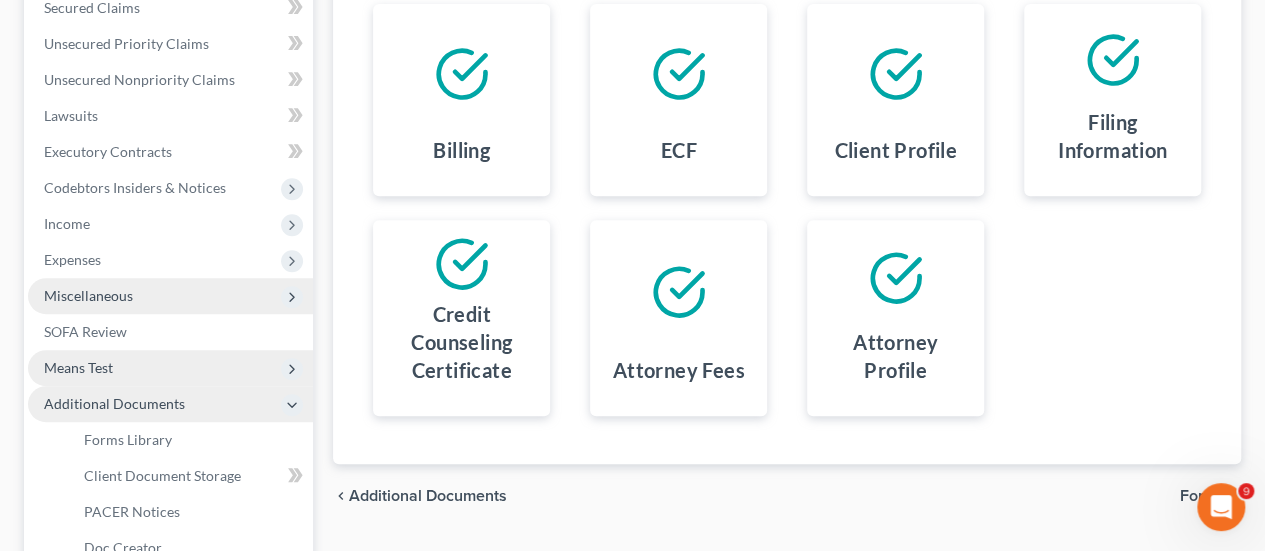 scroll, scrollTop: 594, scrollLeft: 0, axis: vertical 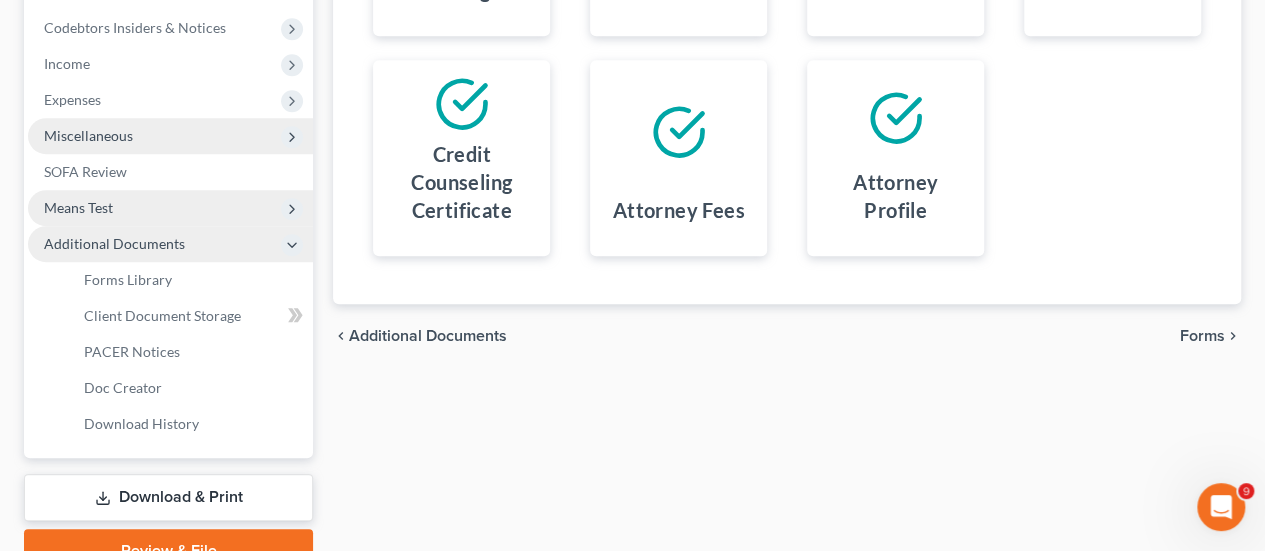 click on "Forms" at bounding box center [1202, 336] 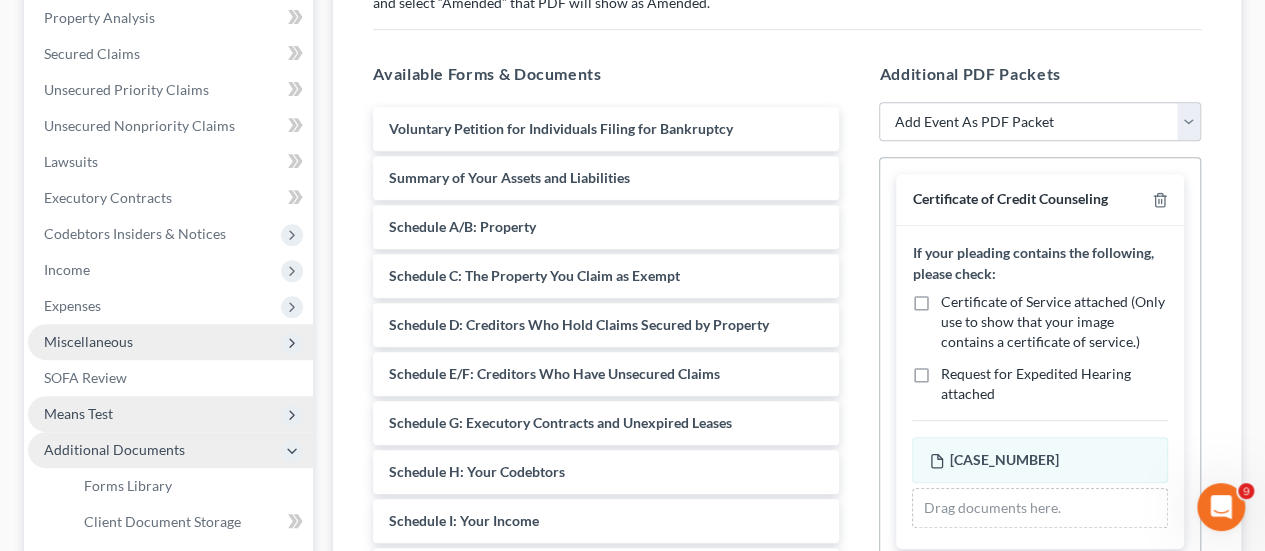 scroll, scrollTop: 294, scrollLeft: 0, axis: vertical 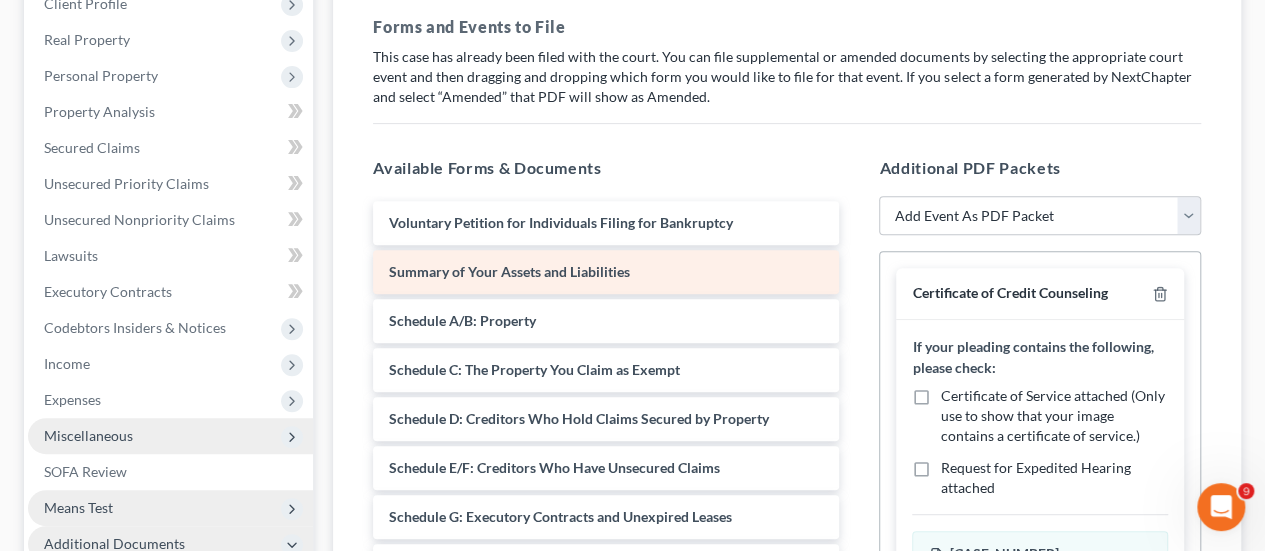 click on "Summary of Your Assets and Liabilities" at bounding box center [606, 272] 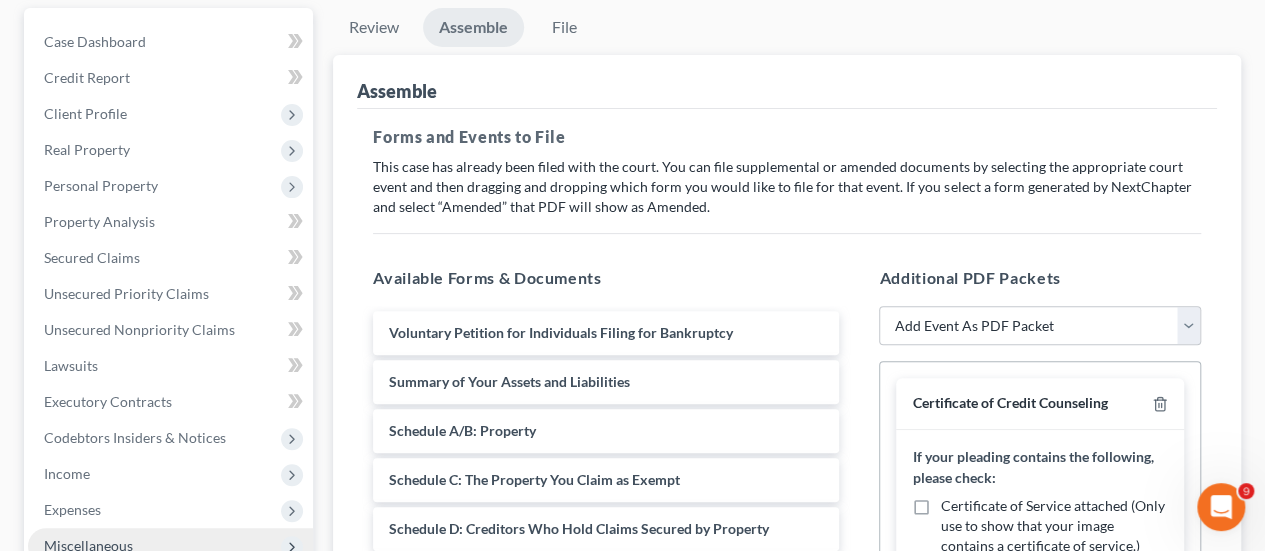 scroll, scrollTop: 136, scrollLeft: 0, axis: vertical 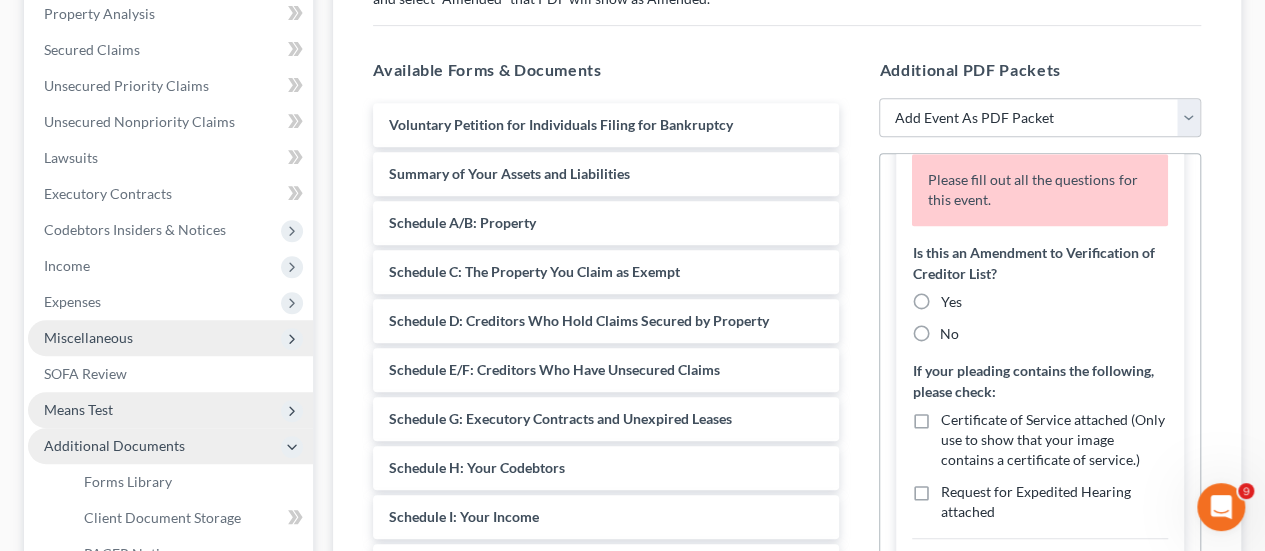 click on "Yes" at bounding box center [950, 302] 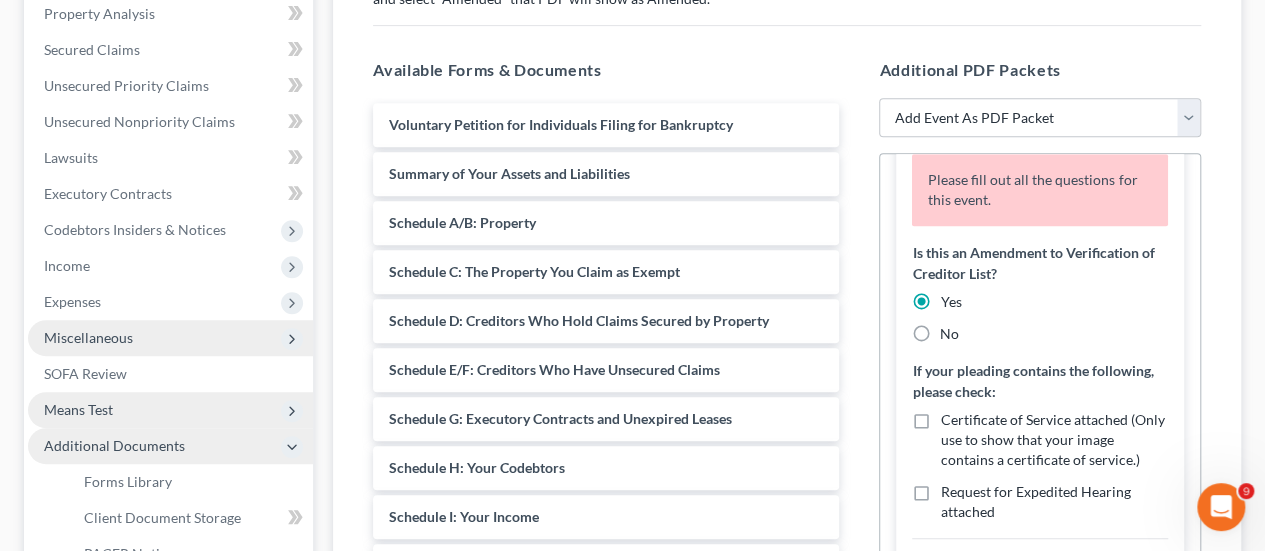 scroll, scrollTop: 788, scrollLeft: 0, axis: vertical 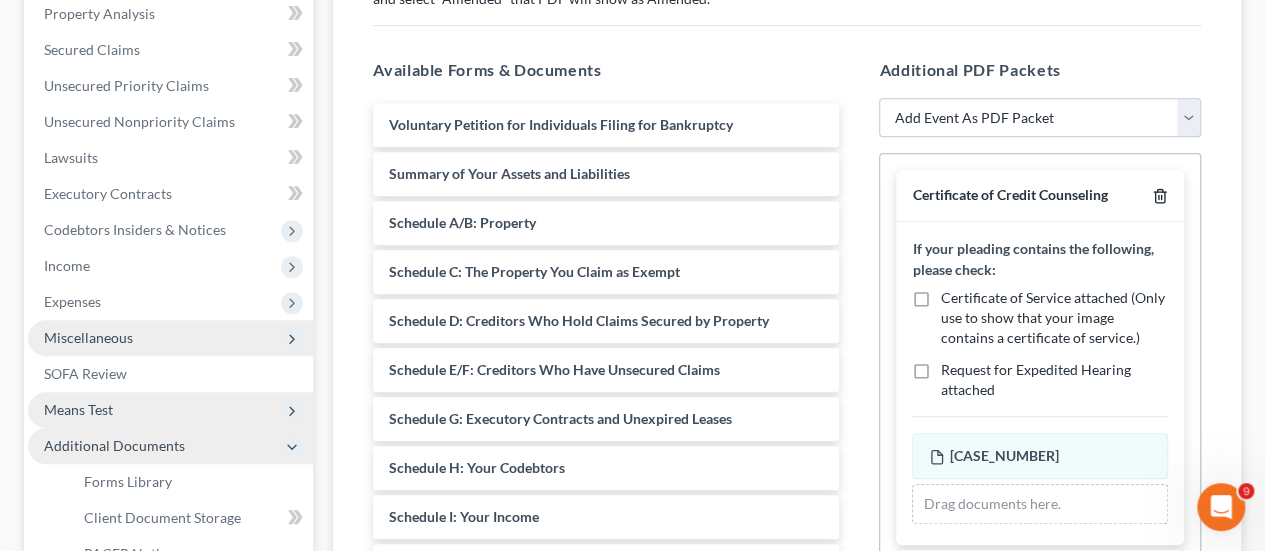 click 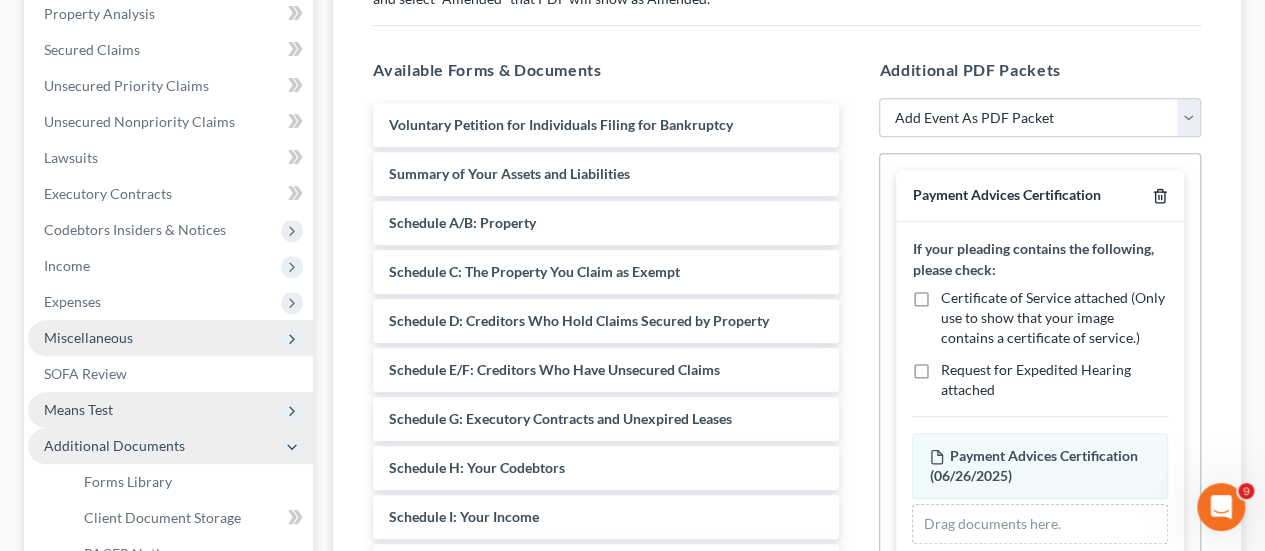 click 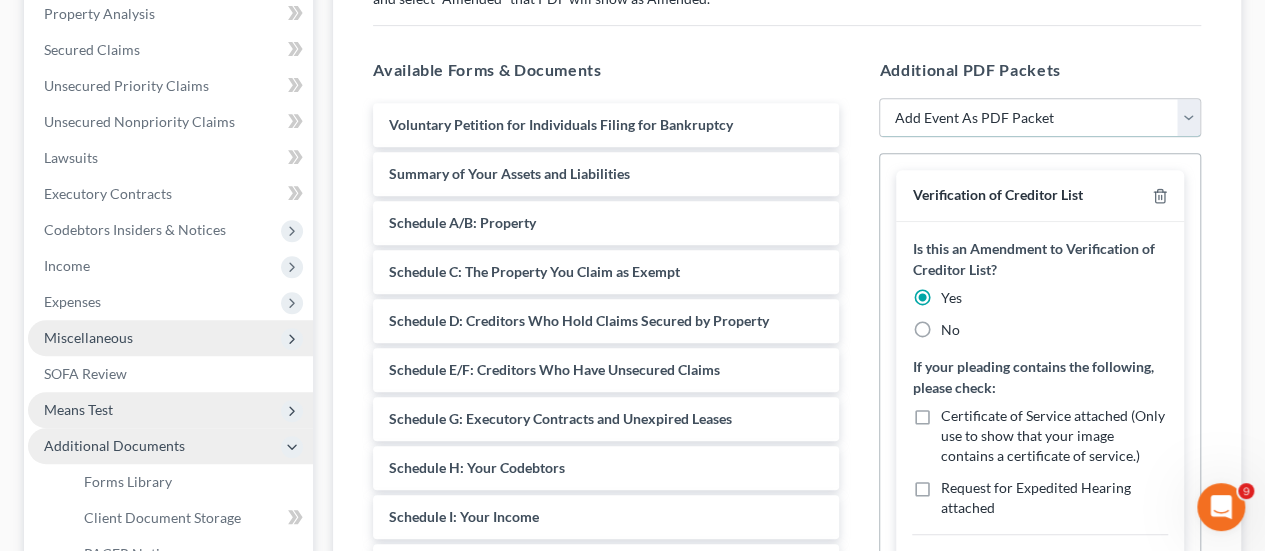 click on "Add Event As PDF Packet Assumption of Lease Agreement Balance Sheet Cash Flow Statement Certificate of Credit Counseling Certificate of Service Certificate of Service of Tax Documents Certification Chapter 7 Means Test Calculation 122A-2 Chapter 7 Statement of Monthly Income - Form 122A-1/Exemption Presumption of Abuse - Form 122A-1Supp Corporate Ownership Statement Creditor List Declaration Disclaimer Disclosure Disclosure of Compensation of Attorney for Debtor Distribution of Funds Equity Security Holders Exhibit List Exhibit(s) Financial Management Course Certification Financial Report Initial Statement of Eviction Judgment - Form 101A Installment Payment to be paid by attorney (Chapter 7) Intent to Cure Default List of Creditors Who Have the 20 Largest Unsecured Claims Master Service List Notice of Change of Address Operating Report Pay Filing Fee in Installments Payment Advices Certification Payment of Fee (Do not use for installment payments) Power of Attorney Reaffirmation Agreement Schedule(s)" at bounding box center [1040, 118] 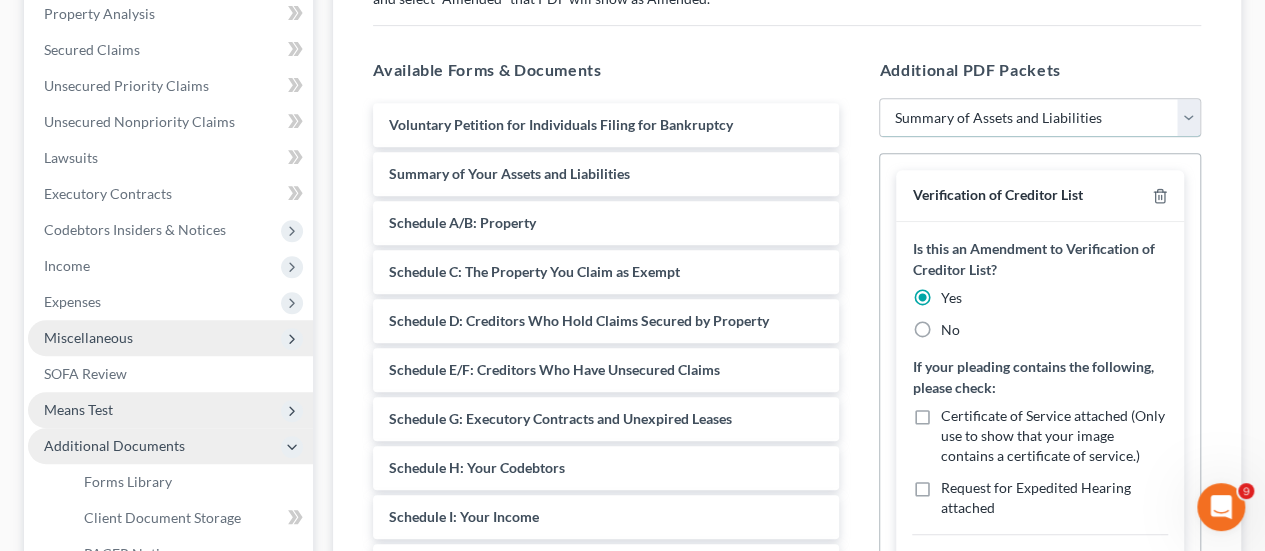 click on "Add Event As PDF Packet Assumption of Lease Agreement Balance Sheet Cash Flow Statement Certificate of Credit Counseling Certificate of Service Certificate of Service of Tax Documents Certification Chapter 7 Means Test Calculation 122A-2 Chapter 7 Statement of Monthly Income - Form 122A-1/Exemption Presumption of Abuse - Form 122A-1Supp Corporate Ownership Statement Creditor List Declaration Disclaimer Disclosure Disclosure of Compensation of Attorney for Debtor Distribution of Funds Equity Security Holders Exhibit List Exhibit(s) Financial Management Course Certification Financial Report Initial Statement of Eviction Judgment - Form 101A Installment Payment to be paid by attorney (Chapter 7) Intent to Cure Default List of Creditors Who Have the 20 Largest Unsecured Claims Master Service List Notice of Change of Address Operating Report Pay Filing Fee in Installments Payment Advices Certification Payment of Fee (Do not use for installment payments) Power of Attorney Reaffirmation Agreement Schedule(s)" at bounding box center [1040, 118] 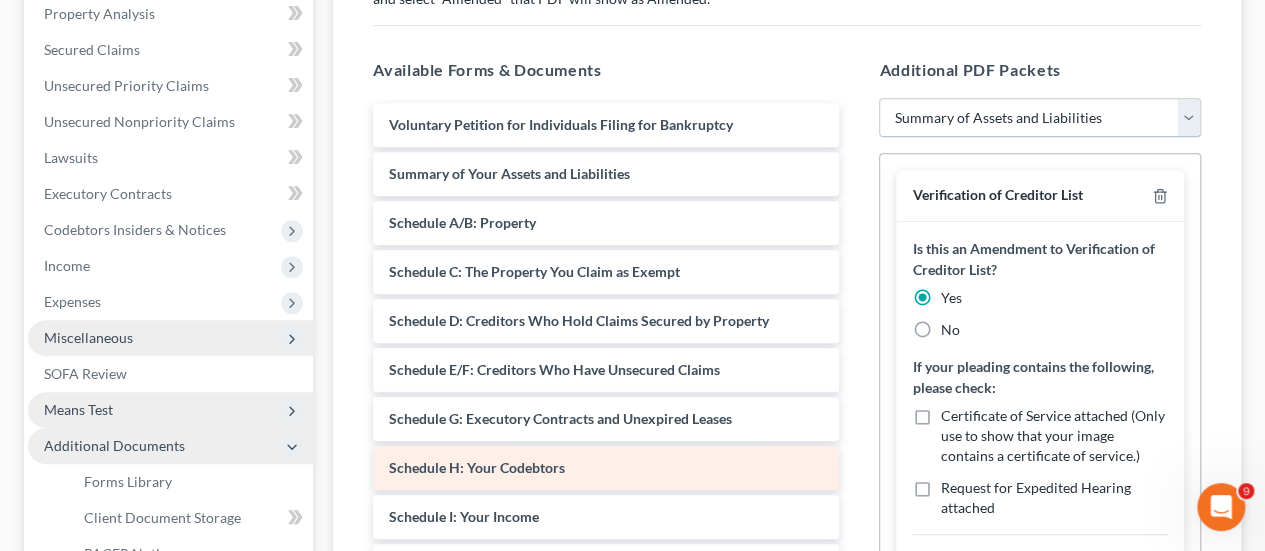 select 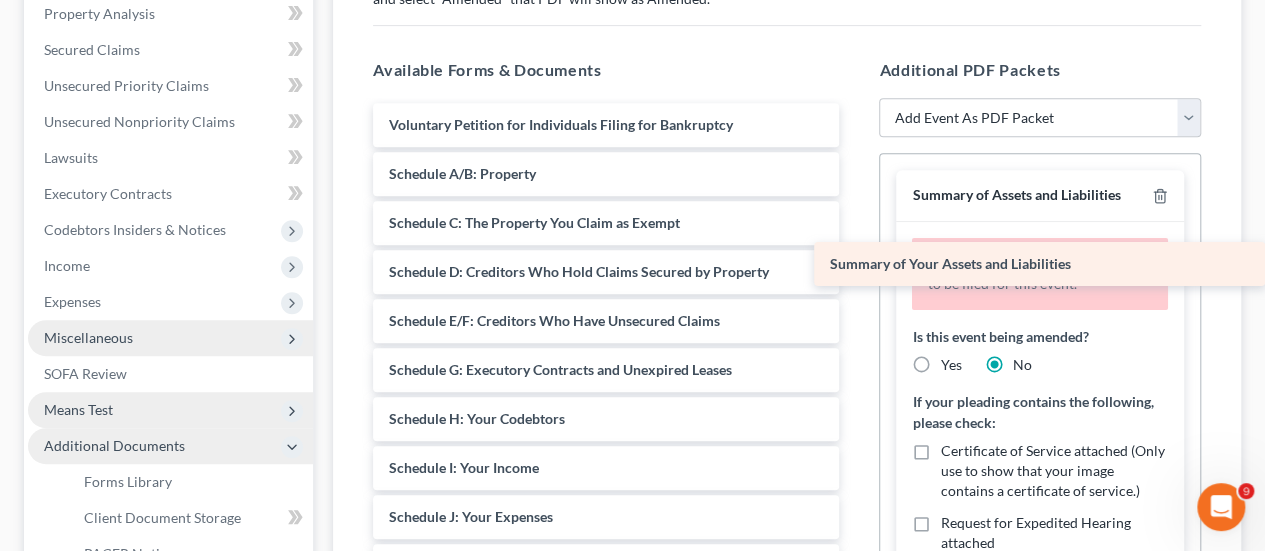 drag, startPoint x: 522, startPoint y: 173, endPoint x: 1031, endPoint y: 265, distance: 517.2475 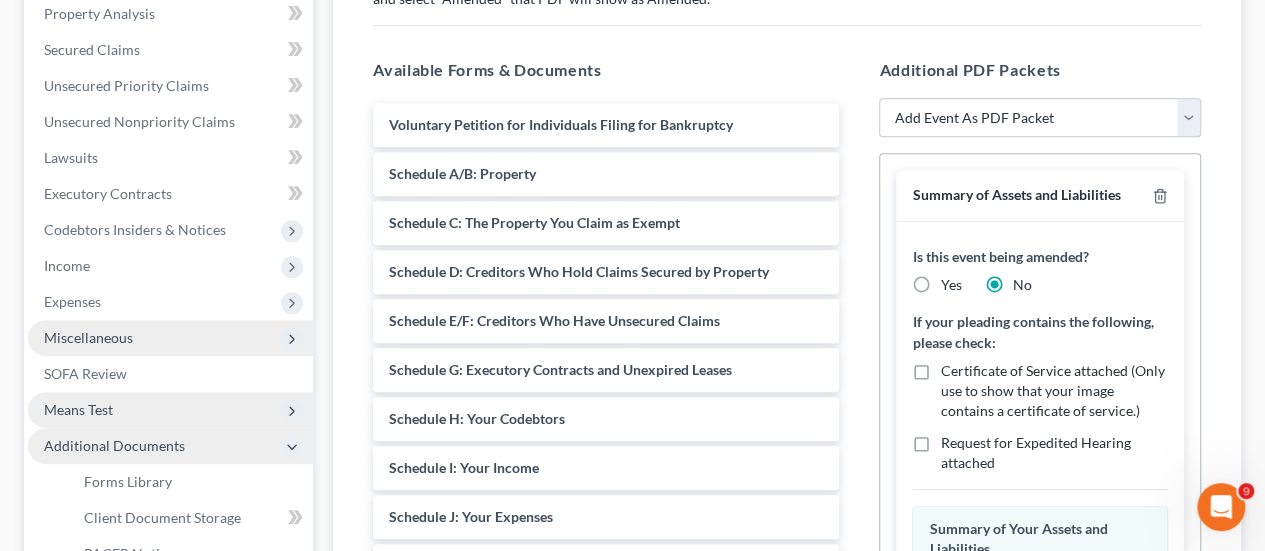 click on "Yes" at bounding box center (950, 285) 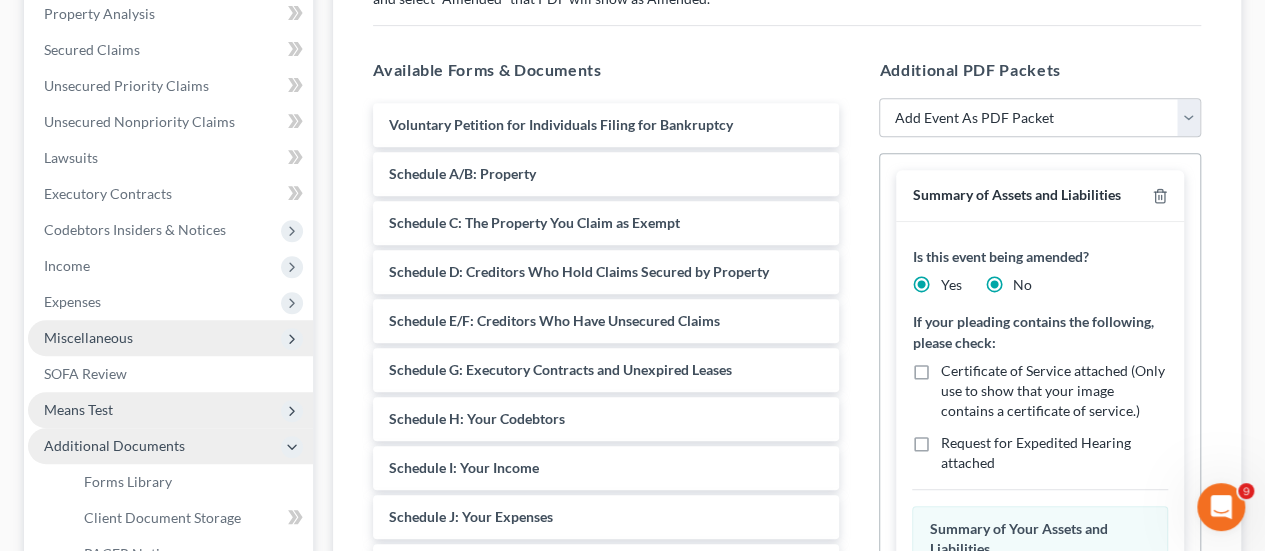 radio on "false" 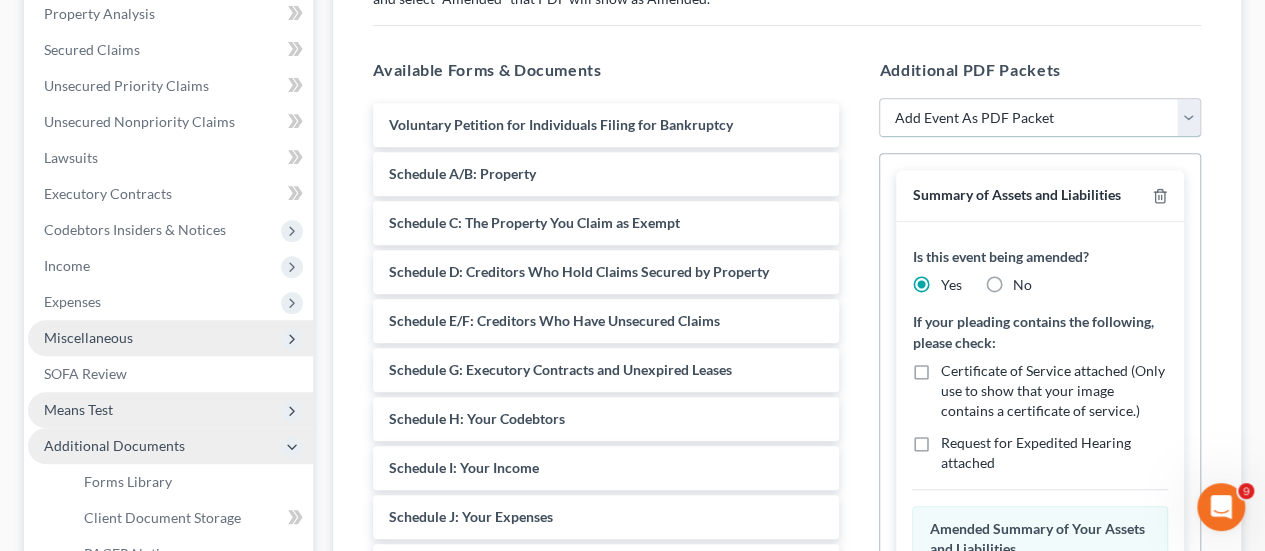 click on "Add Event As PDF Packet Assumption of Lease Agreement Balance Sheet Cash Flow Statement Certificate of Credit Counseling Certificate of Service Certificate of Service of Tax Documents Certification Chapter 7 Means Test Calculation 122A-2 Chapter 7 Statement of Monthly Income - Form 122A-1/Exemption Presumption of Abuse - Form 122A-1Supp Corporate Ownership Statement Creditor List Declaration Disclaimer Disclosure Disclosure of Compensation of Attorney for Debtor Distribution of Funds Equity Security Holders Exhibit List Exhibit(s) Financial Management Course Certification Financial Report Initial Statement of Eviction Judgment - Form 101A Installment Payment to be paid by attorney (Chapter 7) Intent to Cure Default List of Creditors Who Have the 20 Largest Unsecured Claims Master Service List Notice of Change of Address Operating Report Pay Filing Fee in Installments Payment Advices Certification Payment of Fee (Do not use for installment payments) Power of Attorney Reaffirmation Agreement Schedule(s)" at bounding box center (1040, 118) 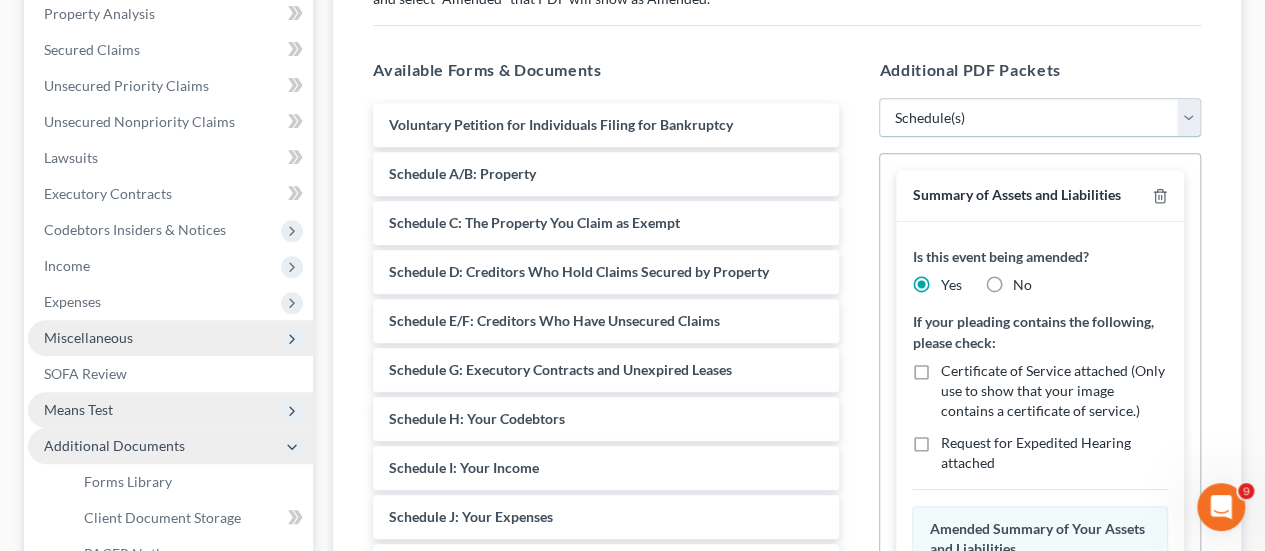 click on "Add Event As PDF Packet Assumption of Lease Agreement Balance Sheet Cash Flow Statement Certificate of Credit Counseling Certificate of Service Certificate of Service of Tax Documents Certification Chapter 7 Means Test Calculation 122A-2 Chapter 7 Statement of Monthly Income - Form 122A-1/Exemption Presumption of Abuse - Form 122A-1Supp Corporate Ownership Statement Creditor List Declaration Disclaimer Disclosure Disclosure of Compensation of Attorney for Debtor Distribution of Funds Equity Security Holders Exhibit List Exhibit(s) Financial Management Course Certification Financial Report Initial Statement of Eviction Judgment - Form 101A Installment Payment to be paid by attorney (Chapter 7) Intent to Cure Default List of Creditors Who Have the 20 Largest Unsecured Claims Master Service List Notice of Change of Address Operating Report Pay Filing Fee in Installments Payment Advices Certification Payment of Fee (Do not use for installment payments) Power of Attorney Reaffirmation Agreement Schedule(s)" at bounding box center (1040, 118) 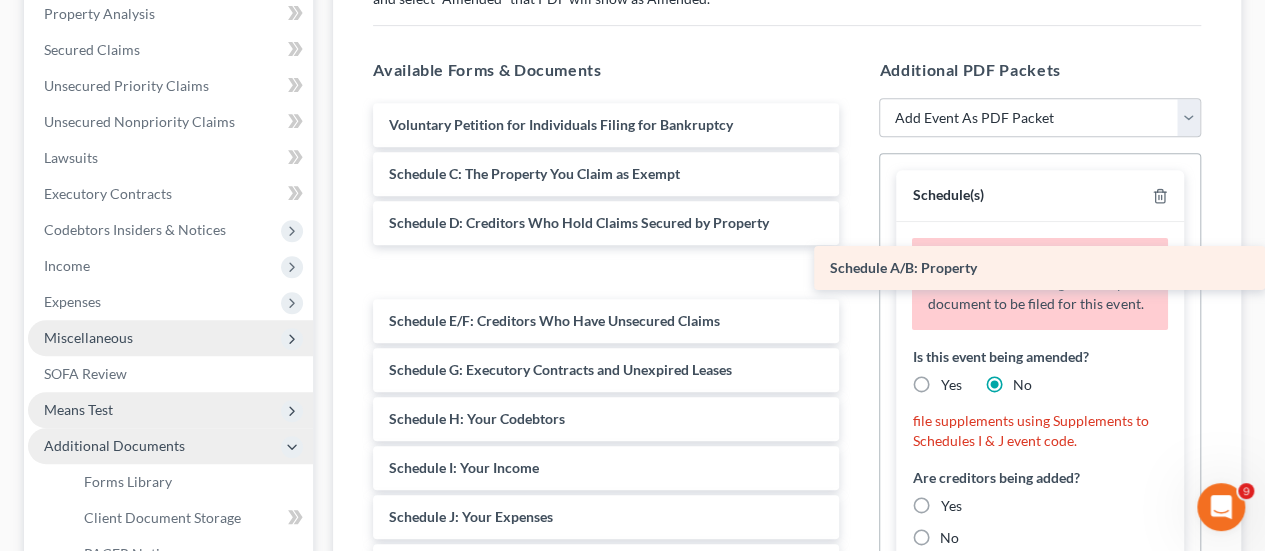 drag, startPoint x: 484, startPoint y: 175, endPoint x: 962, endPoint y: 271, distance: 487.54486 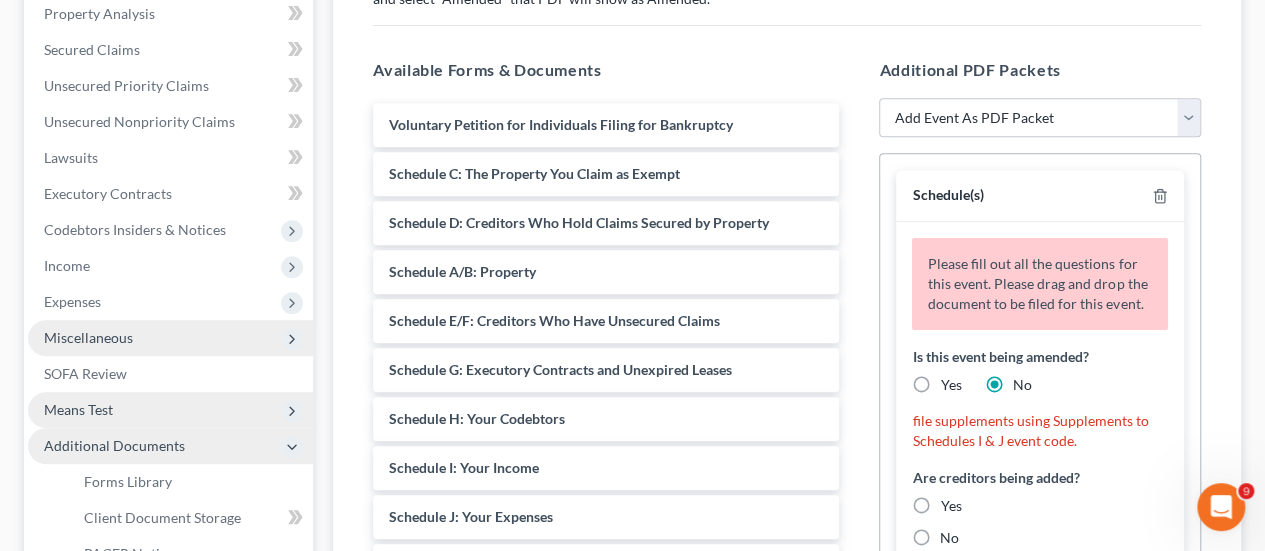 click on "Yes" at bounding box center (950, 385) 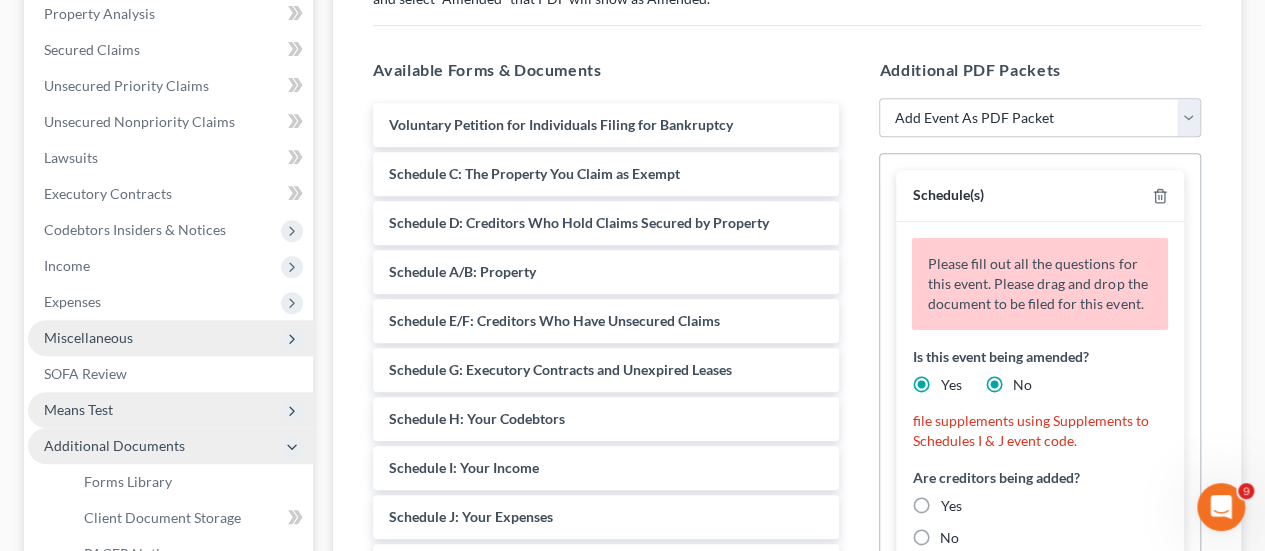radio on "false" 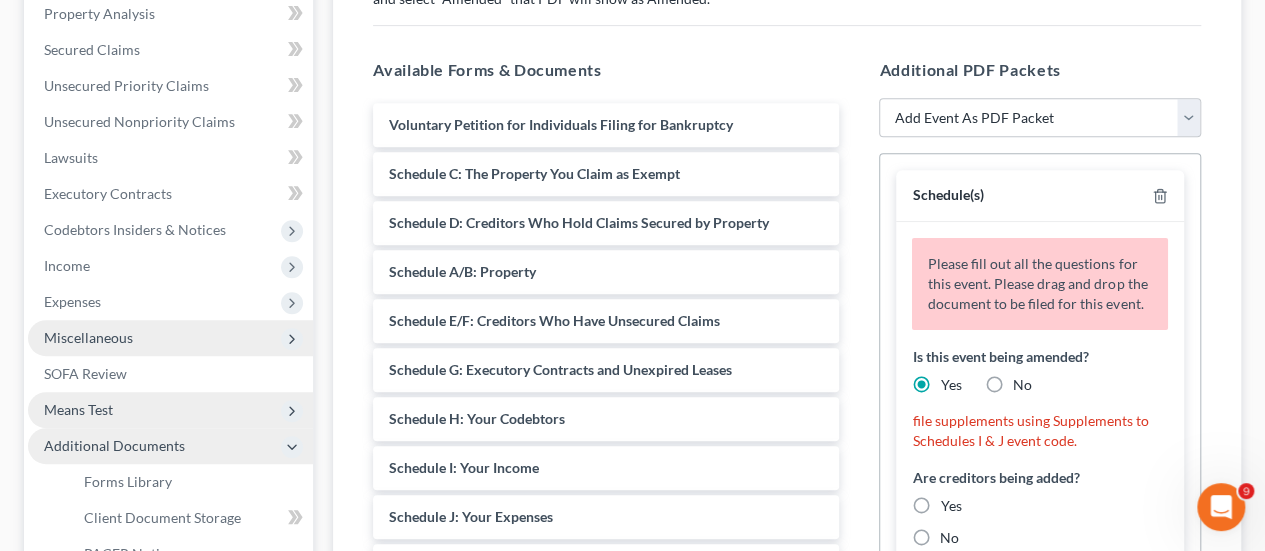 scroll, scrollTop: 122, scrollLeft: 0, axis: vertical 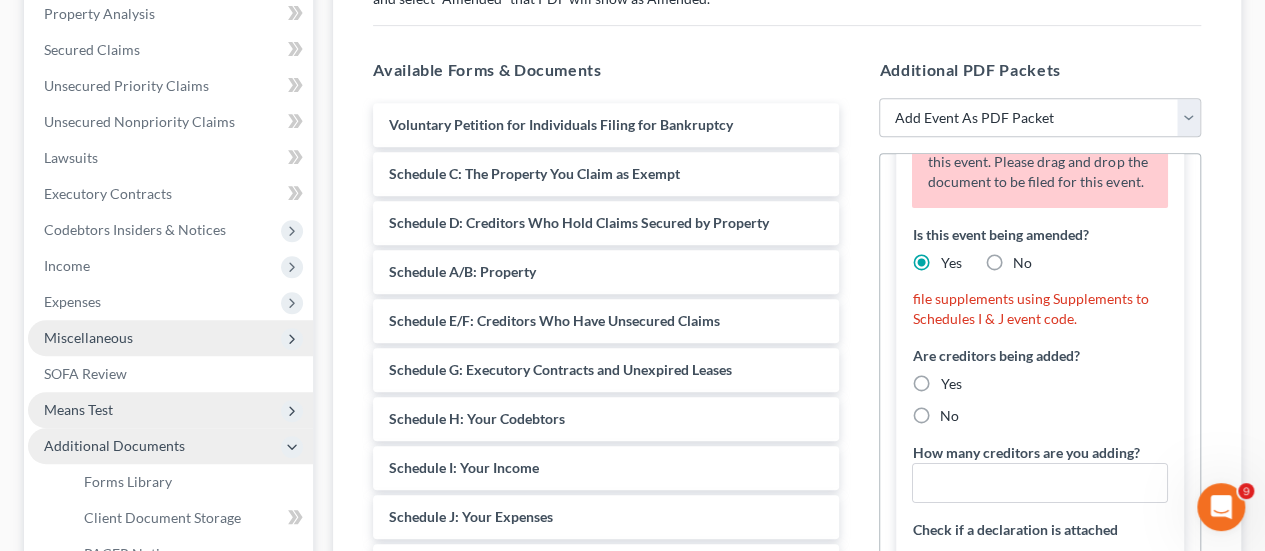 click on "Yes" at bounding box center (950, 384) 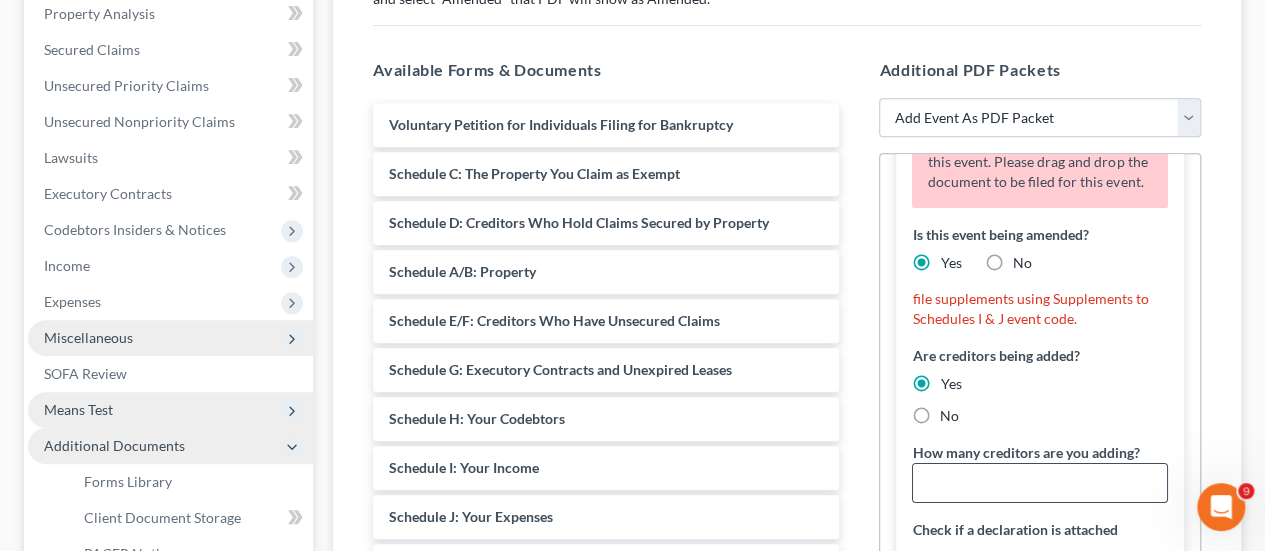 click at bounding box center (1040, 483) 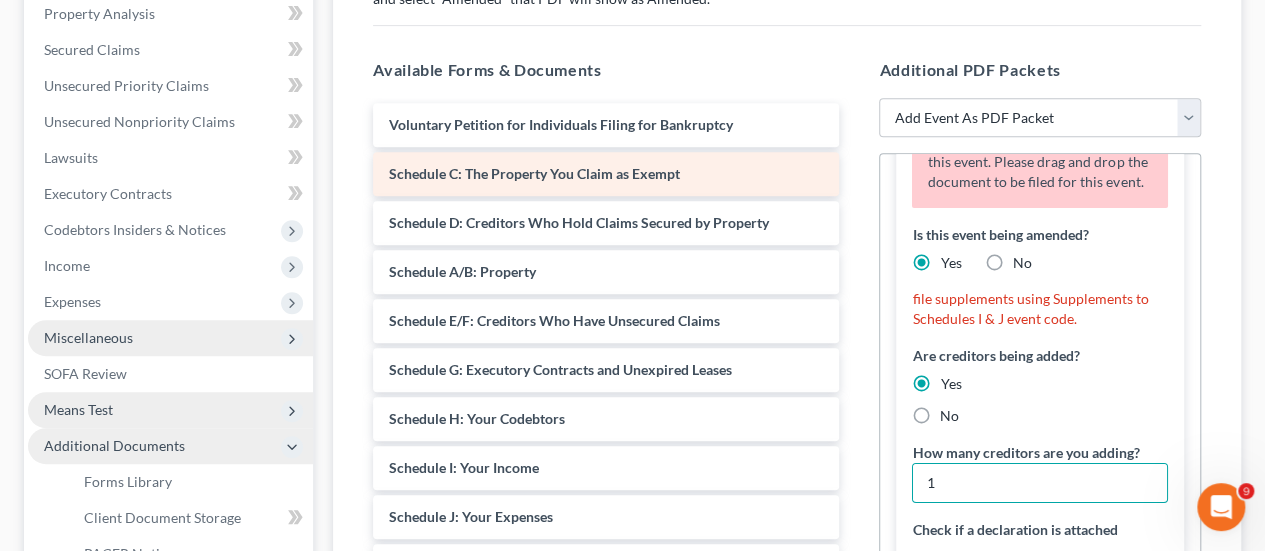 type on "1" 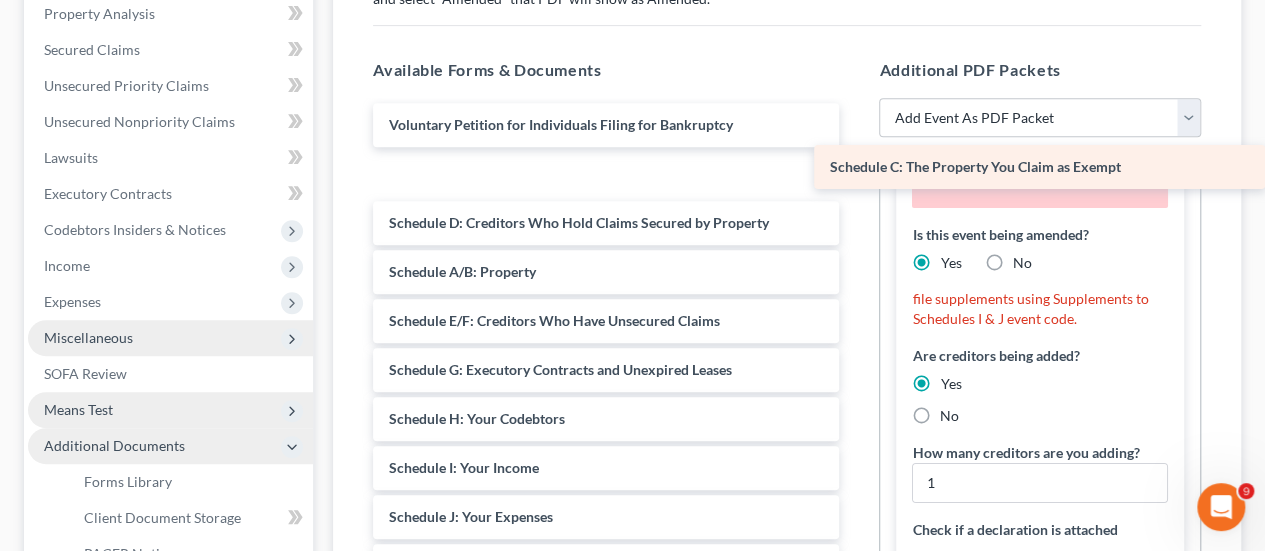 drag, startPoint x: 553, startPoint y: 167, endPoint x: 1258, endPoint y: 162, distance: 705.0177 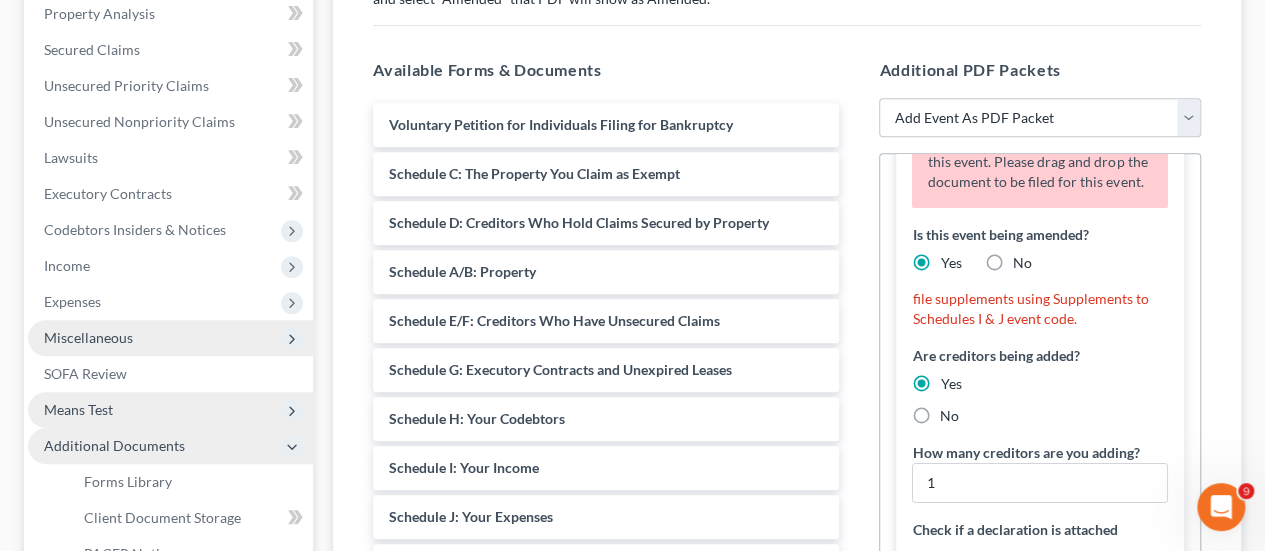scroll, scrollTop: 0, scrollLeft: 0, axis: both 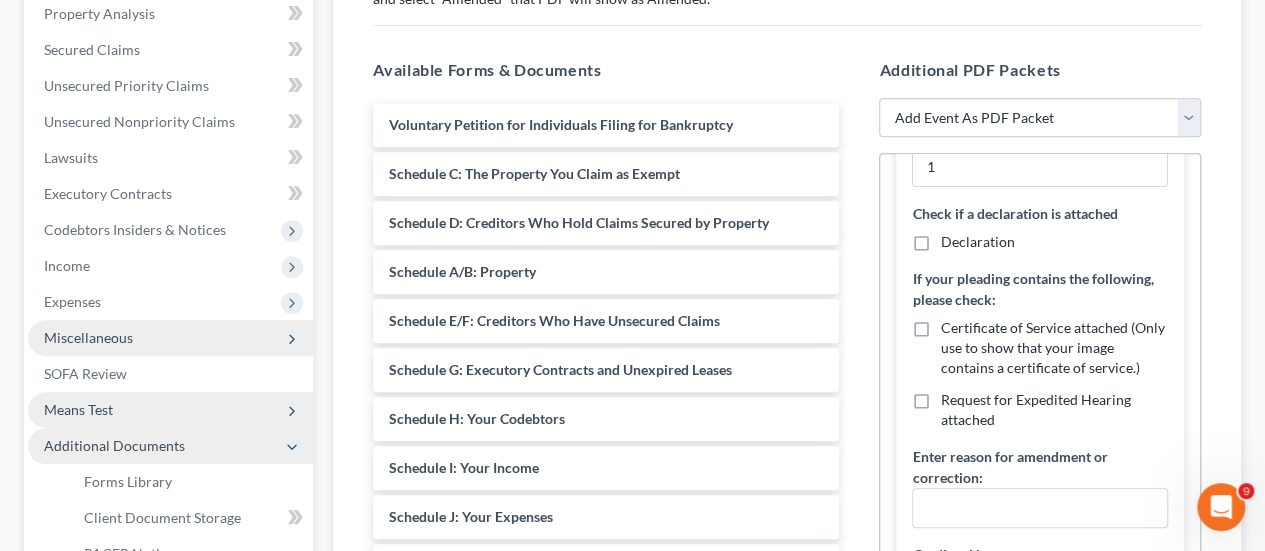click on "Declaration" at bounding box center [977, 242] 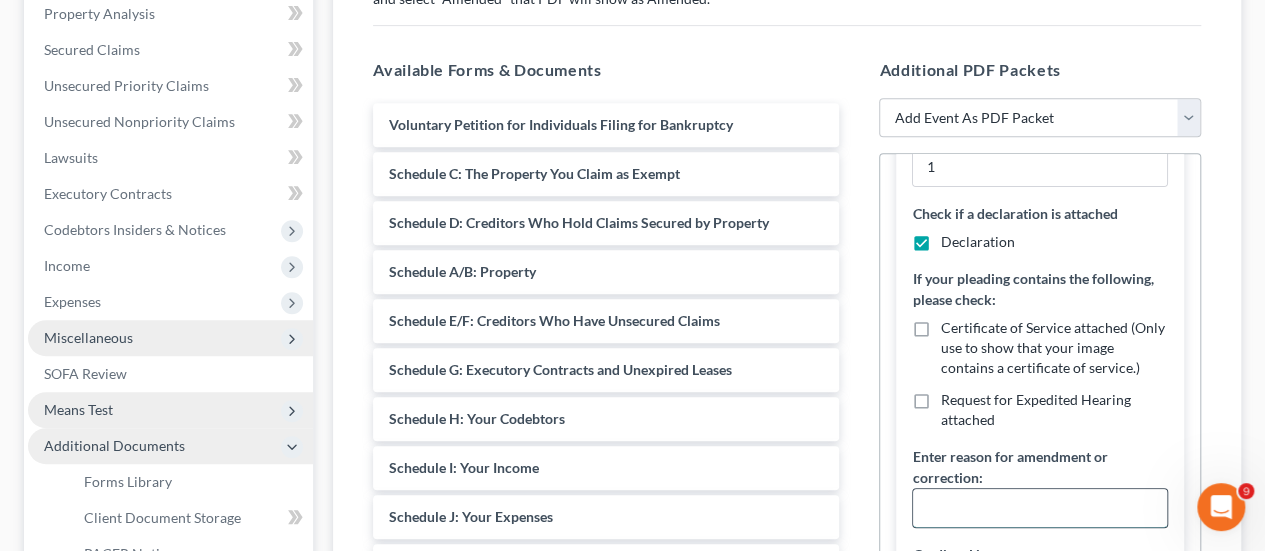 click at bounding box center [1040, 508] 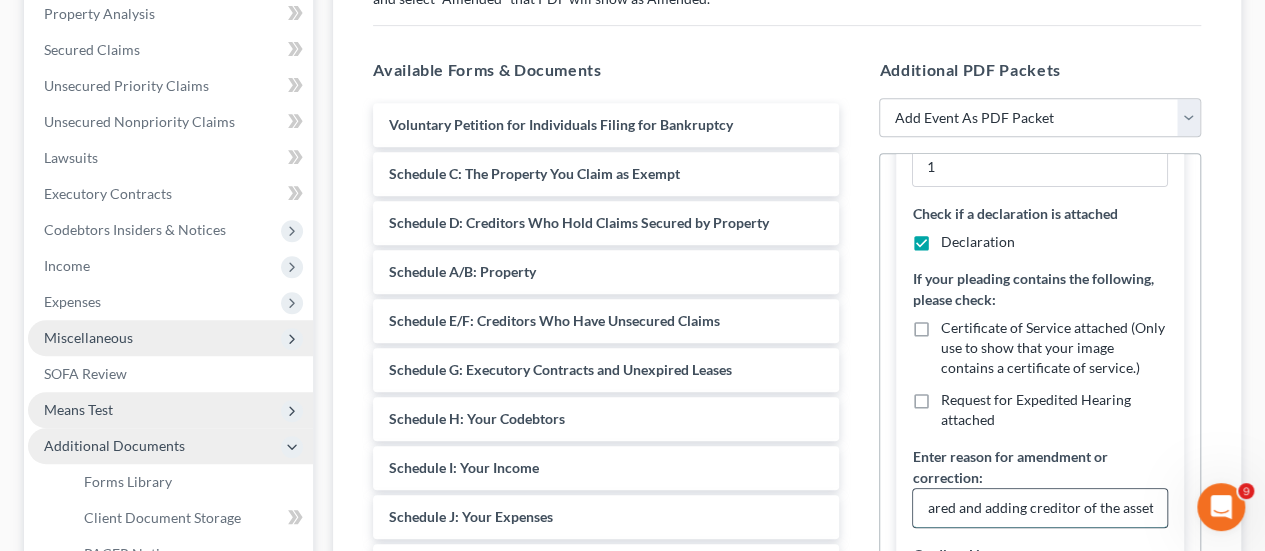 scroll, scrollTop: 0, scrollLeft: 207, axis: horizontal 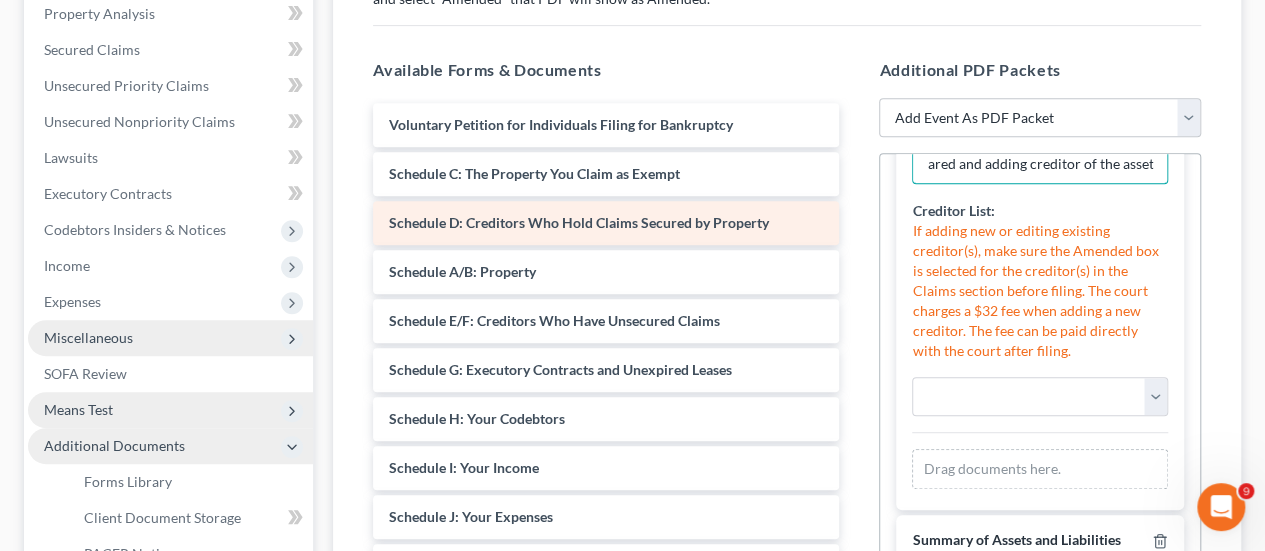 type on "Adding asset not previously declared and adding creditor of the asset" 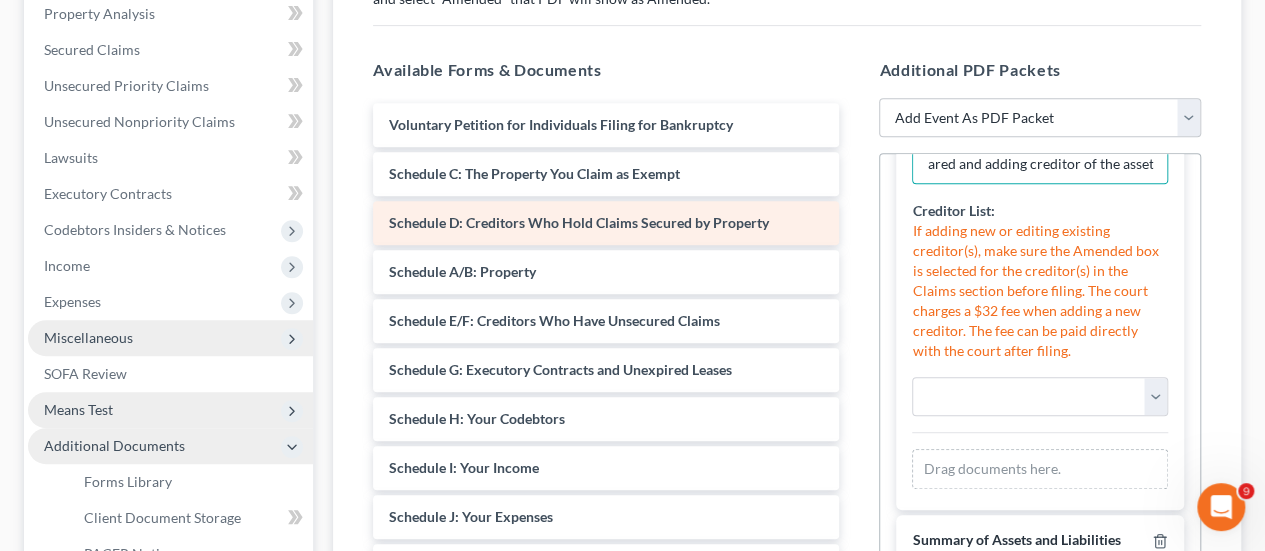 scroll, scrollTop: 0, scrollLeft: 0, axis: both 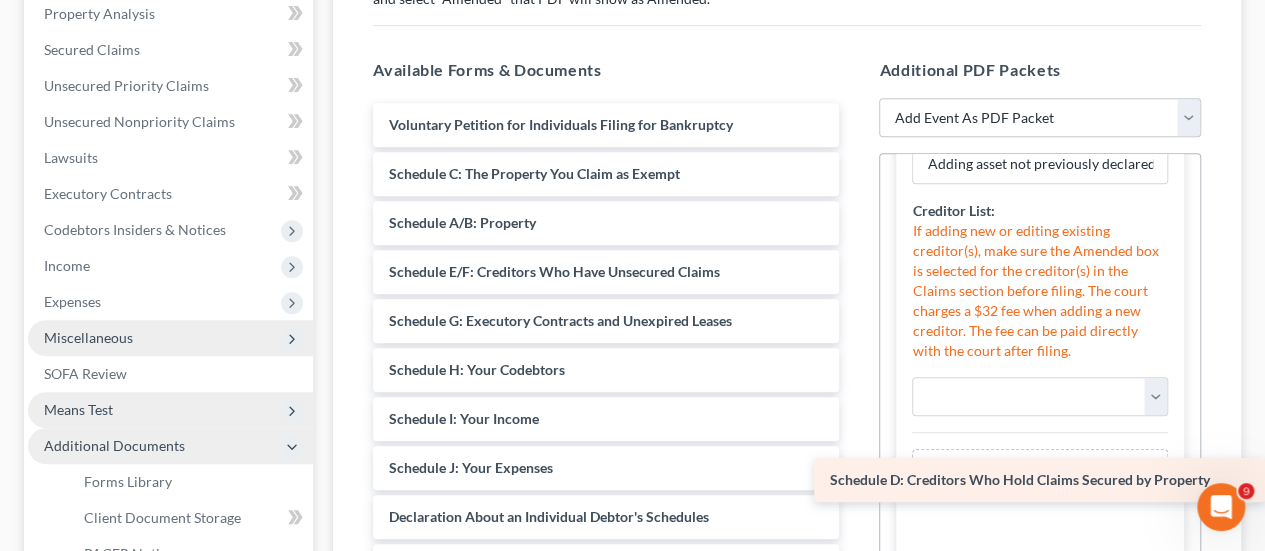 drag, startPoint x: 590, startPoint y: 213, endPoint x: 1093, endPoint y: 470, distance: 564.8522 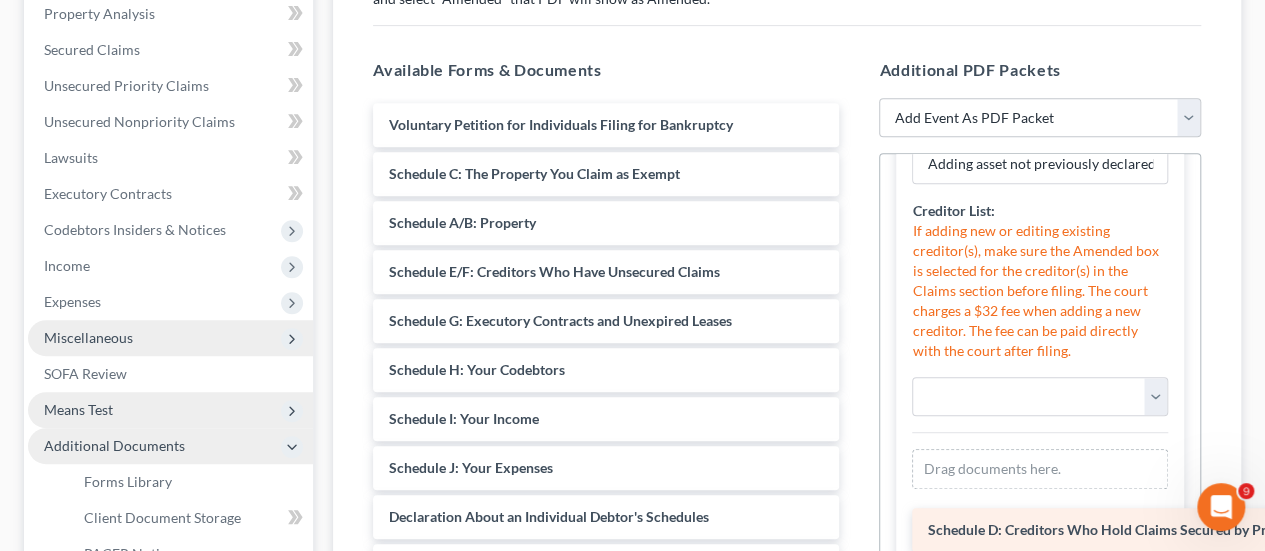scroll, scrollTop: 742, scrollLeft: 0, axis: vertical 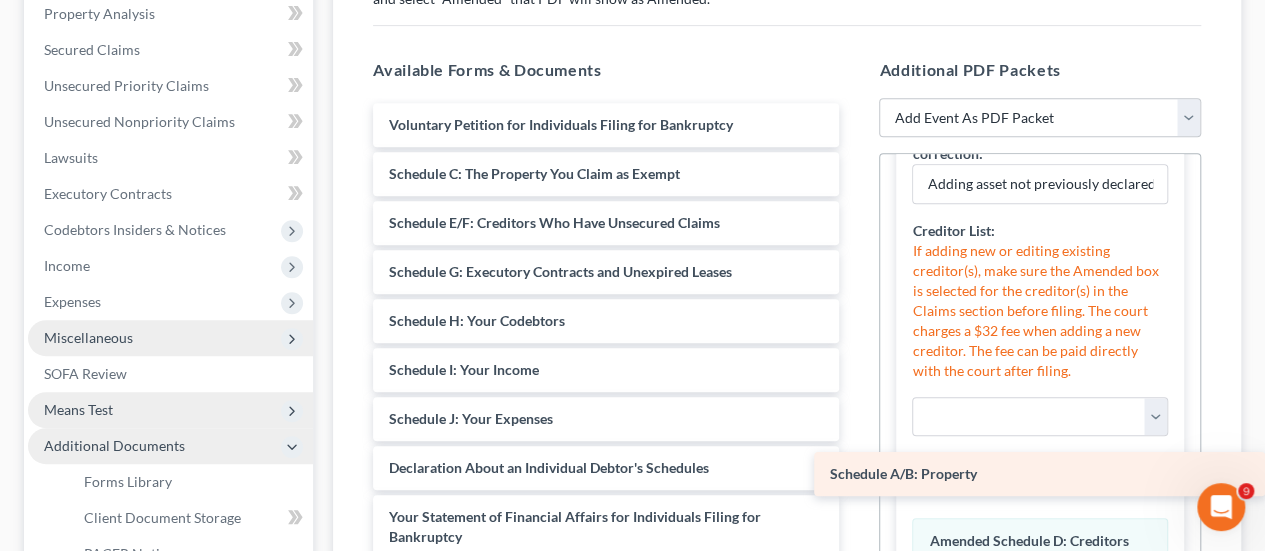 drag, startPoint x: 510, startPoint y: 218, endPoint x: 1071, endPoint y: 471, distance: 615.41046 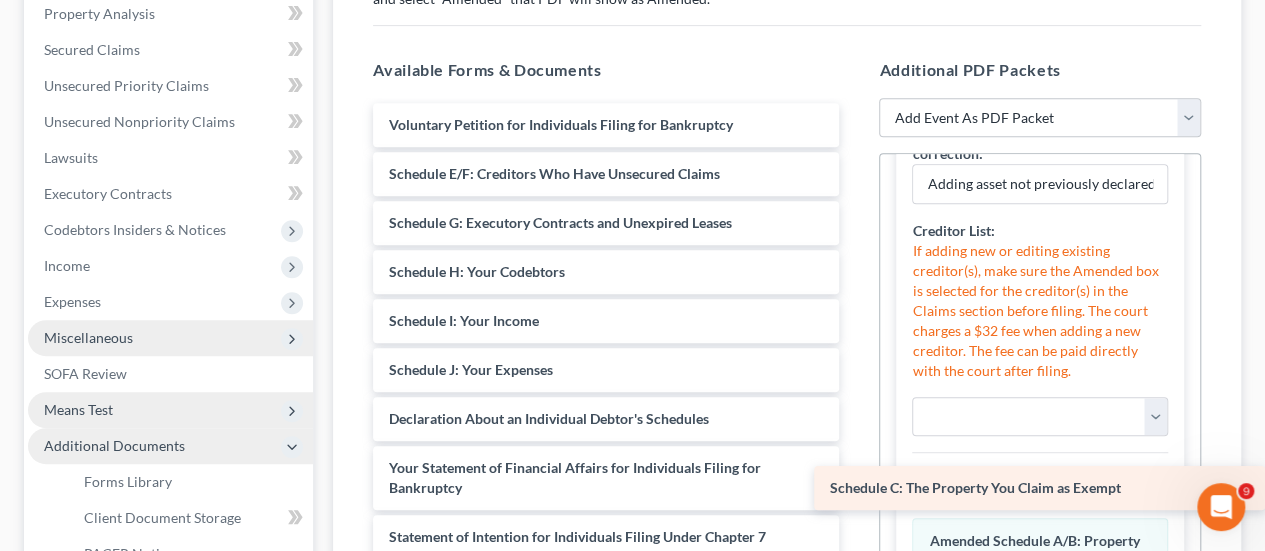 drag, startPoint x: 614, startPoint y: 159, endPoint x: 1183, endPoint y: 475, distance: 650.85864 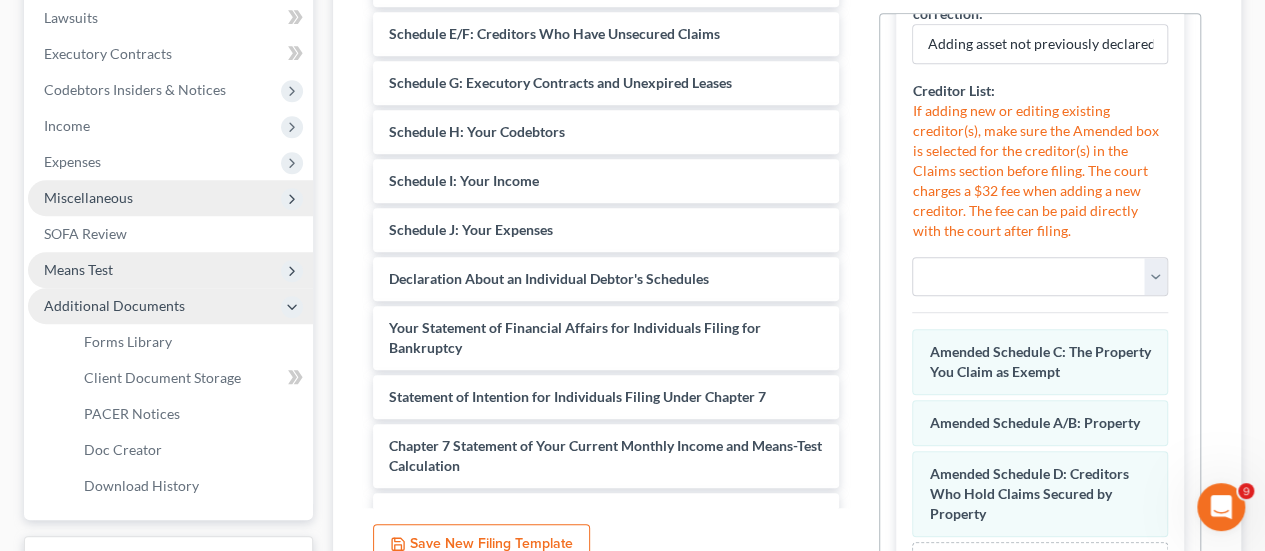 scroll, scrollTop: 534, scrollLeft: 0, axis: vertical 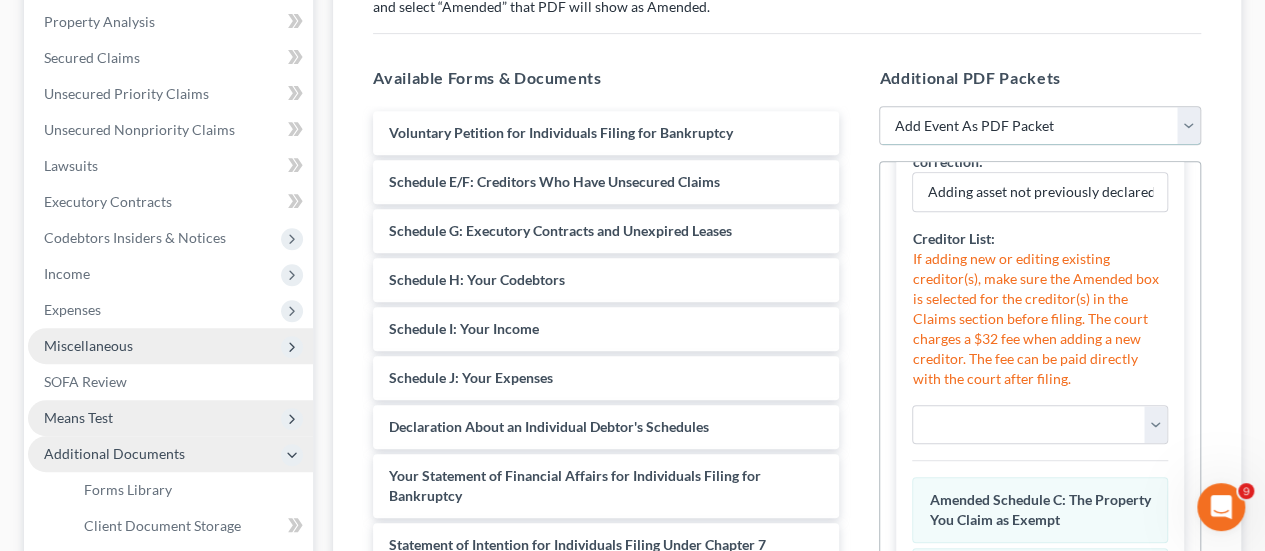 click on "Add Event As PDF Packet Assumption of Lease Agreement Balance Sheet Cash Flow Statement Certificate of Credit Counseling Certificate of Service Certificate of Service of Tax Documents Certification Chapter 7 Means Test Calculation 122A-2 Chapter 7 Statement of Monthly Income - Form 122A-1/Exemption Presumption of Abuse - Form 122A-1Supp Corporate Ownership Statement Creditor List Declaration Disclaimer Disclosure Disclosure of Compensation of Attorney for Debtor Distribution of Funds Equity Security Holders Exhibit List Exhibit(s) Financial Management Course Certification Financial Report Initial Statement of Eviction Judgment - Form 101A Installment Payment to be paid by attorney (Chapter 7) Intent to Cure Default List of Creditors Who Have the 20 Largest Unsecured Claims Master Service List Notice of Change of Address Operating Report Pay Filing Fee in Installments Payment Advices Certification Payment of Fee (Do not use for installment payments) Power of Attorney Reaffirmation Agreement Schedule(s)" at bounding box center (1040, 126) 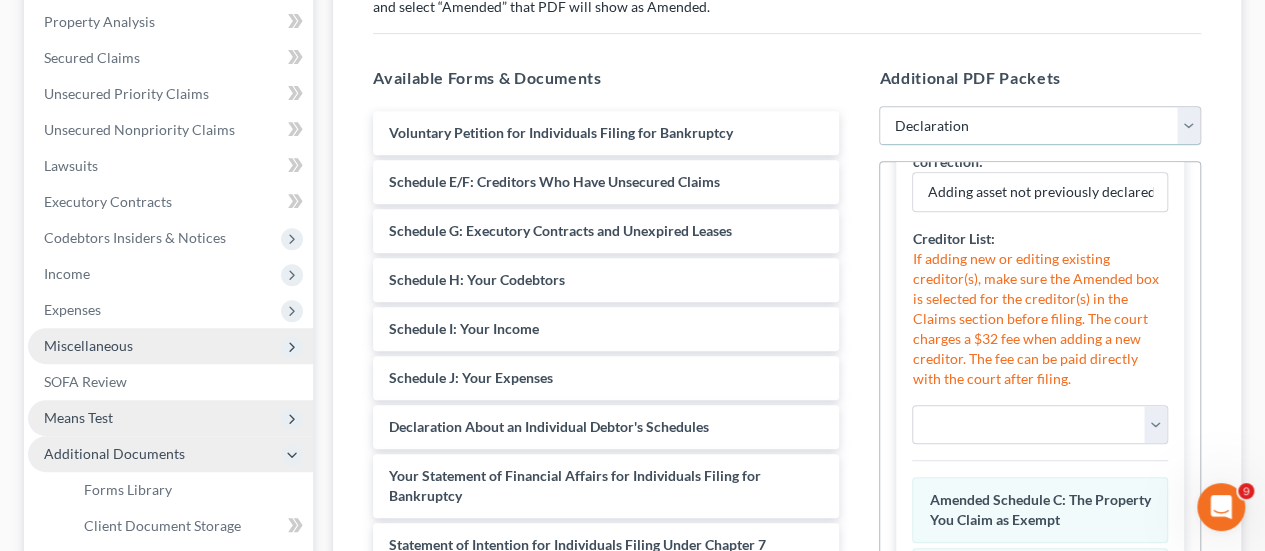 click on "Add Event As PDF Packet Assumption of Lease Agreement Balance Sheet Cash Flow Statement Certificate of Credit Counseling Certificate of Service Certificate of Service of Tax Documents Certification Chapter 7 Means Test Calculation 122A-2 Chapter 7 Statement of Monthly Income - Form 122A-1/Exemption Presumption of Abuse - Form 122A-1Supp Corporate Ownership Statement Creditor List Declaration Disclaimer Disclosure Disclosure of Compensation of Attorney for Debtor Distribution of Funds Equity Security Holders Exhibit List Exhibit(s) Financial Management Course Certification Financial Report Initial Statement of Eviction Judgment - Form 101A Installment Payment to be paid by attorney (Chapter 7) Intent to Cure Default List of Creditors Who Have the 20 Largest Unsecured Claims Master Service List Notice of Change of Address Operating Report Pay Filing Fee in Installments Payment Advices Certification Payment of Fee (Do not use for installment payments) Power of Attorney Reaffirmation Agreement Schedule(s)" at bounding box center [1040, 126] 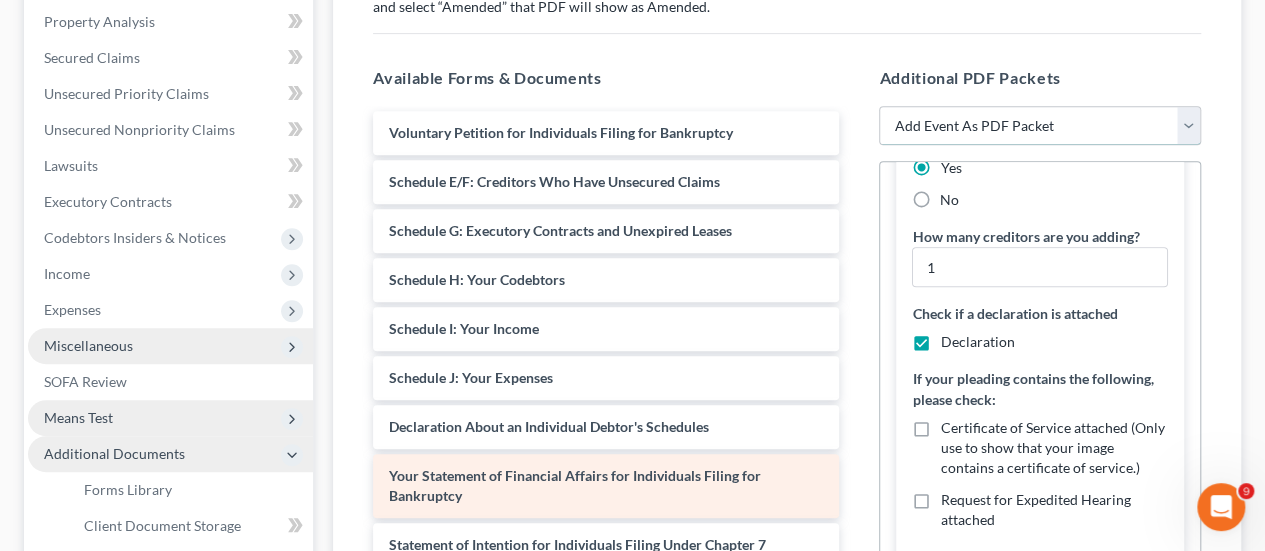 scroll, scrollTop: 1176, scrollLeft: 0, axis: vertical 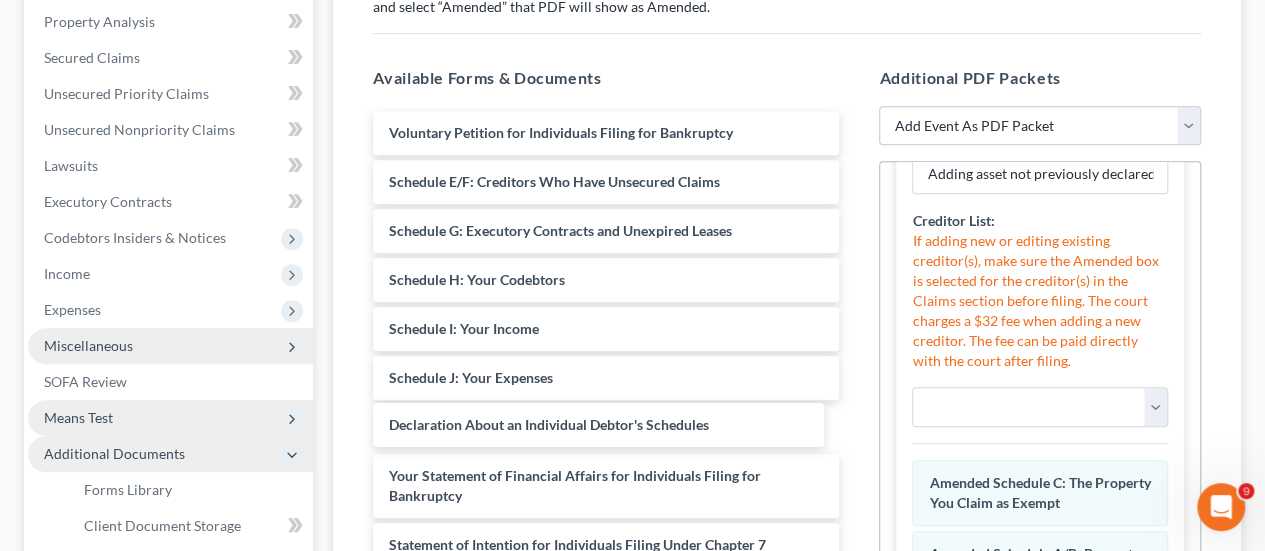 click on "Declaration About an Individual Debtor's Schedules Voluntary Petition for Individuals Filing for Bankruptcy Schedule E/F: Creditors Who Have Unsecured Claims Schedule G: Executory Contracts and Unexpired Leases Schedule H: Your Codebtors Schedule I: Your Income Schedule J: Your Expenses Declaration About an Individual Debtor's Schedules Declaration About an Individual Debtor's Schedules Your Statement of Financial Affairs for Individuals Filing for Bankruptcy Statement of Intention for Individuals Filing Under Chapter 7 Chapter 7 Statement of Your Current Monthly Income and Means-Test Calculation Creditor Matrix Verification of Creditor Matrix Notice Required by 11 U.S.C. § 342(b) for Individuals Filing for Bankruptcy Attorney's Disclosure of Compensation Verification as to Official Creditor List ([DATE]) 15725-OKN-CC-039668749-pdf Payment Advices Certification ([DATE])" at bounding box center [606, 555] 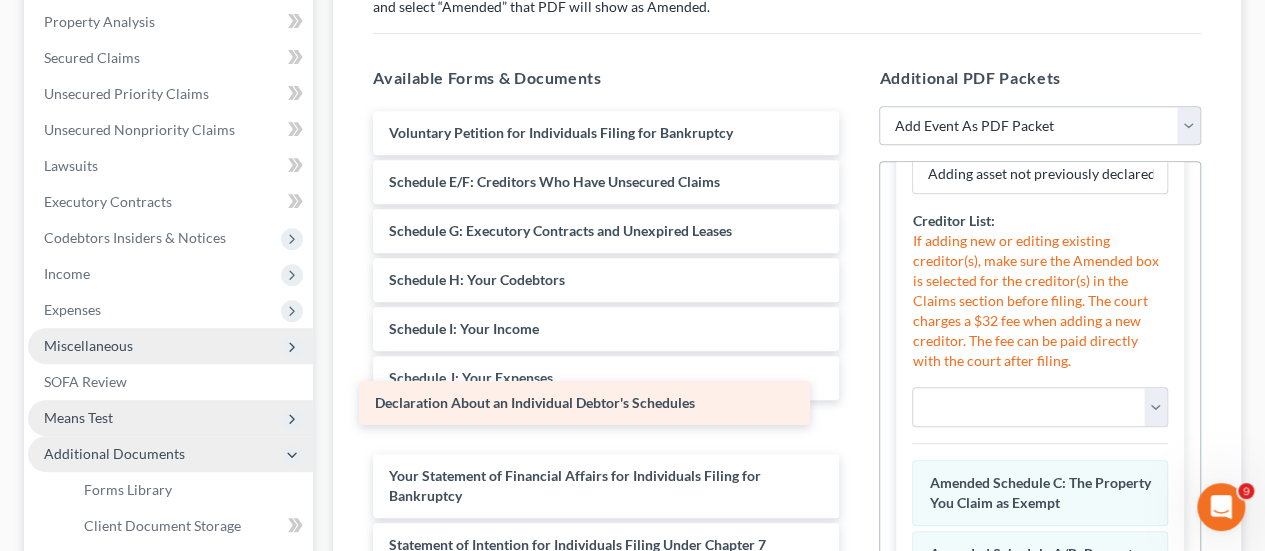 drag, startPoint x: 481, startPoint y: 431, endPoint x: 467, endPoint y: 409, distance: 26.076809 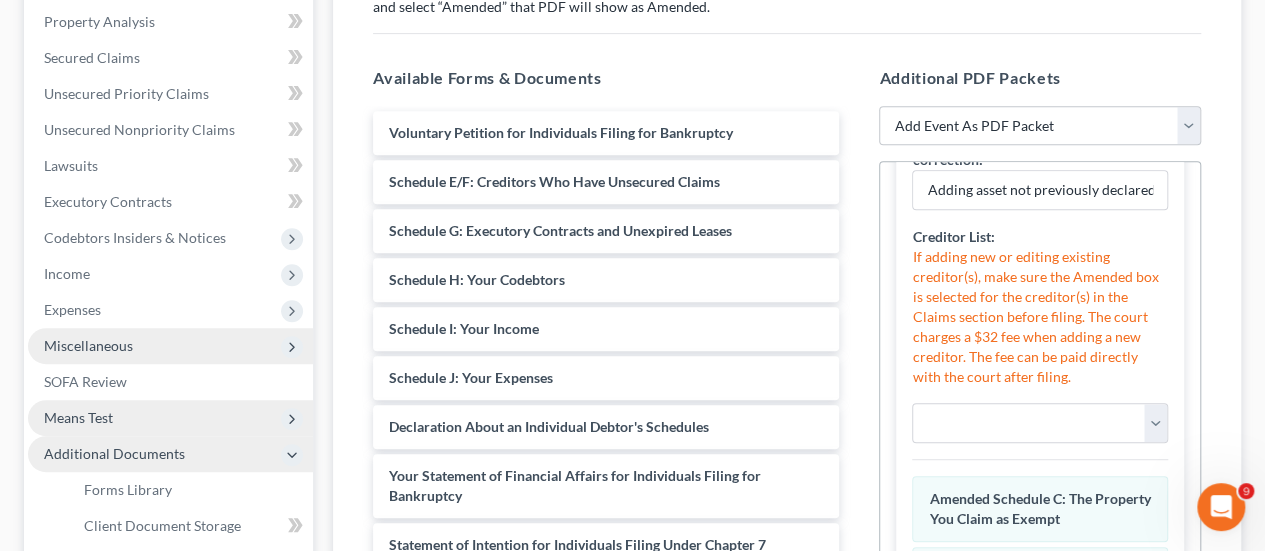scroll, scrollTop: 1157, scrollLeft: 0, axis: vertical 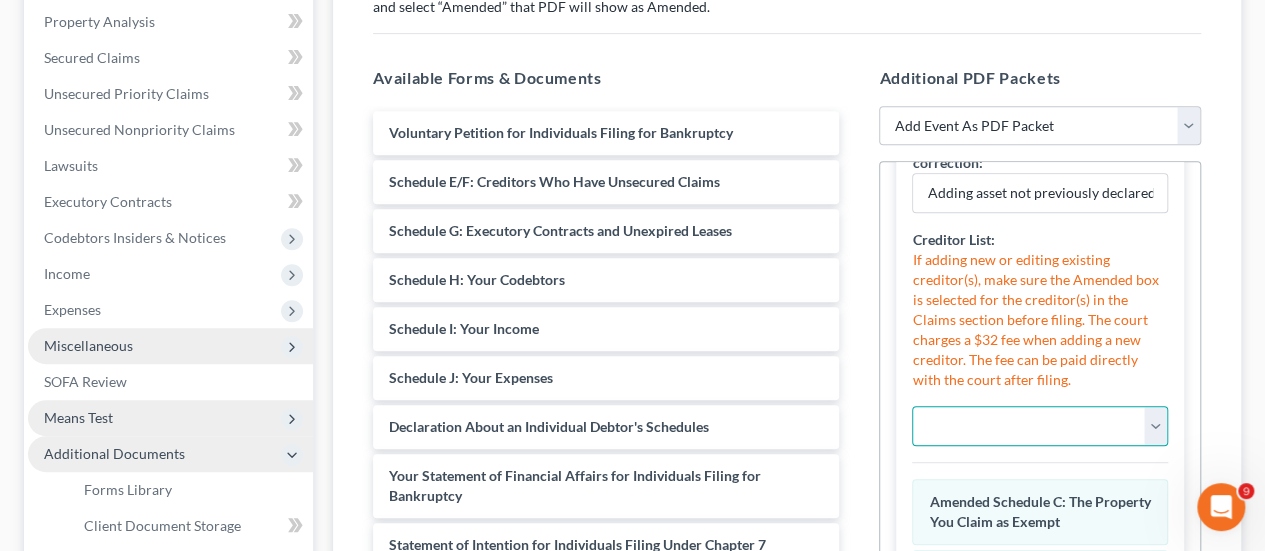 click on "Addendum to Additional to Amendment to Corrected Corrected Amended Corrected Amendment to Corrected First Amended Corrected Second Amended Corrected to Add Correct PDF to Fifth Fifth Amended Final First First Amended First and Final Fourth Fourth Amended Modification to Second Second Amended Second Corrected Sixth Sixth Amended Supplemental Supplement to Third Third Amended" at bounding box center (1040, 426) 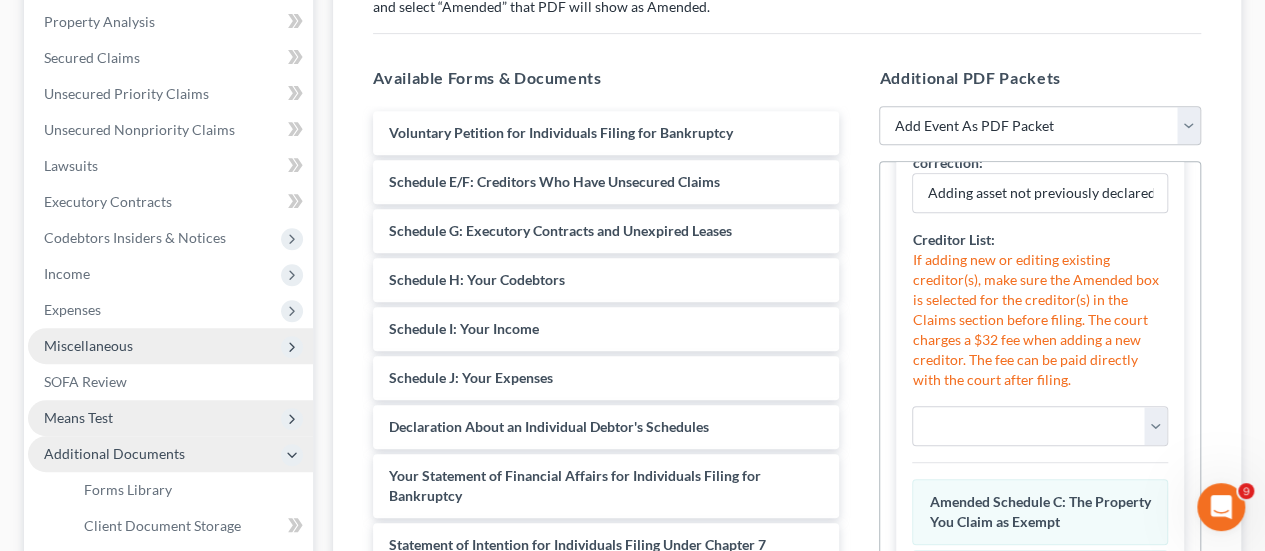 click on "Assemble Forms and Events to File Select which forms you want to file merged with the petition and which forms you want to file as separate events. You can rearrange the order of the documents by dragging and moving the forms list below. You can save and edit filing templates from your  settings  or you can arrange the forms and click below to save that filing template for future cases. This case has already been filed with the court. You can file supplemental or amended documents by selecting the appropriate court event and then dragging and dropping which form you would like to file for that event. If you select a form generated by NextChapter and select “Amended” that PDF will show as Amended. Additional information is needed for one or more of the event codes you've selected. Please attach documents and answer all questions in the Additional PDF Packets column before proceeding. Available Forms & Documents
Voluntary Petition for Individuals Filing for Bankruptcy Schedule H: Your Codebtors" at bounding box center [787, 303] 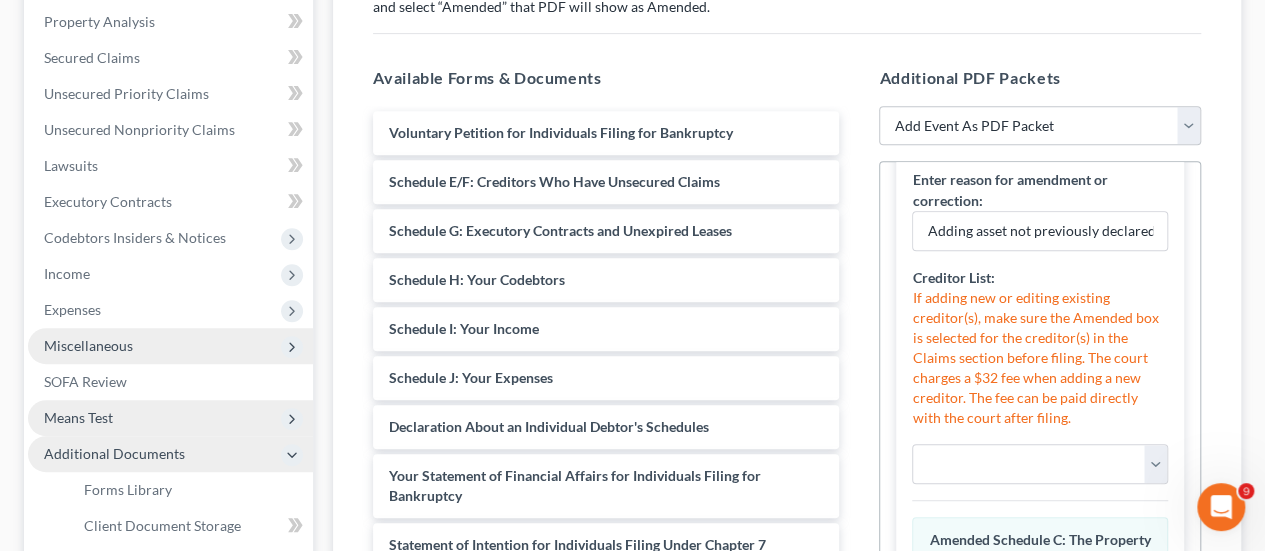 scroll, scrollTop: 1191, scrollLeft: 0, axis: vertical 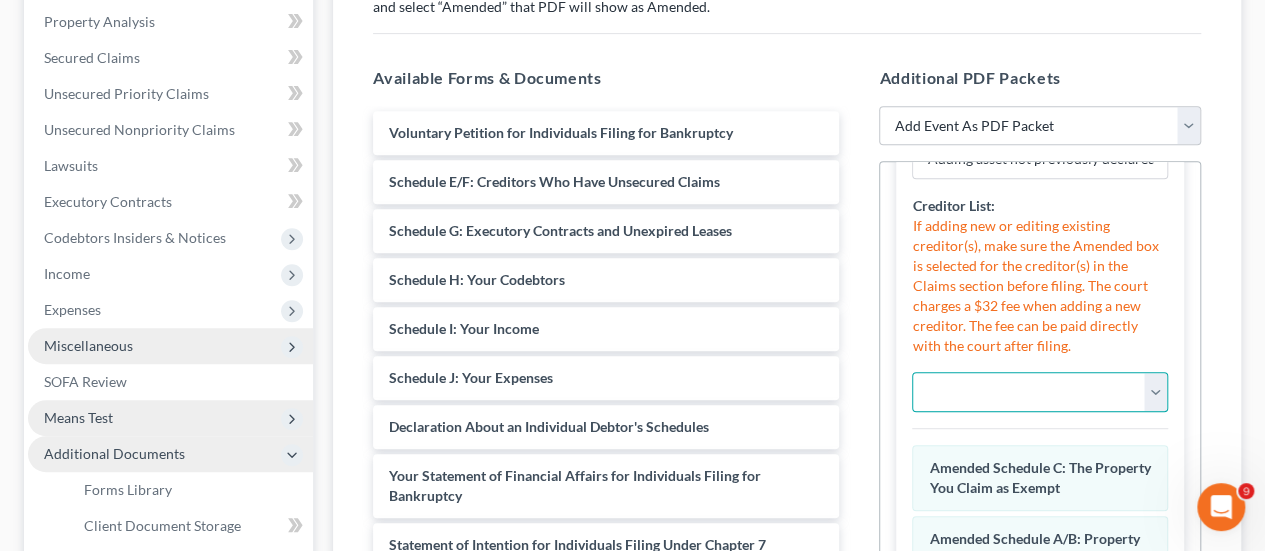 click on "Addendum to Additional to Amendment to Corrected Corrected Amended Corrected Amendment to Corrected First Amended Corrected Second Amended Corrected to Add Correct PDF to Fifth Fifth Amended Final First First Amended First and Final Fourth Fourth Amended Modification to Second Second Amended Second Corrected Sixth Sixth Amended Supplemental Supplement to Third Third Amended" at bounding box center (1040, 392) 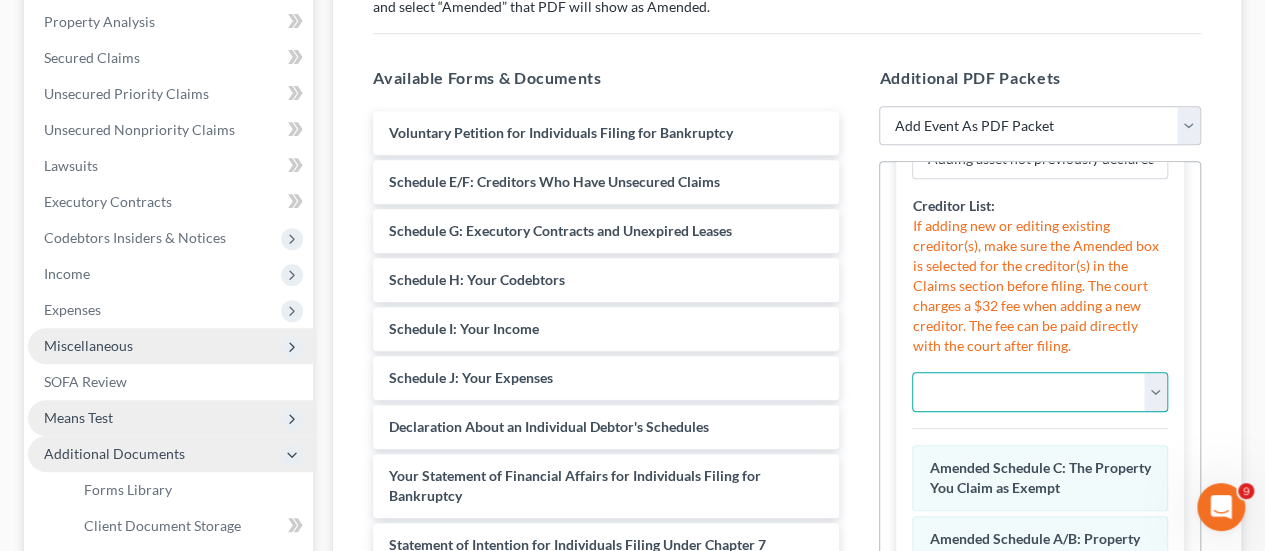 select on "3" 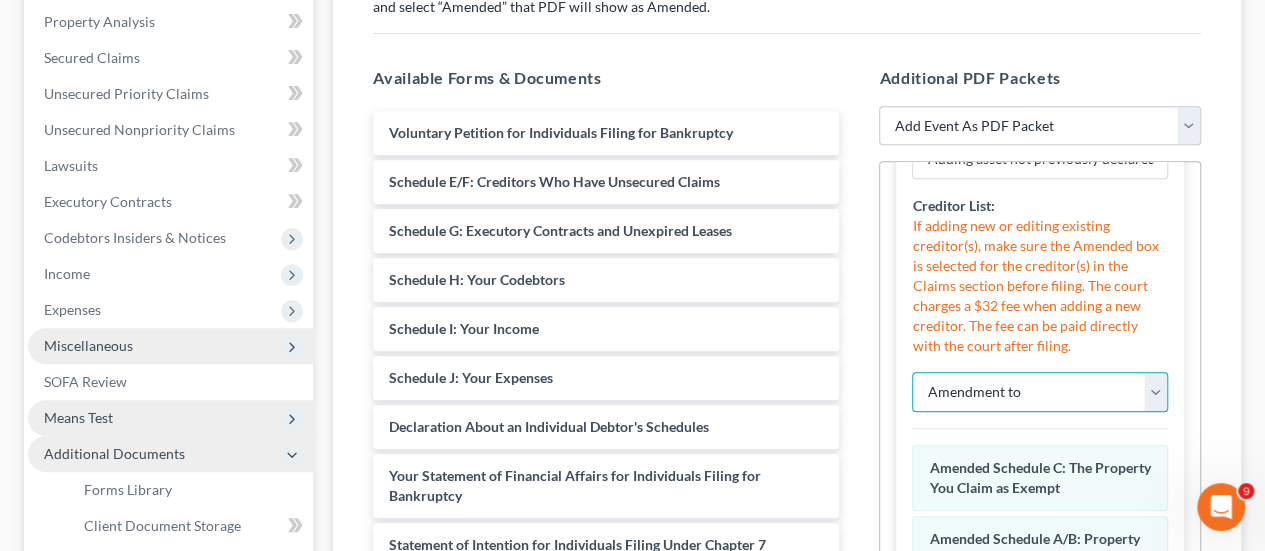click on "Addendum to Additional to Amendment to Corrected Corrected Amended Corrected Amendment to Corrected First Amended Corrected Second Amended Corrected to Add Correct PDF to Fifth Fifth Amended Final First First Amended First and Final Fourth Fourth Amended Modification to Second Second Amended Second Corrected Sixth Sixth Amended Supplemental Supplement to Third Third Amended" at bounding box center [1040, 392] 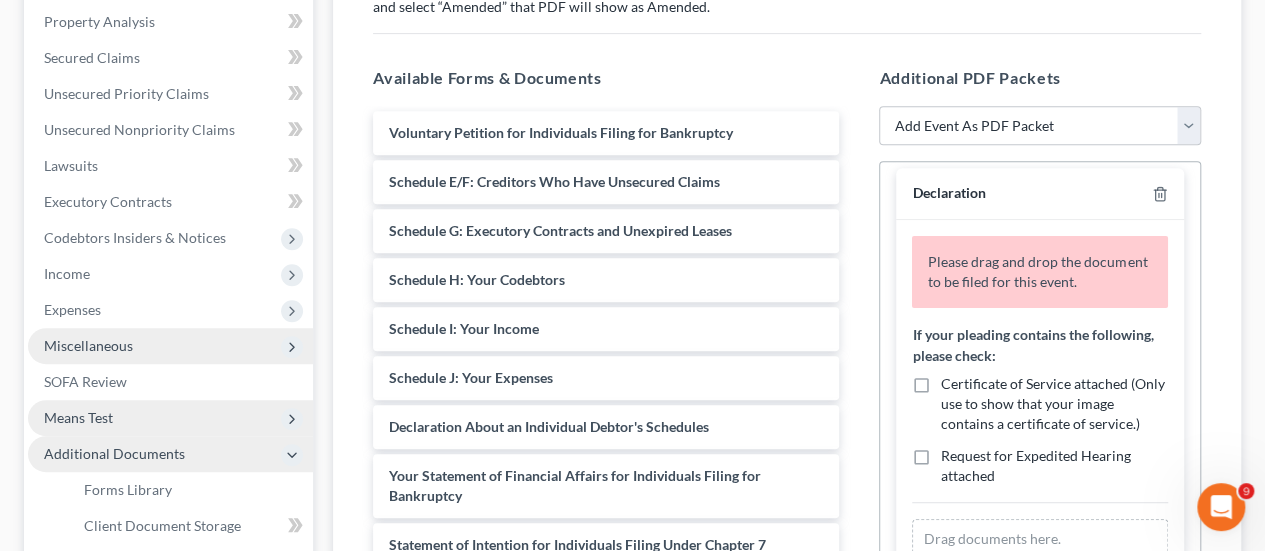 scroll, scrollTop: 0, scrollLeft: 0, axis: both 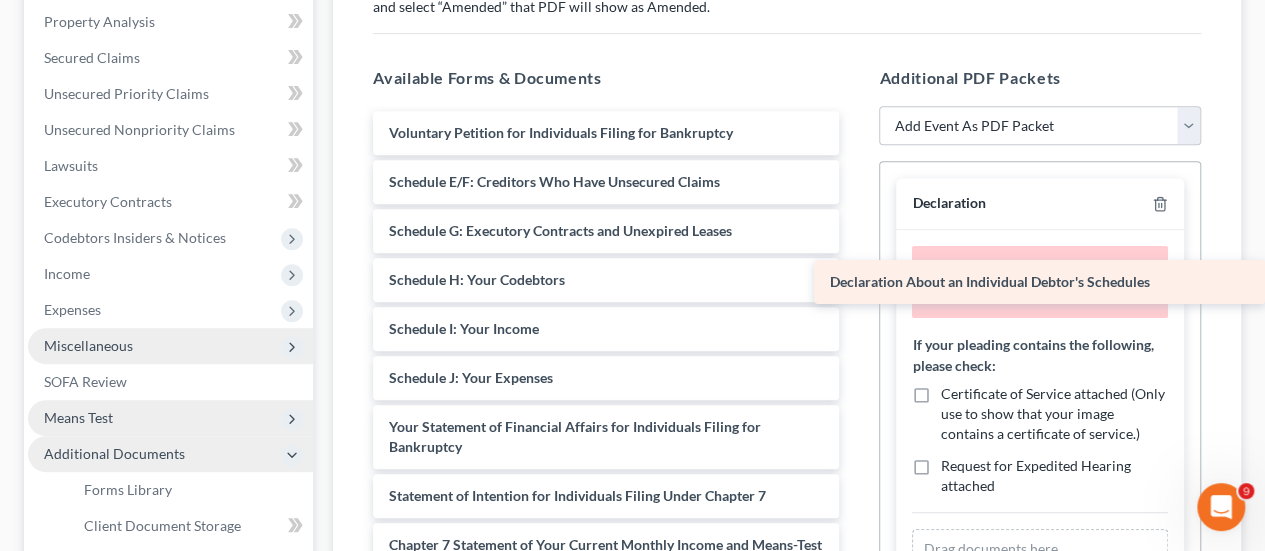 drag, startPoint x: 605, startPoint y: 425, endPoint x: 1126, endPoint y: 282, distance: 540.26843 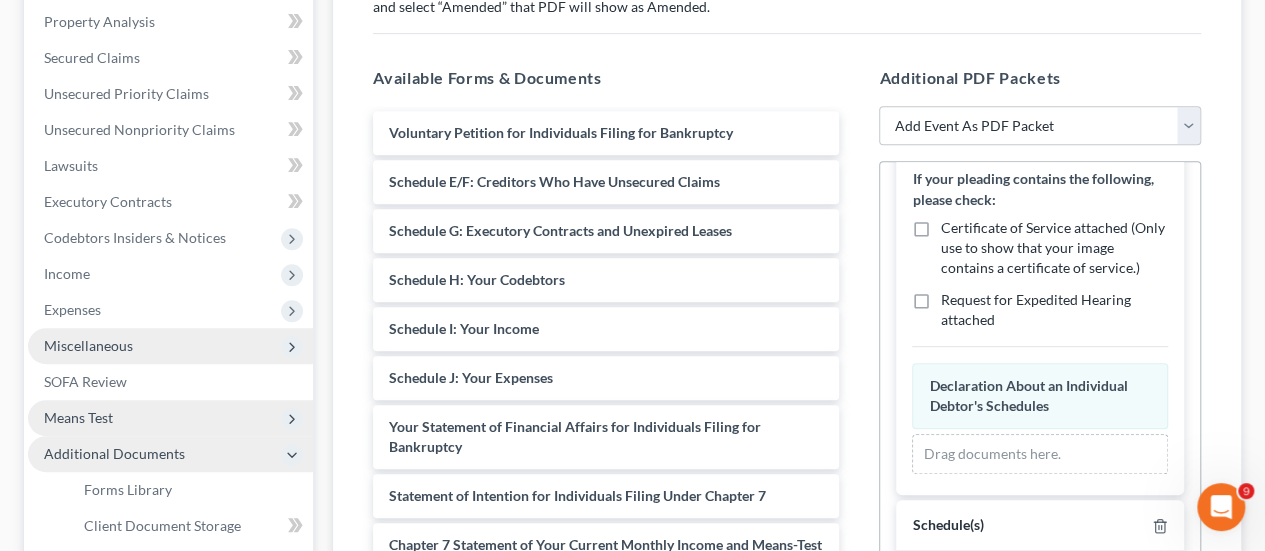scroll, scrollTop: 0, scrollLeft: 0, axis: both 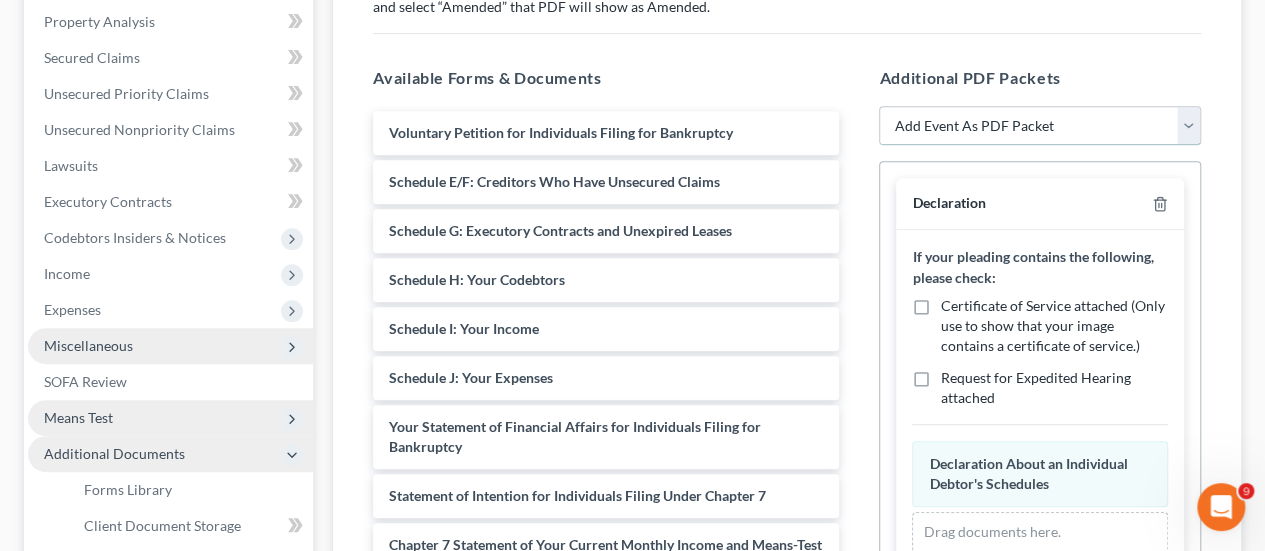 click on "Add Event As PDF Packet Assumption of Lease Agreement Balance Sheet Cash Flow Statement Certificate of Credit Counseling Certificate of Service Certificate of Service of Tax Documents Certification Chapter 7 Means Test Calculation 122A-2 Chapter 7 Statement of Monthly Income - Form 122A-1/Exemption Presumption of Abuse - Form 122A-1Supp Corporate Ownership Statement Creditor List Declaration Disclaimer Disclosure Disclosure of Compensation of Attorney for Debtor Distribution of Funds Equity Security Holders Exhibit List Exhibit(s) Financial Management Course Certification Financial Report Initial Statement of Eviction Judgment - Form 101A Installment Payment to be paid by attorney (Chapter 7) Intent to Cure Default List of Creditors Who Have the 20 Largest Unsecured Claims Master Service List Notice of Change of Address Operating Report Pay Filing Fee in Installments Payment Advices Certification Payment of Fee (Do not use for installment payments) Power of Attorney Reaffirmation Agreement Schedule(s)" at bounding box center (1040, 126) 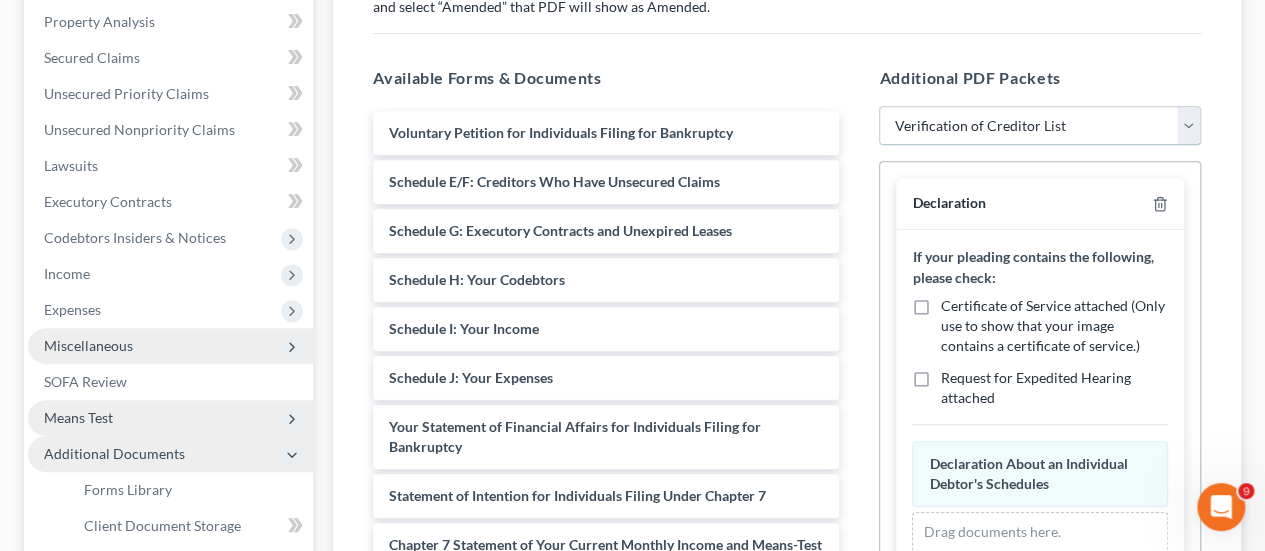 click on "Add Event As PDF Packet Assumption of Lease Agreement Balance Sheet Cash Flow Statement Certificate of Credit Counseling Certificate of Service Certificate of Service of Tax Documents Certification Chapter 7 Means Test Calculation 122A-2 Chapter 7 Statement of Monthly Income - Form 122A-1/Exemption Presumption of Abuse - Form 122A-1Supp Corporate Ownership Statement Creditor List Declaration Disclaimer Disclosure Disclosure of Compensation of Attorney for Debtor Distribution of Funds Equity Security Holders Exhibit List Exhibit(s) Financial Management Course Certification Financial Report Initial Statement of Eviction Judgment - Form 101A Installment Payment to be paid by attorney (Chapter 7) Intent to Cure Default List of Creditors Who Have the 20 Largest Unsecured Claims Master Service List Notice of Change of Address Operating Report Pay Filing Fee in Installments Payment Advices Certification Payment of Fee (Do not use for installment payments) Power of Attorney Reaffirmation Agreement Schedule(s)" at bounding box center (1040, 126) 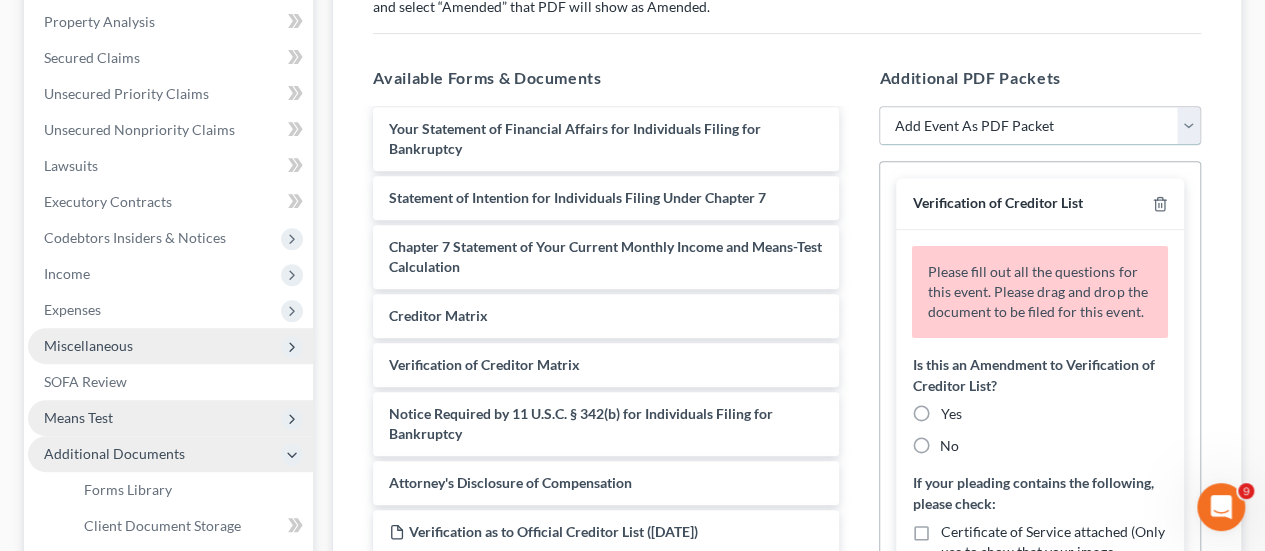 scroll, scrollTop: 299, scrollLeft: 0, axis: vertical 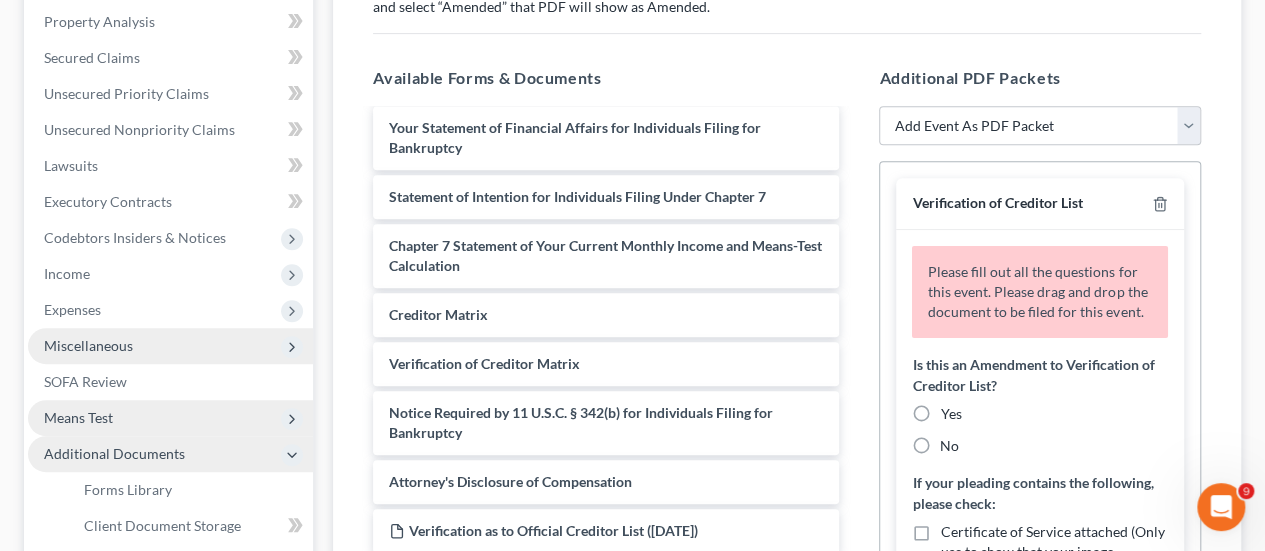 click on "Yes" at bounding box center [950, 414] 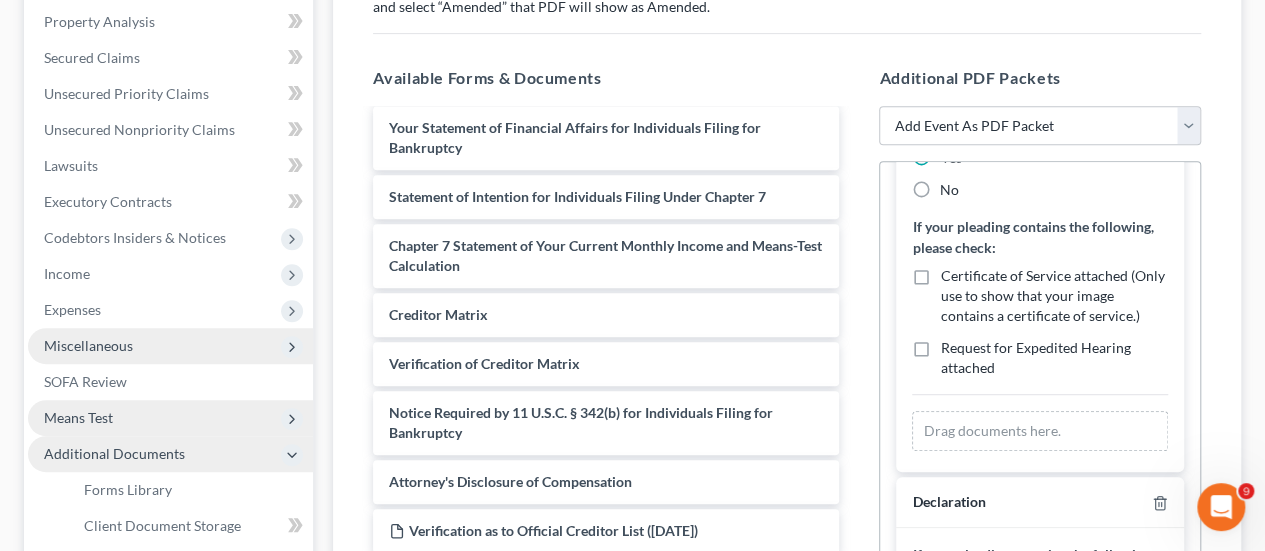scroll, scrollTop: 270, scrollLeft: 0, axis: vertical 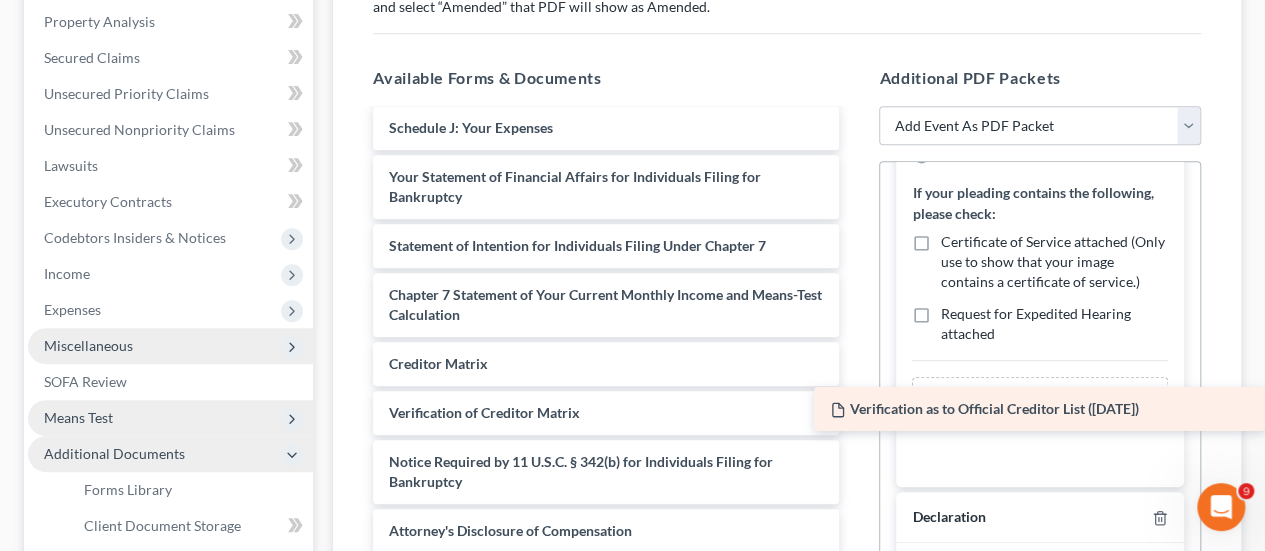 drag, startPoint x: 554, startPoint y: 525, endPoint x: 1060, endPoint y: 406, distance: 519.80475 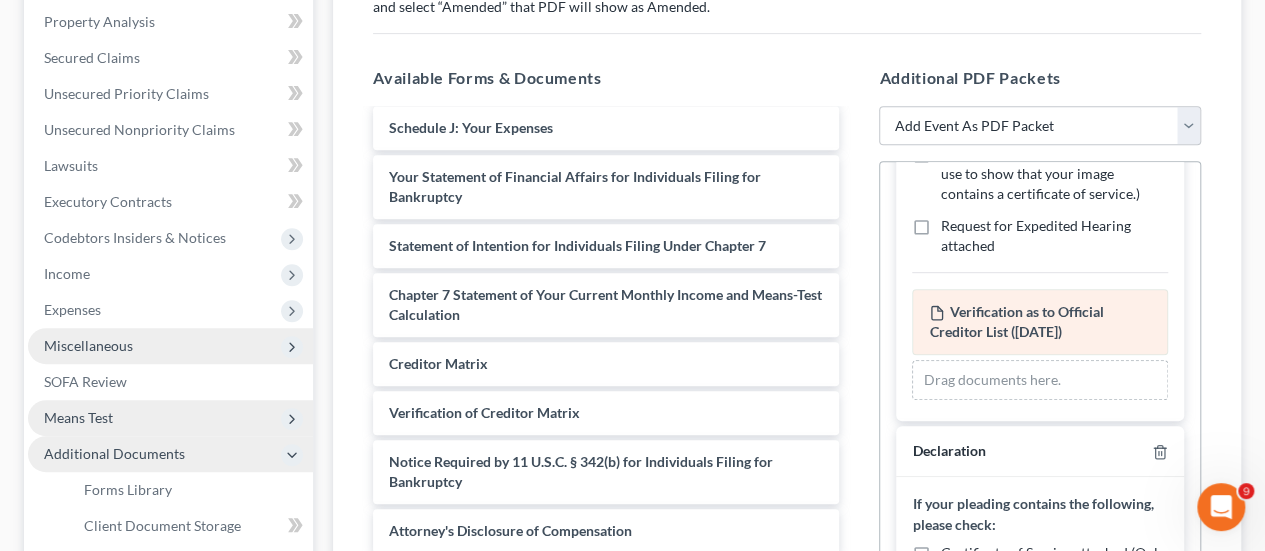 scroll, scrollTop: 162, scrollLeft: 0, axis: vertical 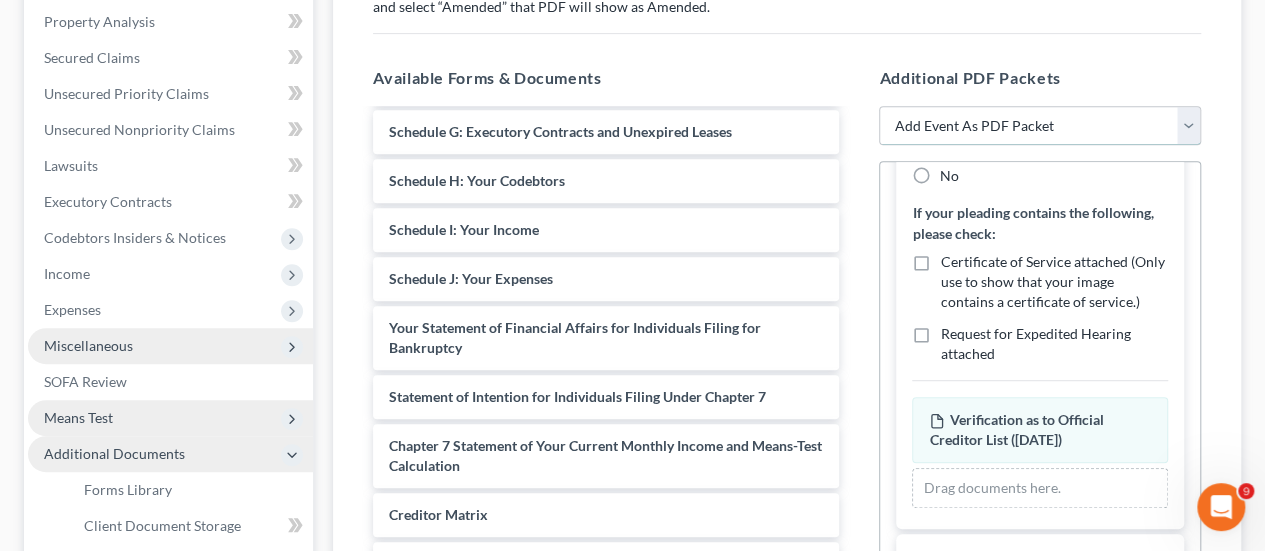 click on "Add Event As PDF Packet Assumption of Lease Agreement Balance Sheet Cash Flow Statement Certificate of Credit Counseling Certificate of Service Certificate of Service of Tax Documents Certification Chapter 7 Means Test Calculation 122A-2 Chapter 7 Statement of Monthly Income - Form 122A-1/Exemption Presumption of Abuse - Form 122A-1Supp Corporate Ownership Statement Creditor List Declaration Disclaimer Disclosure Disclosure of Compensation of Attorney for Debtor Distribution of Funds Equity Security Holders Exhibit List Exhibit(s) Financial Management Course Certification Financial Report Initial Statement of Eviction Judgment - Form 101A Installment Payment to be paid by attorney (Chapter 7) Intent to Cure Default List of Creditors Who Have the 20 Largest Unsecured Claims Master Service List Notice of Change of Address Operating Report Pay Filing Fee in Installments Payment Advices Certification Payment of Fee (Do not use for installment payments) Power of Attorney Reaffirmation Agreement Schedule(s)" at bounding box center [1040, 126] 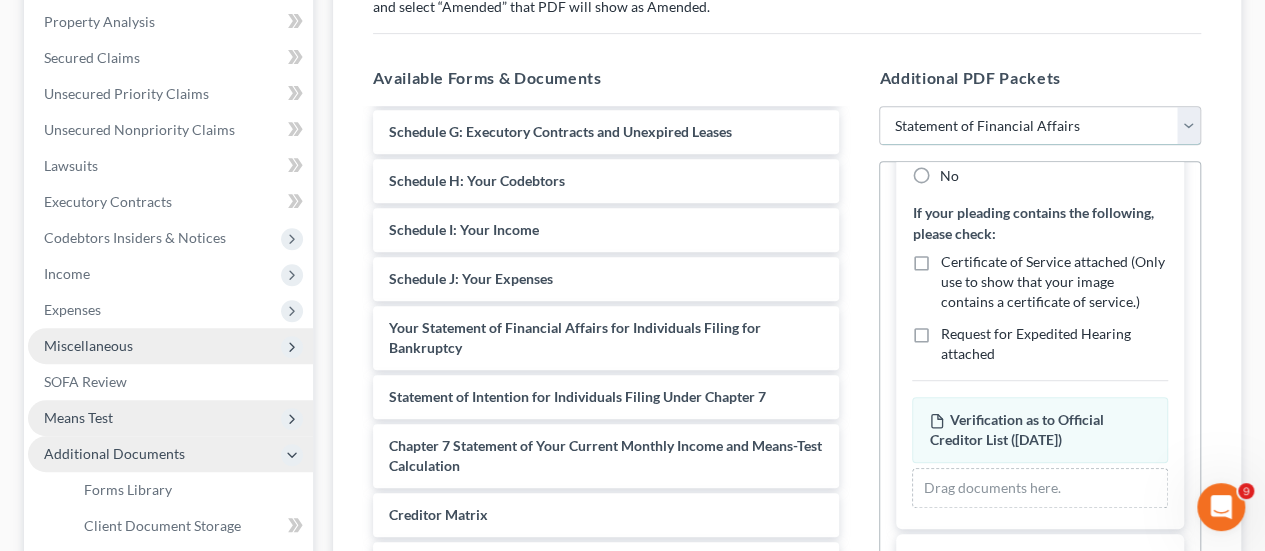 click on "Add Event As PDF Packet Assumption of Lease Agreement Balance Sheet Cash Flow Statement Certificate of Credit Counseling Certificate of Service Certificate of Service of Tax Documents Certification Chapter 7 Means Test Calculation 122A-2 Chapter 7 Statement of Monthly Income - Form 122A-1/Exemption Presumption of Abuse - Form 122A-1Supp Corporate Ownership Statement Creditor List Declaration Disclaimer Disclosure Disclosure of Compensation of Attorney for Debtor Distribution of Funds Equity Security Holders Exhibit List Exhibit(s) Financial Management Course Certification Financial Report Initial Statement of Eviction Judgment - Form 101A Installment Payment to be paid by attorney (Chapter 7) Intent to Cure Default List of Creditors Who Have the 20 Largest Unsecured Claims Master Service List Notice of Change of Address Operating Report Pay Filing Fee in Installments Payment Advices Certification Payment of Fee (Do not use for installment payments) Power of Attorney Reaffirmation Agreement Schedule(s)" at bounding box center (1040, 126) 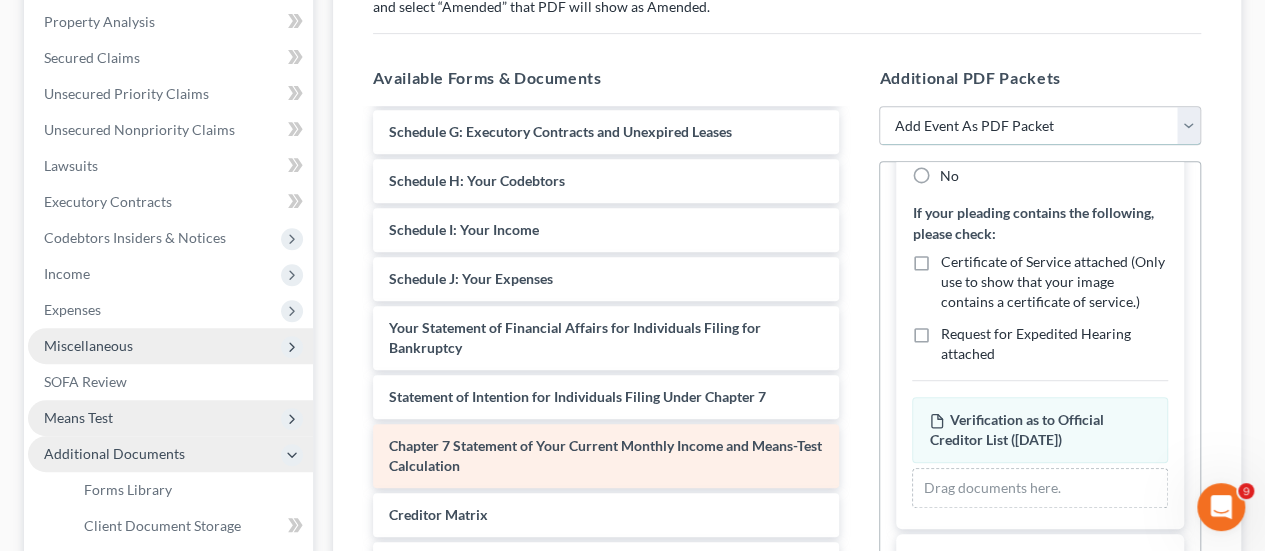 scroll, scrollTop: 596, scrollLeft: 0, axis: vertical 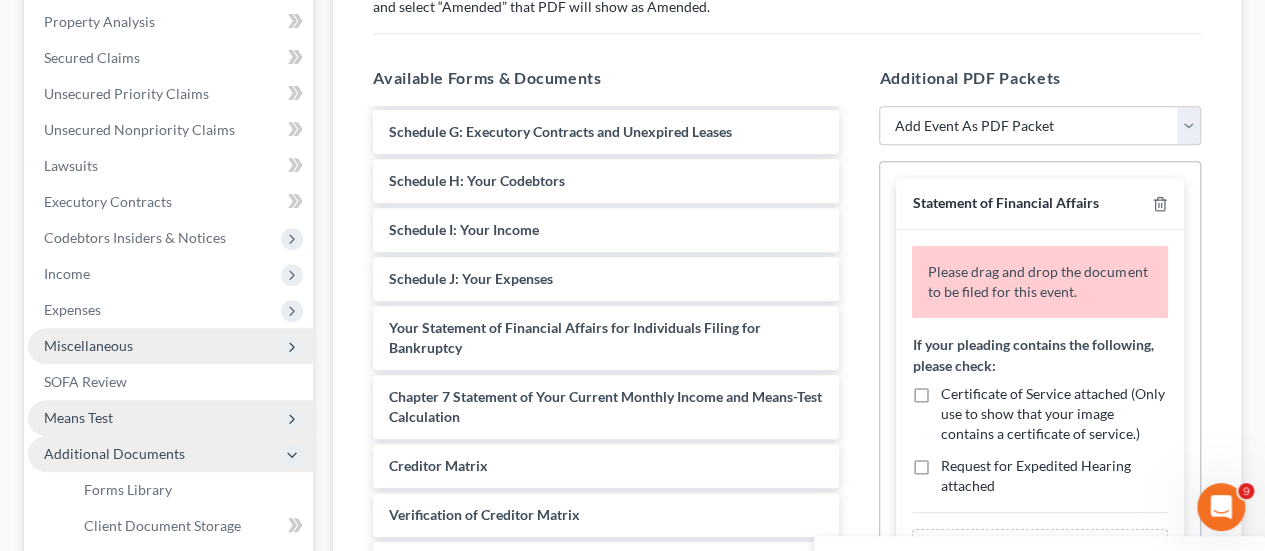 drag, startPoint x: 532, startPoint y: 390, endPoint x: 1260, endPoint y: 559, distance: 747.3587 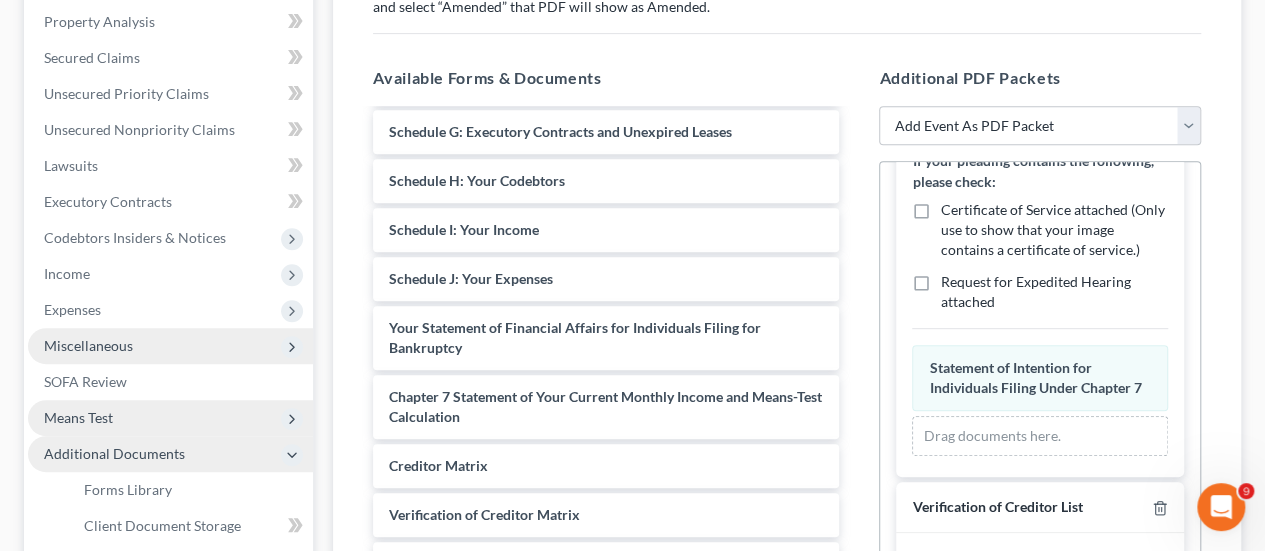 scroll, scrollTop: 0, scrollLeft: 0, axis: both 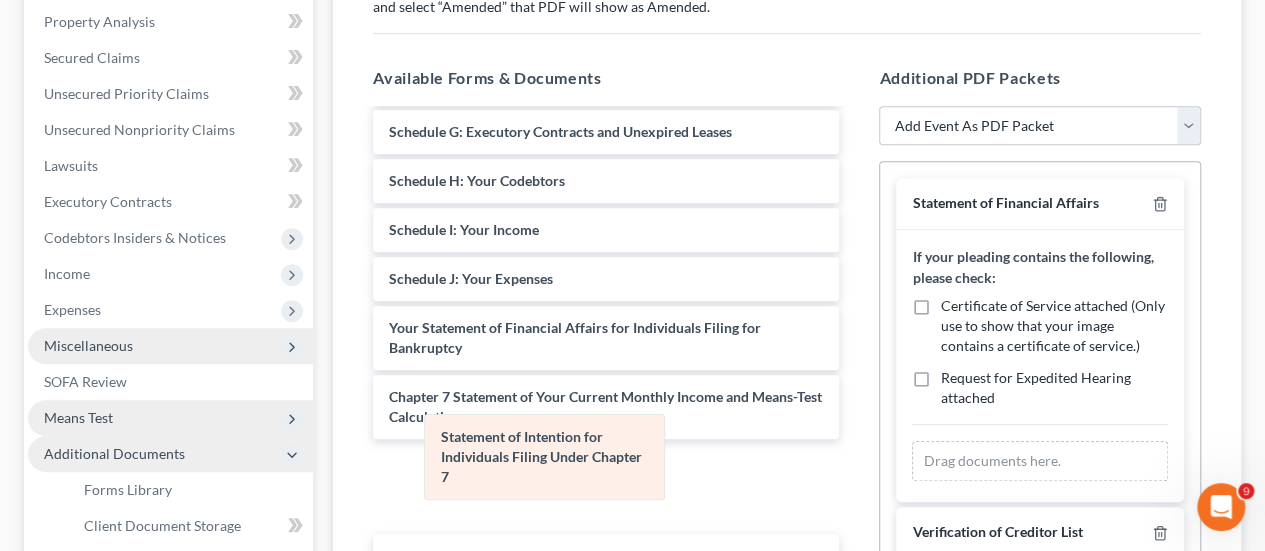 drag, startPoint x: 1007, startPoint y: 464, endPoint x: 495, endPoint y: 445, distance: 512.3524 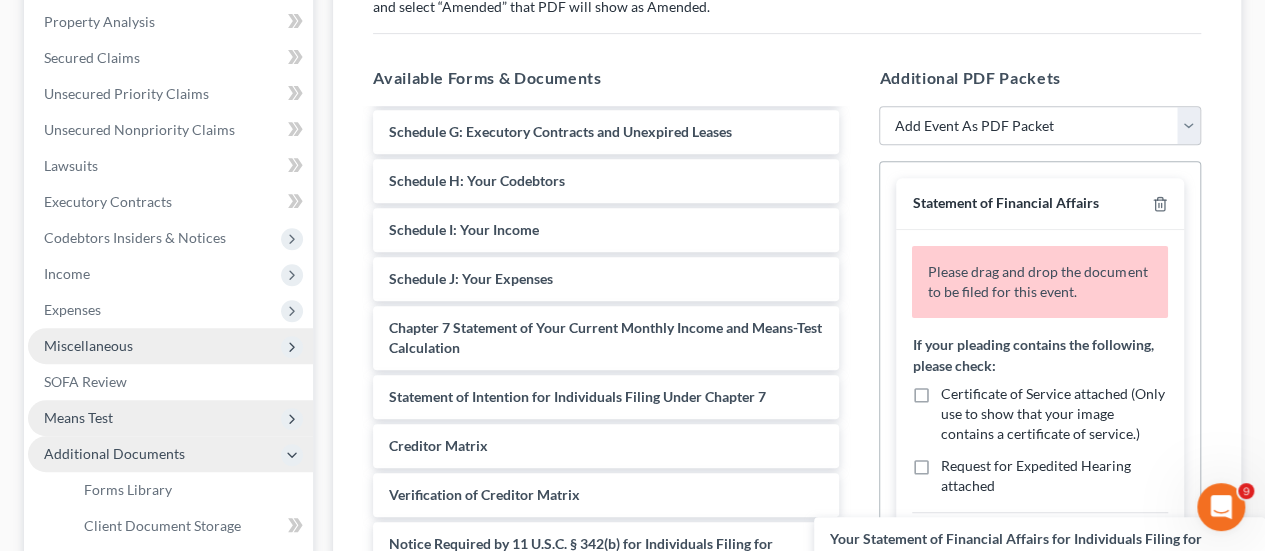 drag, startPoint x: 514, startPoint y: 329, endPoint x: 1278, endPoint y: 543, distance: 793.40533 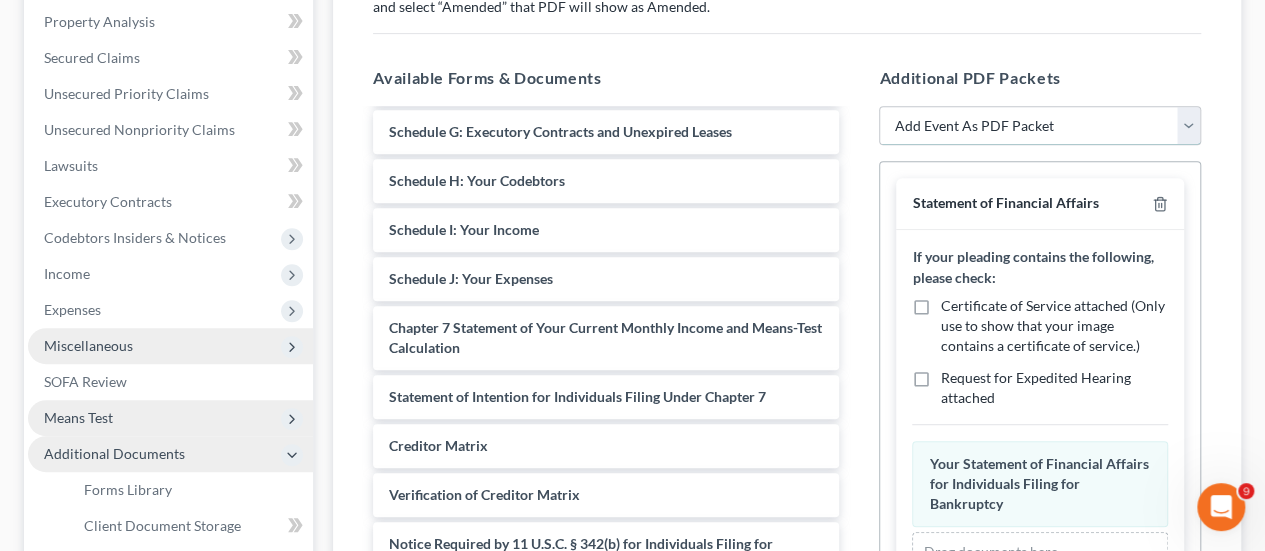 click on "Add Event As PDF Packet Assumption of Lease Agreement Balance Sheet Cash Flow Statement Certificate of Credit Counseling Certificate of Service Certificate of Service of Tax Documents Certification Chapter 7 Means Test Calculation 122A-2 Chapter 7 Statement of Monthly Income - Form 122A-1/Exemption Presumption of Abuse - Form 122A-1Supp Corporate Ownership Statement Creditor List Declaration Disclaimer Disclosure Disclosure of Compensation of Attorney for Debtor Distribution of Funds Equity Security Holders Exhibit List Exhibit(s) Financial Management Course Certification Financial Report Initial Statement of Eviction Judgment - Form 101A Installment Payment to be paid by attorney (Chapter 7) Intent to Cure Default List of Creditors Who Have the 20 Largest Unsecured Claims Master Service List Notice of Change of Address Operating Report Pay Filing Fee in Installments Payment Advices Certification Payment of Fee (Do not use for installment payments) Power of Attorney Reaffirmation Agreement Schedule(s)" at bounding box center (1040, 126) 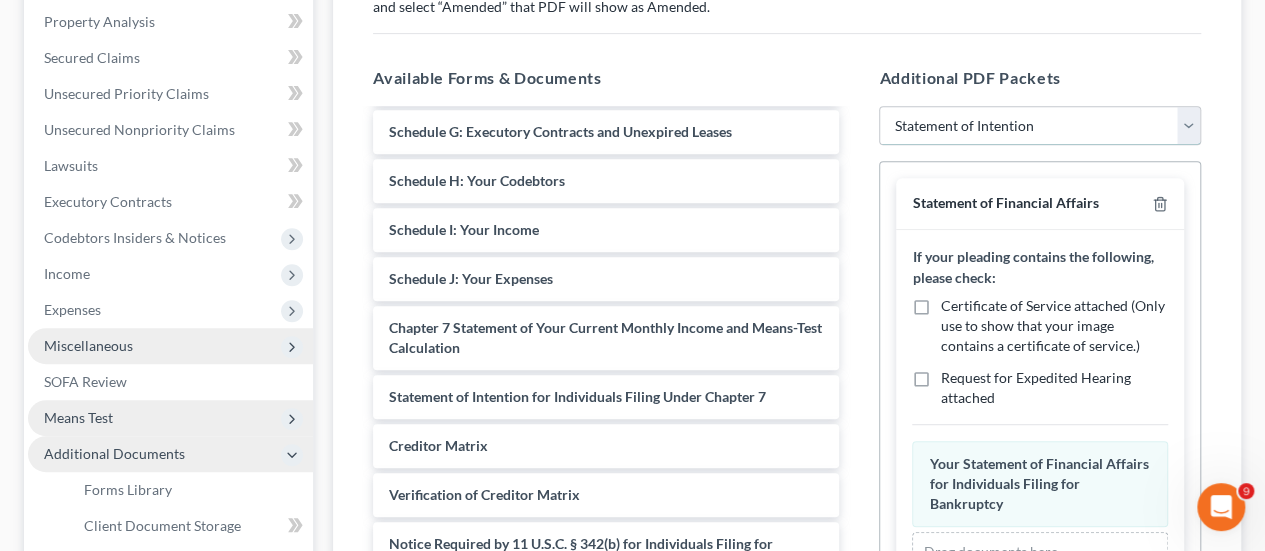 click on "Add Event As PDF Packet Assumption of Lease Agreement Balance Sheet Cash Flow Statement Certificate of Credit Counseling Certificate of Service Certificate of Service of Tax Documents Certification Chapter 7 Means Test Calculation 122A-2 Chapter 7 Statement of Monthly Income - Form 122A-1/Exemption Presumption of Abuse - Form 122A-1Supp Corporate Ownership Statement Creditor List Declaration Disclaimer Disclosure Disclosure of Compensation of Attorney for Debtor Distribution of Funds Equity Security Holders Exhibit List Exhibit(s) Financial Management Course Certification Financial Report Initial Statement of Eviction Judgment - Form 101A Installment Payment to be paid by attorney (Chapter 7) Intent to Cure Default List of Creditors Who Have the 20 Largest Unsecured Claims Master Service List Notice of Change of Address Operating Report Pay Filing Fee in Installments Payment Advices Certification Payment of Fee (Do not use for installment payments) Power of Attorney Reaffirmation Agreement Schedule(s)" at bounding box center (1040, 126) 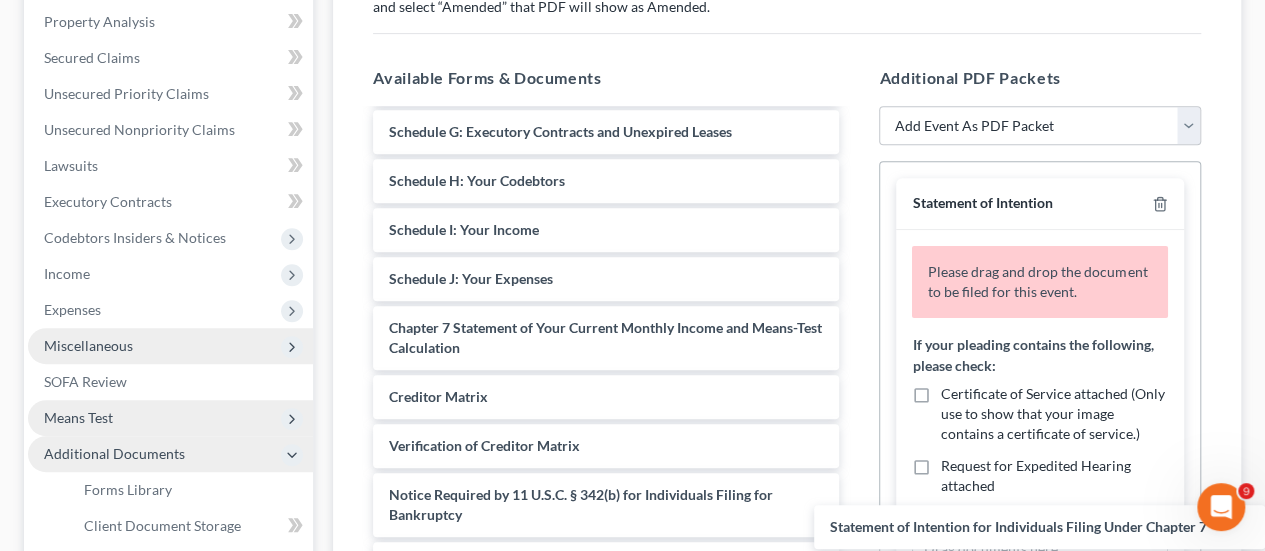 drag, startPoint x: 1701, startPoint y: 864, endPoint x: 1207, endPoint y: 512, distance: 606.58057 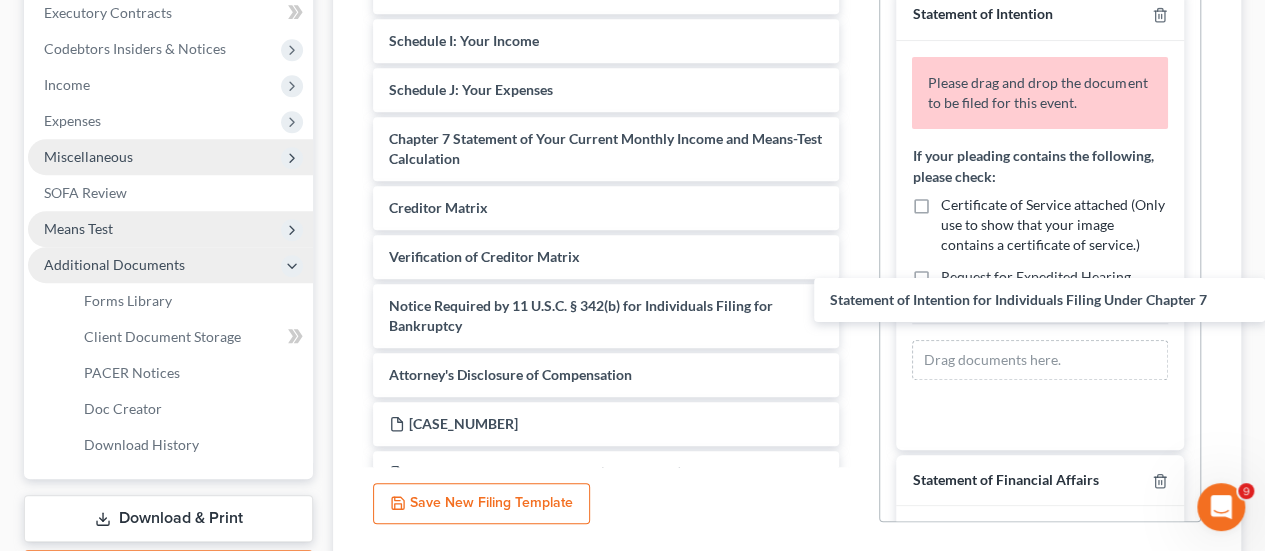 scroll, scrollTop: 532, scrollLeft: 0, axis: vertical 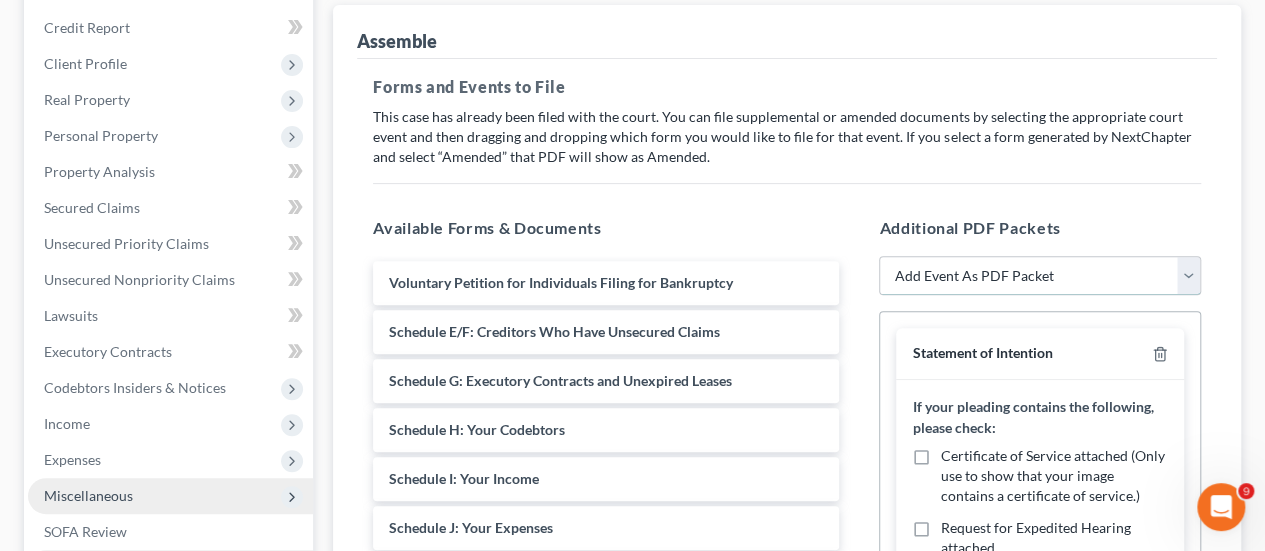 click on "Add Event As PDF Packet Assumption of Lease Agreement Balance Sheet Cash Flow Statement Certificate of Credit Counseling Certificate of Service Certificate of Service of Tax Documents Certification Chapter 7 Means Test Calculation 122A-2 Chapter 7 Statement of Monthly Income - Form 122A-1/Exemption Presumption of Abuse - Form 122A-1Supp Corporate Ownership Statement Creditor List Declaration Disclaimer Disclosure Disclosure of Compensation of Attorney for Debtor Distribution of Funds Equity Security Holders Exhibit List Exhibit(s) Financial Management Course Certification Financial Report Initial Statement of Eviction Judgment - Form 101A Installment Payment to be paid by attorney (Chapter 7) Intent to Cure Default List of Creditors Who Have the 20 Largest Unsecured Claims Master Service List Notice of Change of Address Operating Report Pay Filing Fee in Installments Payment Advices Certification Payment of Fee (Do not use for installment payments) Power of Attorney Reaffirmation Agreement Schedule(s)" at bounding box center [1040, 276] 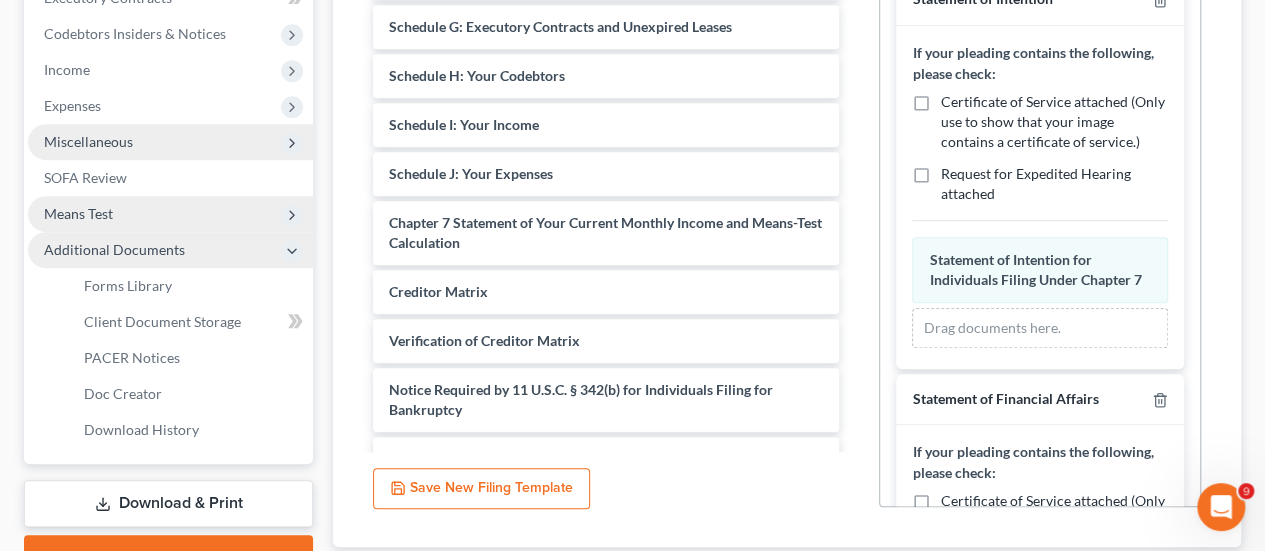 scroll, scrollTop: 593, scrollLeft: 0, axis: vertical 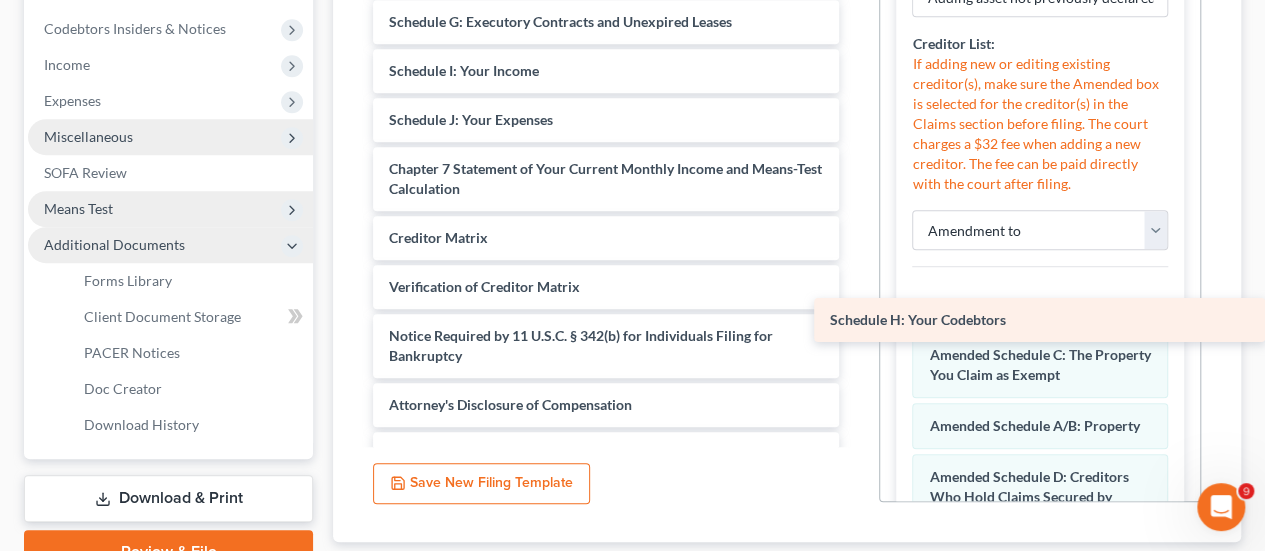 drag, startPoint x: 500, startPoint y: 64, endPoint x: 1015, endPoint y: 315, distance: 572.9101 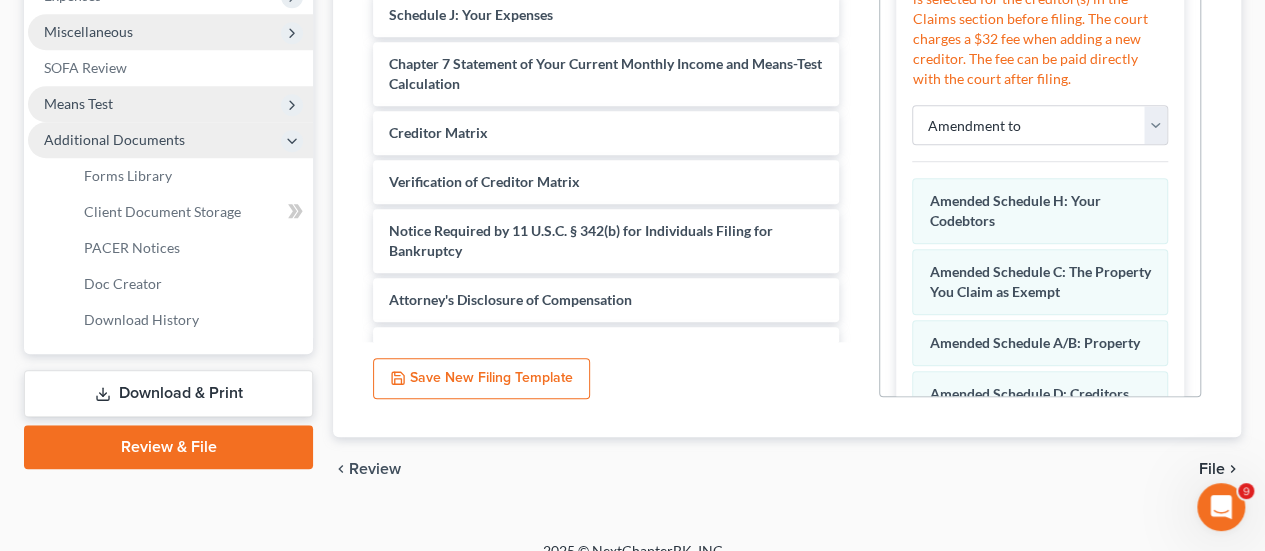 scroll, scrollTop: 722, scrollLeft: 0, axis: vertical 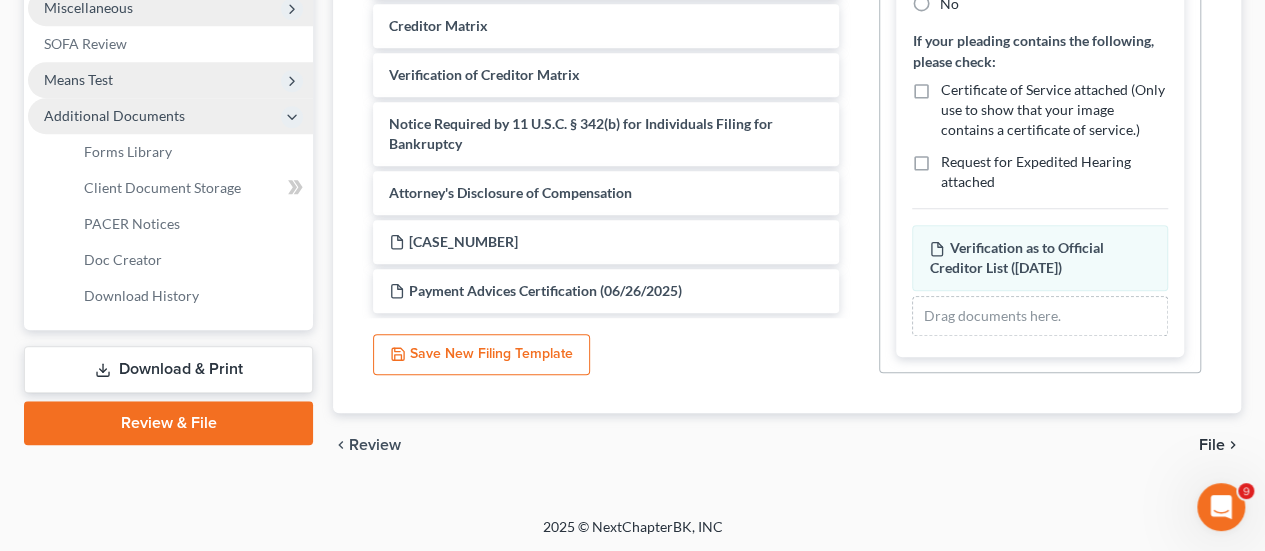 click on "File" at bounding box center (1212, 445) 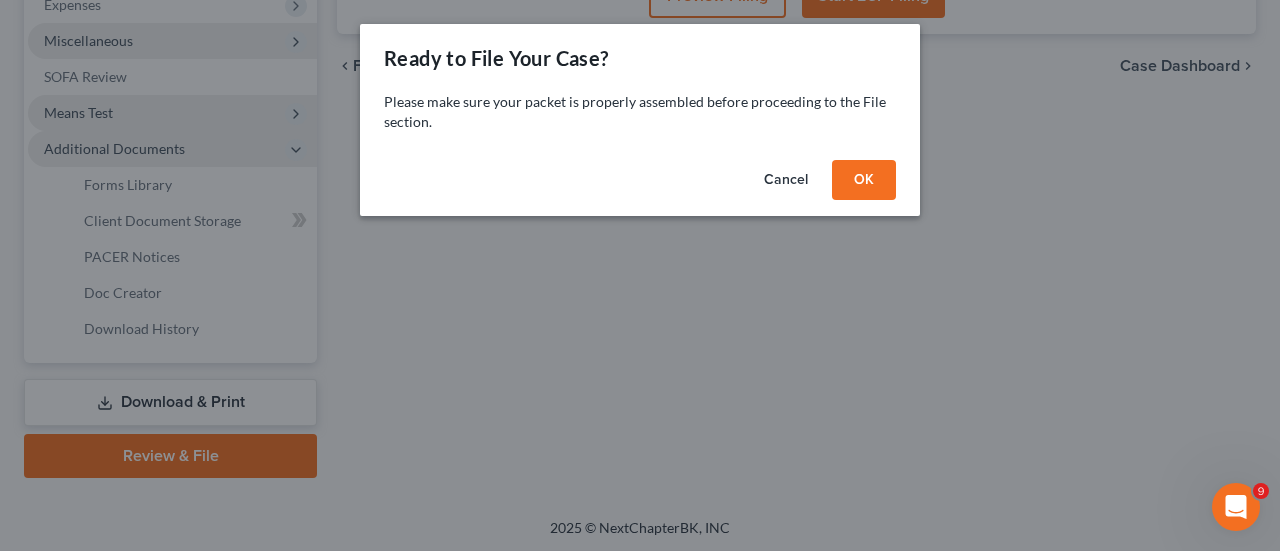 click on "OK" at bounding box center (864, 180) 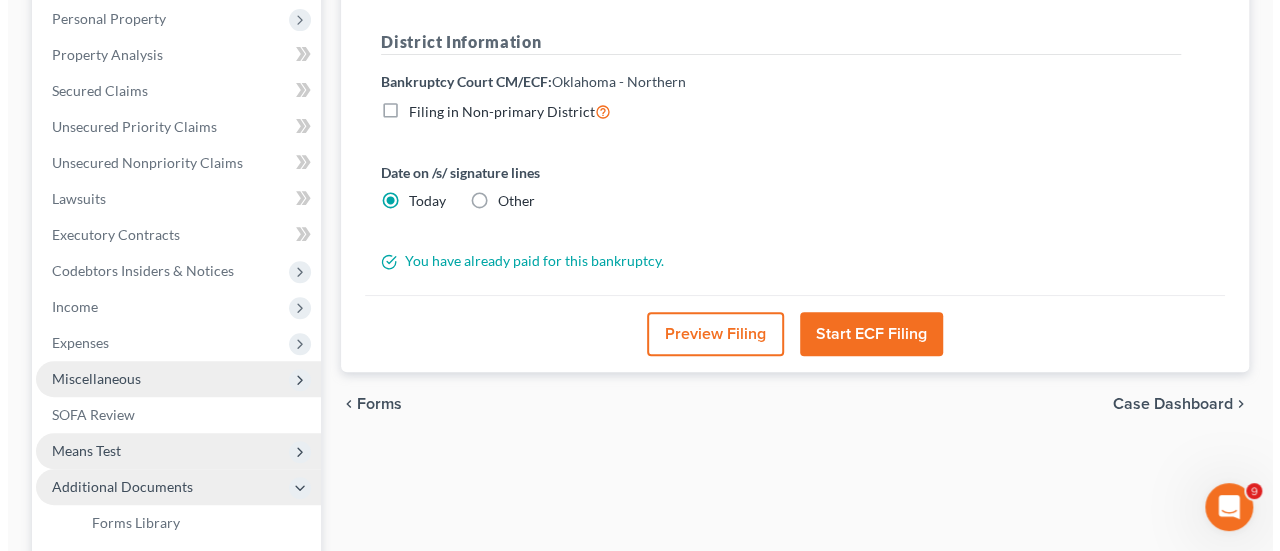scroll, scrollTop: 348, scrollLeft: 0, axis: vertical 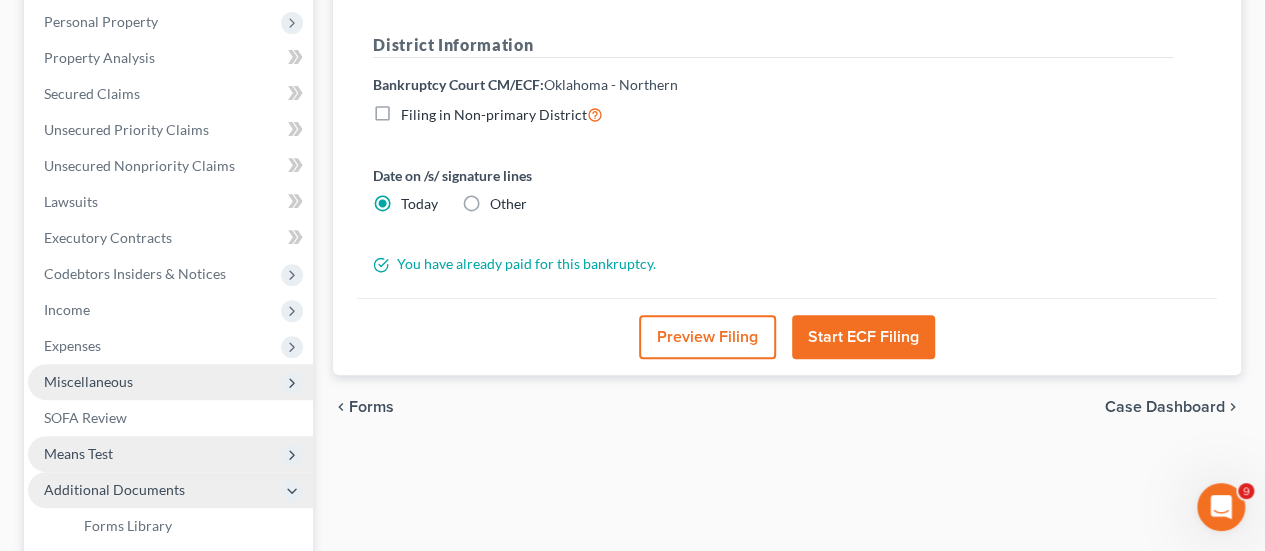click on "Preview Filing" at bounding box center [707, 337] 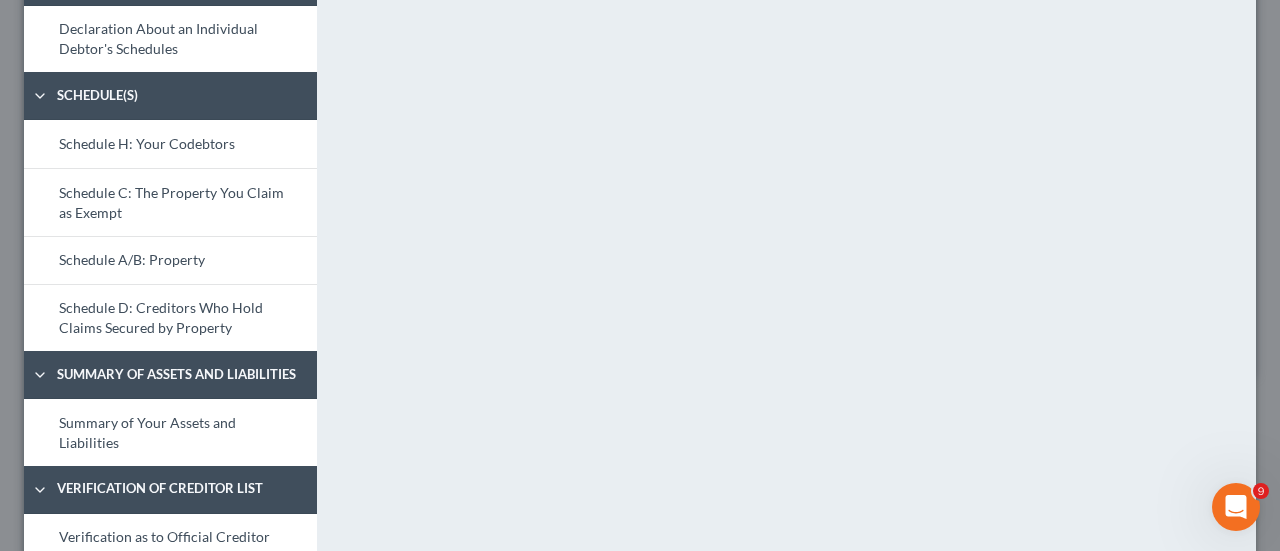 scroll, scrollTop: 492, scrollLeft: 0, axis: vertical 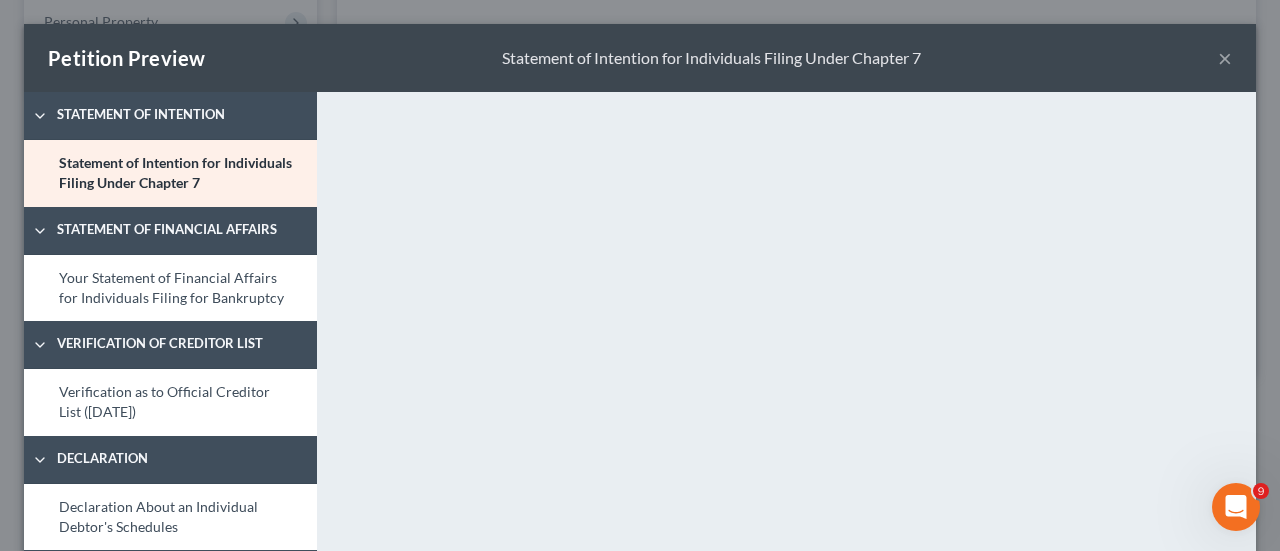 click on "×" at bounding box center [1225, 58] 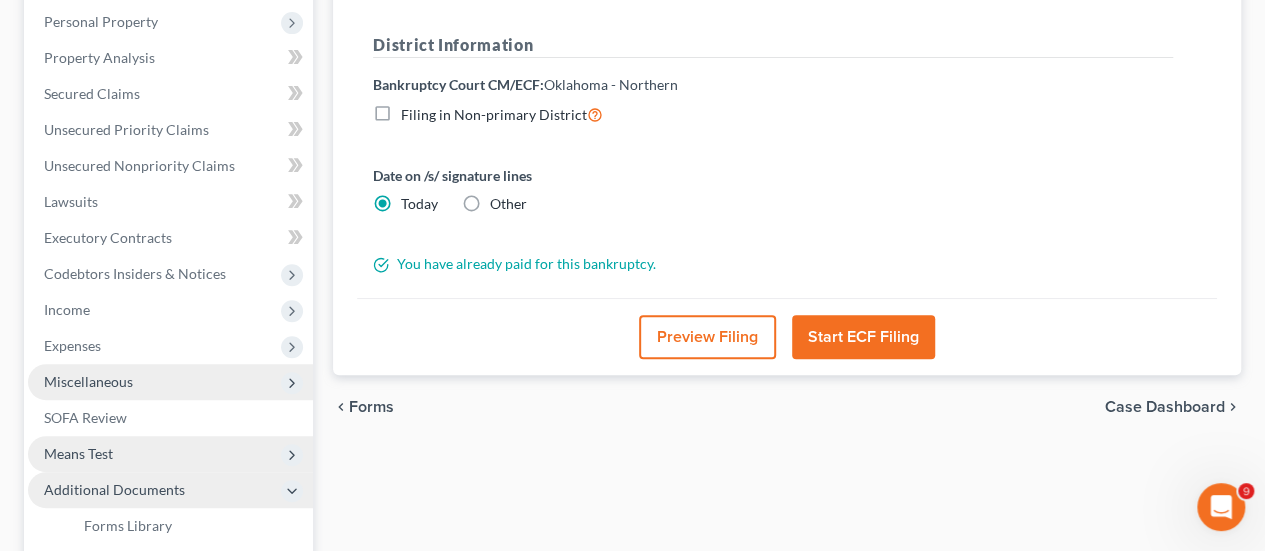click on "Forms" at bounding box center (371, 407) 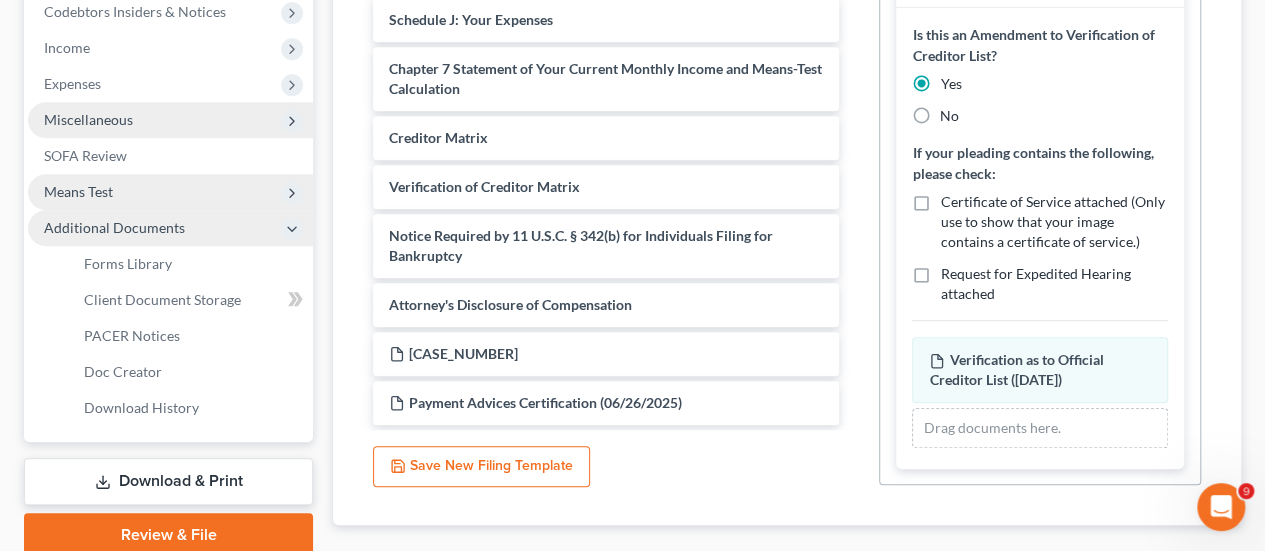 scroll, scrollTop: 722, scrollLeft: 0, axis: vertical 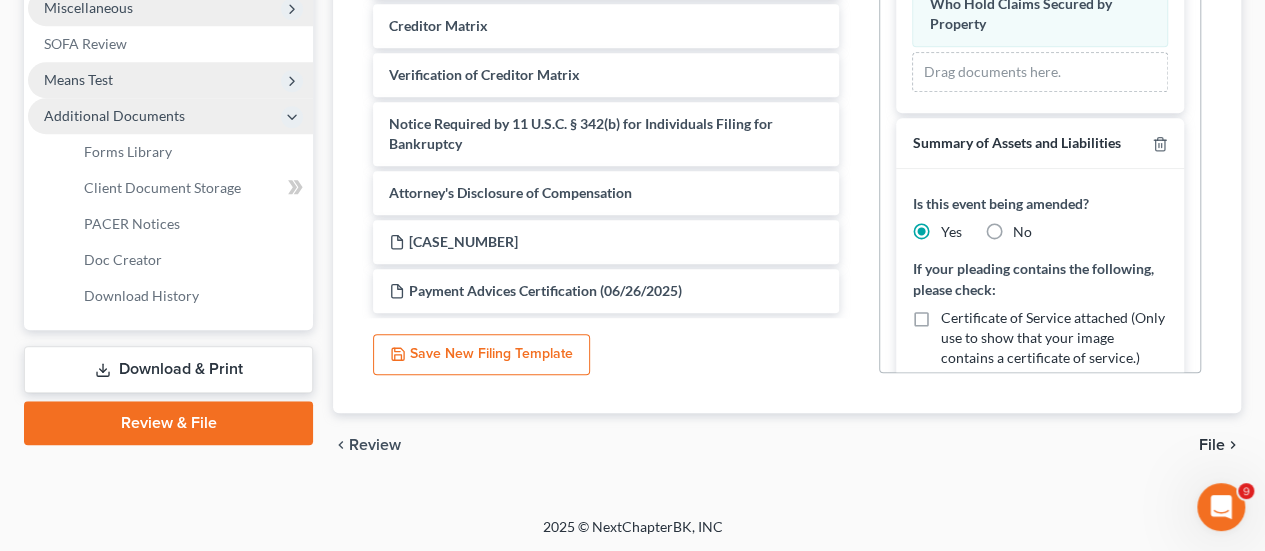 click on "Yes" at bounding box center [950, 232] 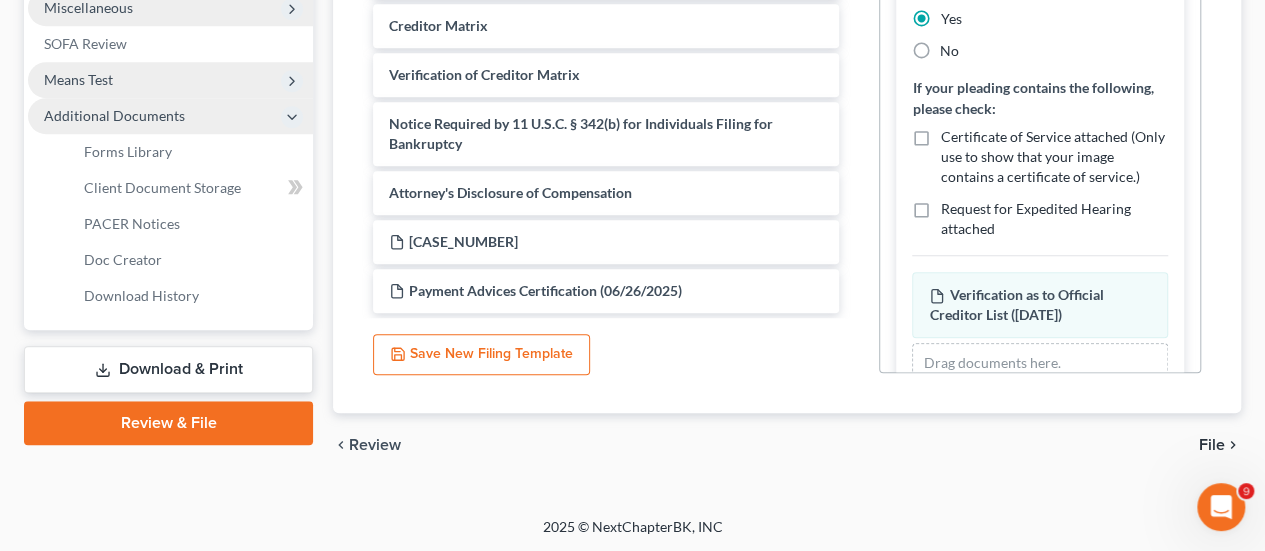 scroll, scrollTop: 3534, scrollLeft: 0, axis: vertical 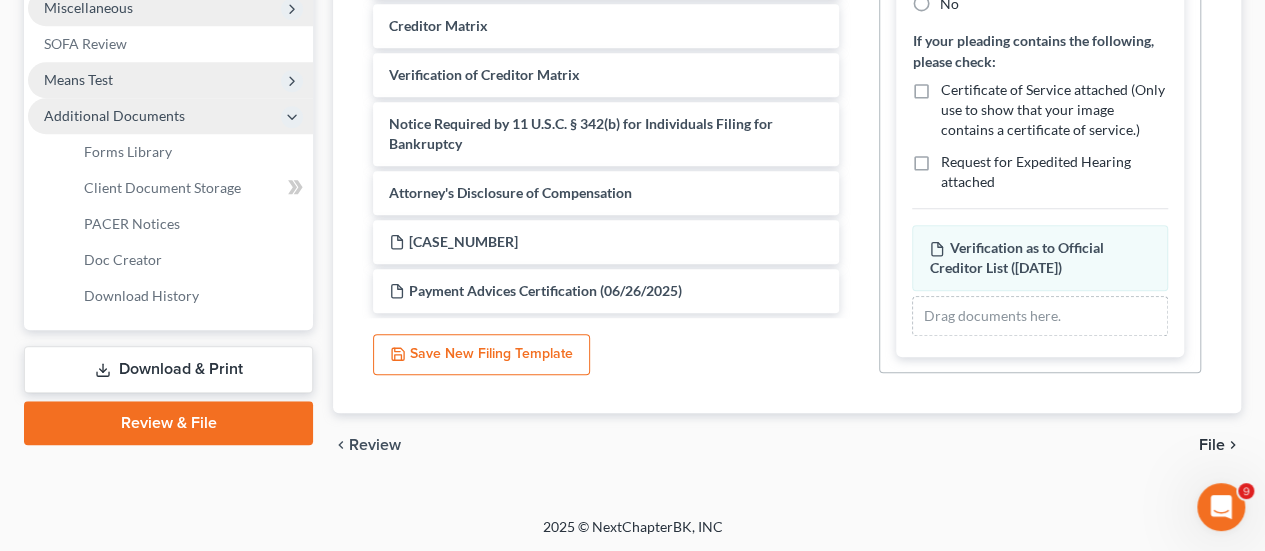 click on "File" at bounding box center (1212, 445) 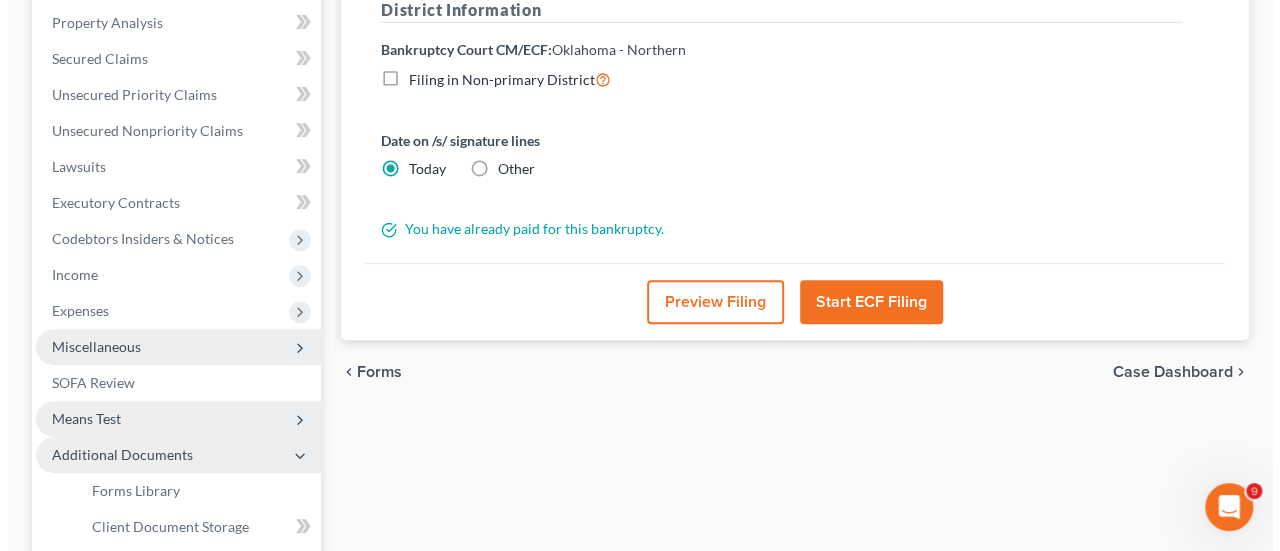 scroll, scrollTop: 381, scrollLeft: 0, axis: vertical 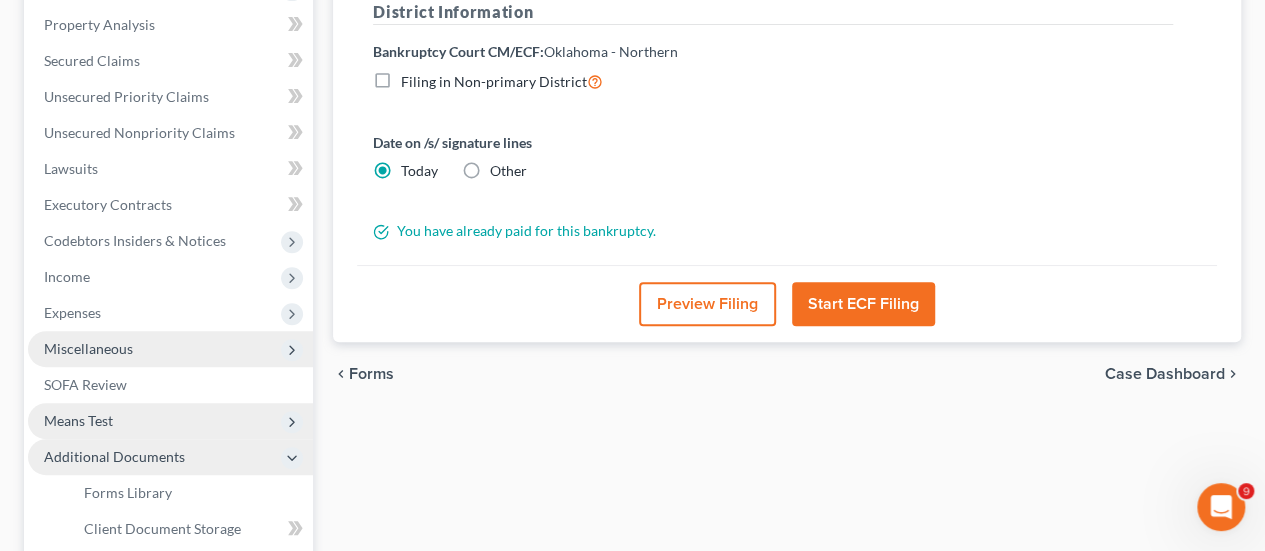 click on "Preview Filing" at bounding box center [707, 304] 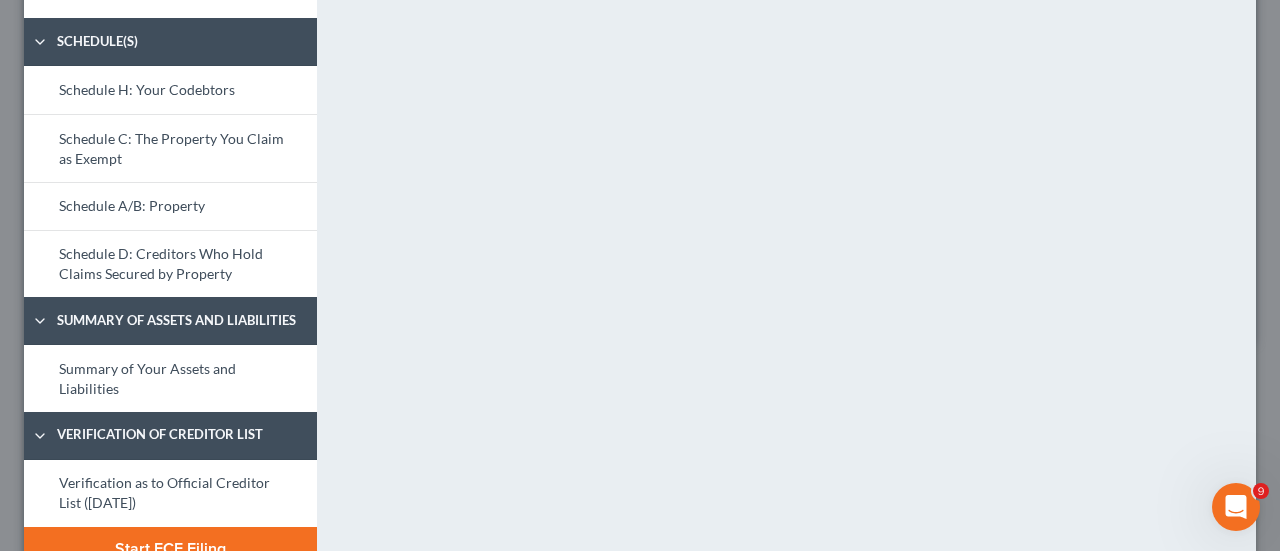 scroll, scrollTop: 574, scrollLeft: 0, axis: vertical 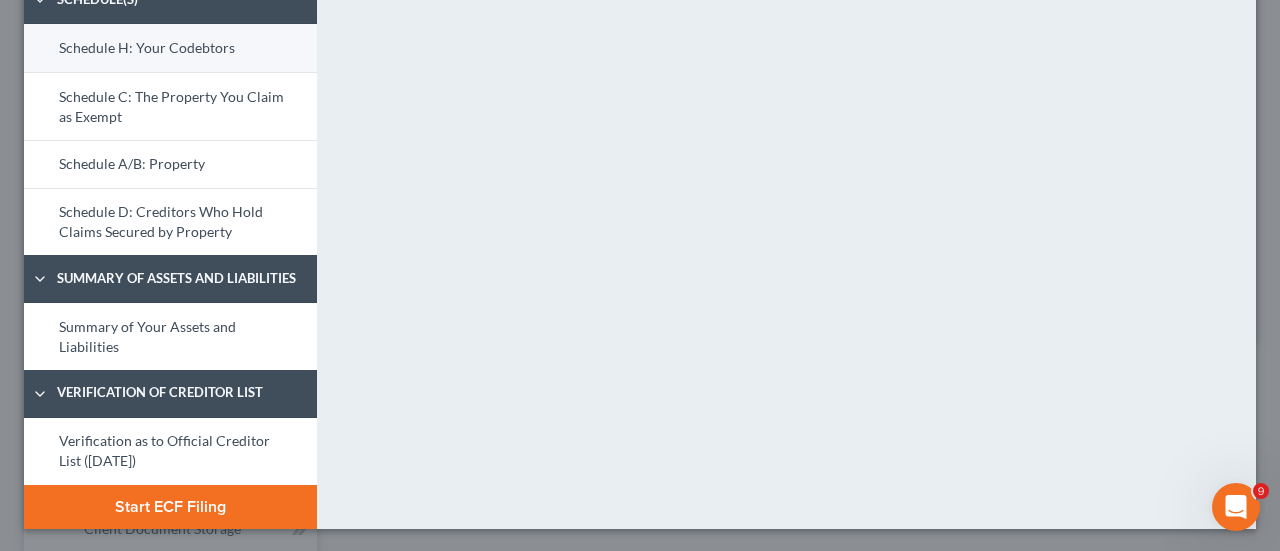 click on "Schedule H: Your Codebtors" at bounding box center (170, 48) 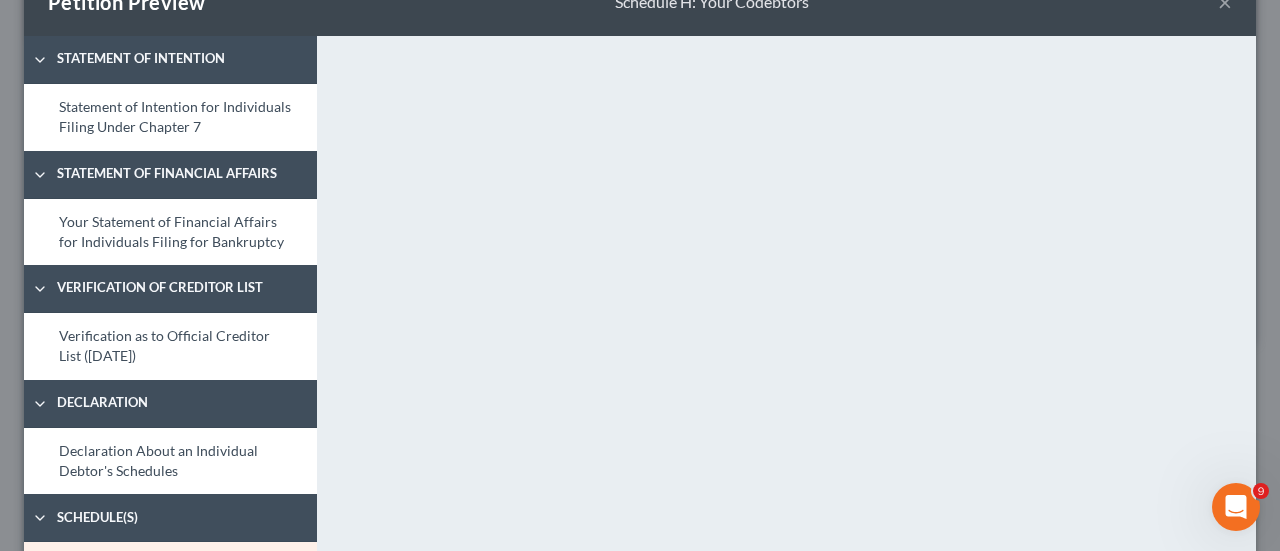 scroll, scrollTop: 110, scrollLeft: 0, axis: vertical 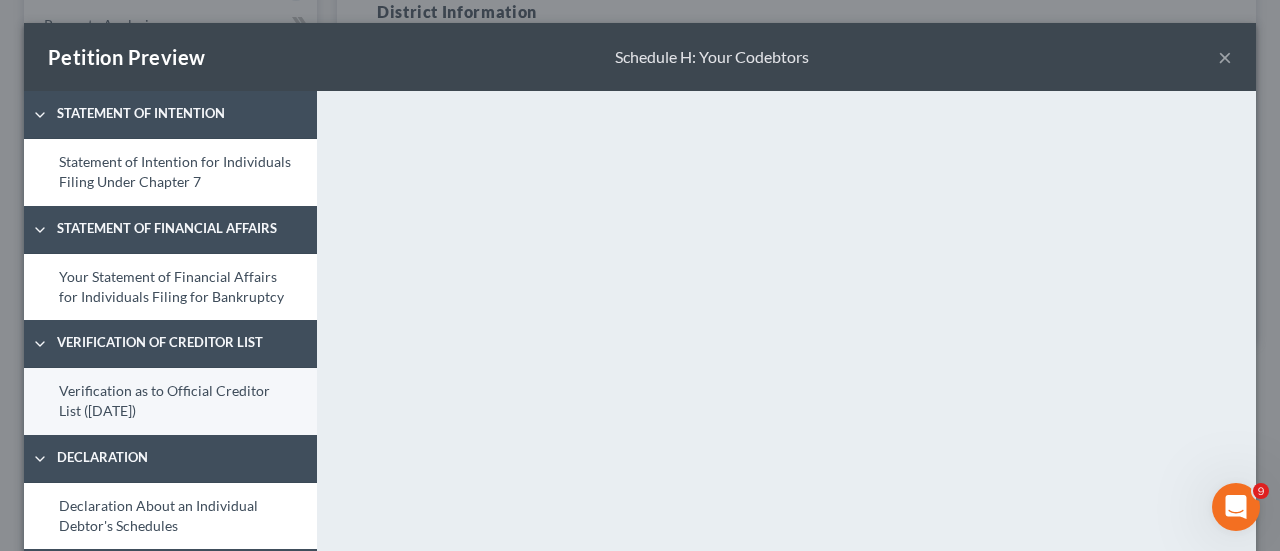 click on "Verification as to Official Creditor List ([DATE])" at bounding box center [170, 401] 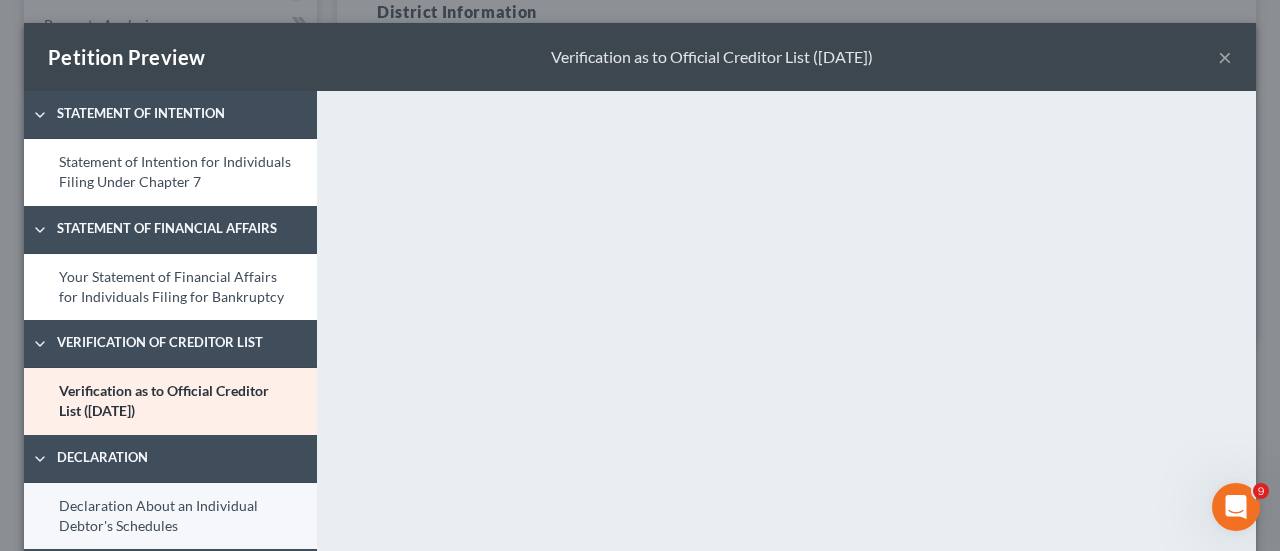 click on "Declaration About an Individual Debtor's Schedules" at bounding box center [170, 516] 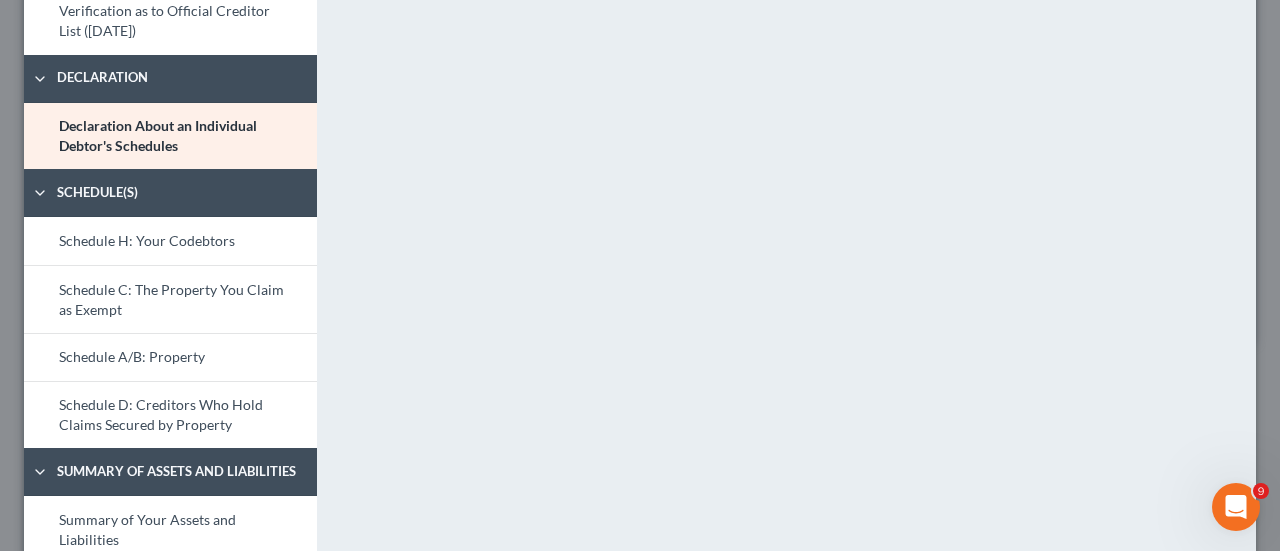 scroll, scrollTop: 339, scrollLeft: 0, axis: vertical 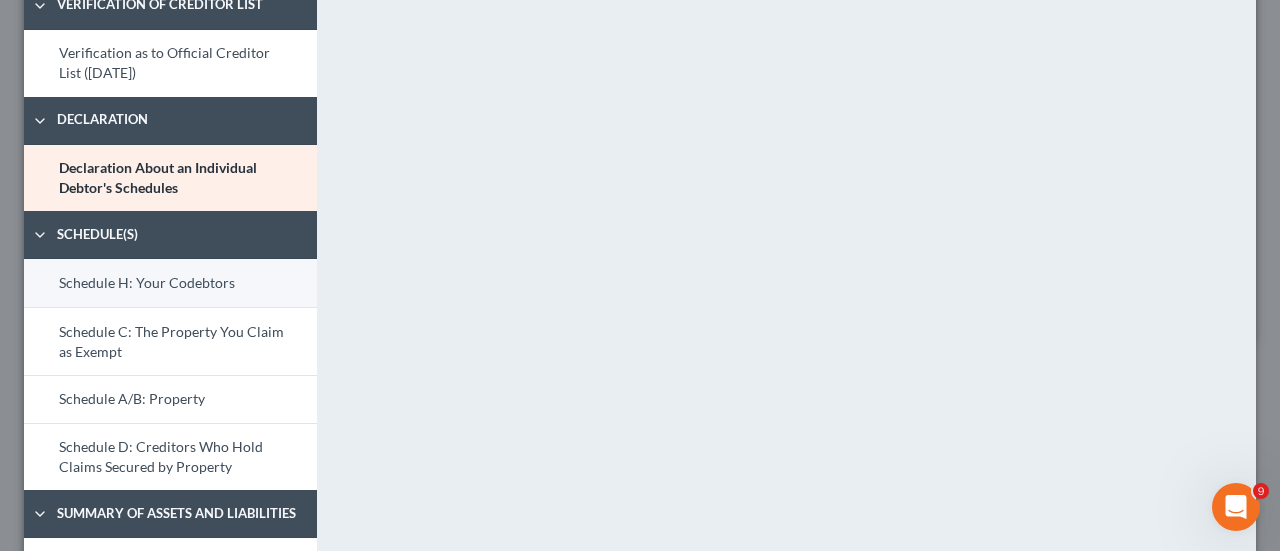 click on "Schedule H: Your Codebtors" at bounding box center [170, 283] 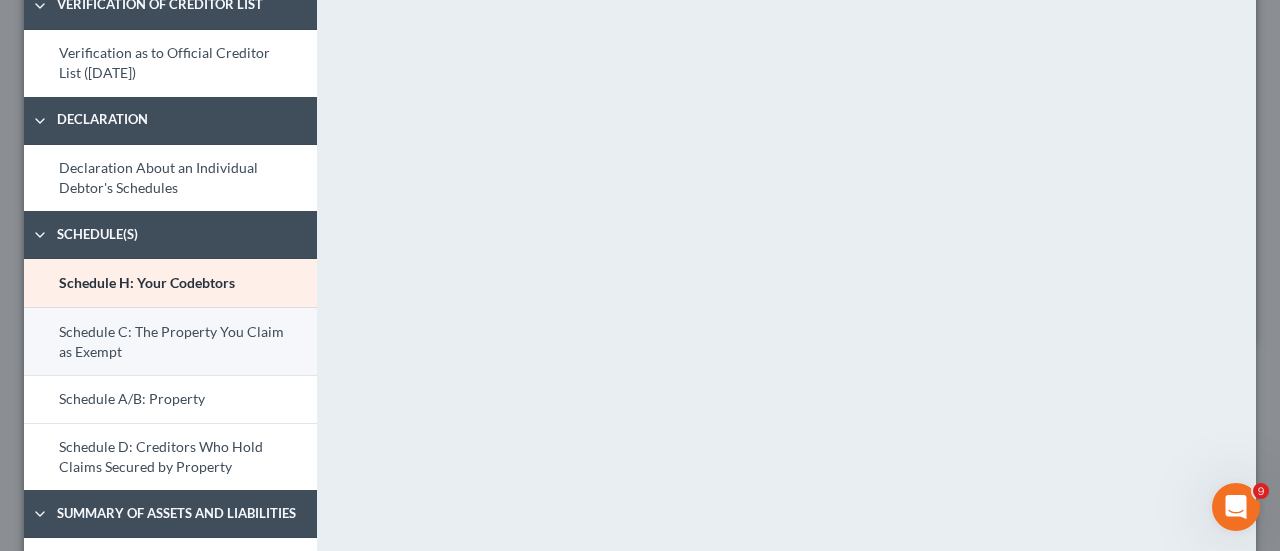 click on "Schedule C: The Property You Claim as Exempt" at bounding box center [170, 341] 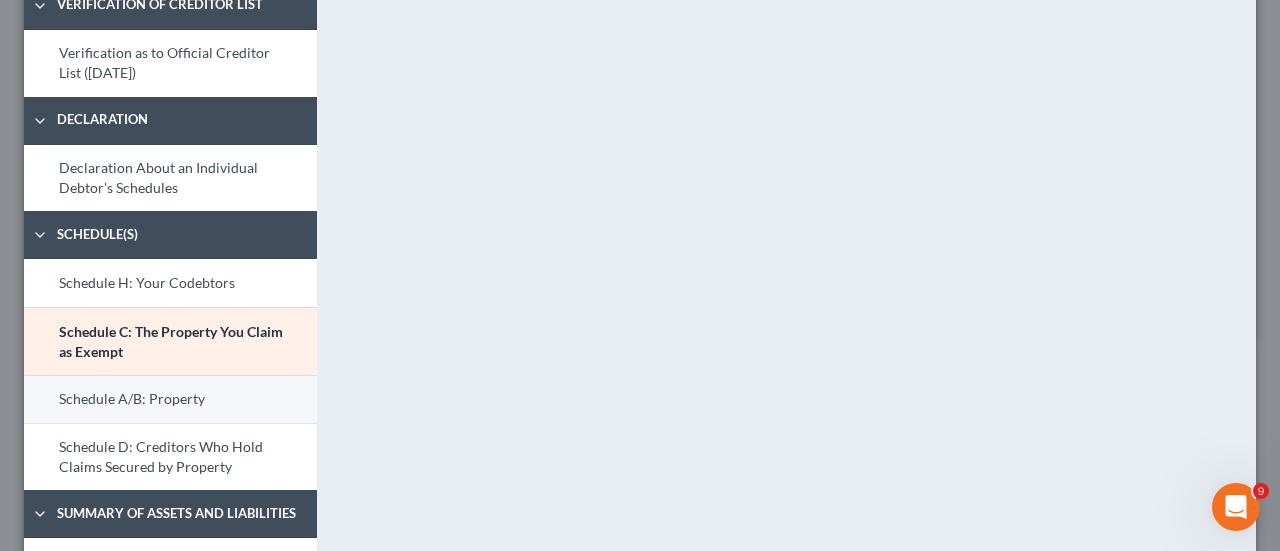click on "Schedule A/B: Property" at bounding box center (170, 399) 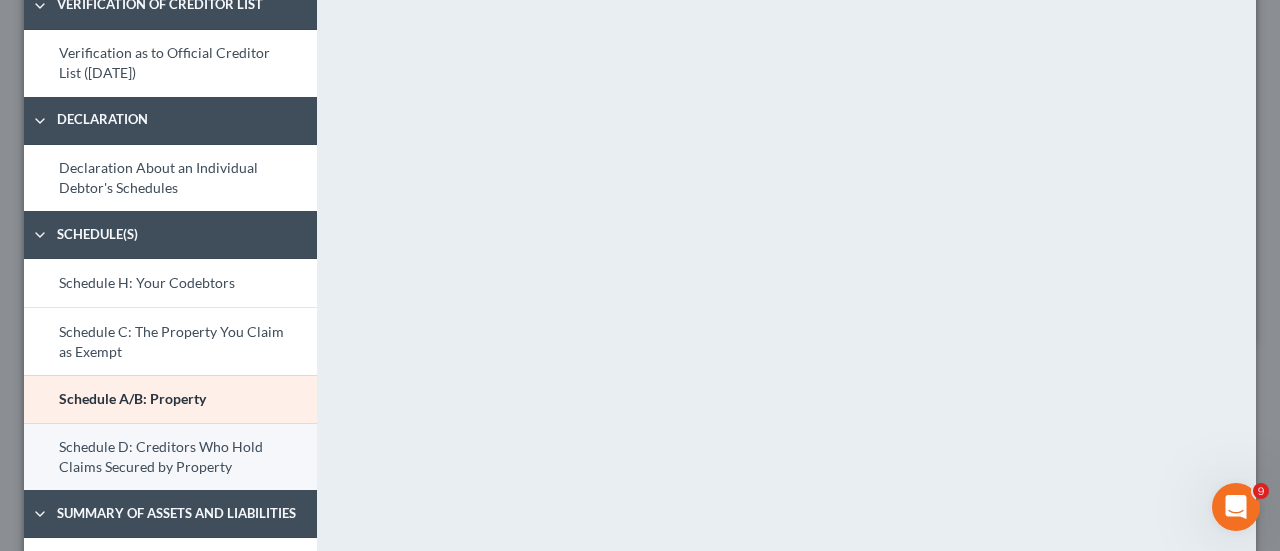 click on "Schedule D: Creditors Who Hold Claims Secured by Property" at bounding box center [170, 457] 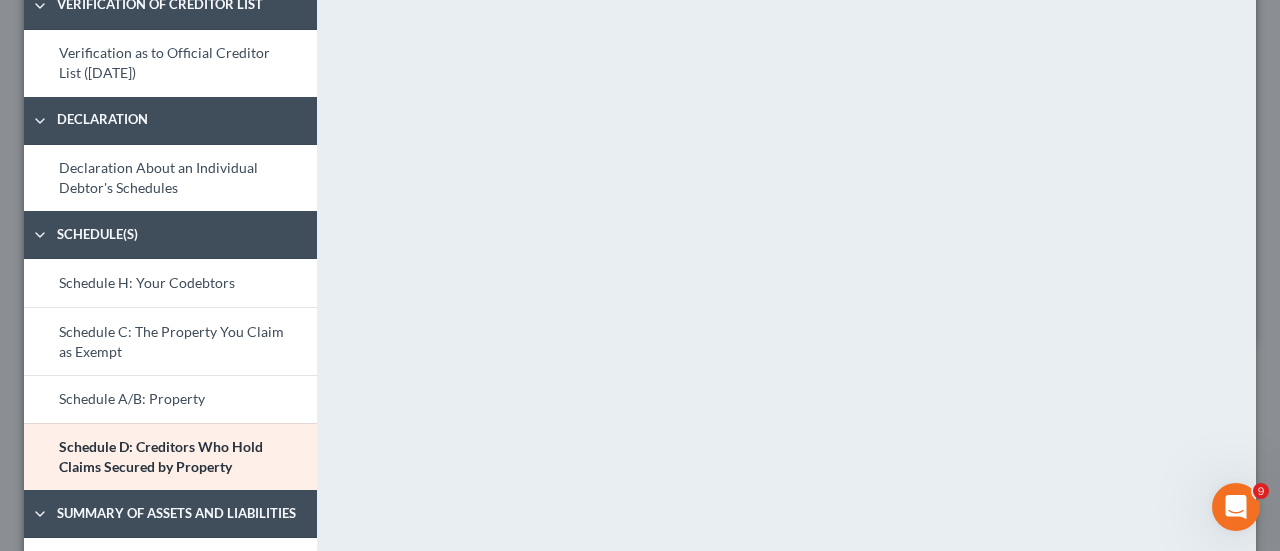 scroll, scrollTop: 574, scrollLeft: 0, axis: vertical 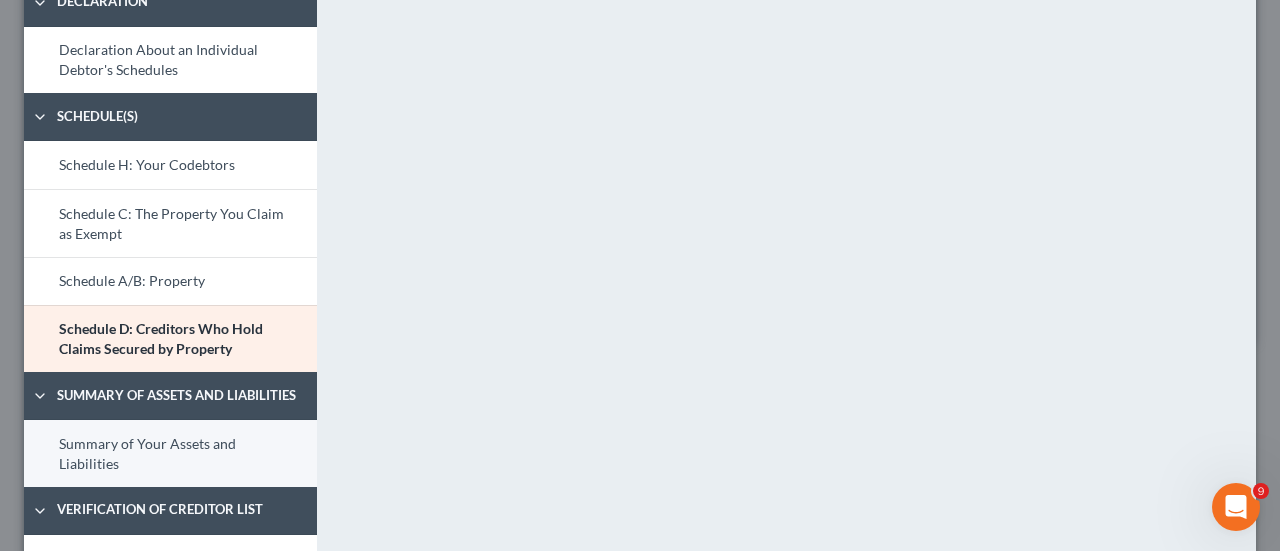 click on "Summary of Your Assets and Liabilities" at bounding box center (170, 453) 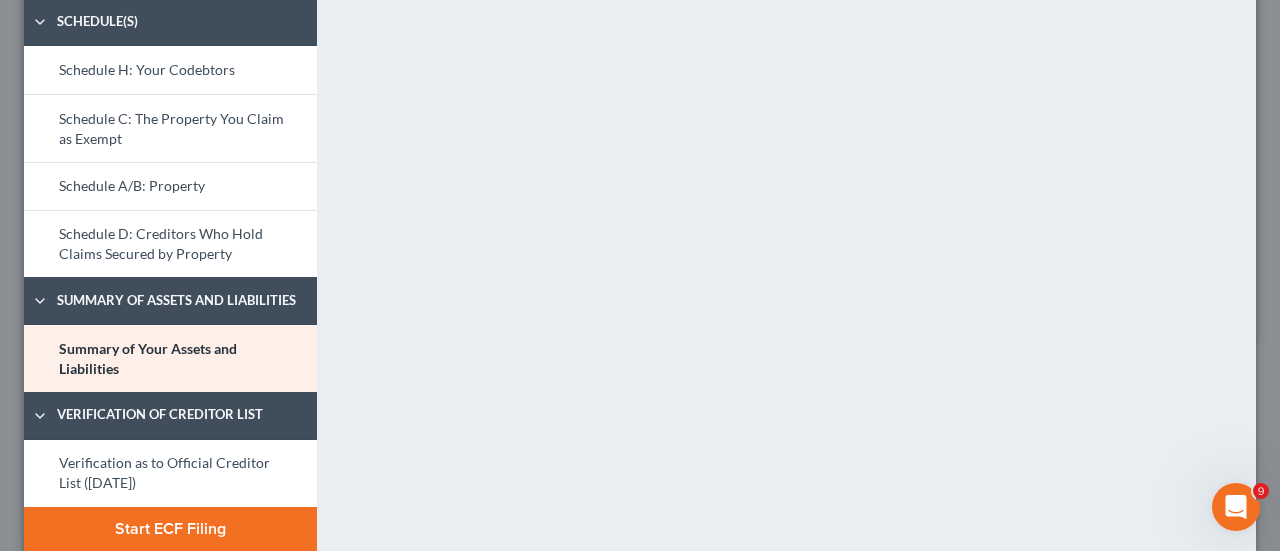 scroll, scrollTop: 574, scrollLeft: 0, axis: vertical 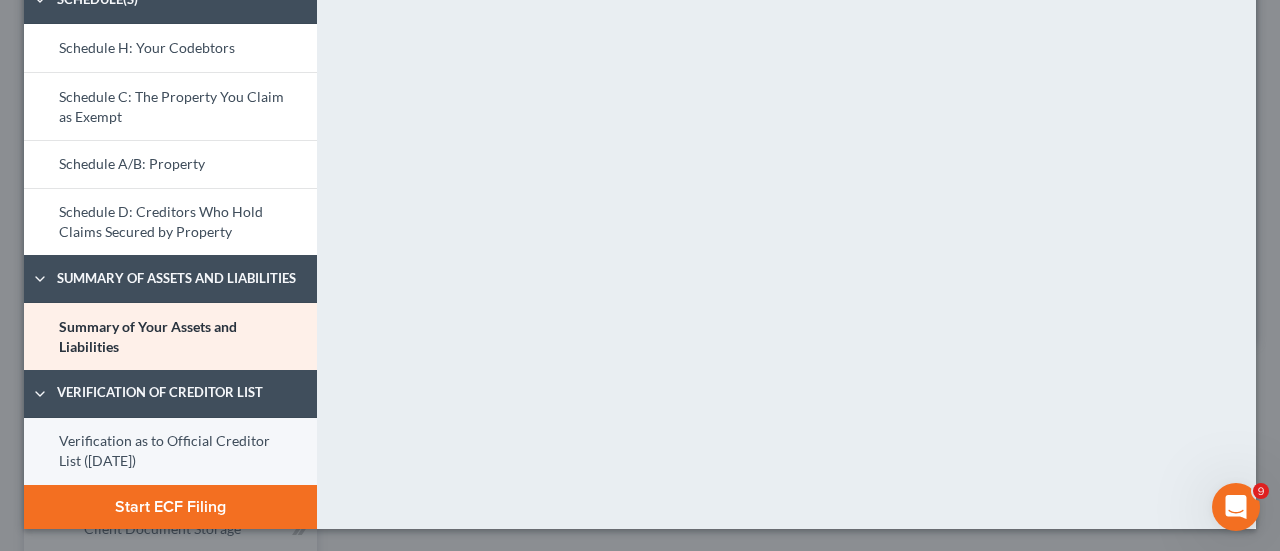 click on "Verification as to Official Creditor List ([DATE])" at bounding box center (170, 451) 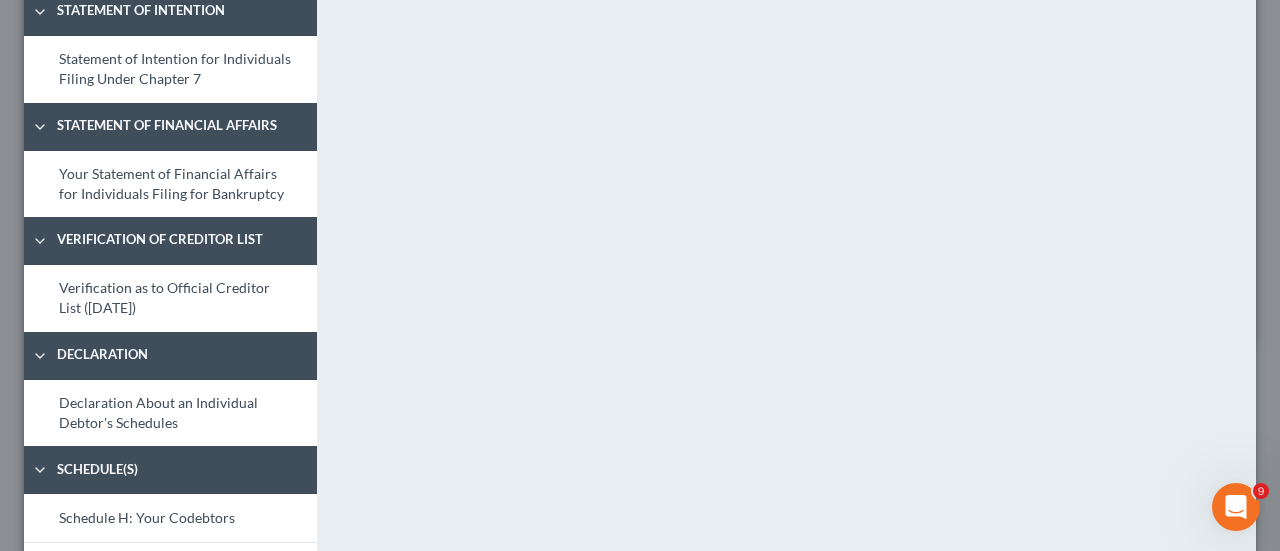 scroll, scrollTop: 99, scrollLeft: 0, axis: vertical 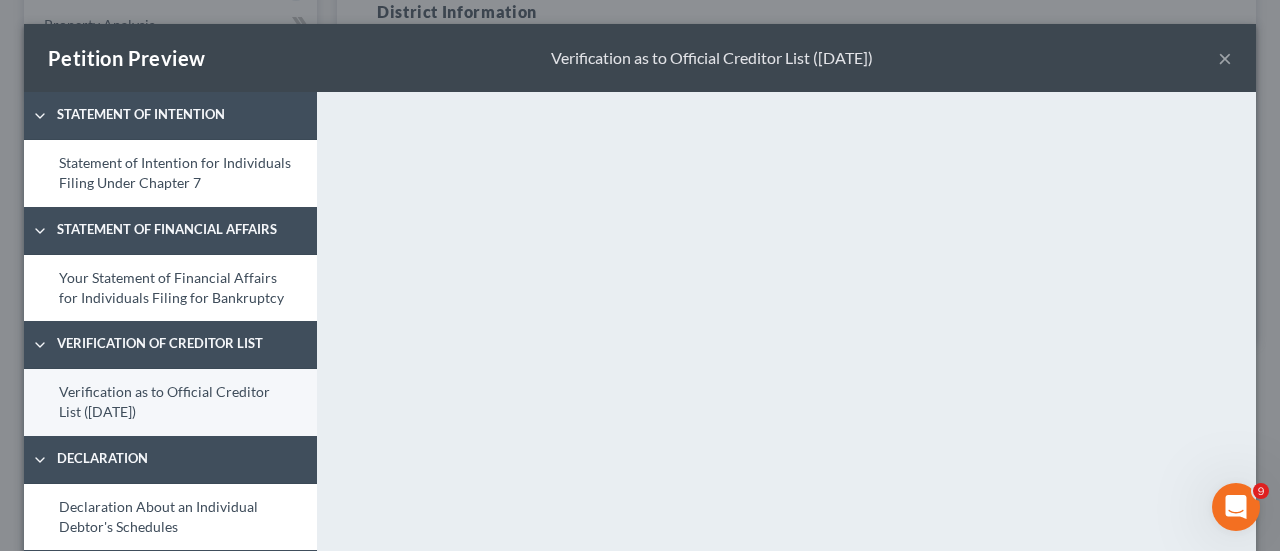 click on "Verification as to Official Creditor List ([DATE])" at bounding box center (170, 402) 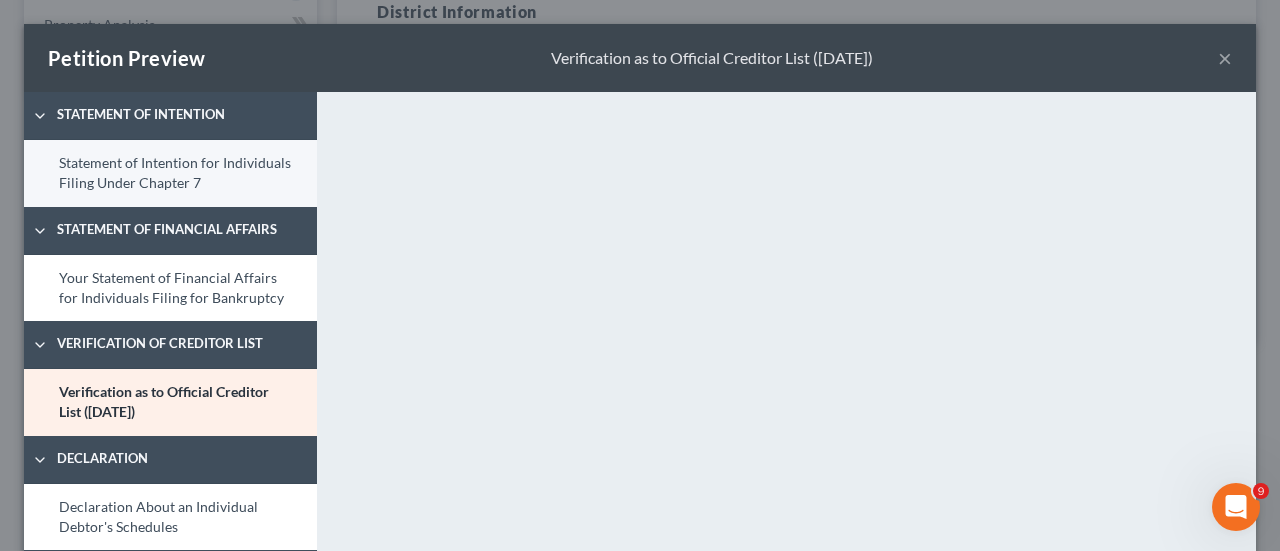 click on "Statement of Intention for Individuals Filing Under Chapter 7" at bounding box center (170, 173) 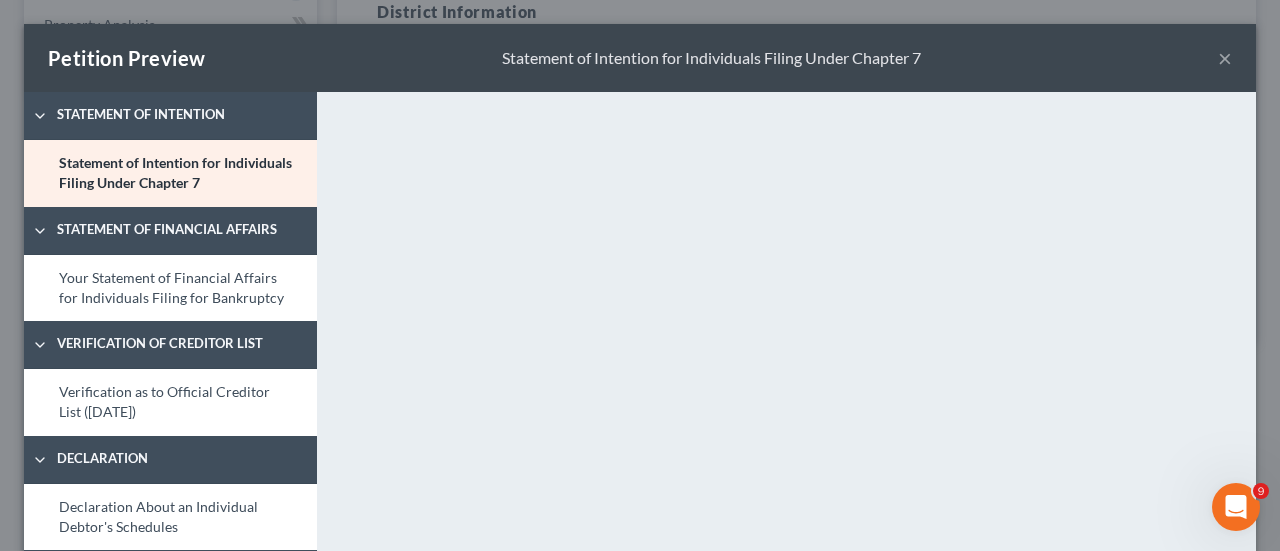 click on "×" at bounding box center [1225, 58] 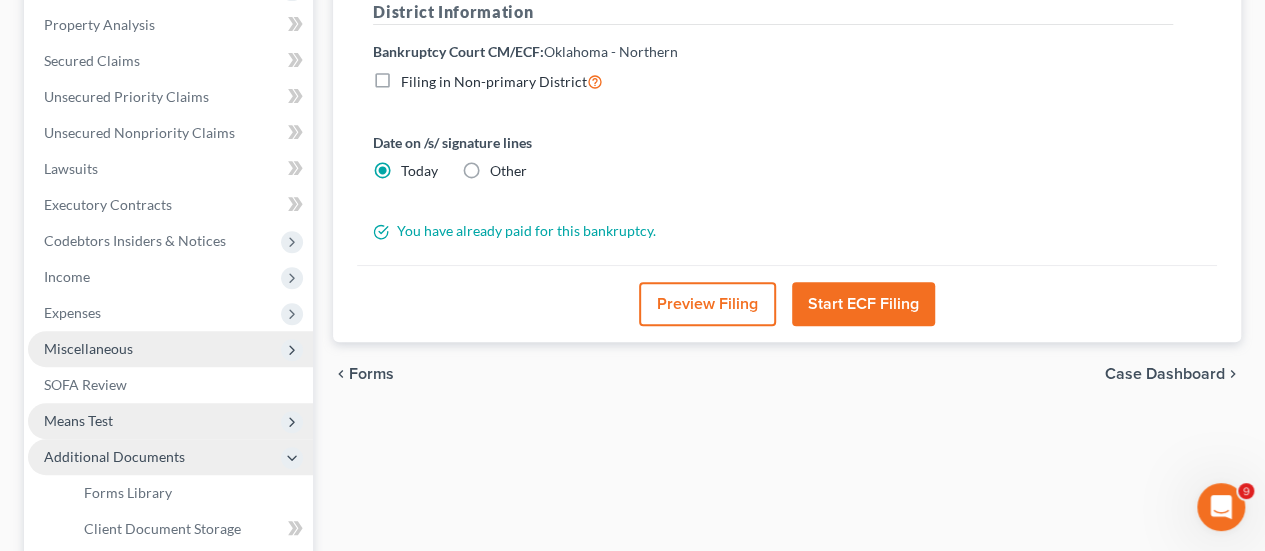 click on "Forms" at bounding box center [371, 374] 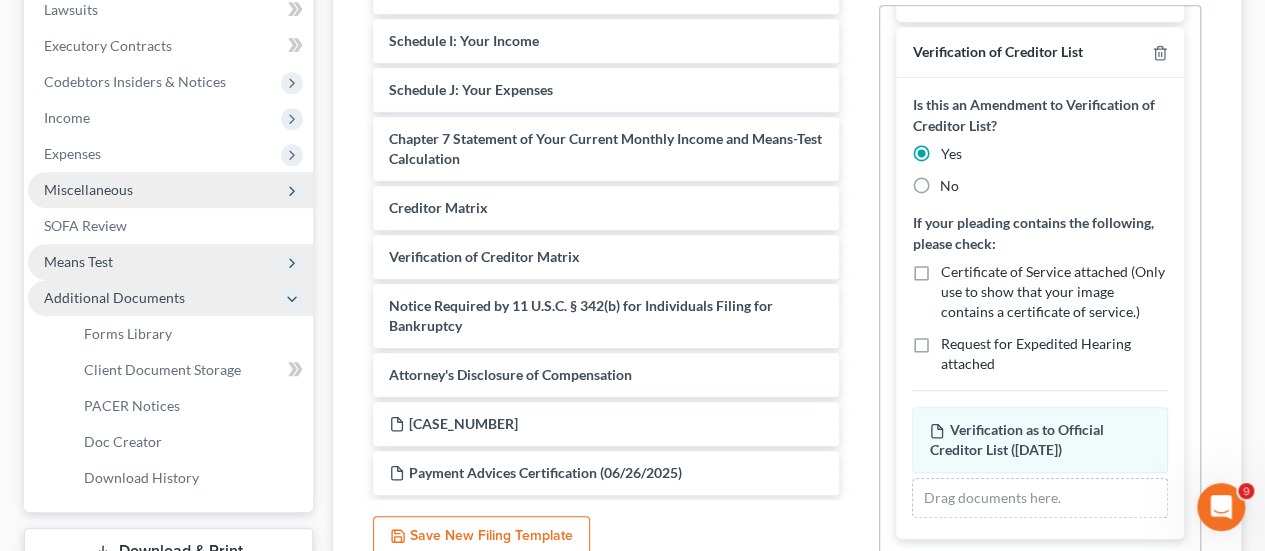 scroll, scrollTop: 550, scrollLeft: 0, axis: vertical 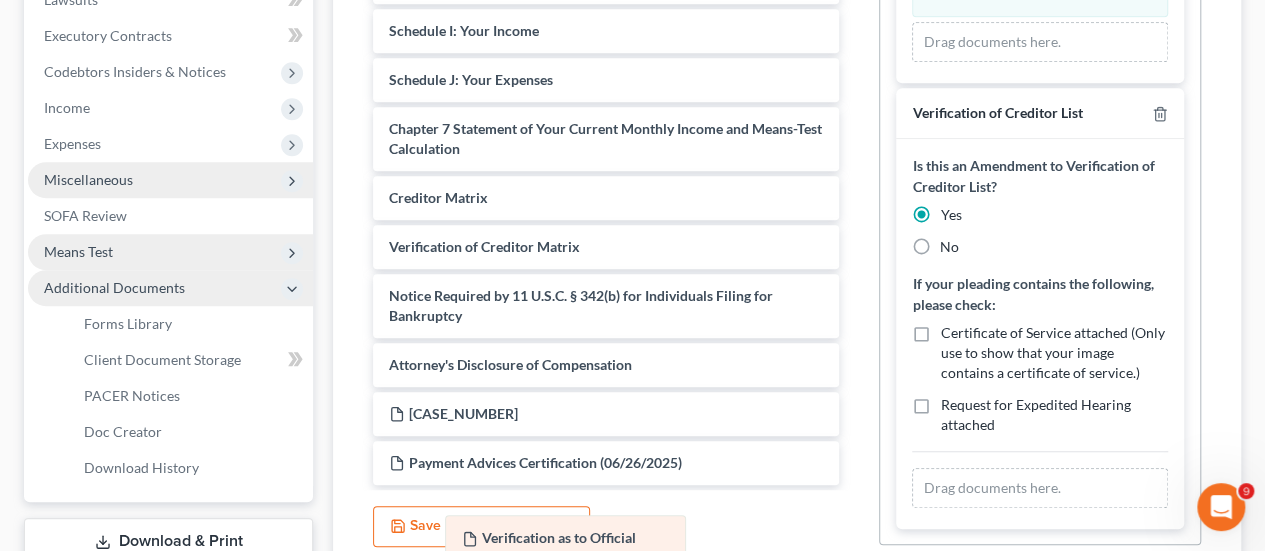 drag, startPoint x: 1012, startPoint y: 426, endPoint x: 545, endPoint y: 545, distance: 481.92322 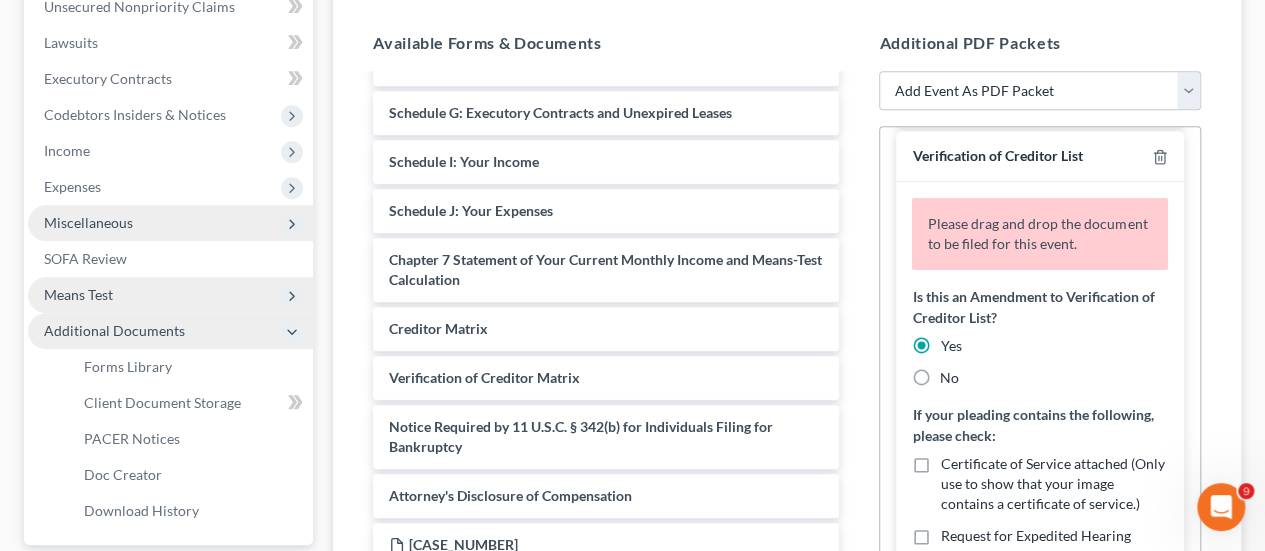 scroll, scrollTop: 461, scrollLeft: 0, axis: vertical 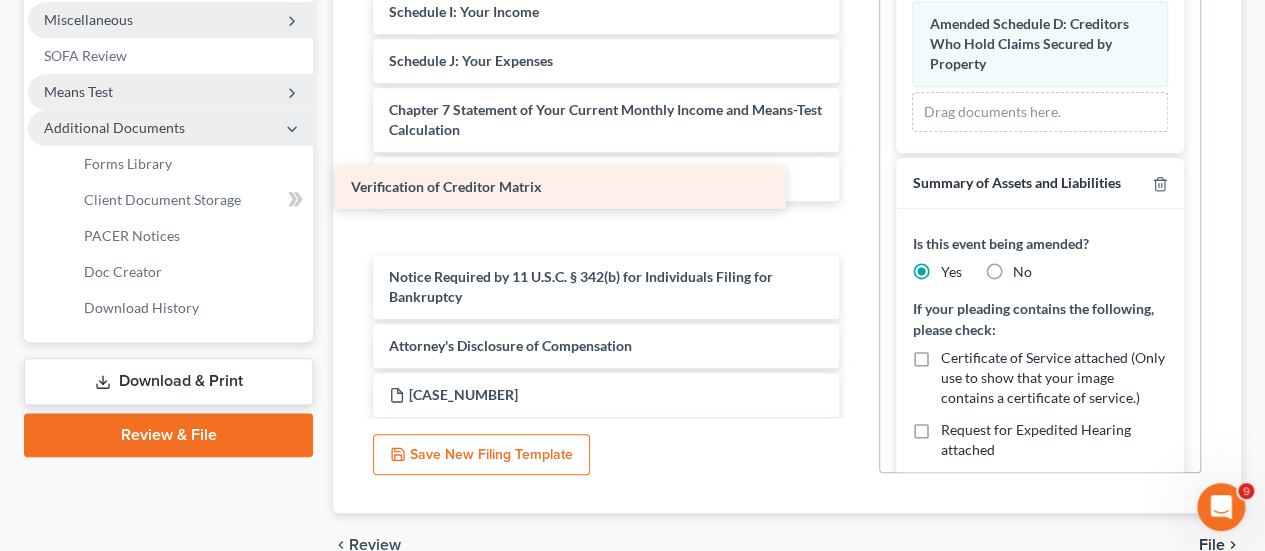 drag, startPoint x: 602, startPoint y: 221, endPoint x: 564, endPoint y: 183, distance: 53.740116 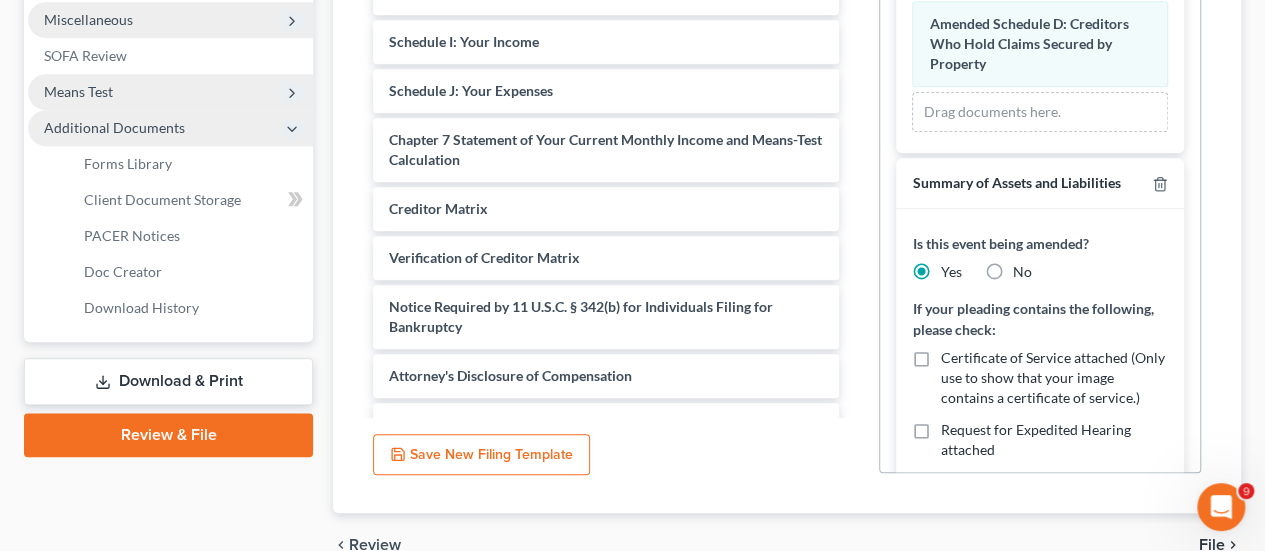 scroll, scrollTop: 132, scrollLeft: 0, axis: vertical 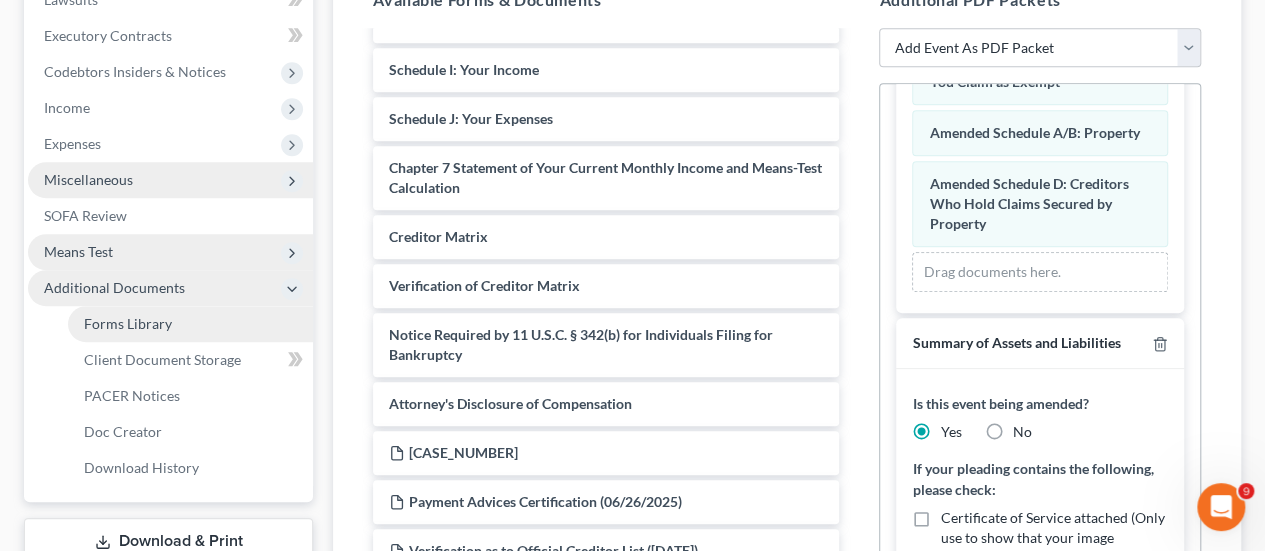 click on "Forms Library" at bounding box center [190, 324] 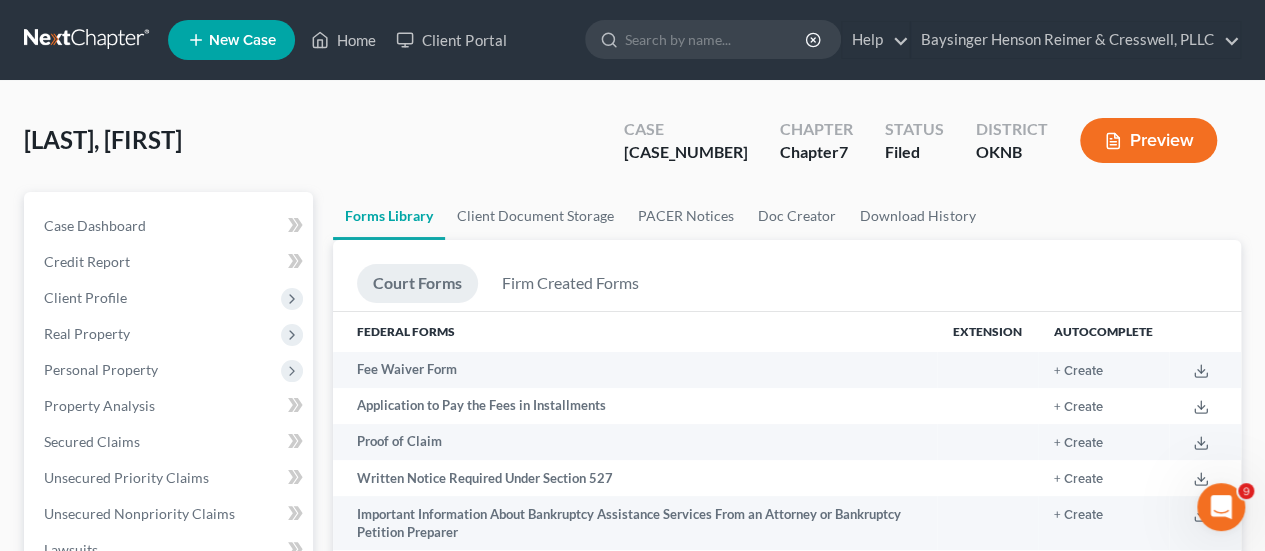 scroll, scrollTop: 0, scrollLeft: 0, axis: both 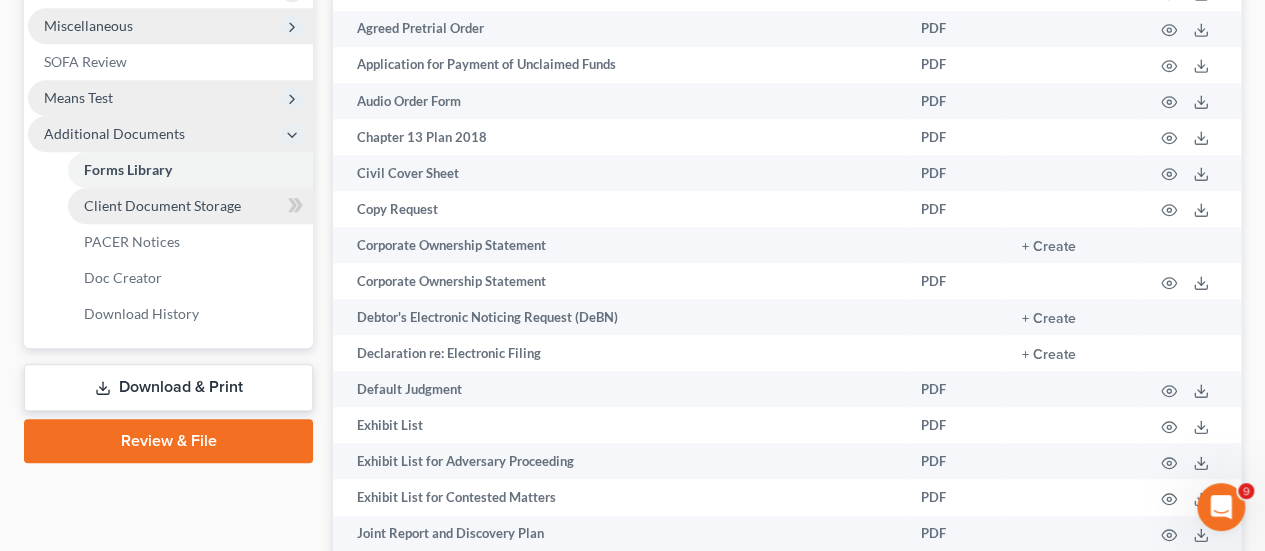 click on "Client Document Storage" at bounding box center (162, 205) 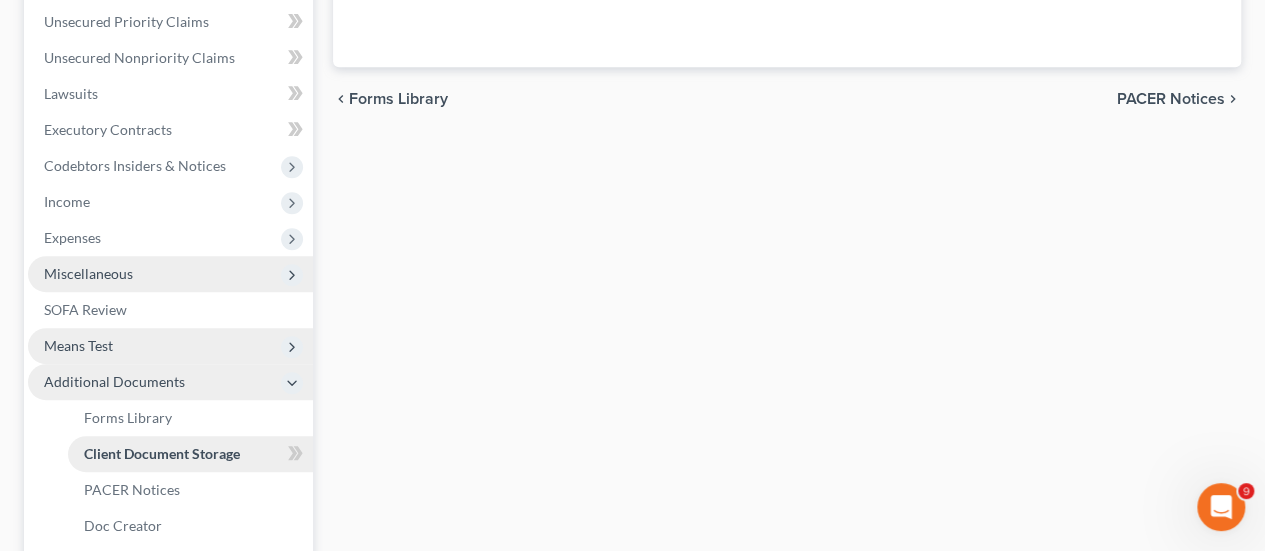 select on "4" 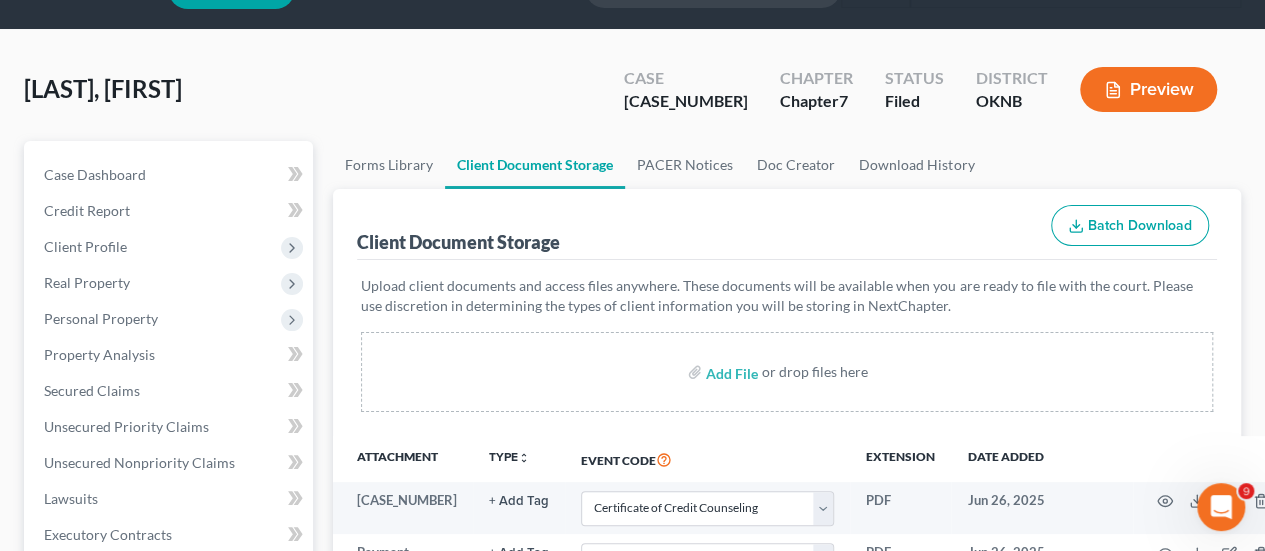 scroll, scrollTop: 0, scrollLeft: 0, axis: both 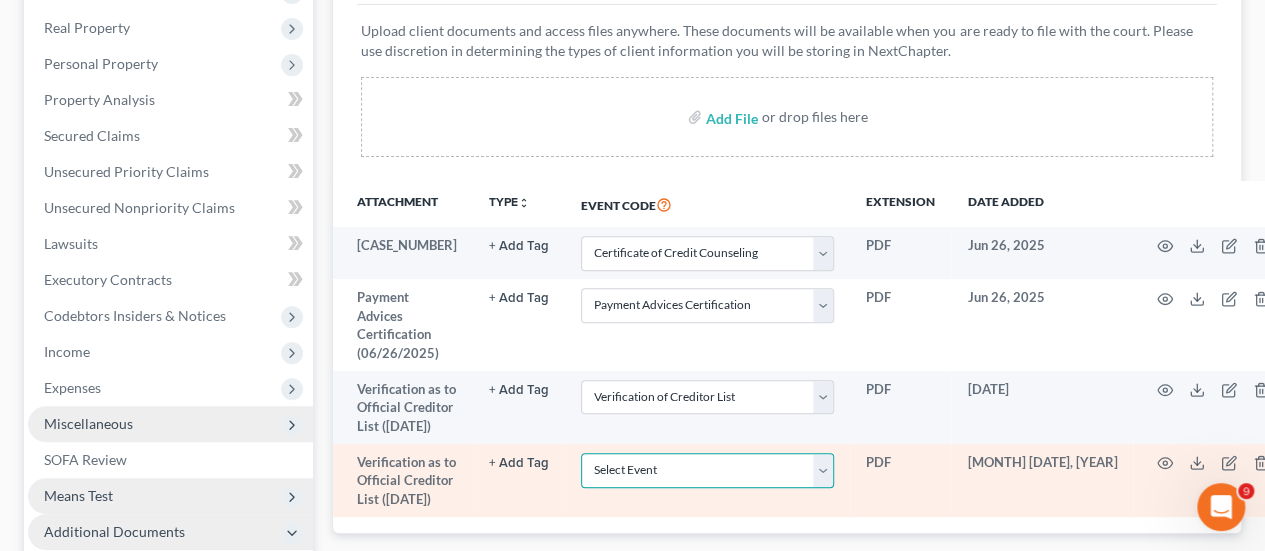 click on "Select Event Assumption of Lease Agreement Attachment to Voluntary Petition for Non-Individuals Ch 11 - Form 201A Balance Sheet Cash Flow Statement Certificate of Credit Counseling Certificate of Service Certificate of Service of Tax Documents Certification Certification and Request for Issuance of Discharge - Ch 13 Chapter 11 Final Report Chapter 11 Monthly operating Report UST Form 11-MOR Chapter 11 Post-Confirmation Report Chapter 11 Statement of Current Monthly Income Chapter 11 Statement of Current Monthly Income - Form 122B Chapter 13 Calculation of Disposable Income - Form 122C-2 Chapter 13 Plans Chapter 13 Statement of Monthly Income - Form 122C-1 Chapter 7 Means Test Calculation 122A-2 Chapter 7 Statement of Monthly Income - Form 122A-1/Exemption Presumption of Abuse - Form 122A-1Supp Corporate Ownership Statement Creditor List Declaration Disclaimer Disclosure Disclosure of Compensation of Attorney for Debtor Distribution of Funds Equity Security Holders Exhibit List Exhibit(s) Financial Report" at bounding box center [707, 470] 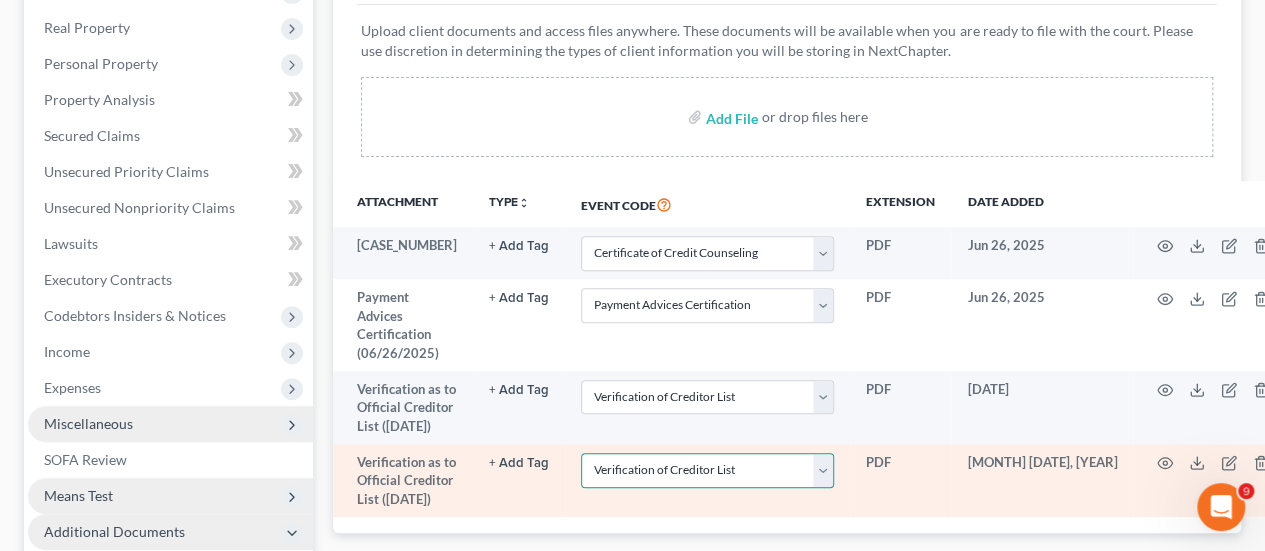 click on "Select Event Assumption of Lease Agreement Attachment to Voluntary Petition for Non-Individuals Ch 11 - Form 201A Balance Sheet Cash Flow Statement Certificate of Credit Counseling Certificate of Service Certificate of Service of Tax Documents Certification Certification and Request for Issuance of Discharge - Ch 13 Chapter 11 Final Report Chapter 11 Monthly operating Report UST Form 11-MOR Chapter 11 Post-Confirmation Report Chapter 11 Statement of Current Monthly Income Chapter 11 Statement of Current Monthly Income - Form 122B Chapter 13 Calculation of Disposable Income - Form 122C-2 Chapter 13 Plans Chapter 13 Statement of Monthly Income - Form 122C-1 Chapter 7 Means Test Calculation 122A-2 Chapter 7 Statement of Monthly Income - Form 122A-1/Exemption Presumption of Abuse - Form 122A-1Supp Corporate Ownership Statement Creditor List Declaration Disclaimer Disclosure Disclosure of Compensation of Attorney for Debtor Distribution of Funds Equity Security Holders Exhibit List Exhibit(s) Financial Report" at bounding box center [707, 470] 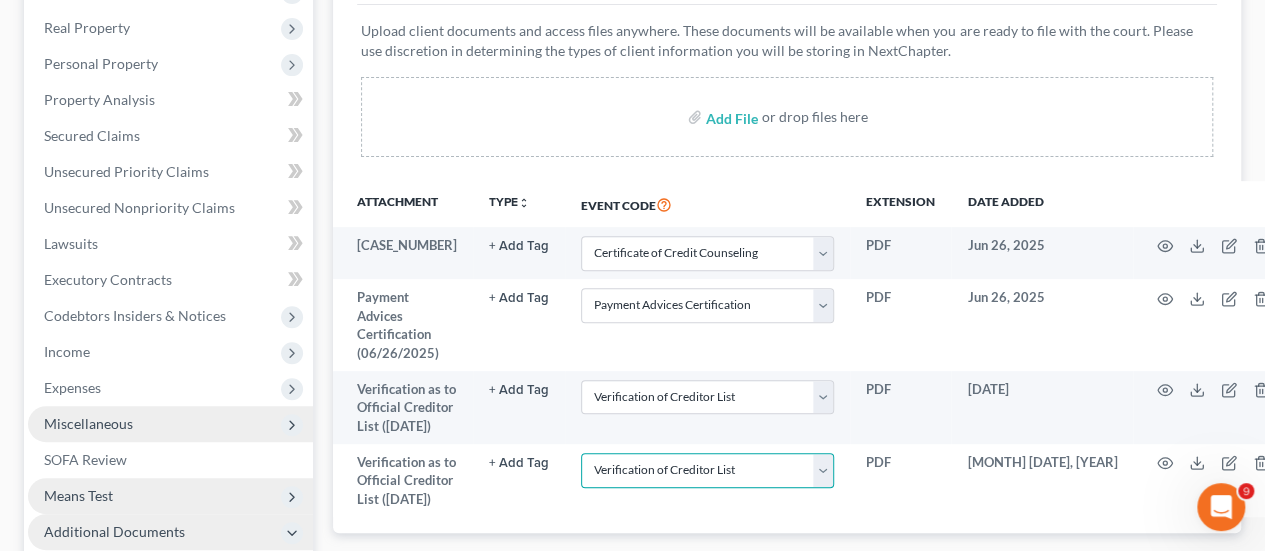 scroll, scrollTop: 356, scrollLeft: 0, axis: vertical 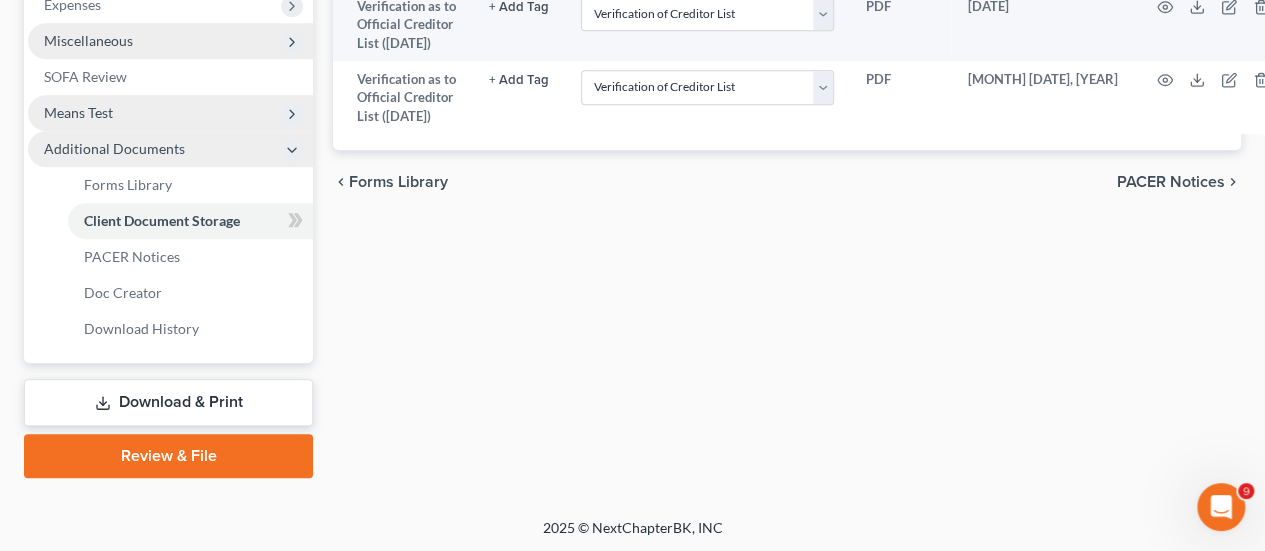 click on "Review & File" at bounding box center [168, 456] 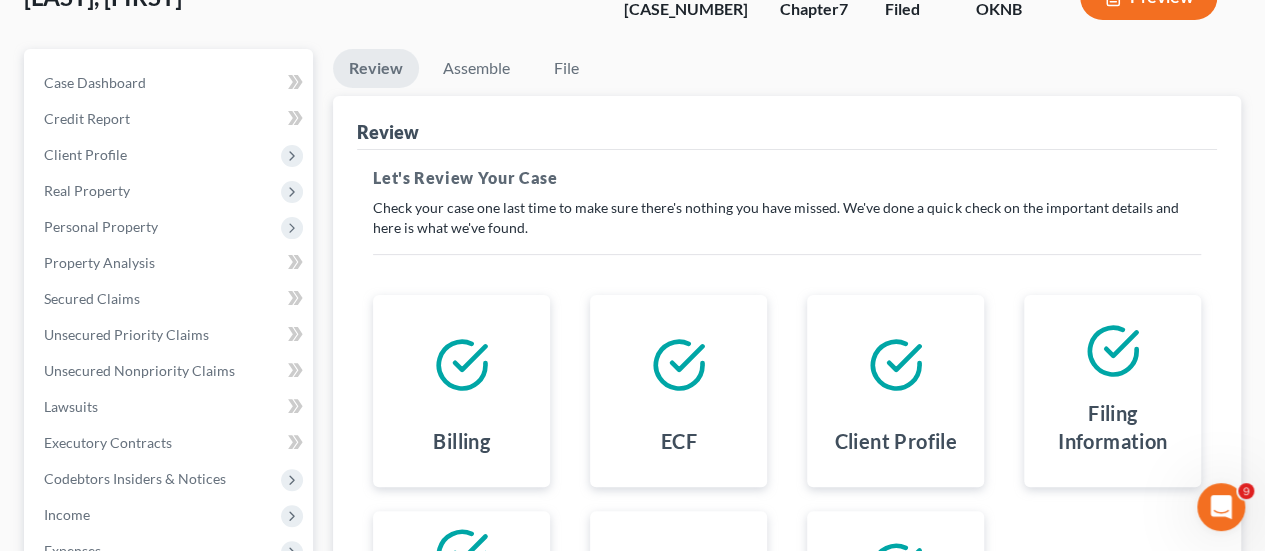 scroll, scrollTop: 0, scrollLeft: 0, axis: both 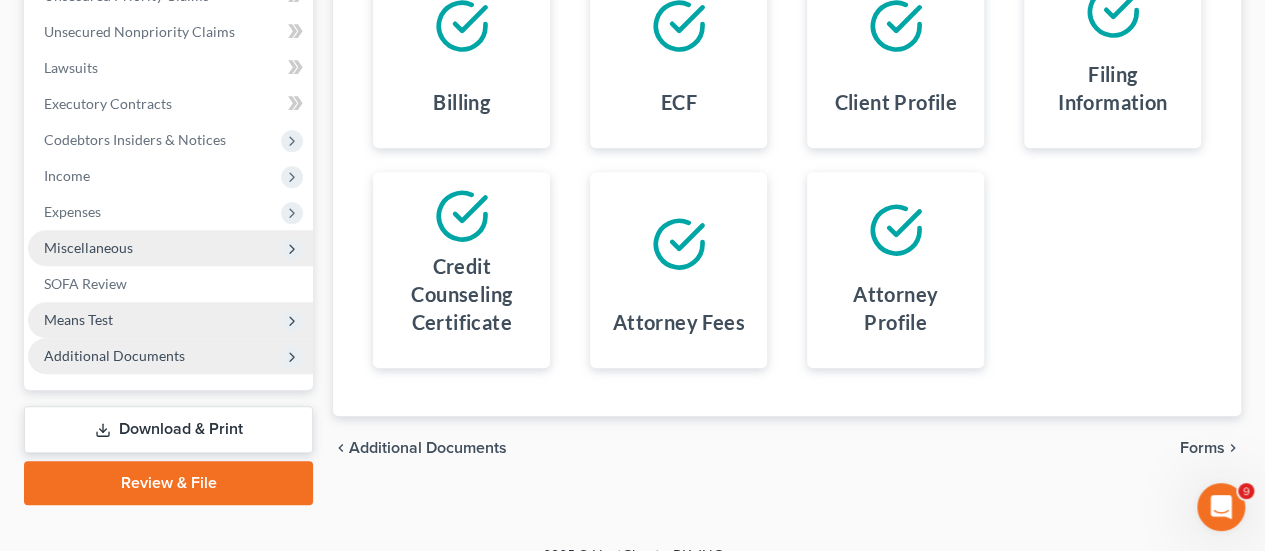 click on "Forms" at bounding box center (1202, 448) 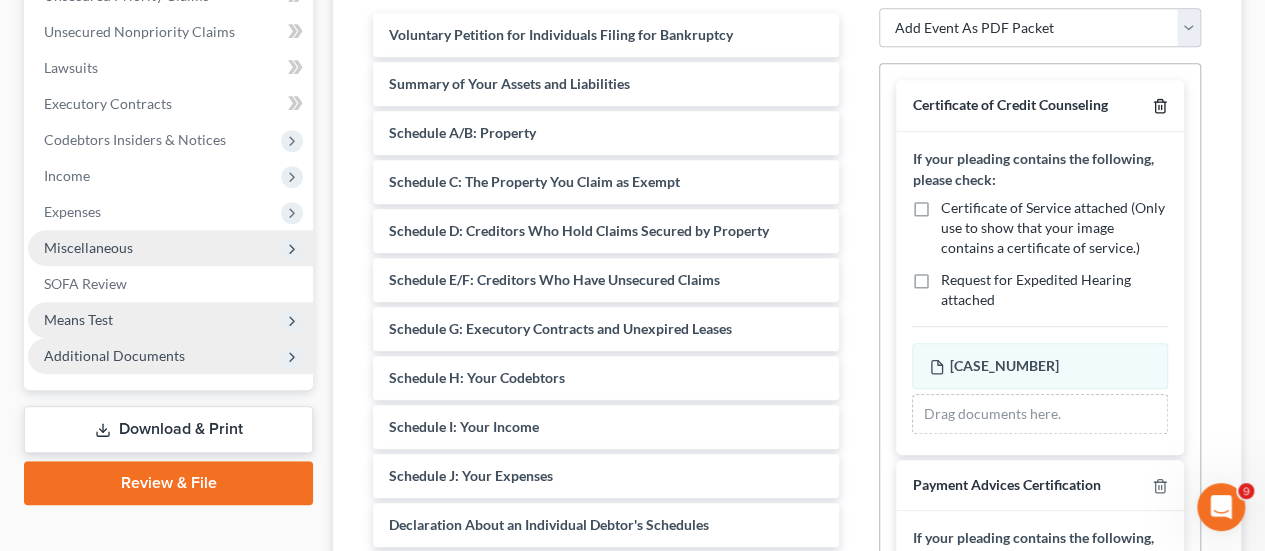 click 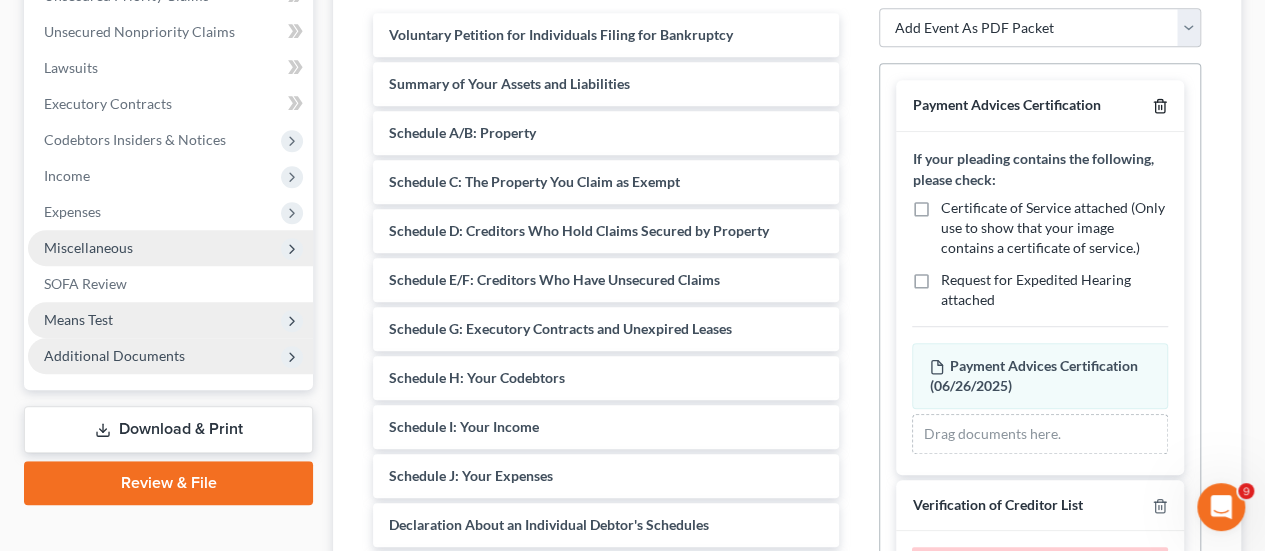 click 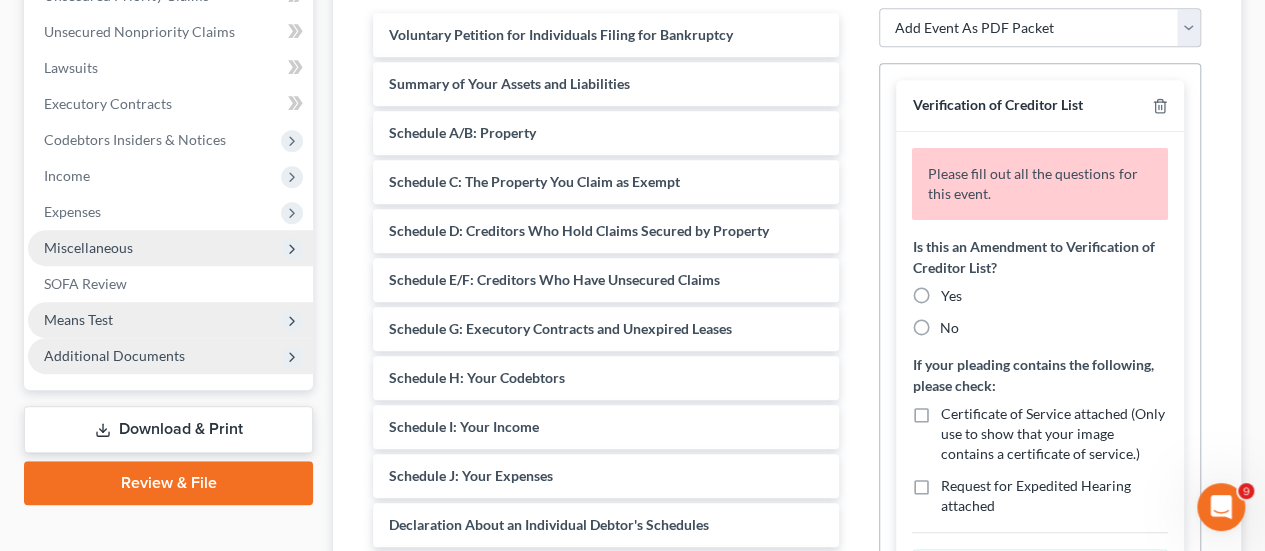 click on "Yes" at bounding box center (950, 296) 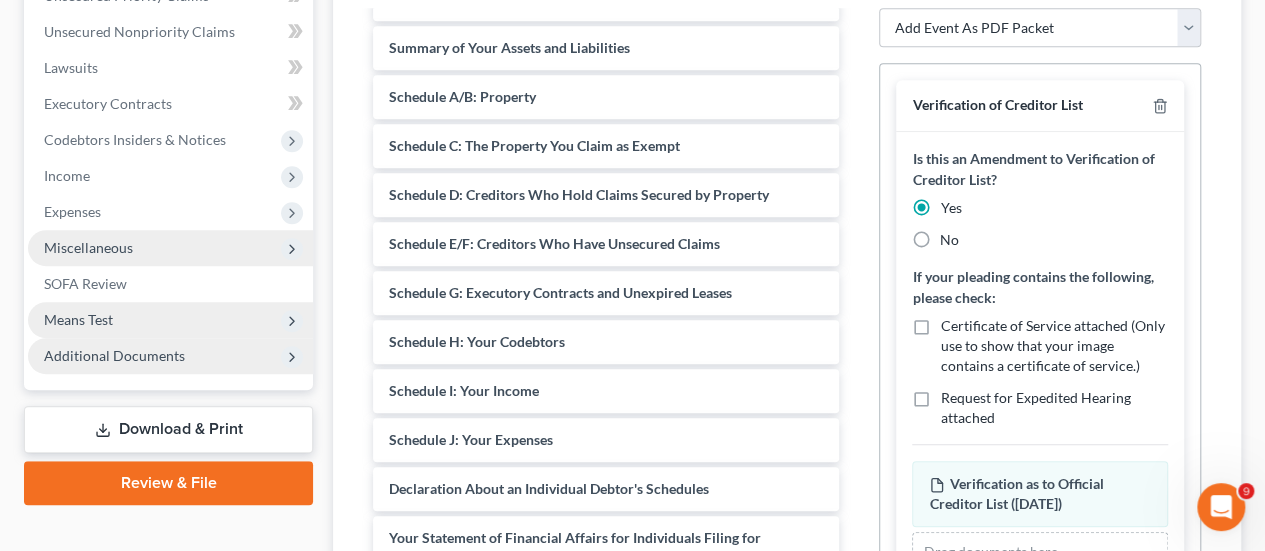 scroll, scrollTop: 0, scrollLeft: 0, axis: both 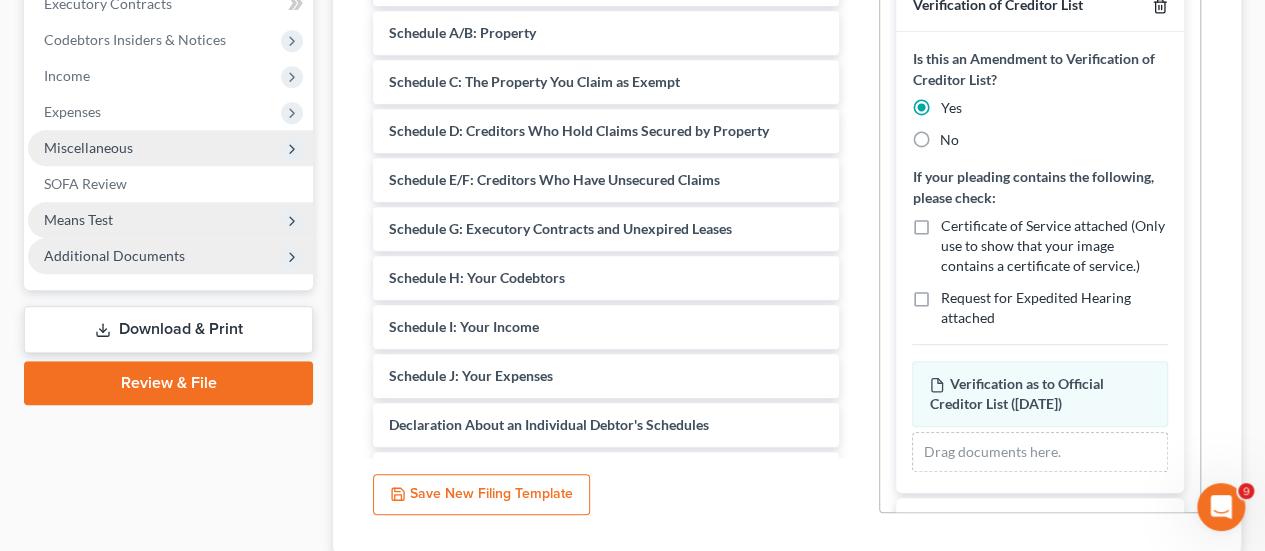 click 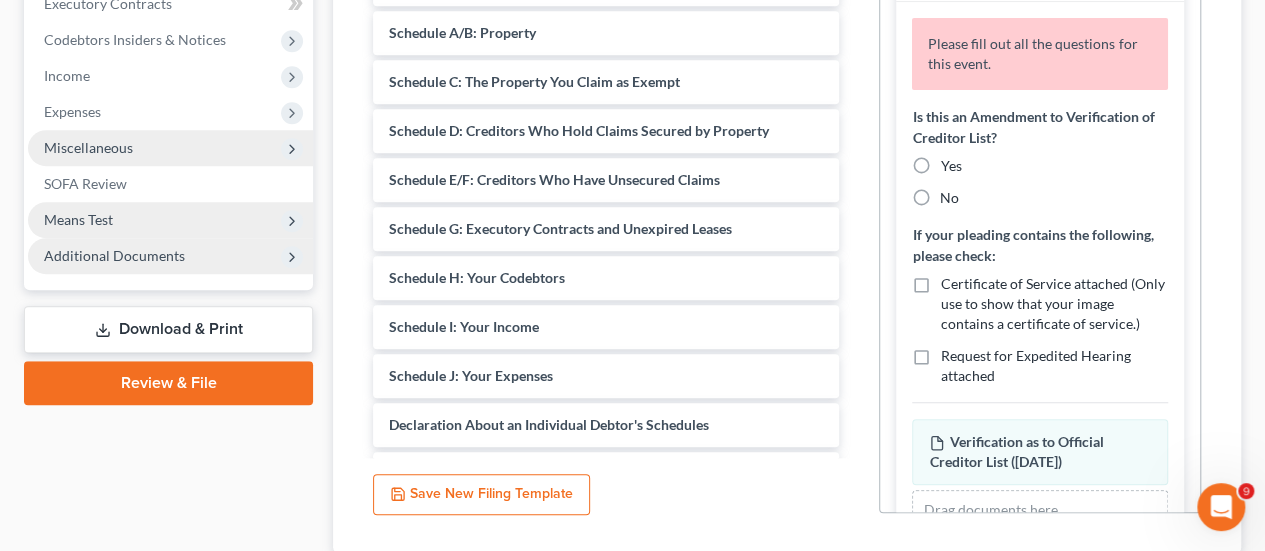 scroll, scrollTop: 0, scrollLeft: 0, axis: both 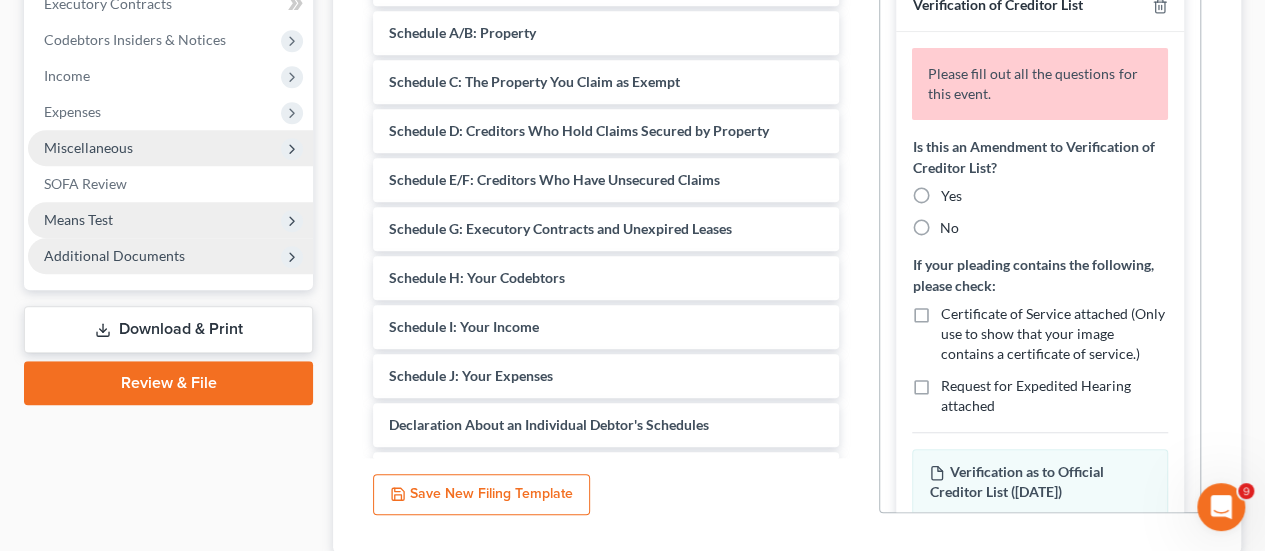 click on "Yes" at bounding box center (950, 196) 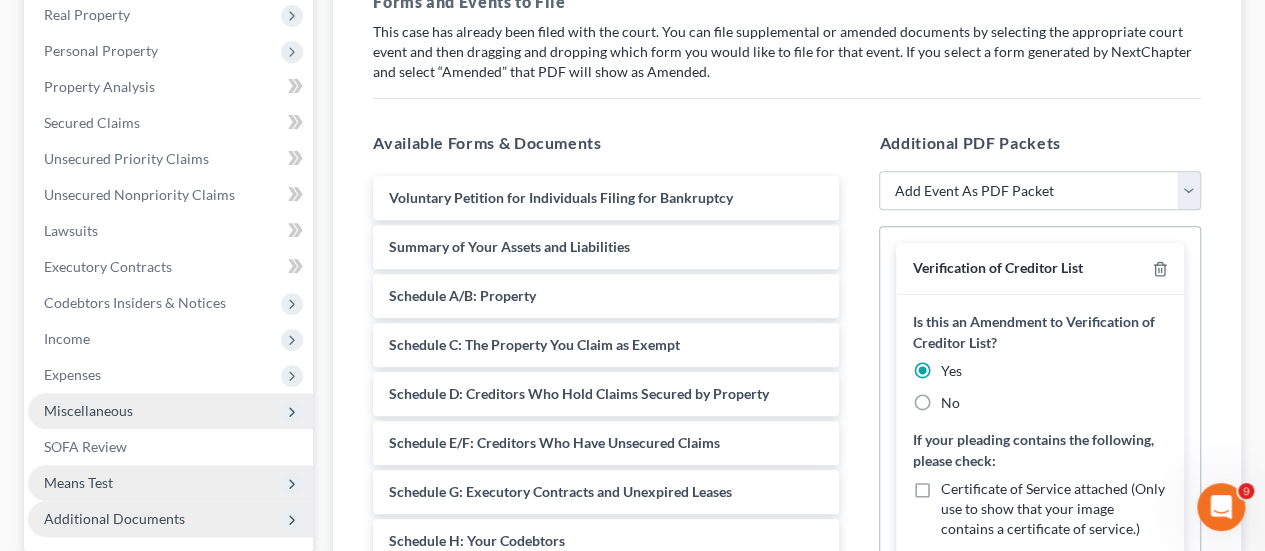 scroll, scrollTop: 359, scrollLeft: 0, axis: vertical 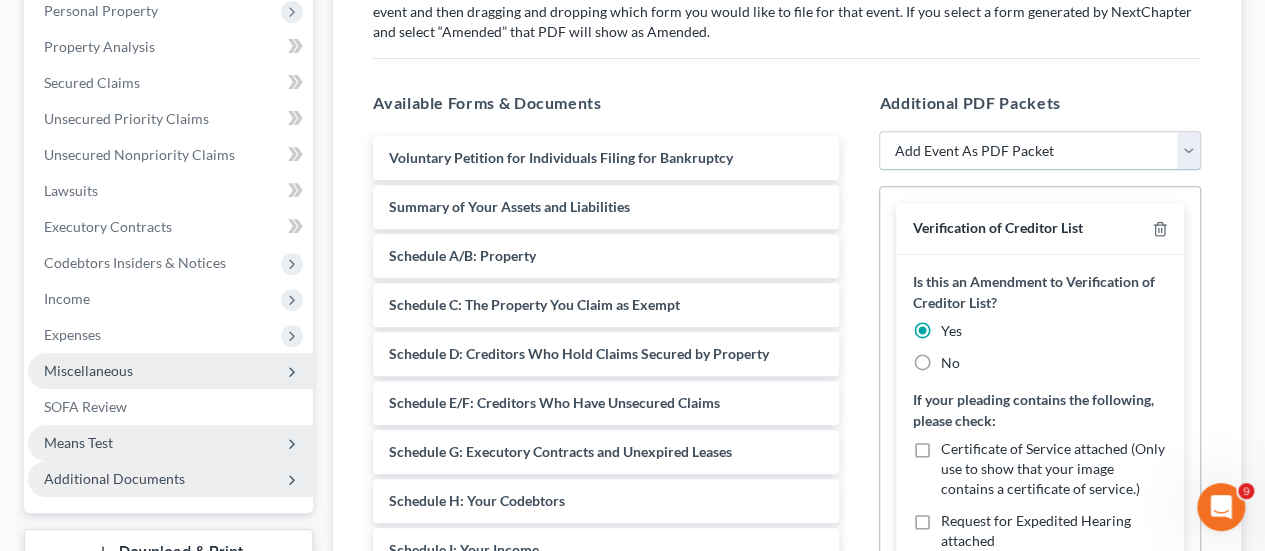 click on "Add Event As PDF Packet Assumption of Lease Agreement Balance Sheet Cash Flow Statement Certificate of Credit Counseling Certificate of Service Certificate of Service of Tax Documents Certification Chapter 7 Means Test Calculation 122A-2 Chapter 7 Statement of Monthly Income - Form 122A-1/Exemption Presumption of Abuse - Form 122A-1Supp Corporate Ownership Statement Creditor List Declaration Disclaimer Disclosure Disclosure of Compensation of Attorney for Debtor Distribution of Funds Equity Security Holders Exhibit List Exhibit(s) Financial Management Course Certification Financial Report Initial Statement of Eviction Judgment - Form 101A Installment Payment to be paid by attorney (Chapter 7) Intent to Cure Default List of Creditors Who Have the 20 Largest Unsecured Claims Master Service List Notice of Change of Address Operating Report Pay Filing Fee in Installments Payment Advices Certification Payment of Fee (Do not use for installment payments) Power of Attorney Reaffirmation Agreement Schedule(s)" at bounding box center [1040, 151] 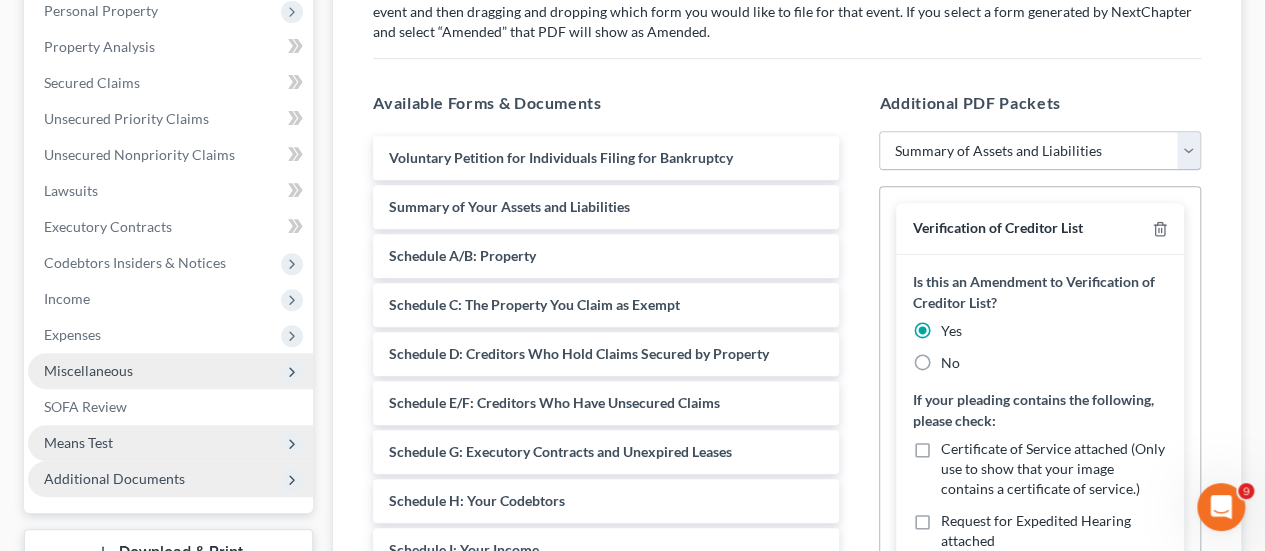 click on "Add Event As PDF Packet Assumption of Lease Agreement Balance Sheet Cash Flow Statement Certificate of Credit Counseling Certificate of Service Certificate of Service of Tax Documents Certification Chapter 7 Means Test Calculation 122A-2 Chapter 7 Statement of Monthly Income - Form 122A-1/Exemption Presumption of Abuse - Form 122A-1Supp Corporate Ownership Statement Creditor List Declaration Disclaimer Disclosure Disclosure of Compensation of Attorney for Debtor Distribution of Funds Equity Security Holders Exhibit List Exhibit(s) Financial Management Course Certification Financial Report Initial Statement of Eviction Judgment - Form 101A Installment Payment to be paid by attorney (Chapter 7) Intent to Cure Default List of Creditors Who Have the 20 Largest Unsecured Claims Master Service List Notice of Change of Address Operating Report Pay Filing Fee in Installments Payment Advices Certification Payment of Fee (Do not use for installment payments) Power of Attorney Reaffirmation Agreement Schedule(s)" at bounding box center [1040, 151] 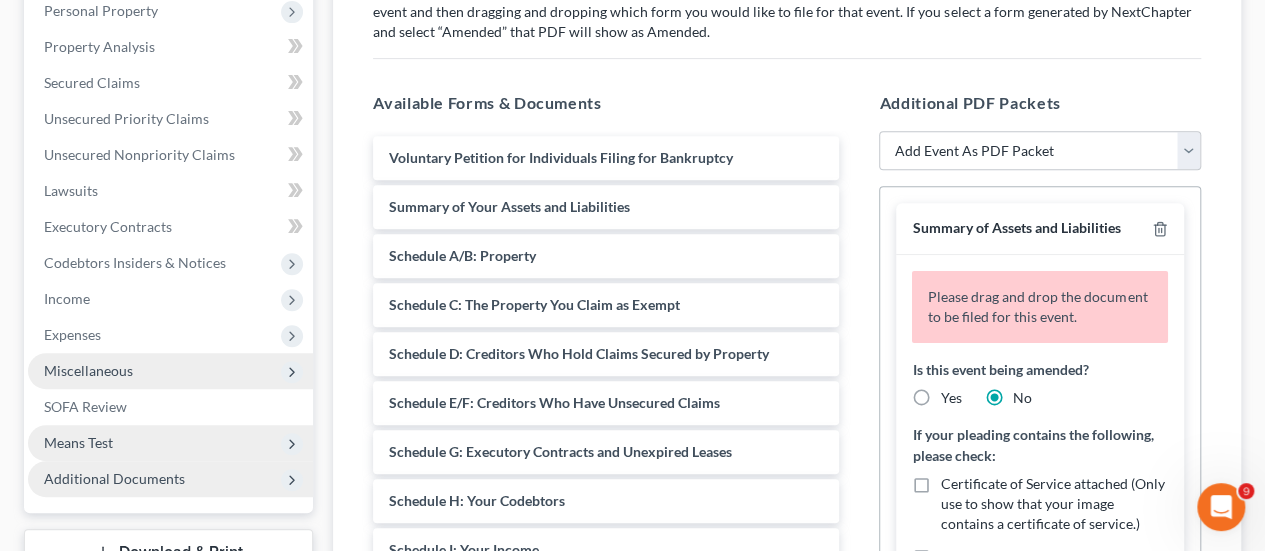 click on "Yes" at bounding box center (950, 398) 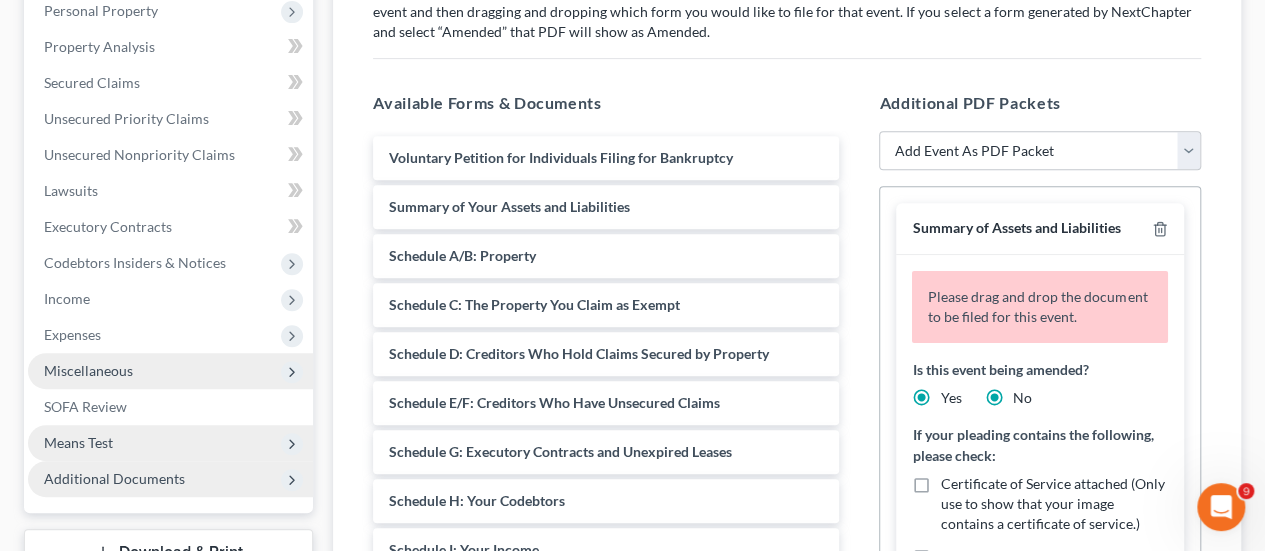 radio on "false" 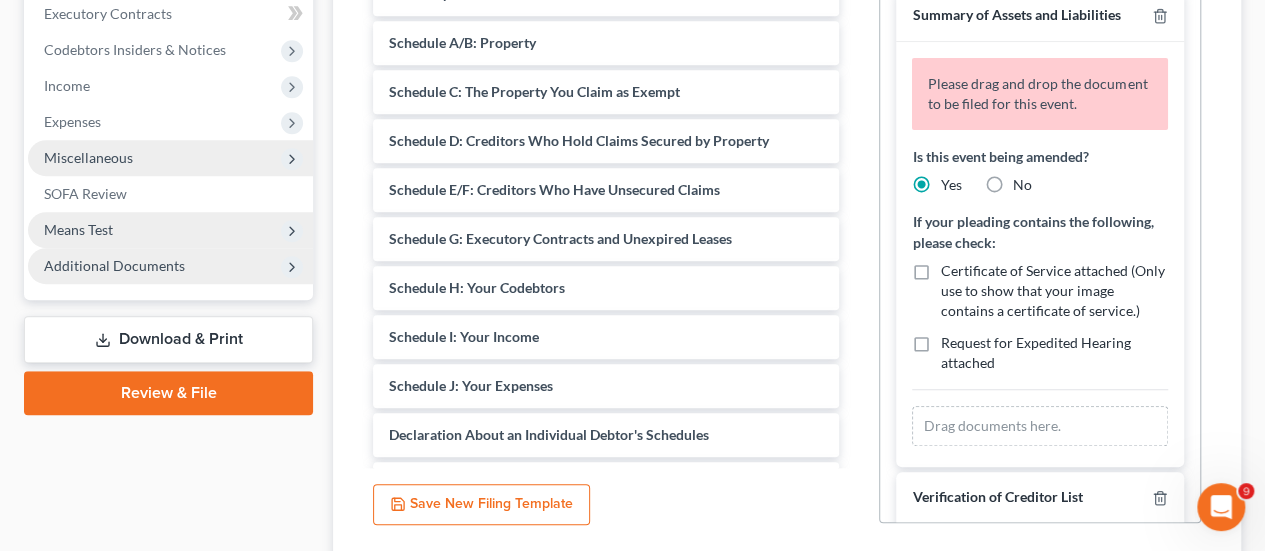 scroll, scrollTop: 574, scrollLeft: 0, axis: vertical 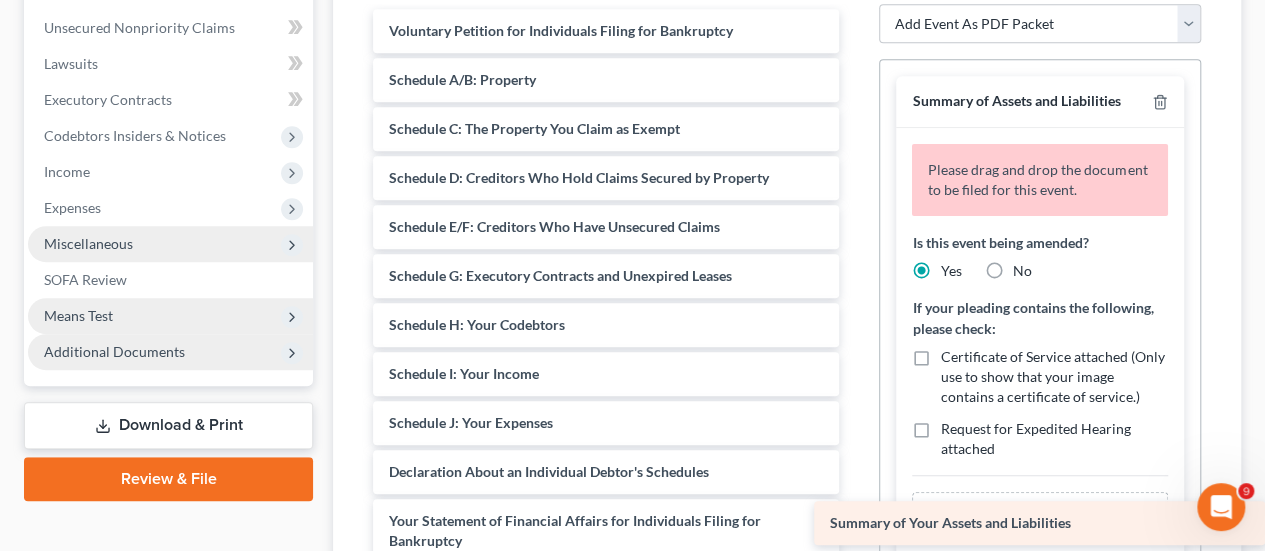 drag, startPoint x: 501, startPoint y: 64, endPoint x: 1072, endPoint y: 509, distance: 723.924 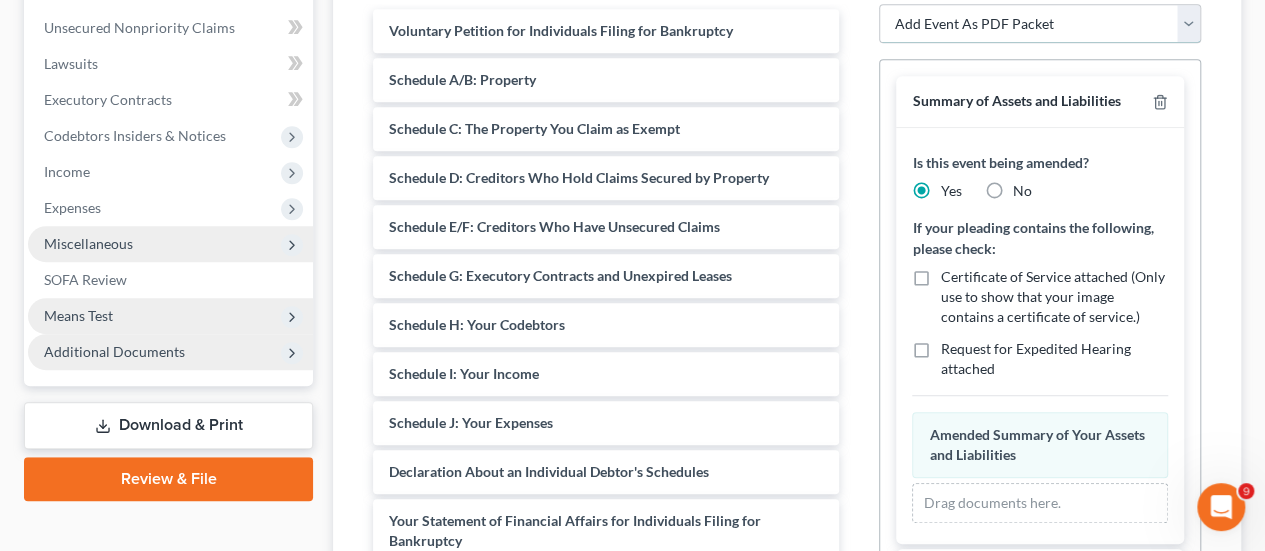 click on "Add Event As PDF Packet Assumption of Lease Agreement Balance Sheet Cash Flow Statement Certificate of Credit Counseling Certificate of Service Certificate of Service of Tax Documents Certification Chapter 7 Means Test Calculation 122A-2 Chapter 7 Statement of Monthly Income - Form 122A-1/Exemption Presumption of Abuse - Form 122A-1Supp Corporate Ownership Statement Creditor List Declaration Disclaimer Disclosure Disclosure of Compensation of Attorney for Debtor Distribution of Funds Equity Security Holders Exhibit List Exhibit(s) Financial Management Course Certification Financial Report Initial Statement of Eviction Judgment - Form 101A Installment Payment to be paid by attorney (Chapter 7) Intent to Cure Default List of Creditors Who Have the 20 Largest Unsecured Claims Master Service List Notice of Change of Address Operating Report Pay Filing Fee in Installments Payment Advices Certification Payment of Fee (Do not use for installment payments) Power of Attorney Reaffirmation Agreement Schedule(s)" at bounding box center [1040, 24] 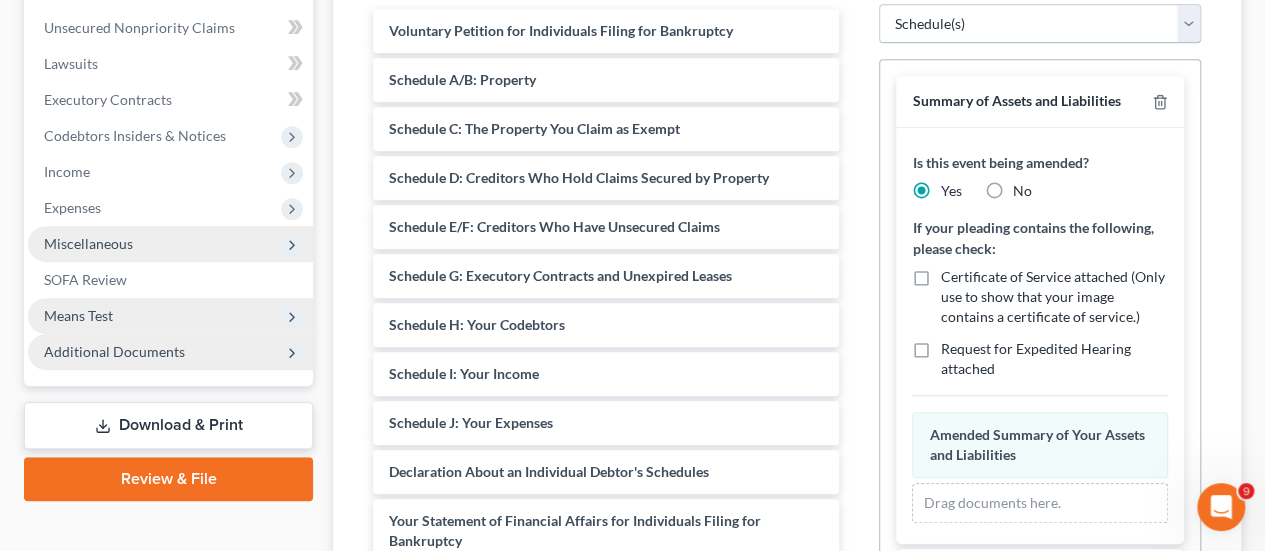 click on "Add Event As PDF Packet Assumption of Lease Agreement Balance Sheet Cash Flow Statement Certificate of Credit Counseling Certificate of Service Certificate of Service of Tax Documents Certification Chapter 7 Means Test Calculation 122A-2 Chapter 7 Statement of Monthly Income - Form 122A-1/Exemption Presumption of Abuse - Form 122A-1Supp Corporate Ownership Statement Creditor List Declaration Disclaimer Disclosure Disclosure of Compensation of Attorney for Debtor Distribution of Funds Equity Security Holders Exhibit List Exhibit(s) Financial Management Course Certification Financial Report Initial Statement of Eviction Judgment - Form 101A Installment Payment to be paid by attorney (Chapter 7) Intent to Cure Default List of Creditors Who Have the 20 Largest Unsecured Claims Master Service List Notice of Change of Address Operating Report Pay Filing Fee in Installments Payment Advices Certification Payment of Fee (Do not use for installment payments) Power of Attorney Reaffirmation Agreement Schedule(s)" at bounding box center [1040, 24] 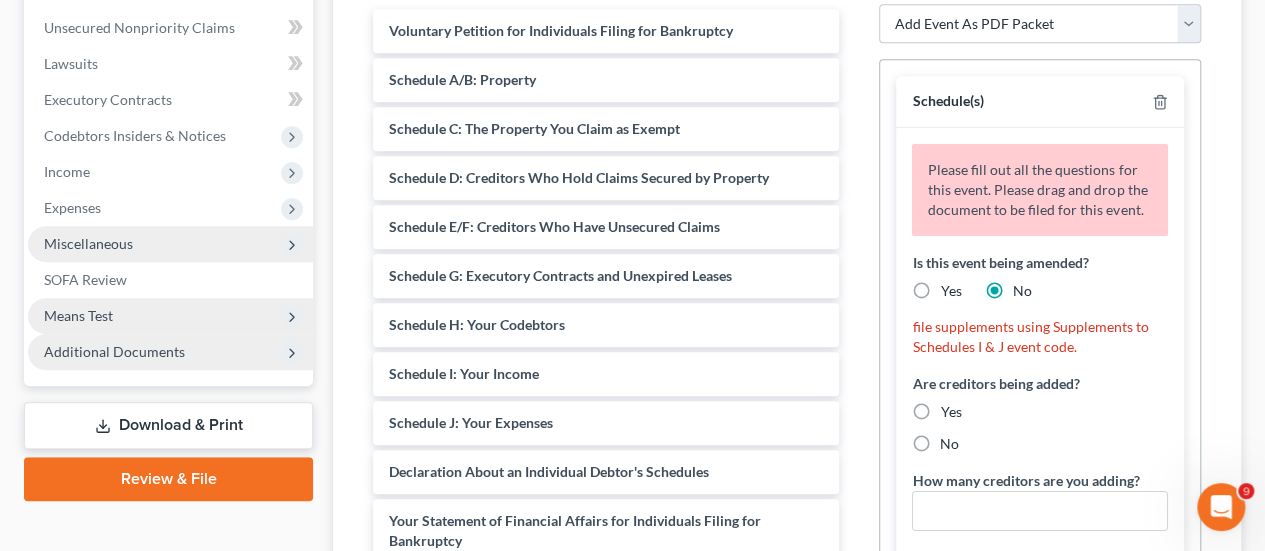 click on "Yes" at bounding box center [950, 291] 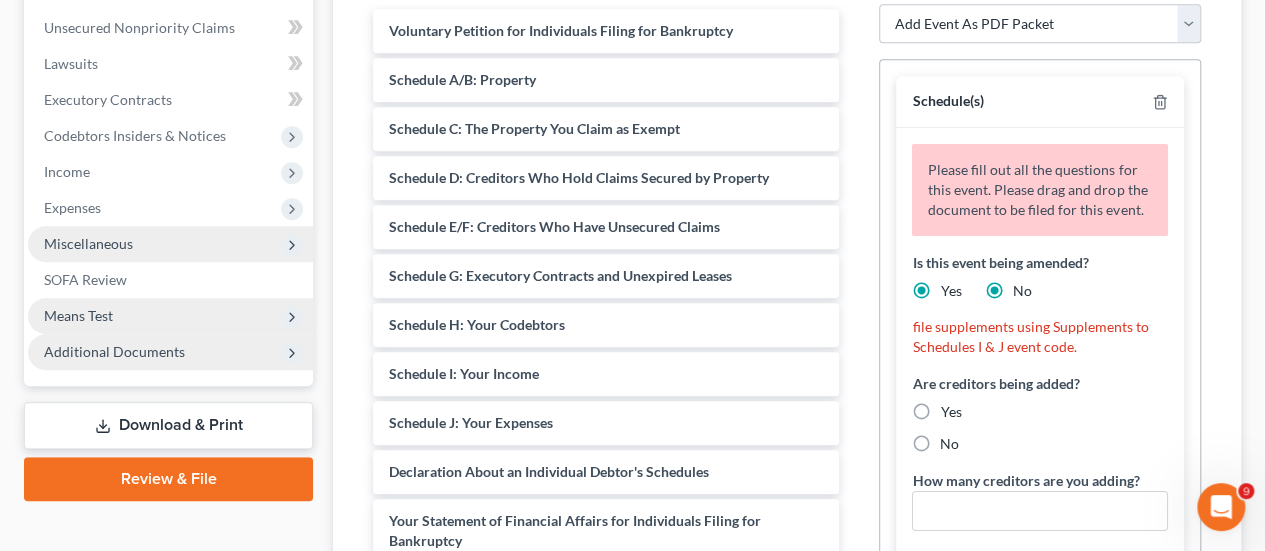 radio on "false" 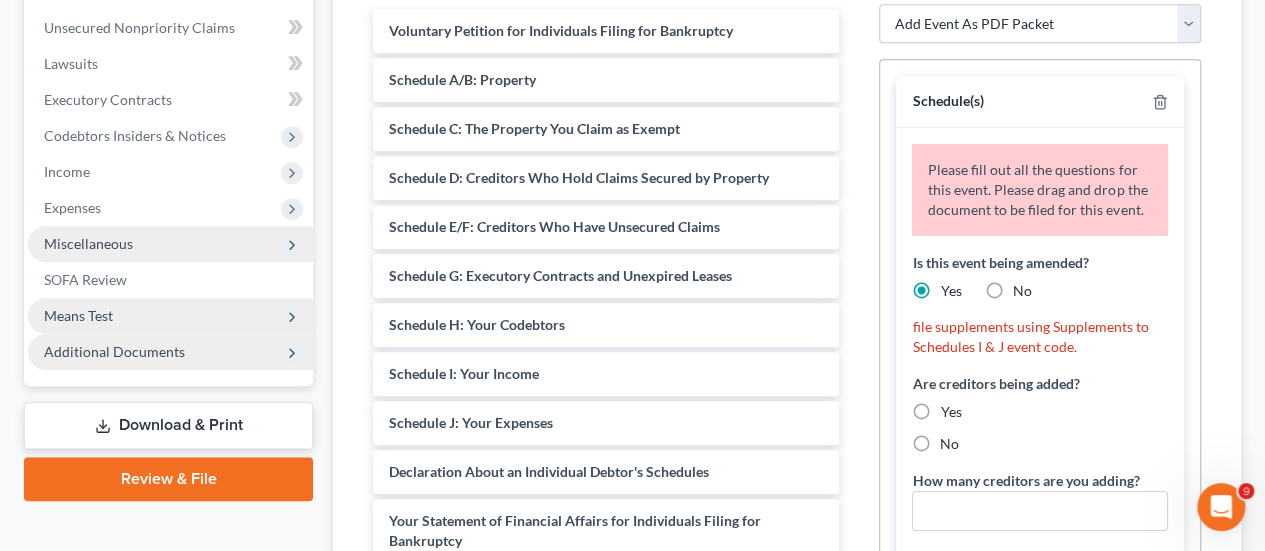 click on "Yes" at bounding box center [950, 412] 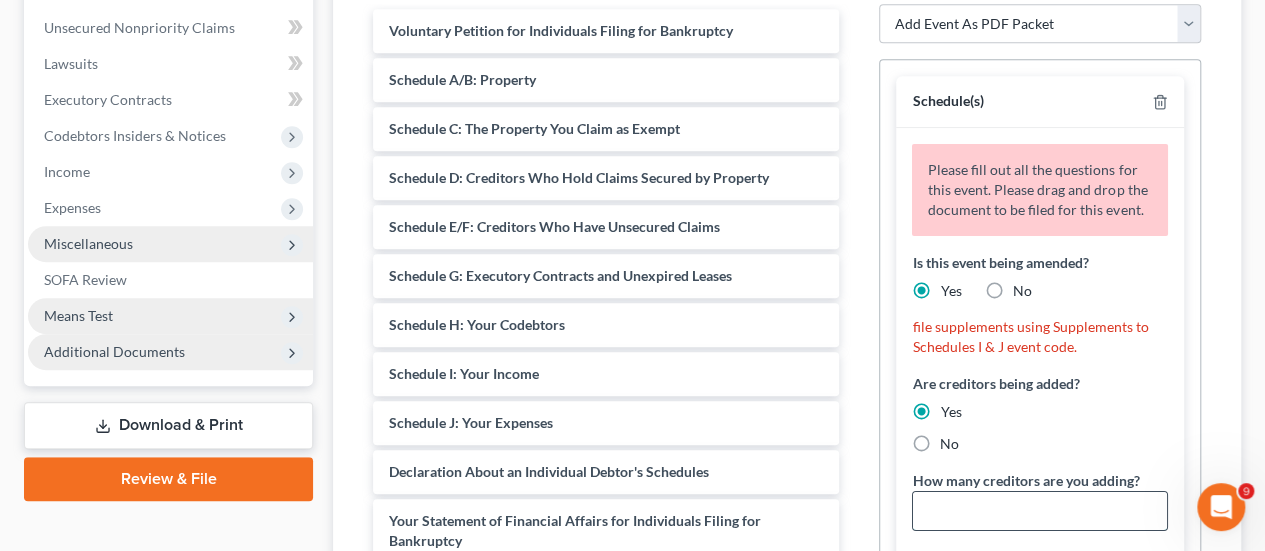 click at bounding box center [1040, 511] 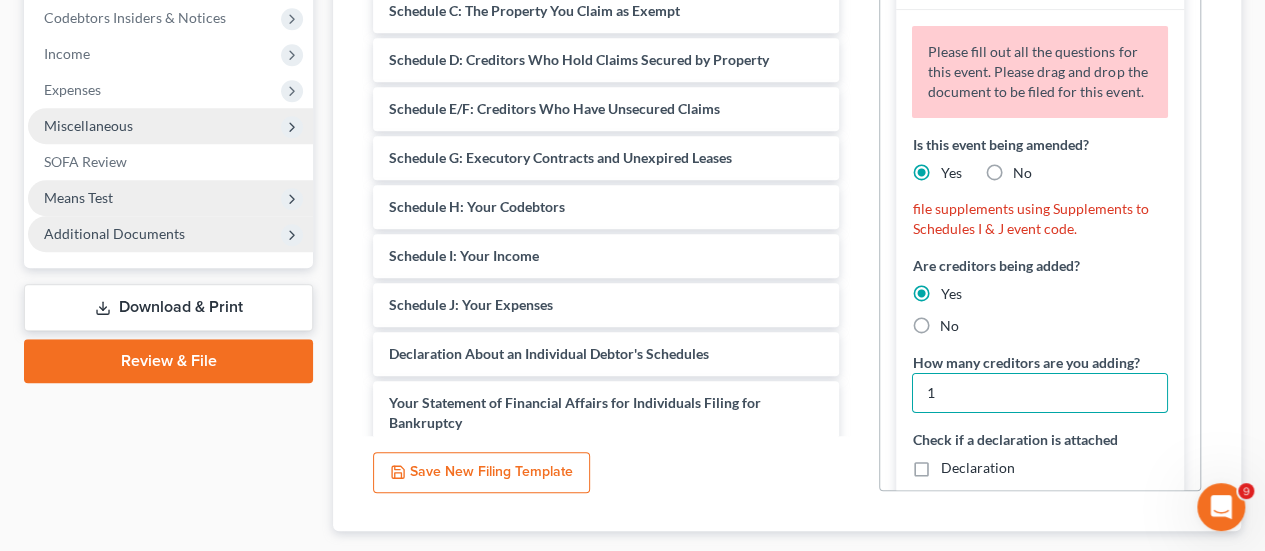 scroll, scrollTop: 562, scrollLeft: 0, axis: vertical 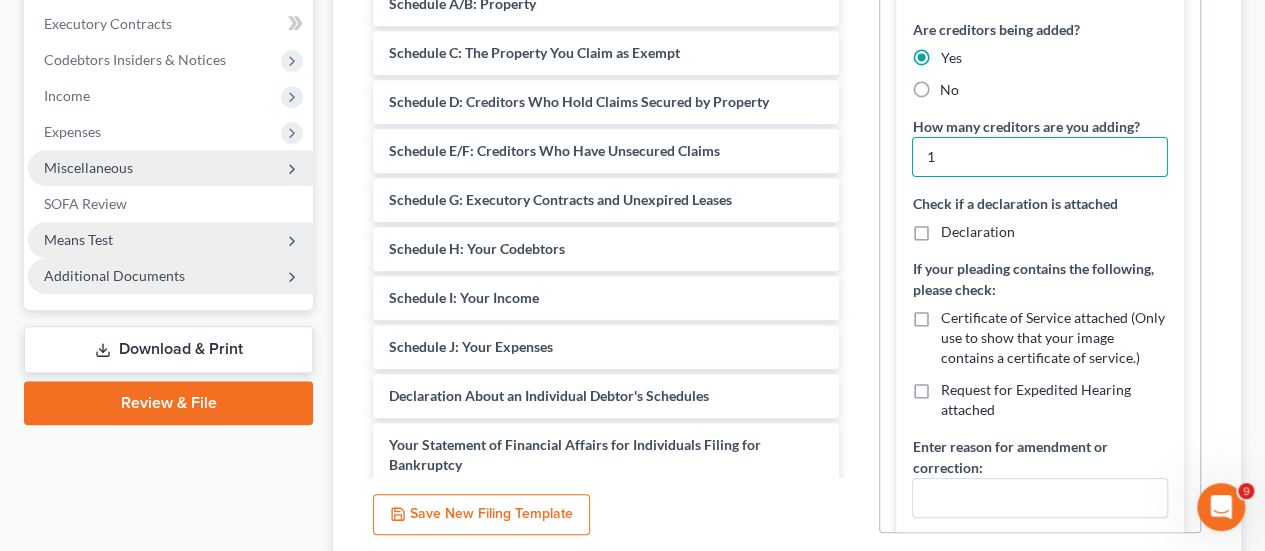 type on "1" 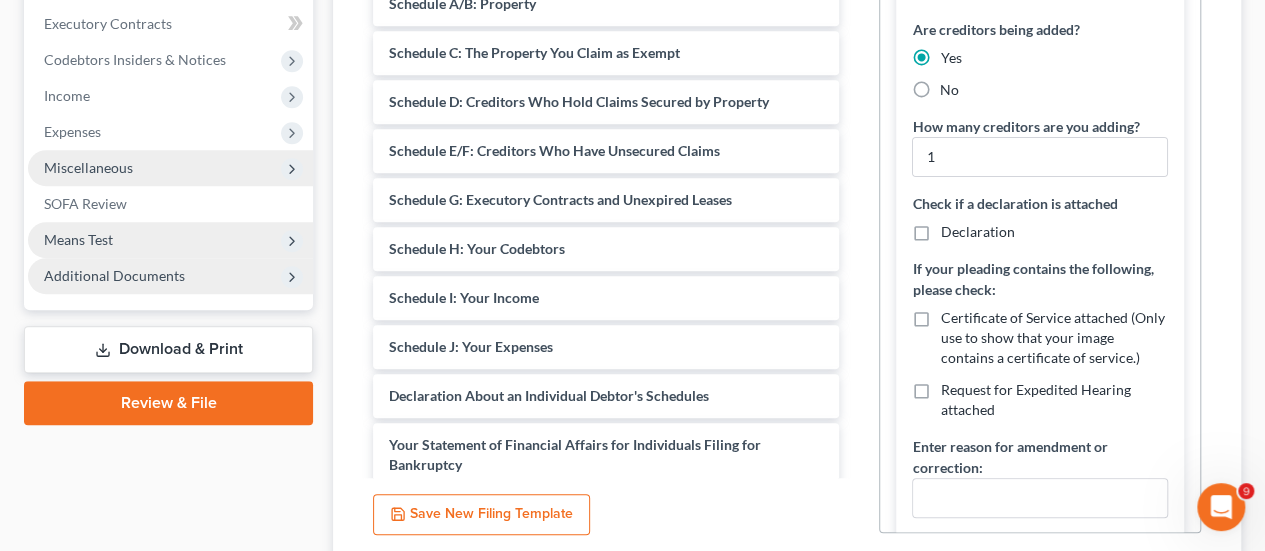click on "Declaration" at bounding box center [977, 232] 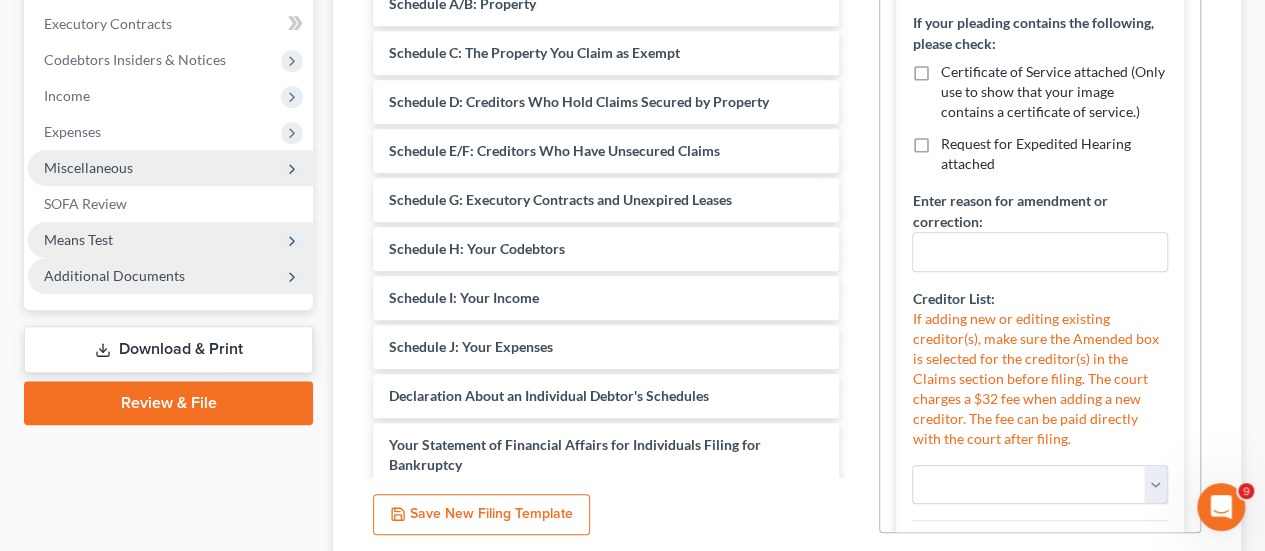 scroll, scrollTop: 532, scrollLeft: 0, axis: vertical 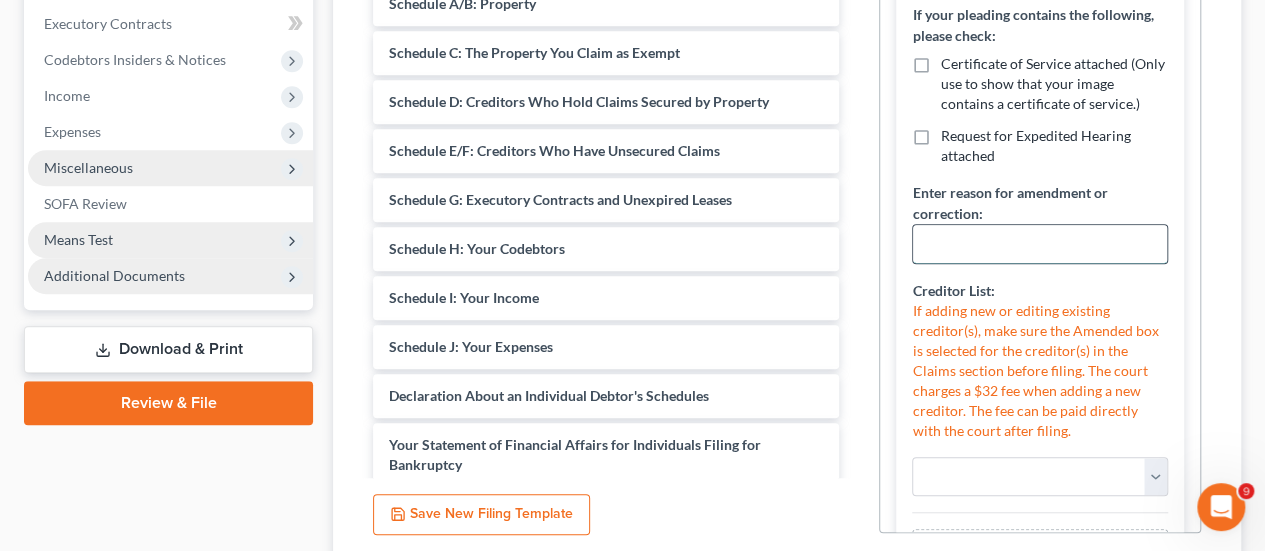 click at bounding box center (1040, 244) 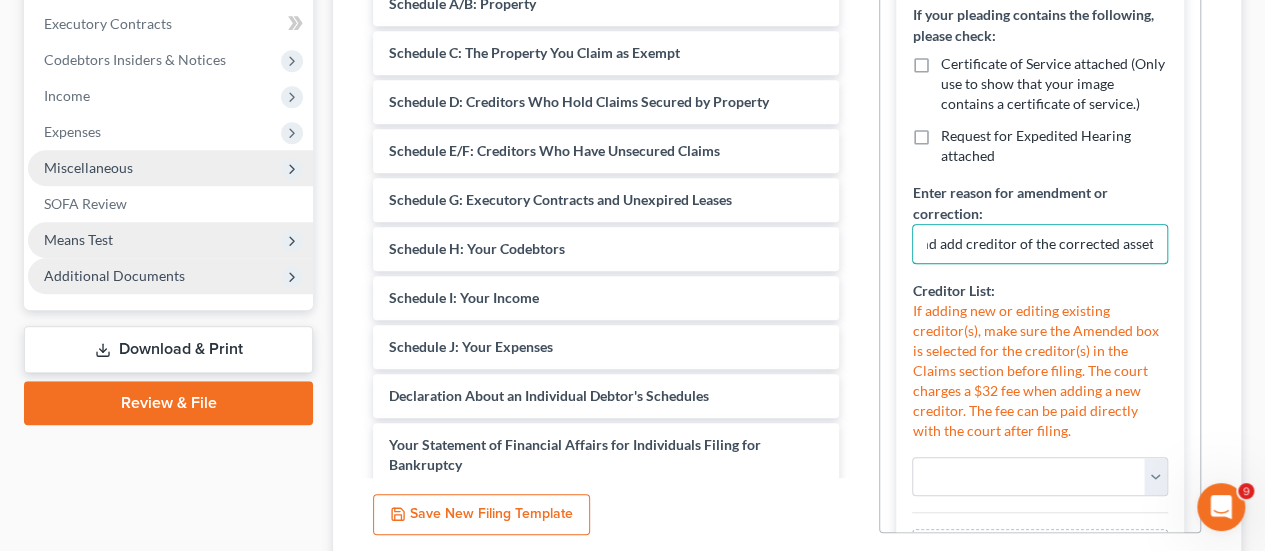 scroll, scrollTop: 0, scrollLeft: 193, axis: horizontal 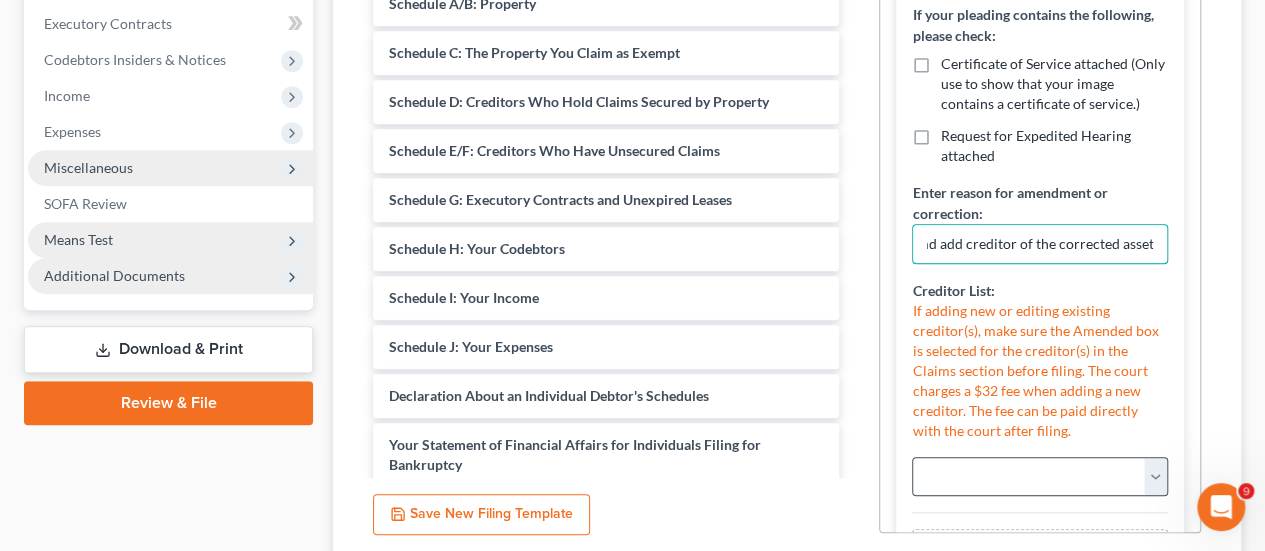 type on "Amending to correct assets and add creditor of the corrected asset" 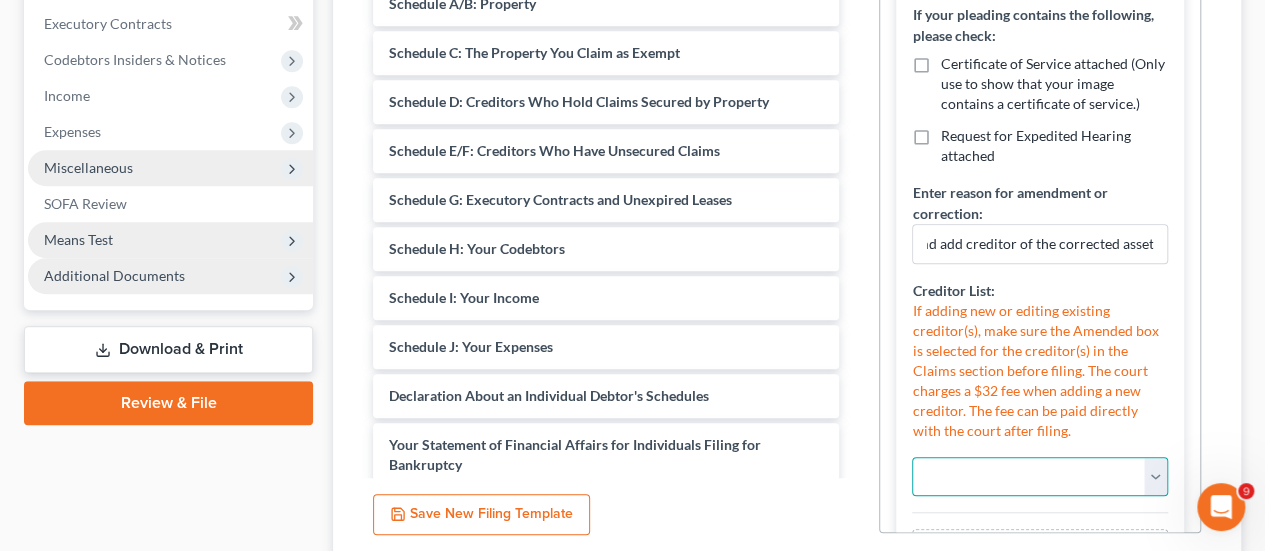 click on "Addendum to Additional to Amendment to Corrected Corrected Amended Corrected Amendment to Corrected First Amended Corrected Second Amended Corrected to Add Correct PDF to Fifth Fifth Amended Final First First Amended First and Final Fourth Fourth Amended Modification to Second Second Amended Second Corrected Sixth Sixth Amended Supplemental Supplement to Third Third Amended" at bounding box center [1040, 477] 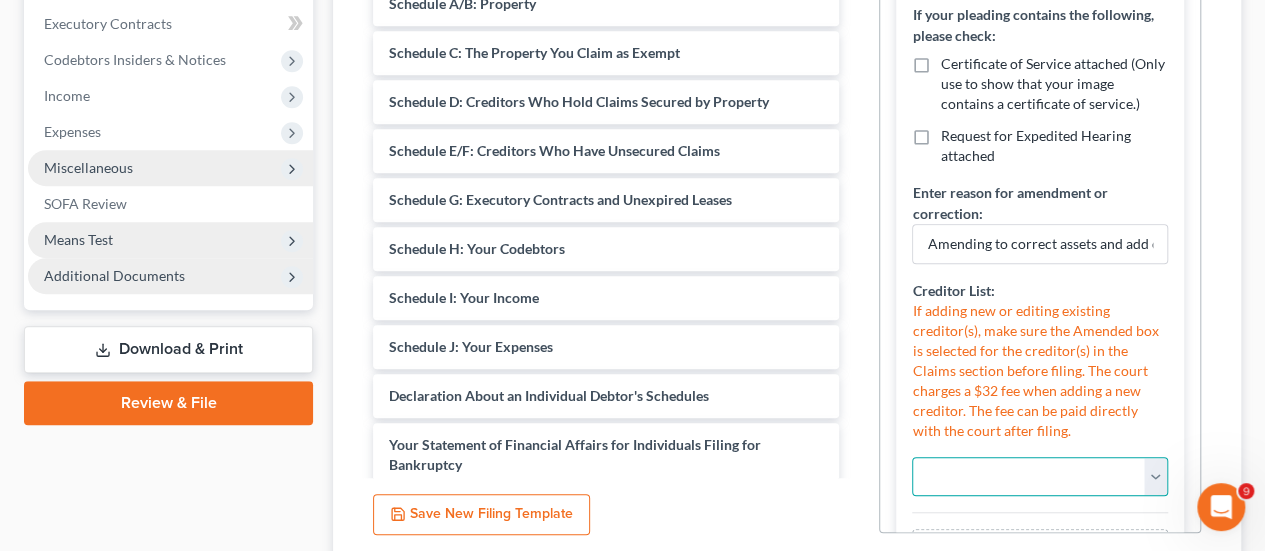 select on "3" 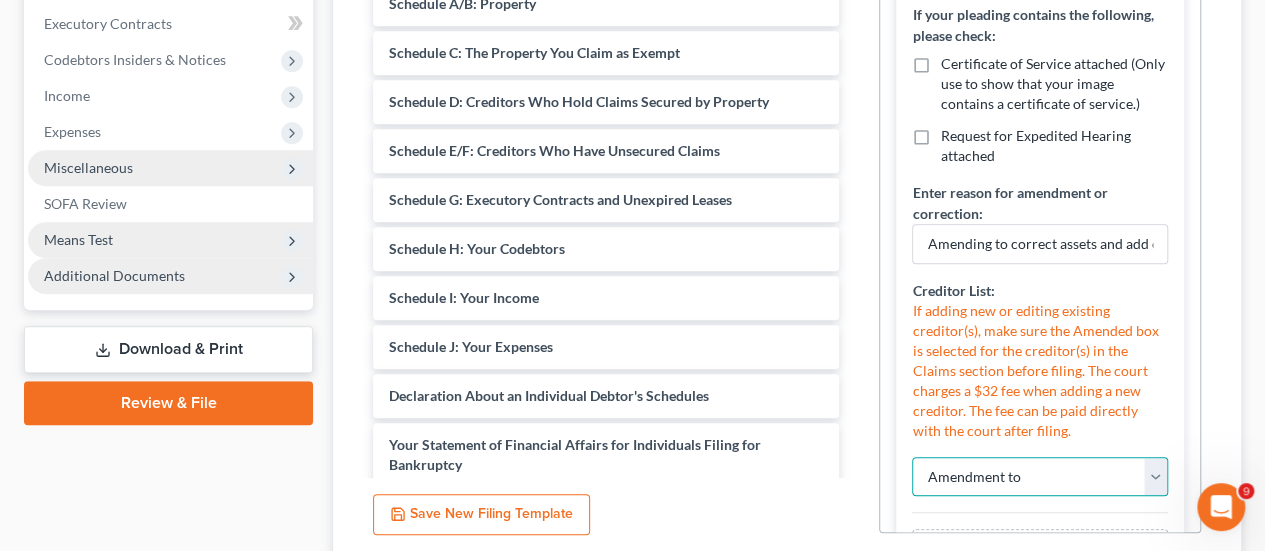 click on "Addendum to Additional to Amendment to Corrected Corrected Amended Corrected Amendment to Corrected First Amended Corrected Second Amended Corrected to Add Correct PDF to Fifth Fifth Amended Final First First Amended First and Final Fourth Fourth Amended Modification to Second Second Amended Second Corrected Sixth Sixth Amended Supplemental Supplement to Third Third Amended" at bounding box center (1040, 477) 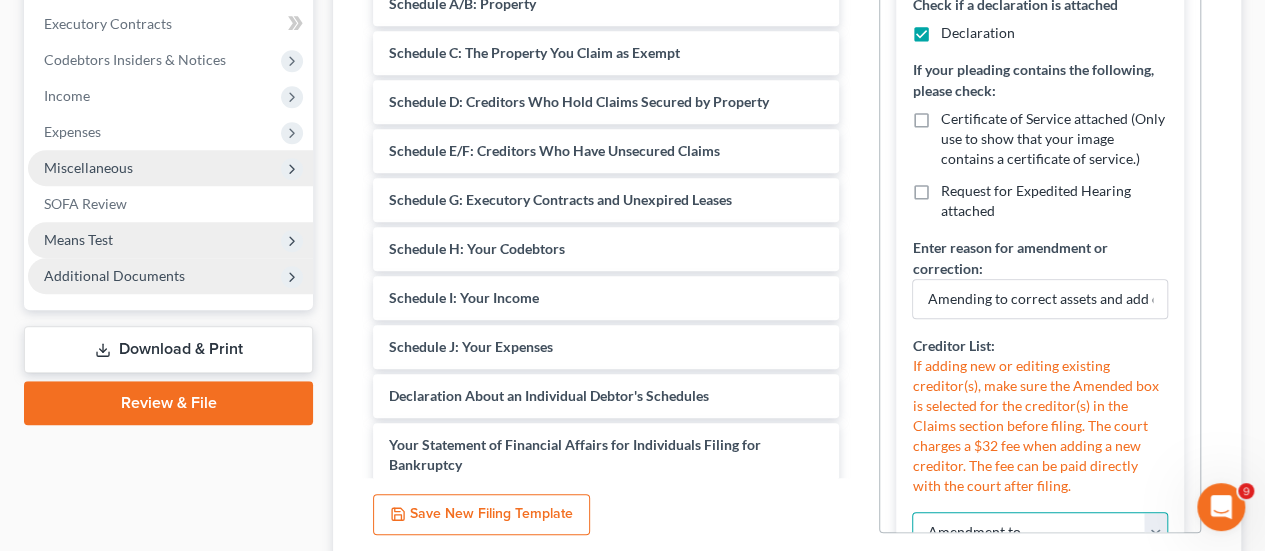 scroll, scrollTop: 412, scrollLeft: 0, axis: vertical 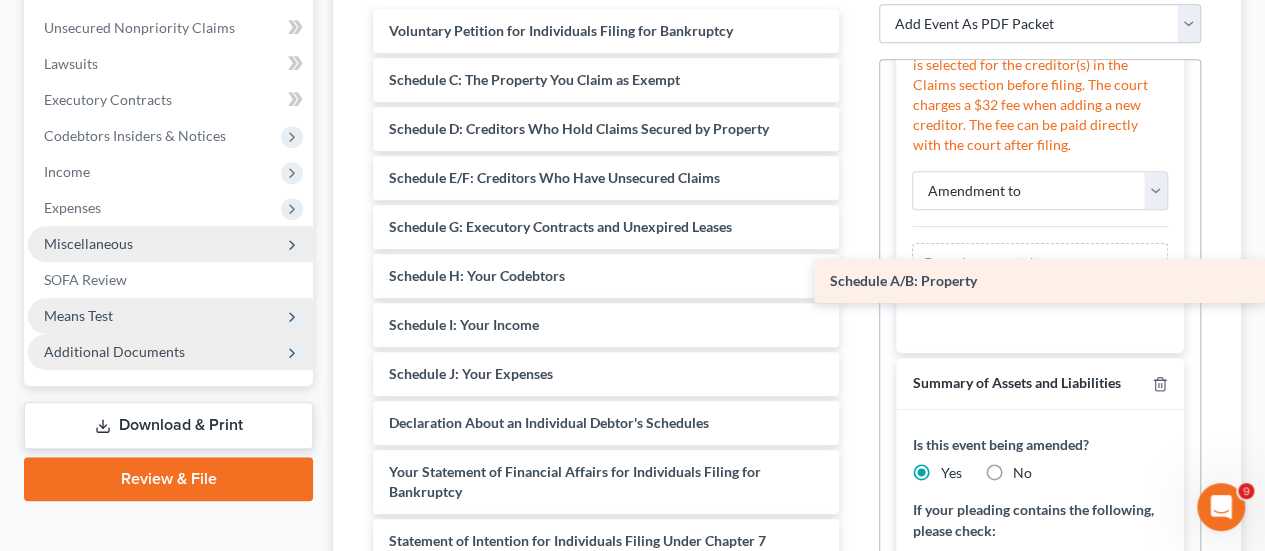 drag, startPoint x: 587, startPoint y: 63, endPoint x: 1152, endPoint y: 266, distance: 600.3616 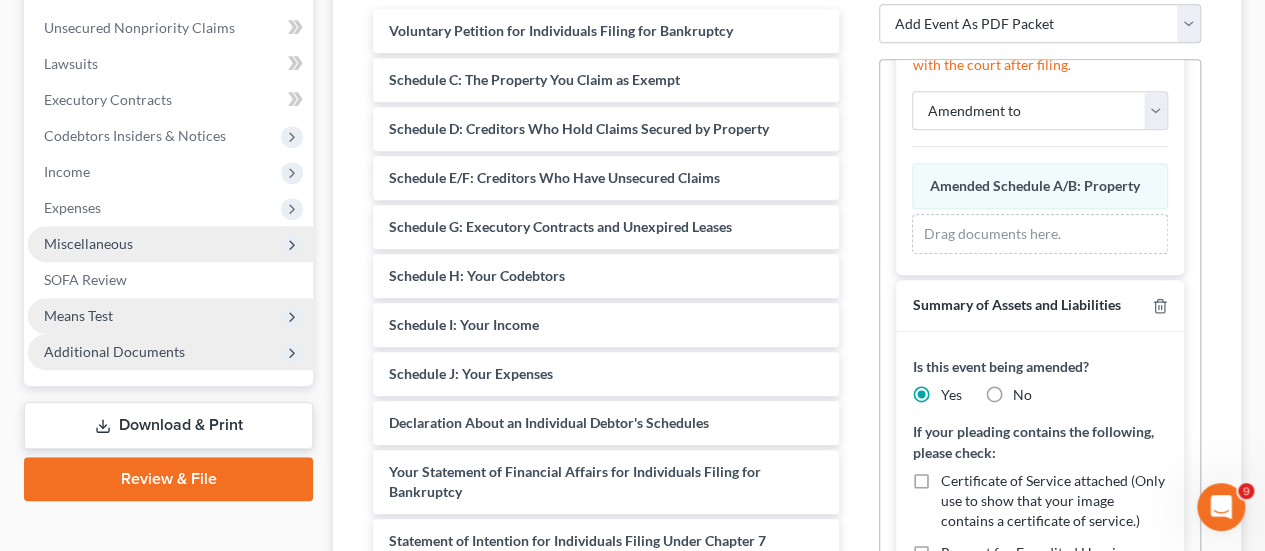 scroll, scrollTop: 774, scrollLeft: 0, axis: vertical 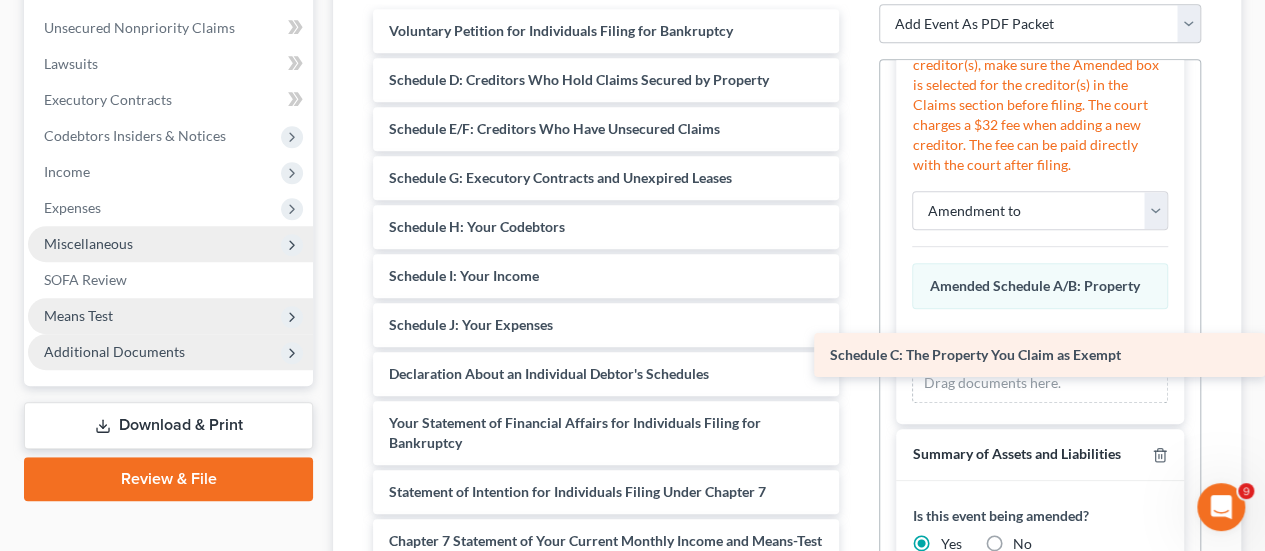 drag, startPoint x: 588, startPoint y: 70, endPoint x: 1091, endPoint y: 347, distance: 574.22815 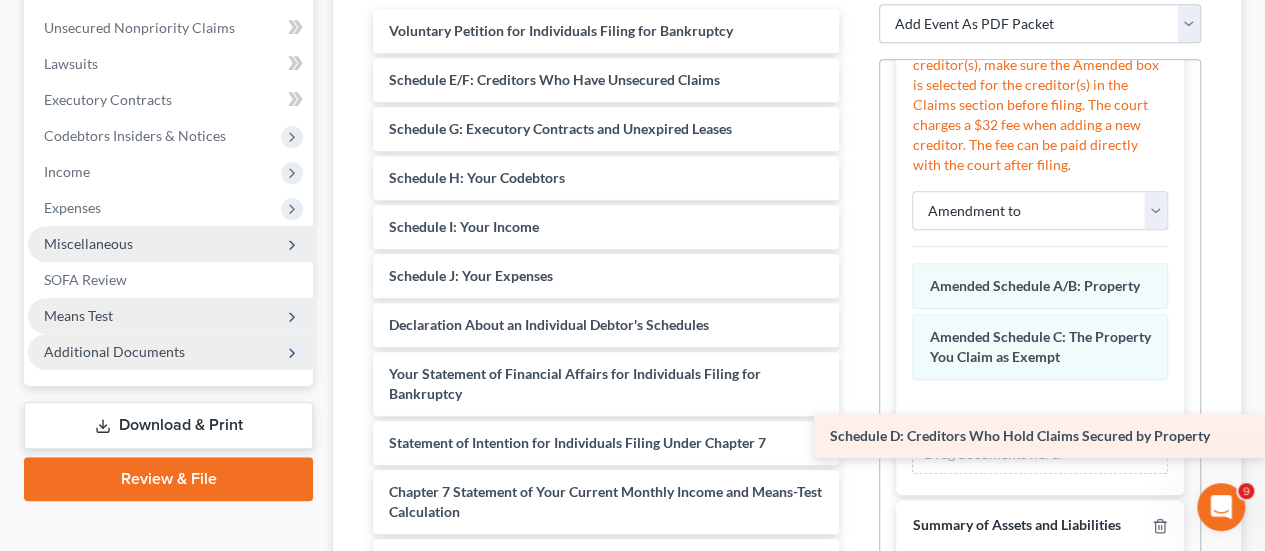 drag, startPoint x: 570, startPoint y: 74, endPoint x: 1096, endPoint y: 432, distance: 636.2704 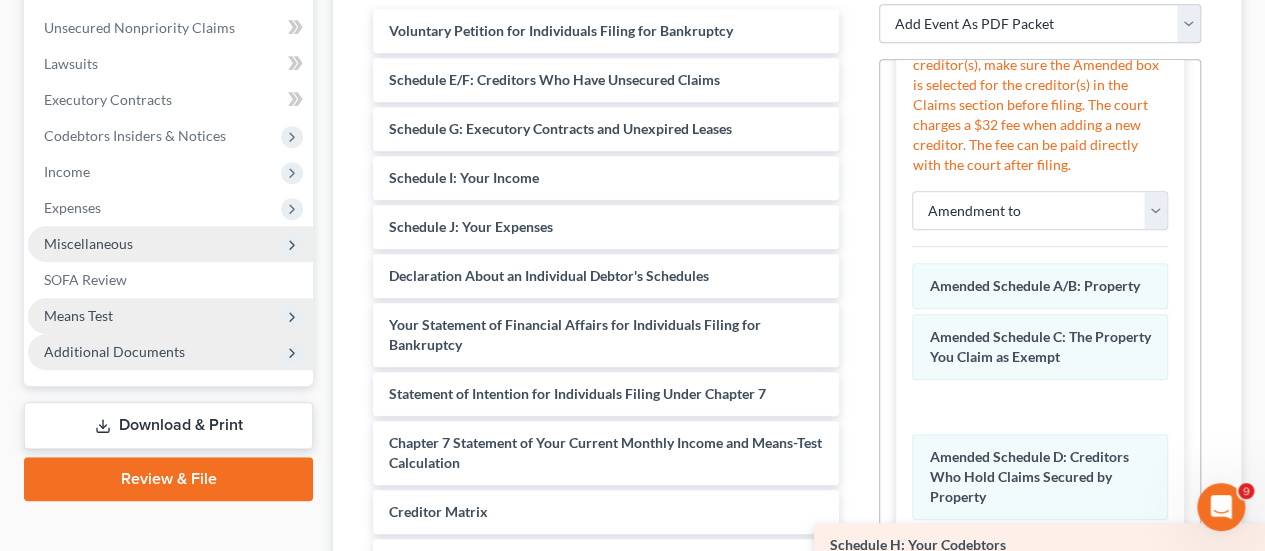 drag, startPoint x: 542, startPoint y: 168, endPoint x: 1257, endPoint y: 537, distance: 804.603 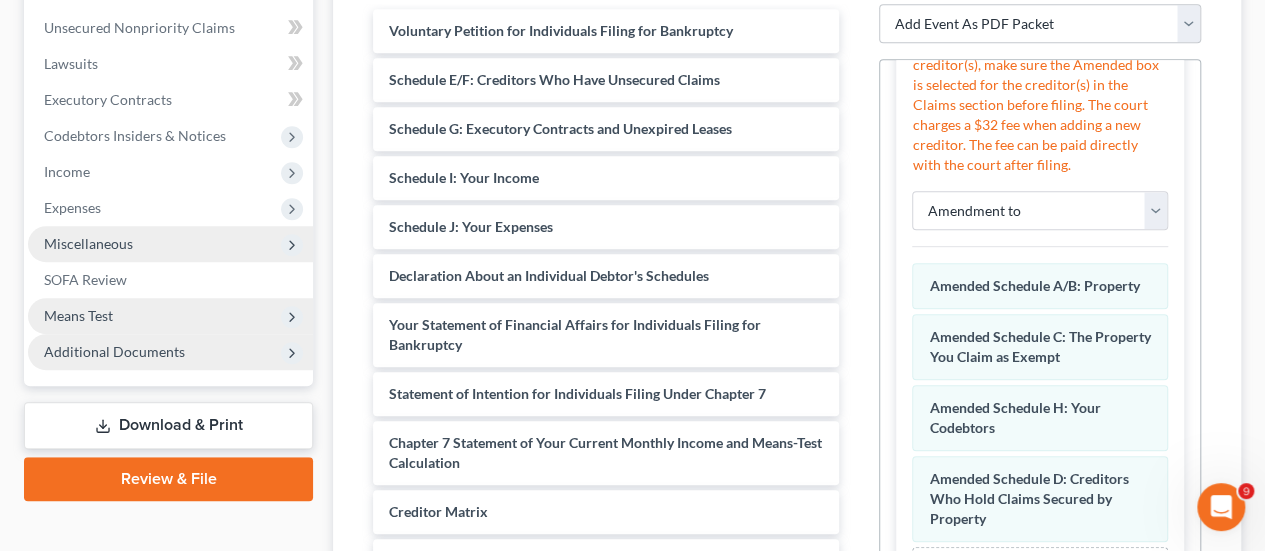 scroll, scrollTop: 930, scrollLeft: 0, axis: vertical 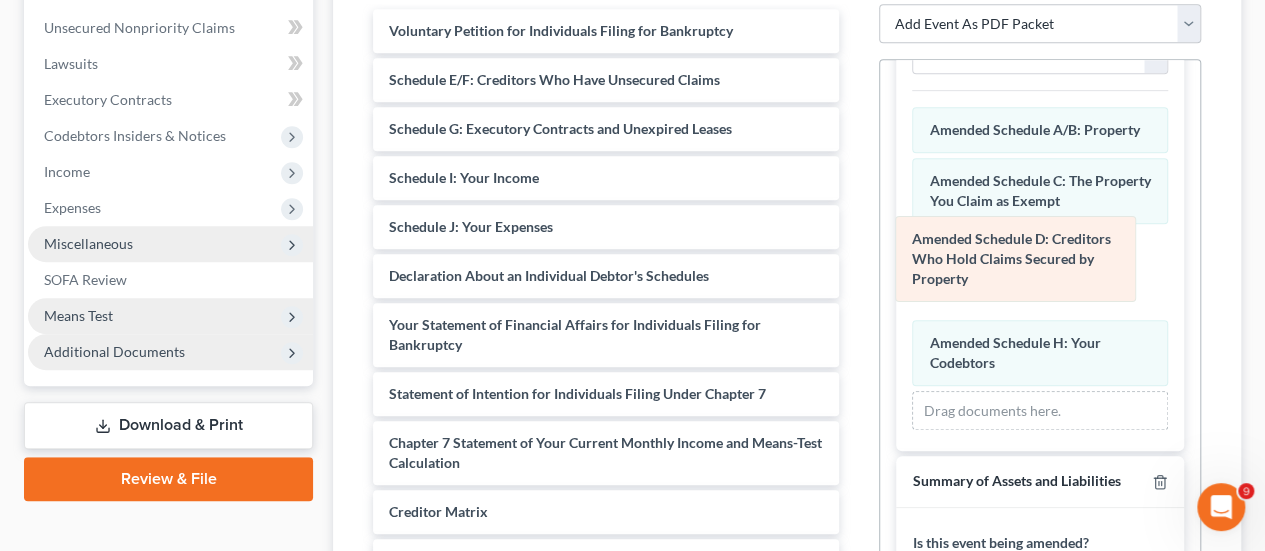 drag, startPoint x: 987, startPoint y: 360, endPoint x: 980, endPoint y: 255, distance: 105.23308 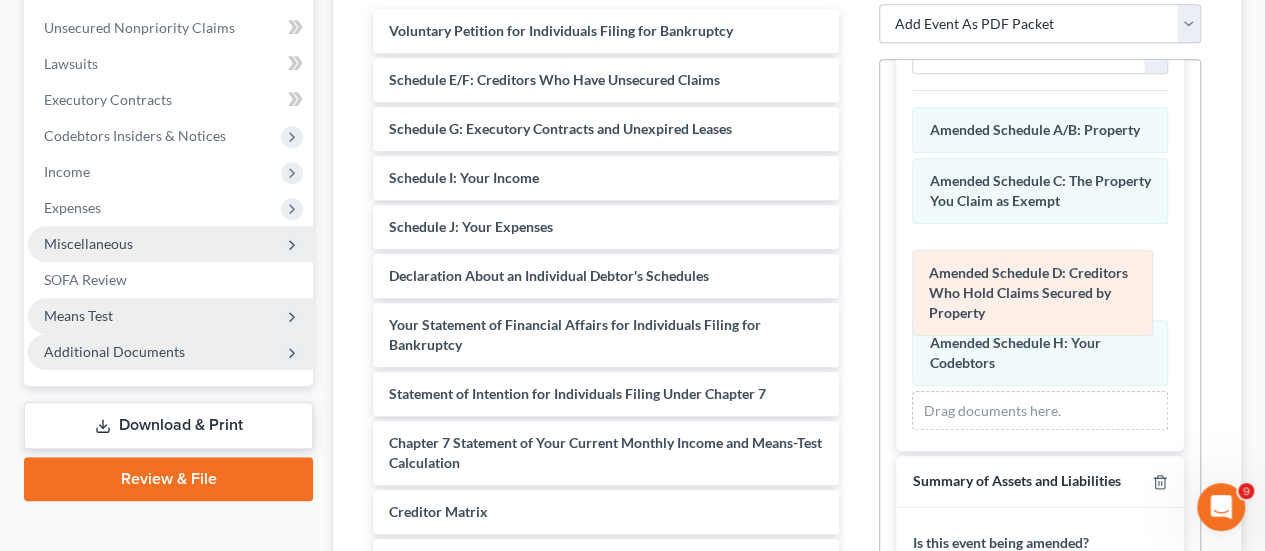 drag, startPoint x: 982, startPoint y: 268, endPoint x: 984, endPoint y: 278, distance: 10.198039 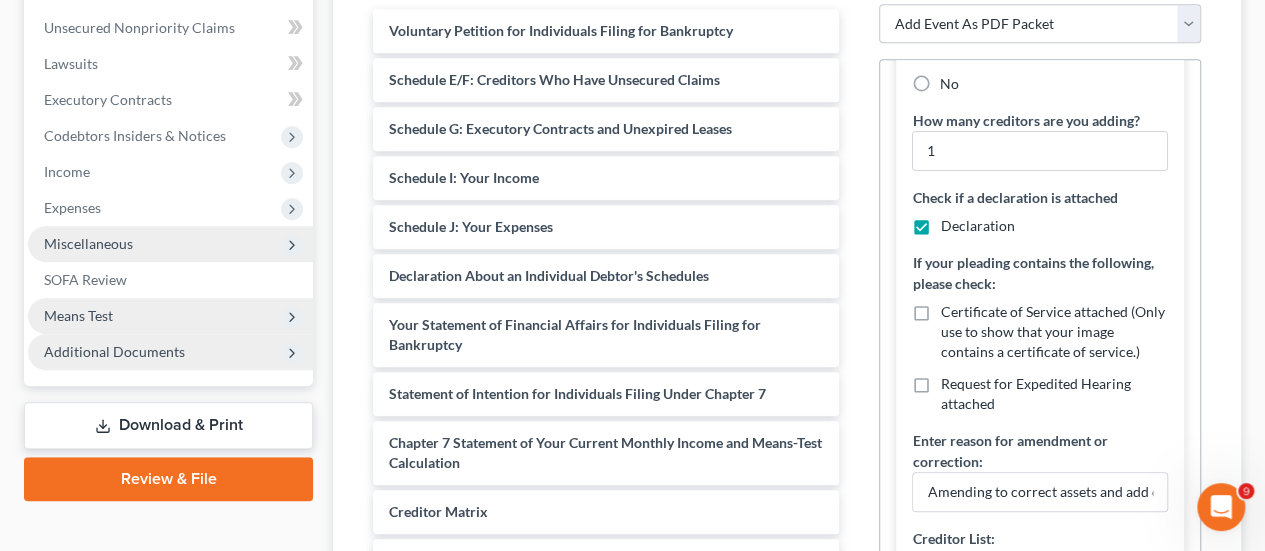 scroll, scrollTop: 220, scrollLeft: 0, axis: vertical 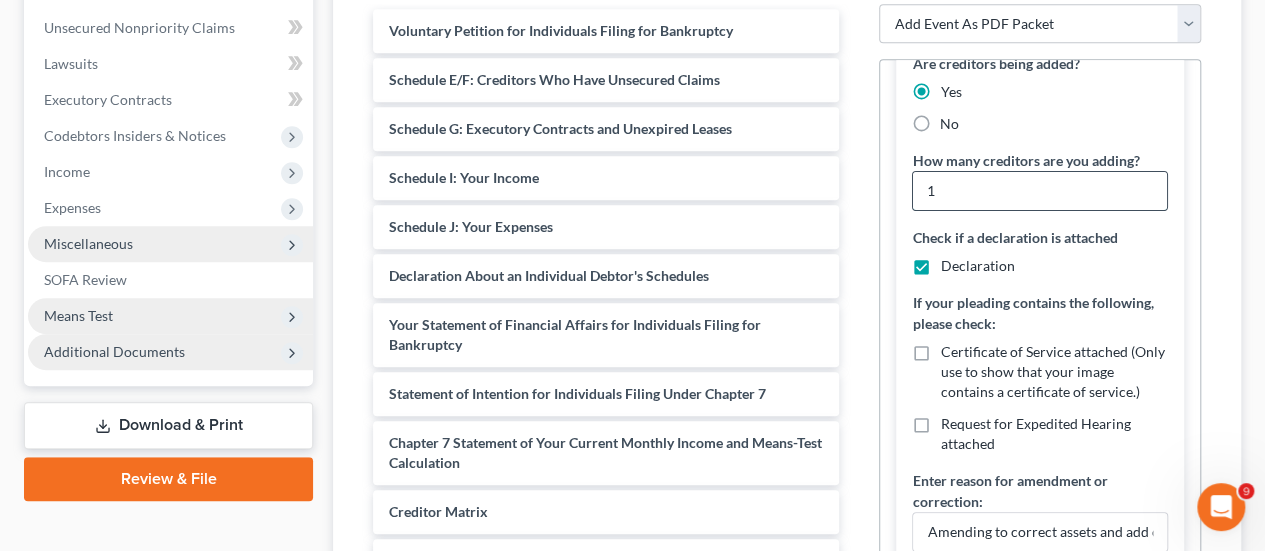 drag, startPoint x: 942, startPoint y: 184, endPoint x: 972, endPoint y: 209, distance: 39.051247 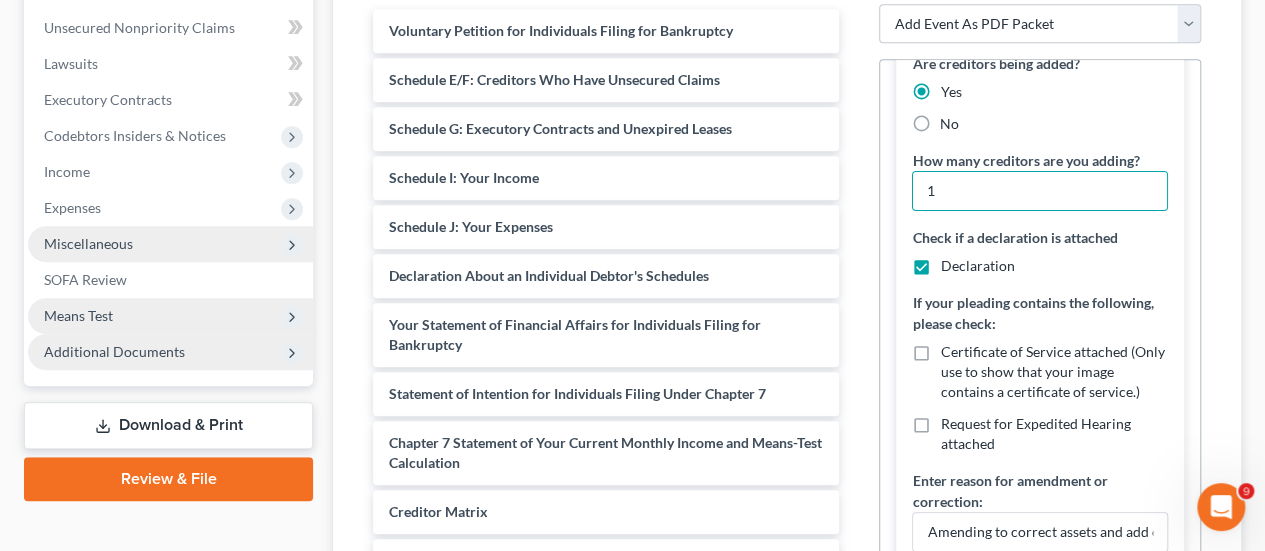 click on "1" at bounding box center [1040, 191] 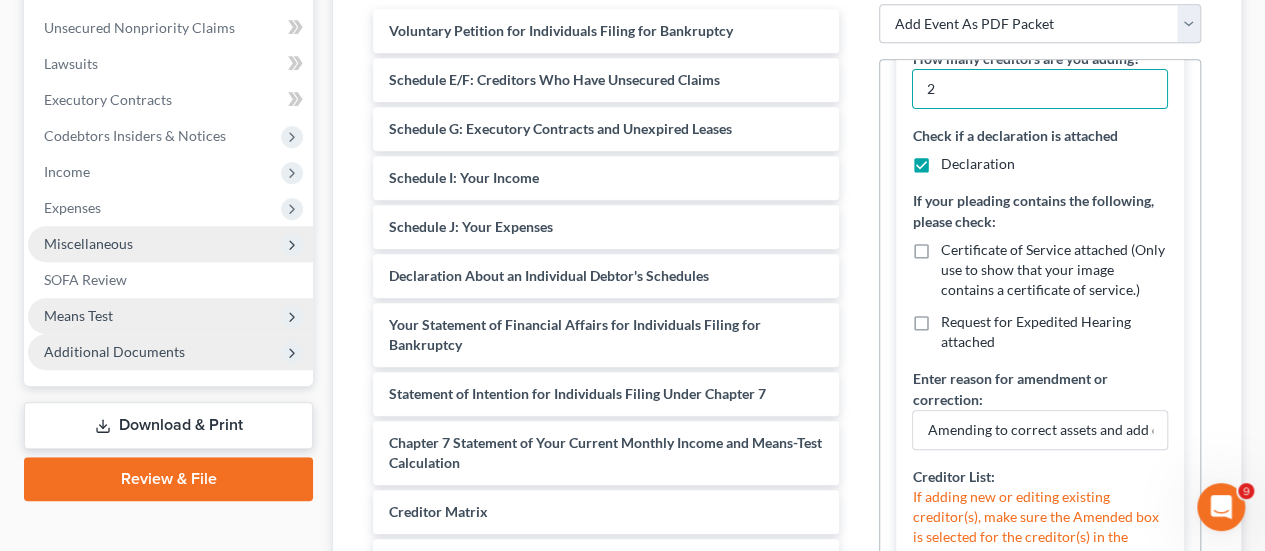scroll, scrollTop: 340, scrollLeft: 0, axis: vertical 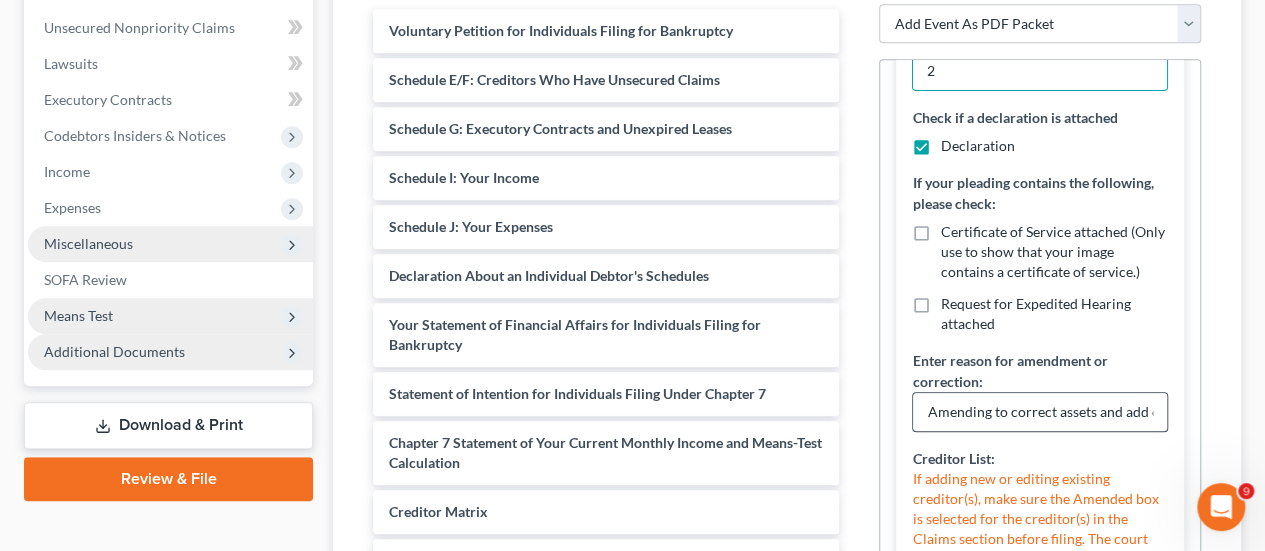 type on "2" 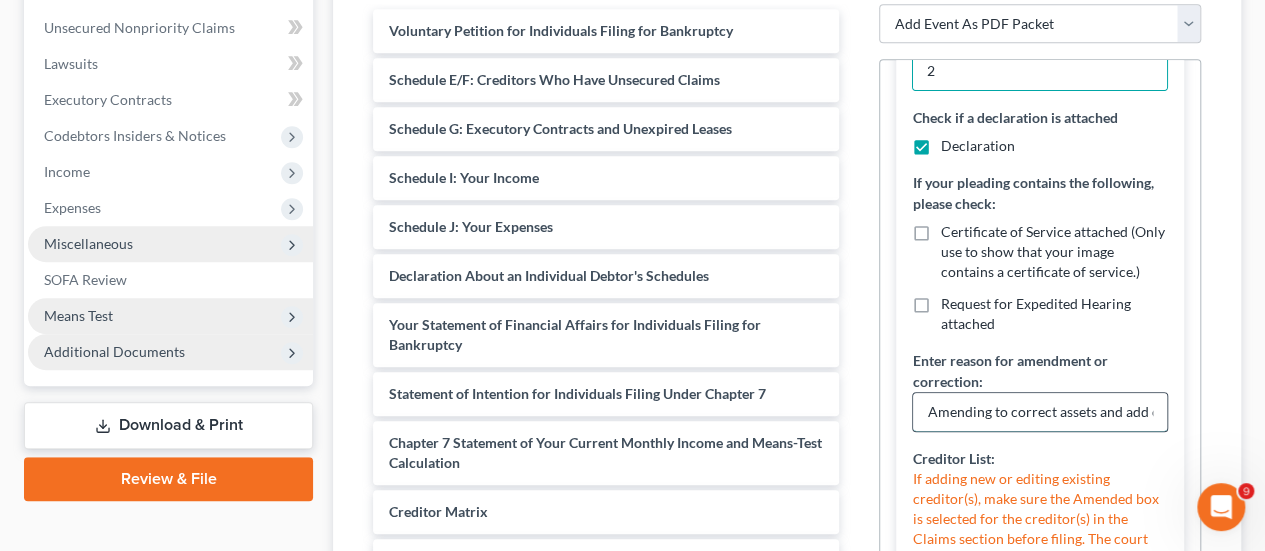 click on "Amending to correct assets and add creditor of the corrected asset" at bounding box center (1040, 412) 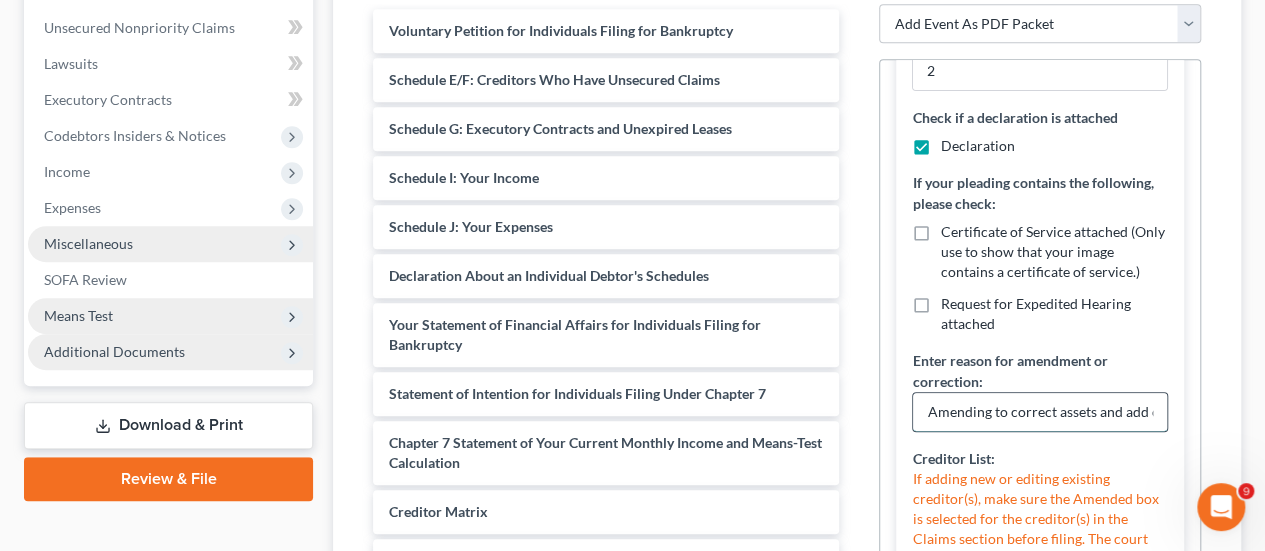 click on "Amending to correct assets and add creditor of the corrected asset" at bounding box center (1040, 412) 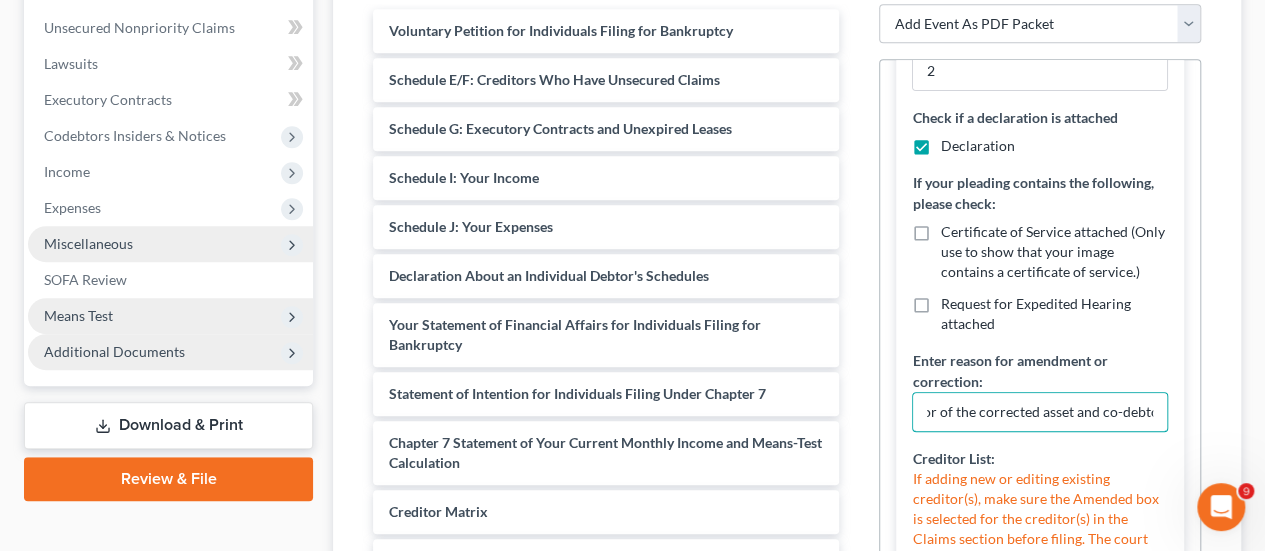 scroll, scrollTop: 0, scrollLeft: 446, axis: horizontal 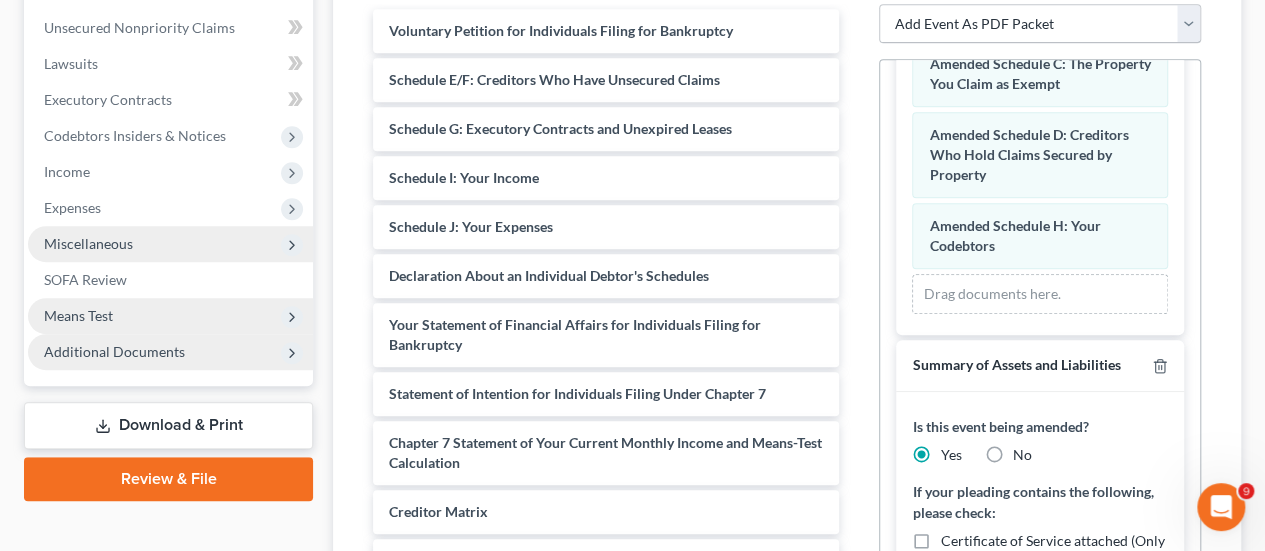 type on "Amending to correct assets by adding an omitted asset and add creditor of the corrected asset and co-debtor" 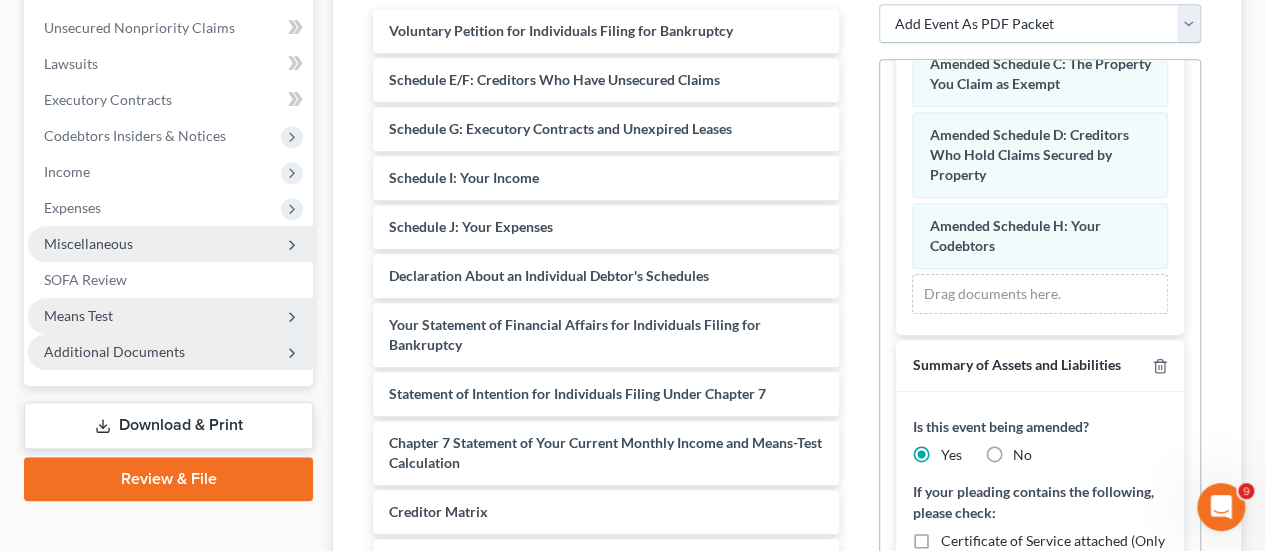 scroll, scrollTop: 0, scrollLeft: 0, axis: both 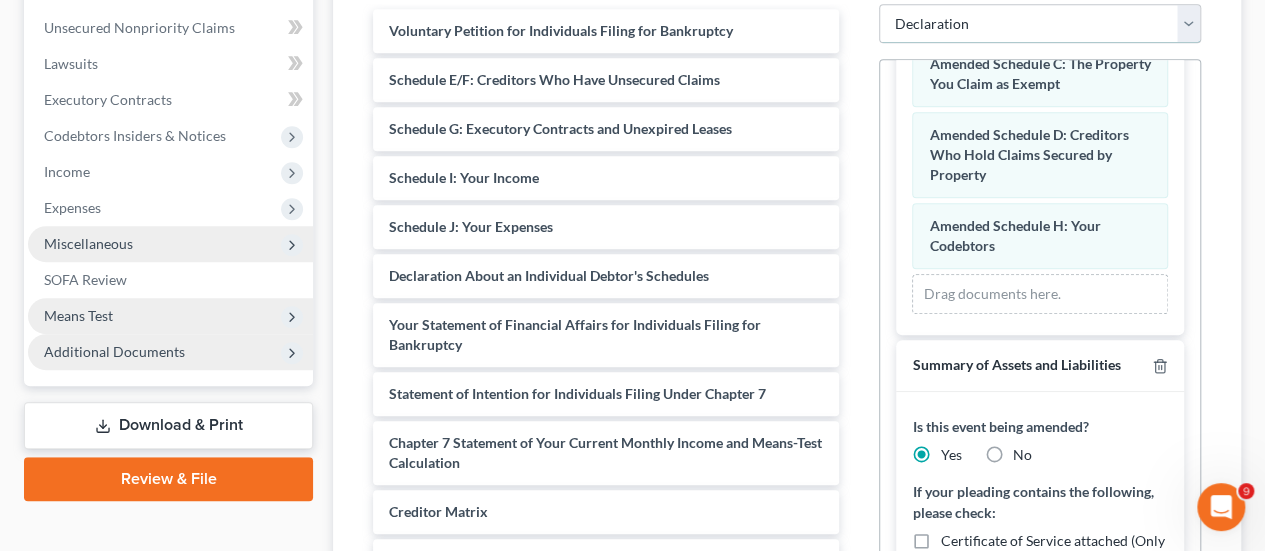 click on "Add Event As PDF Packet Assumption of Lease Agreement Balance Sheet Cash Flow Statement Certificate of Credit Counseling Certificate of Service Certificate of Service of Tax Documents Certification Chapter 7 Means Test Calculation 122A-2 Chapter 7 Statement of Monthly Income - Form 122A-1/Exemption Presumption of Abuse - Form 122A-1Supp Corporate Ownership Statement Creditor List Declaration Disclaimer Disclosure Disclosure of Compensation of Attorney for Debtor Distribution of Funds Equity Security Holders Exhibit List Exhibit(s) Financial Management Course Certification Financial Report Initial Statement of Eviction Judgment - Form 101A Installment Payment to be paid by attorney (Chapter 7) Intent to Cure Default List of Creditors Who Have the 20 Largest Unsecured Claims Master Service List Notice of Change of Address Operating Report Pay Filing Fee in Installments Payment Advices Certification Payment of Fee (Do not use for installment payments) Power of Attorney Reaffirmation Agreement Schedule(s)" at bounding box center (1040, 24) 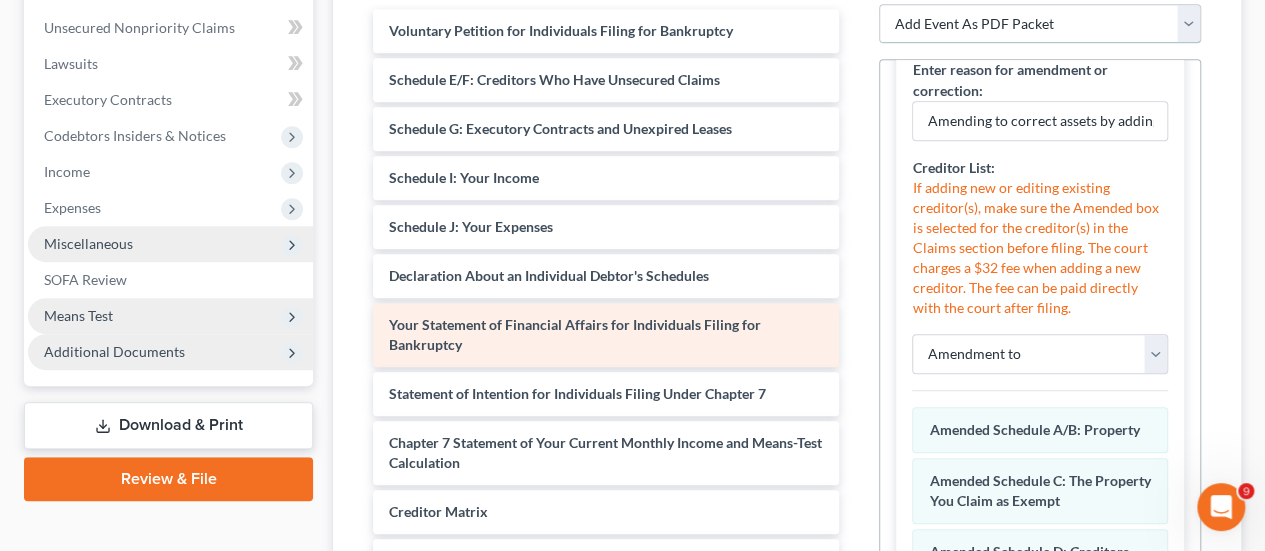 scroll, scrollTop: 1482, scrollLeft: 0, axis: vertical 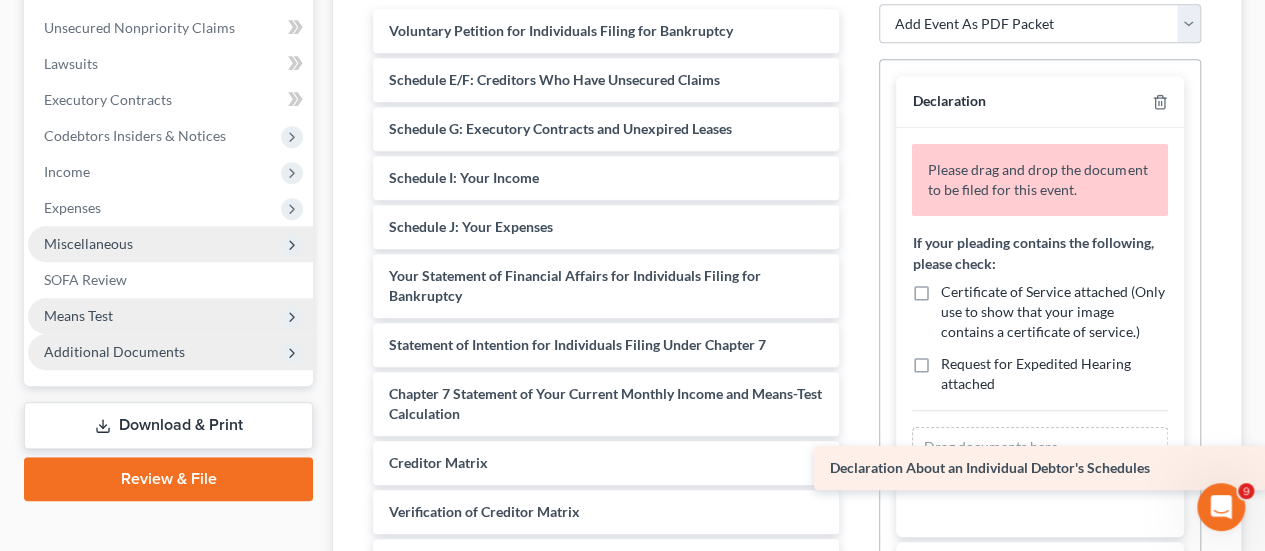 drag, startPoint x: 472, startPoint y: 273, endPoint x: 1072, endPoint y: 467, distance: 630.58386 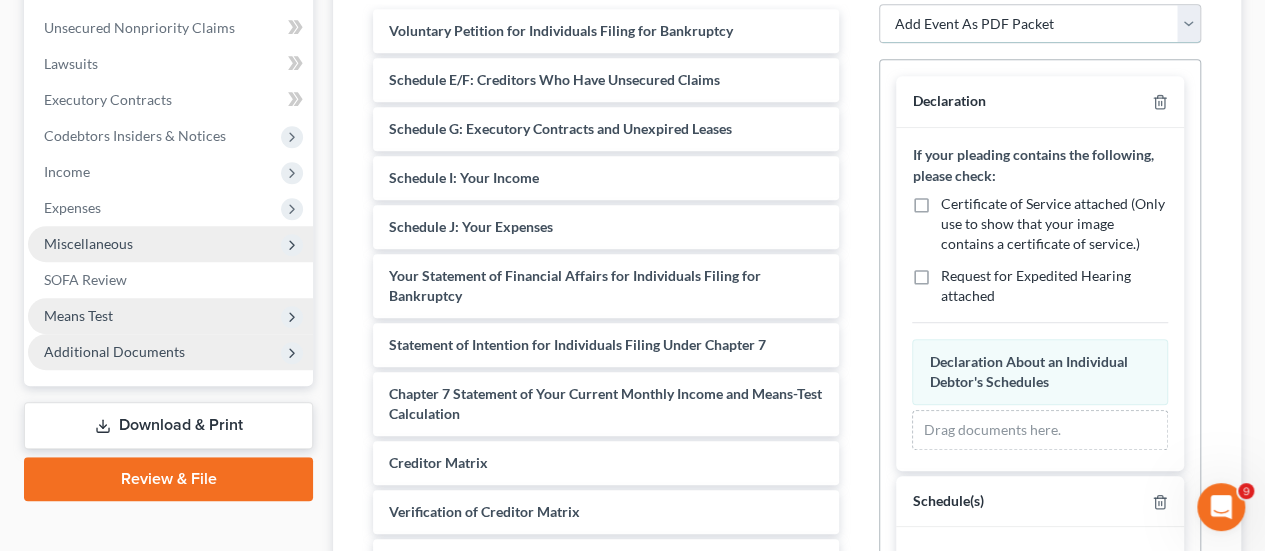 click on "Add Event As PDF Packet Assumption of Lease Agreement Balance Sheet Cash Flow Statement Certificate of Credit Counseling Certificate of Service Certificate of Service of Tax Documents Certification Chapter 7 Means Test Calculation 122A-2 Chapter 7 Statement of Monthly Income - Form 122A-1/Exemption Presumption of Abuse - Form 122A-1Supp Corporate Ownership Statement Creditor List Declaration Disclaimer Disclosure Disclosure of Compensation of Attorney for Debtor Distribution of Funds Equity Security Holders Exhibit List Exhibit(s) Financial Management Course Certification Financial Report Initial Statement of Eviction Judgment - Form 101A Installment Payment to be paid by attorney (Chapter 7) Intent to Cure Default List of Creditors Who Have the 20 Largest Unsecured Claims Master Service List Notice of Change of Address Operating Report Pay Filing Fee in Installments Payment Advices Certification Payment of Fee (Do not use for installment payments) Power of Attorney Reaffirmation Agreement Schedule(s)" at bounding box center (1040, 24) 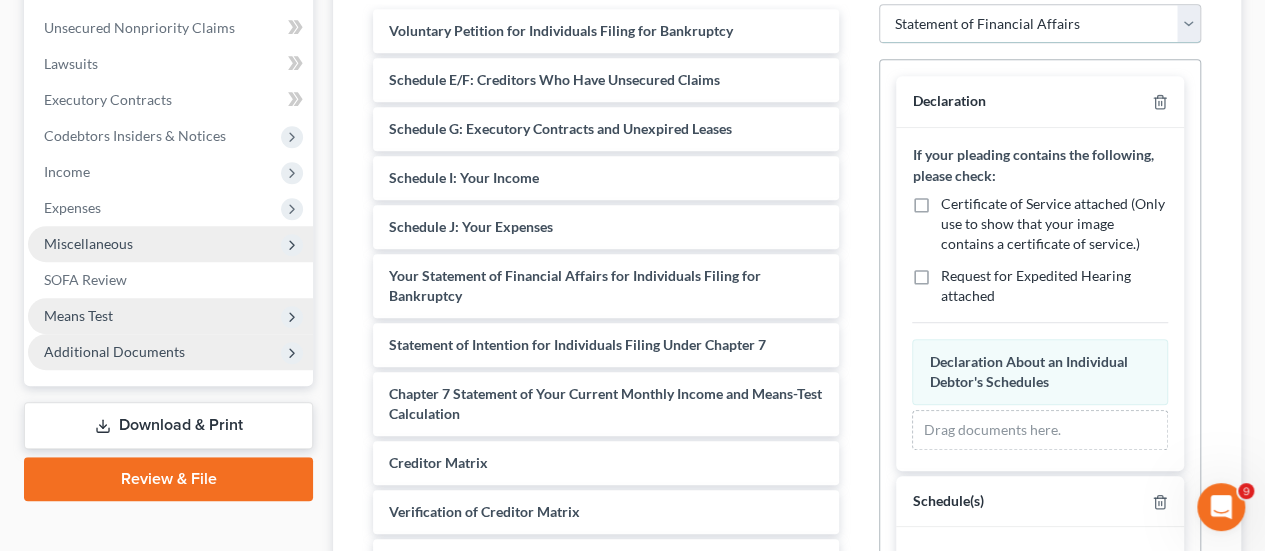 click on "Add Event As PDF Packet Assumption of Lease Agreement Balance Sheet Cash Flow Statement Certificate of Credit Counseling Certificate of Service Certificate of Service of Tax Documents Certification Chapter 7 Means Test Calculation 122A-2 Chapter 7 Statement of Monthly Income - Form 122A-1/Exemption Presumption of Abuse - Form 122A-1Supp Corporate Ownership Statement Creditor List Declaration Disclaimer Disclosure Disclosure of Compensation of Attorney for Debtor Distribution of Funds Equity Security Holders Exhibit List Exhibit(s) Financial Management Course Certification Financial Report Initial Statement of Eviction Judgment - Form 101A Installment Payment to be paid by attorney (Chapter 7) Intent to Cure Default List of Creditors Who Have the 20 Largest Unsecured Claims Master Service List Notice of Change of Address Operating Report Pay Filing Fee in Installments Payment Advices Certification Payment of Fee (Do not use for installment payments) Power of Attorney Reaffirmation Agreement Schedule(s)" at bounding box center (1040, 24) 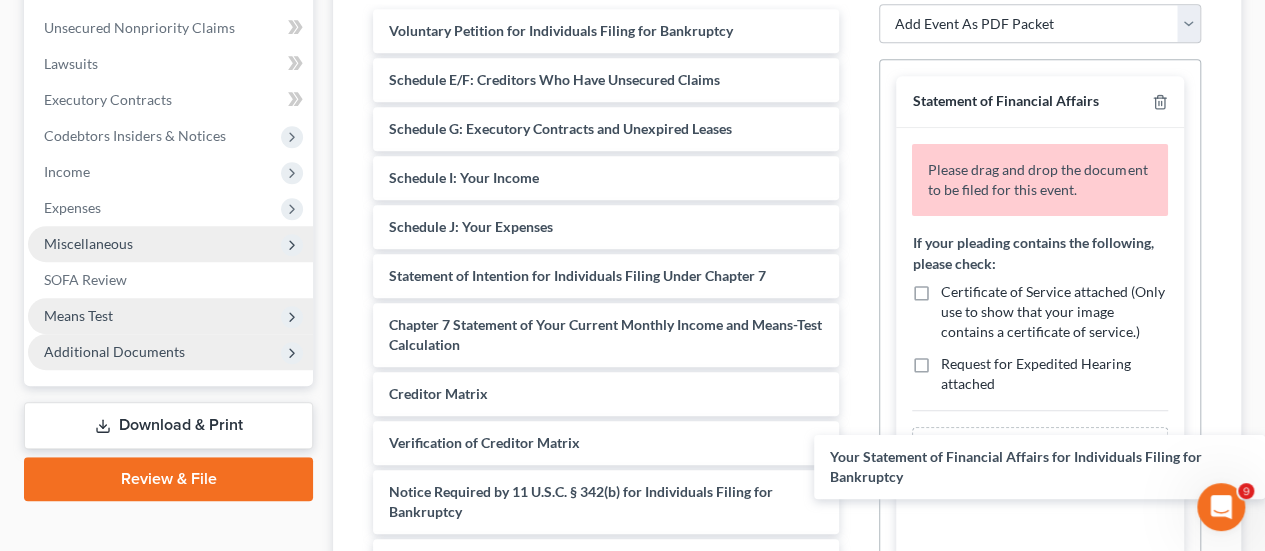 drag, startPoint x: 489, startPoint y: 278, endPoint x: 1279, endPoint y: 461, distance: 810.91864 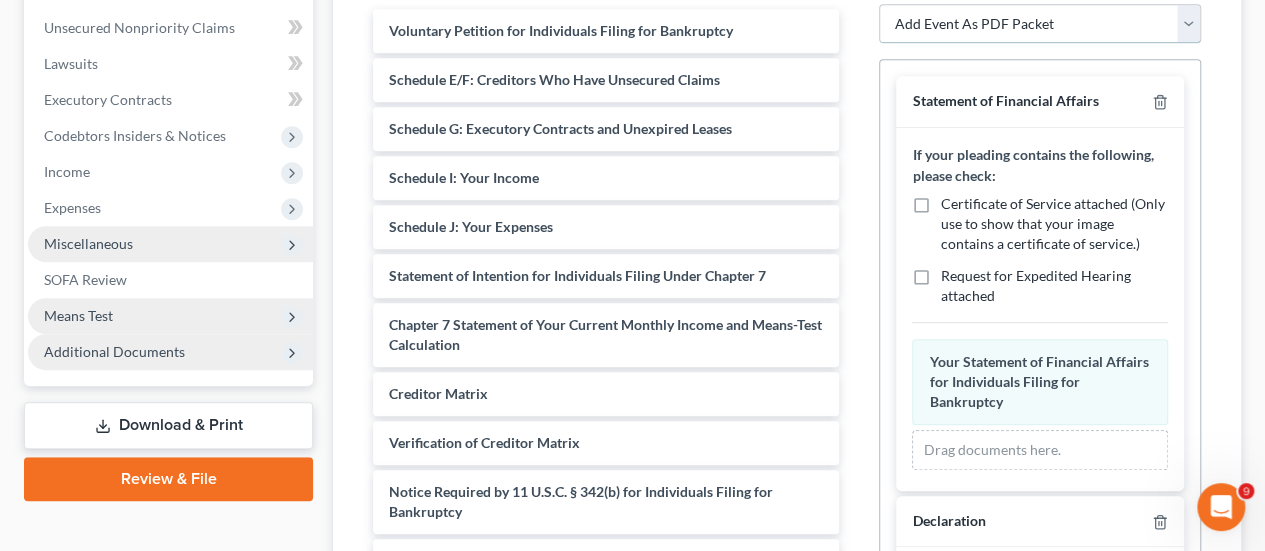 click on "Add Event As PDF Packet Assumption of Lease Agreement Balance Sheet Cash Flow Statement Certificate of Credit Counseling Certificate of Service Certificate of Service of Tax Documents Certification Chapter 7 Means Test Calculation 122A-2 Chapter 7 Statement of Monthly Income - Form 122A-1/Exemption Presumption of Abuse - Form 122A-1Supp Corporate Ownership Statement Creditor List Declaration Disclaimer Disclosure Disclosure of Compensation of Attorney for Debtor Distribution of Funds Equity Security Holders Exhibit List Exhibit(s) Financial Management Course Certification Financial Report Initial Statement of Eviction Judgment - Form 101A Installment Payment to be paid by attorney (Chapter 7) Intent to Cure Default List of Creditors Who Have the 20 Largest Unsecured Claims Master Service List Notice of Change of Address Operating Report Pay Filing Fee in Installments Payment Advices Certification Payment of Fee (Do not use for installment payments) Power of Attorney Reaffirmation Agreement Schedule(s)" at bounding box center [1040, 24] 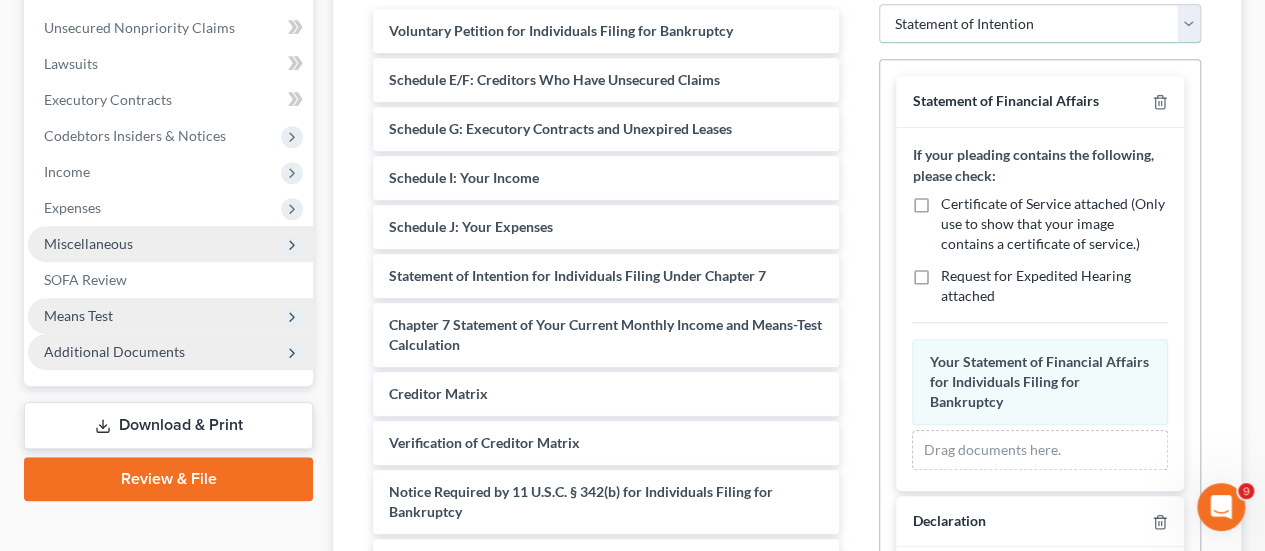 click on "Add Event As PDF Packet Assumption of Lease Agreement Balance Sheet Cash Flow Statement Certificate of Credit Counseling Certificate of Service Certificate of Service of Tax Documents Certification Chapter 7 Means Test Calculation 122A-2 Chapter 7 Statement of Monthly Income - Form 122A-1/Exemption Presumption of Abuse - Form 122A-1Supp Corporate Ownership Statement Creditor List Declaration Disclaimer Disclosure Disclosure of Compensation of Attorney for Debtor Distribution of Funds Equity Security Holders Exhibit List Exhibit(s) Financial Management Course Certification Financial Report Initial Statement of Eviction Judgment - Form 101A Installment Payment to be paid by attorney (Chapter 7) Intent to Cure Default List of Creditors Who Have the 20 Largest Unsecured Claims Master Service List Notice of Change of Address Operating Report Pay Filing Fee in Installments Payment Advices Certification Payment of Fee (Do not use for installment payments) Power of Attorney Reaffirmation Agreement Schedule(s)" at bounding box center [1040, 24] 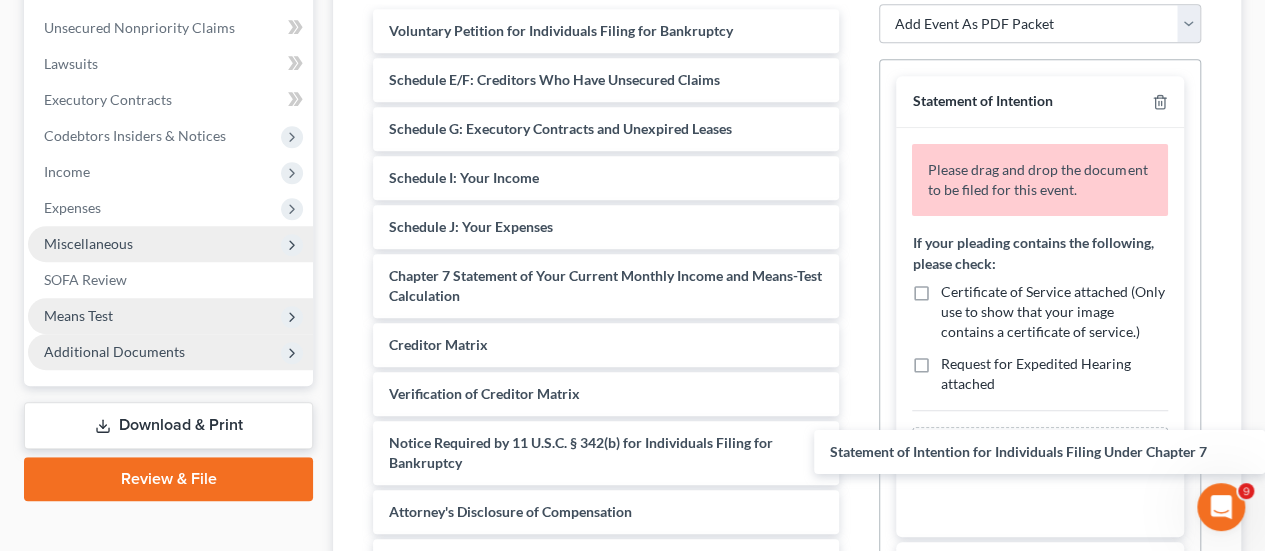 drag, startPoint x: 496, startPoint y: 265, endPoint x: 1271, endPoint y: 443, distance: 795.1786 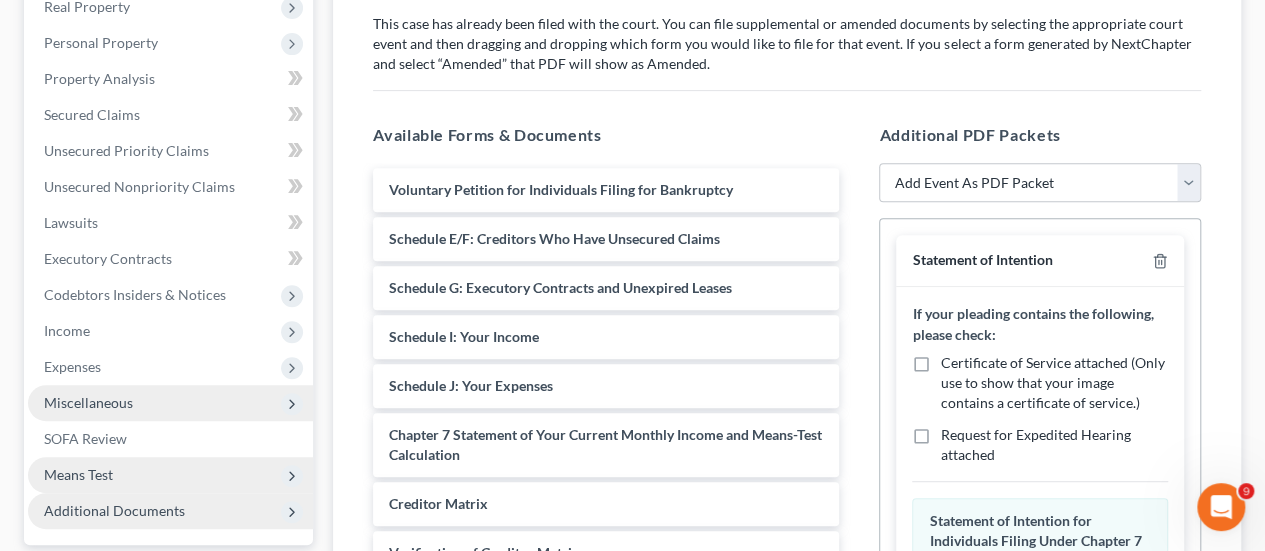 scroll, scrollTop: 286, scrollLeft: 0, axis: vertical 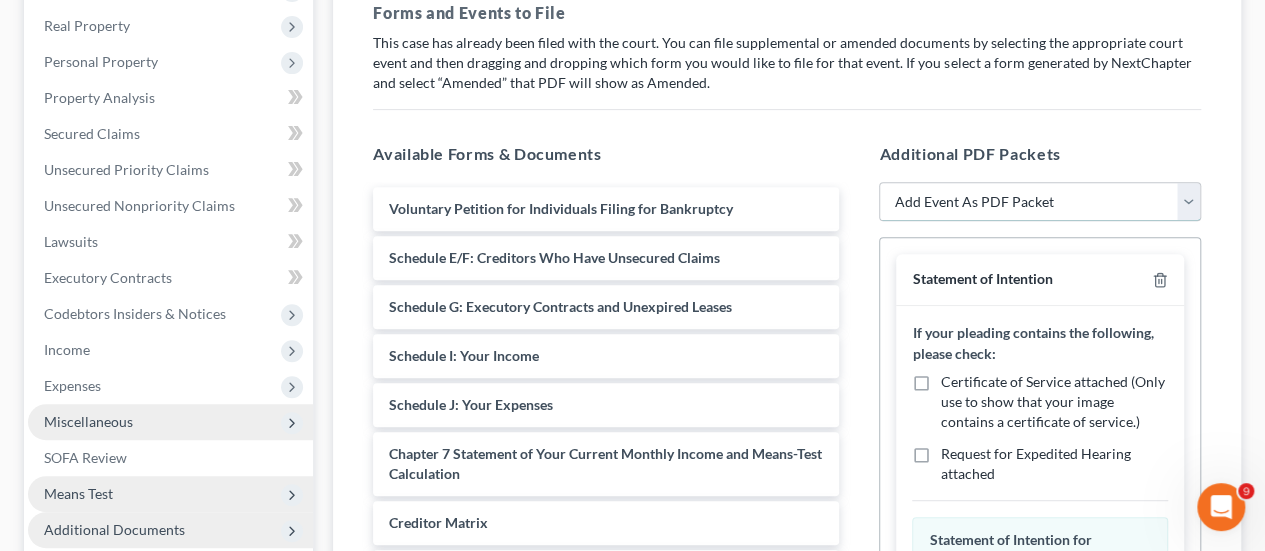 click on "Add Event As PDF Packet Assumption of Lease Agreement Balance Sheet Cash Flow Statement Certificate of Credit Counseling Certificate of Service Certificate of Service of Tax Documents Certification Chapter 7 Means Test Calculation 122A-2 Chapter 7 Statement of Monthly Income - Form 122A-1/Exemption Presumption of Abuse - Form 122A-1Supp Corporate Ownership Statement Creditor List Declaration Disclaimer Disclosure Disclosure of Compensation of Attorney for Debtor Distribution of Funds Equity Security Holders Exhibit List Exhibit(s) Financial Management Course Certification Financial Report Initial Statement of Eviction Judgment - Form 101A Installment Payment to be paid by attorney (Chapter 7) Intent to Cure Default List of Creditors Who Have the 20 Largest Unsecured Claims Master Service List Notice of Change of Address Operating Report Pay Filing Fee in Installments Payment Advices Certification Payment of Fee (Do not use for installment payments) Power of Attorney Reaffirmation Agreement Schedule(s)" at bounding box center (1040, 202) 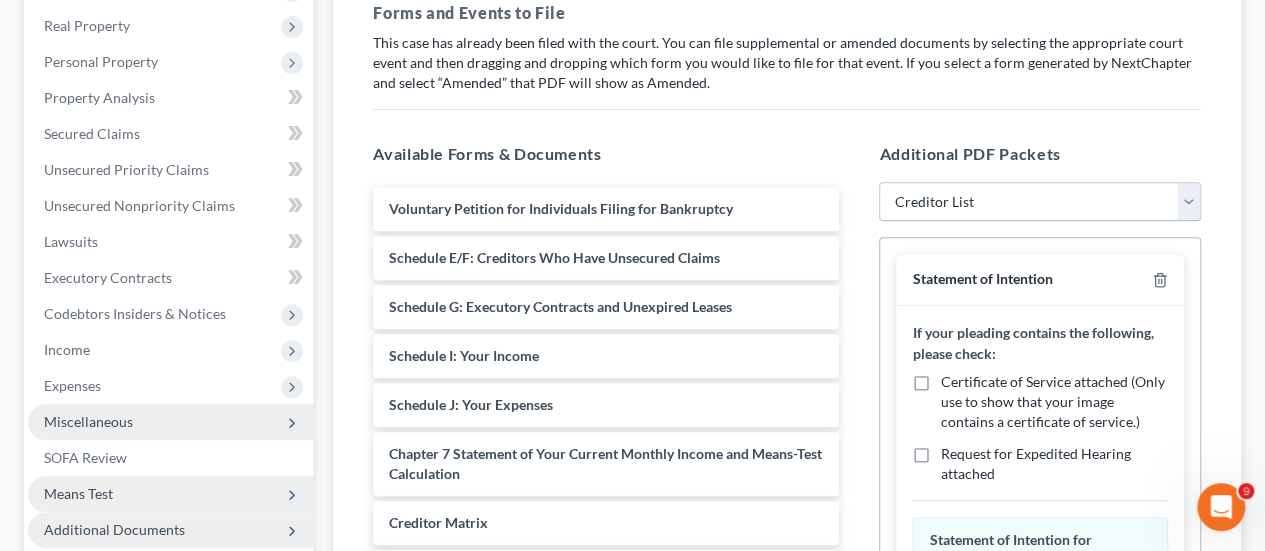 click on "Add Event As PDF Packet Assumption of Lease Agreement Balance Sheet Cash Flow Statement Certificate of Credit Counseling Certificate of Service Certificate of Service of Tax Documents Certification Chapter 7 Means Test Calculation 122A-2 Chapter 7 Statement of Monthly Income - Form 122A-1/Exemption Presumption of Abuse - Form 122A-1Supp Corporate Ownership Statement Creditor List Declaration Disclaimer Disclosure Disclosure of Compensation of Attorney for Debtor Distribution of Funds Equity Security Holders Exhibit List Exhibit(s) Financial Management Course Certification Financial Report Initial Statement of Eviction Judgment - Form 101A Installment Payment to be paid by attorney (Chapter 7) Intent to Cure Default List of Creditors Who Have the 20 Largest Unsecured Claims Master Service List Notice of Change of Address Operating Report Pay Filing Fee in Installments Payment Advices Certification Payment of Fee (Do not use for installment payments) Power of Attorney Reaffirmation Agreement Schedule(s)" at bounding box center [1040, 202] 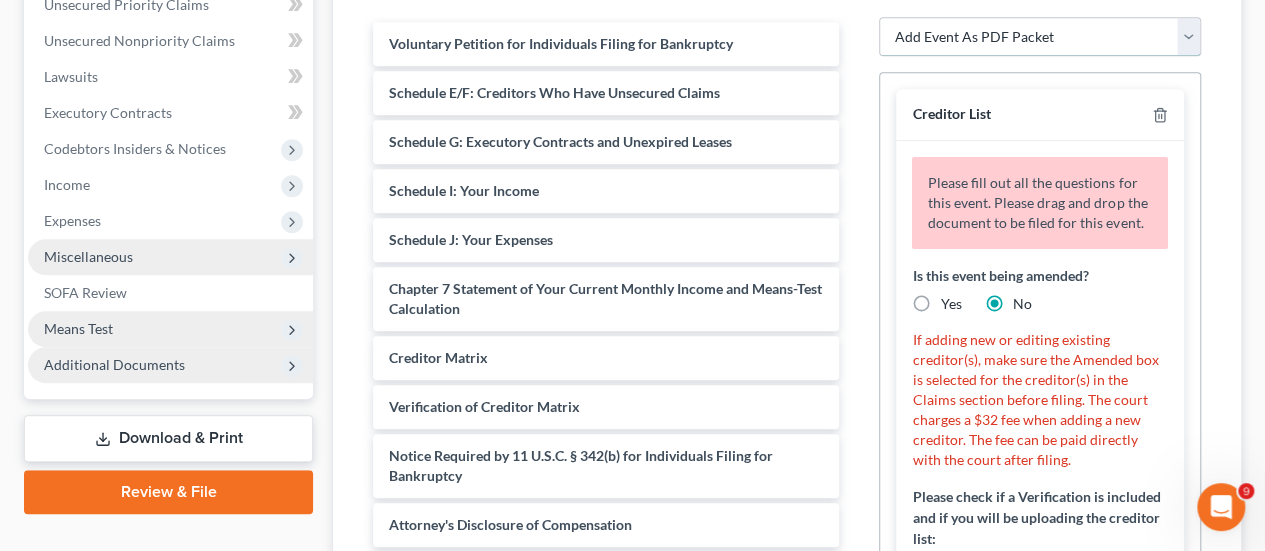 scroll, scrollTop: 475, scrollLeft: 0, axis: vertical 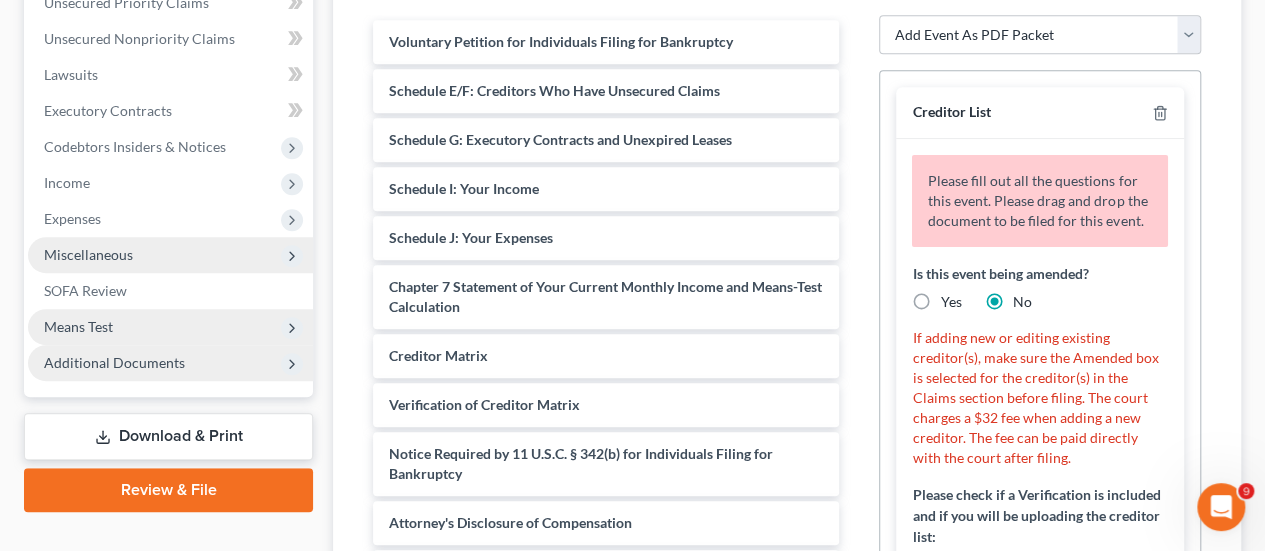 click on "Yes" at bounding box center [950, 302] 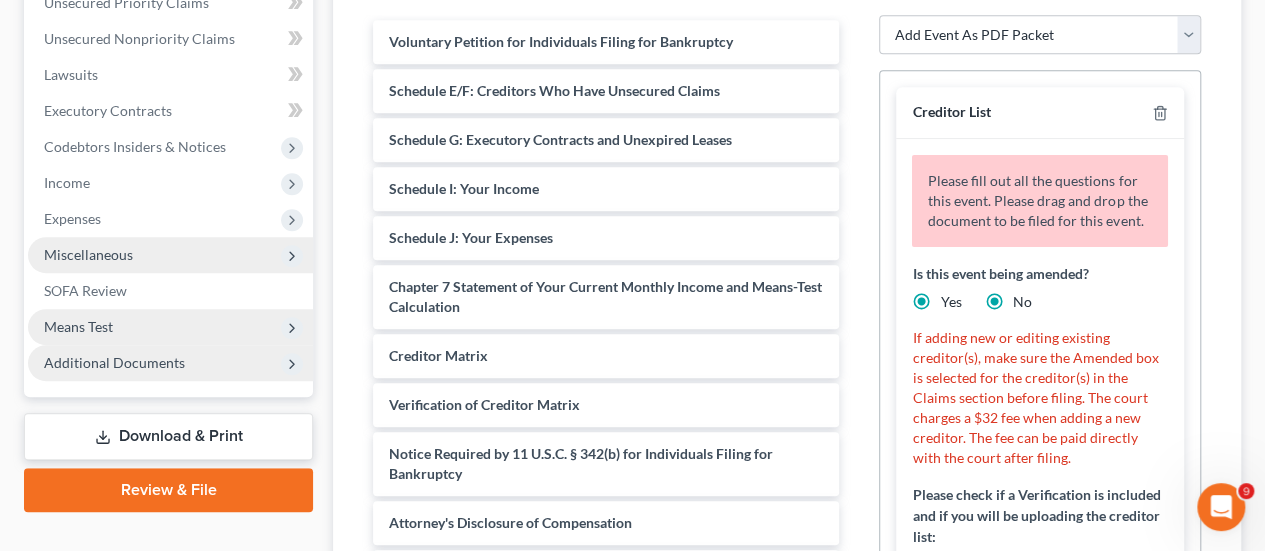 radio on "false" 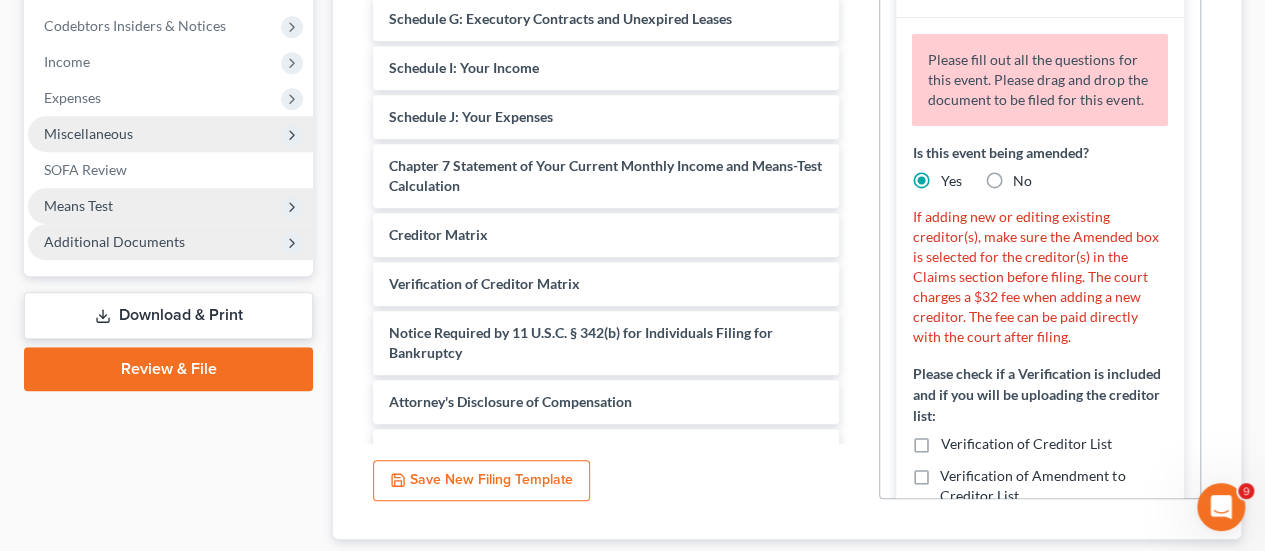 scroll, scrollTop: 611, scrollLeft: 0, axis: vertical 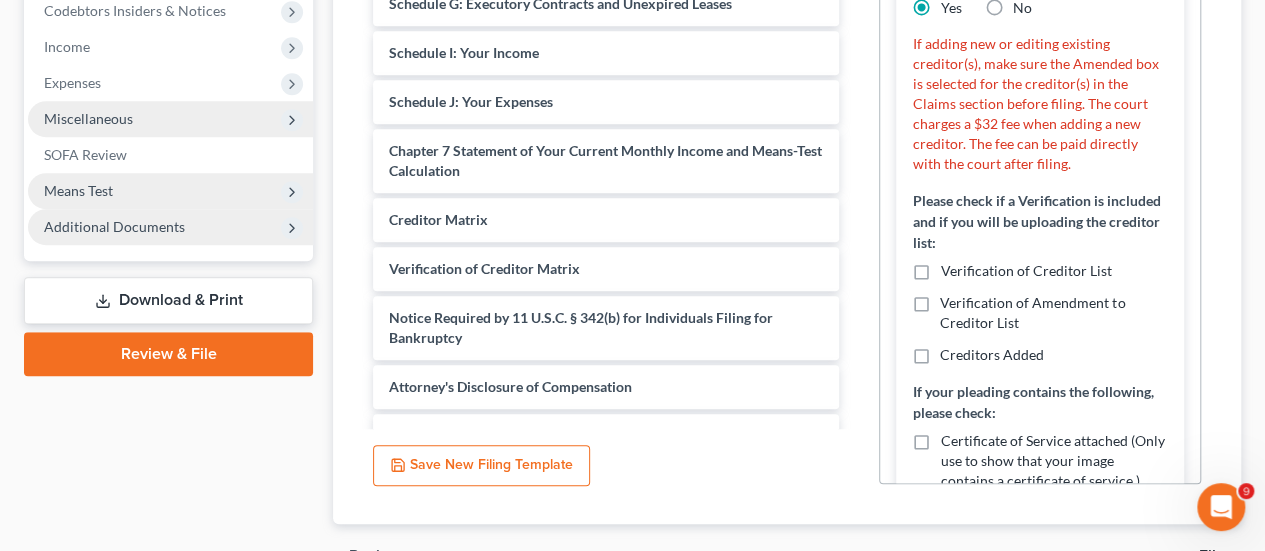 click on "Verification of Creditor List" at bounding box center [1025, 271] 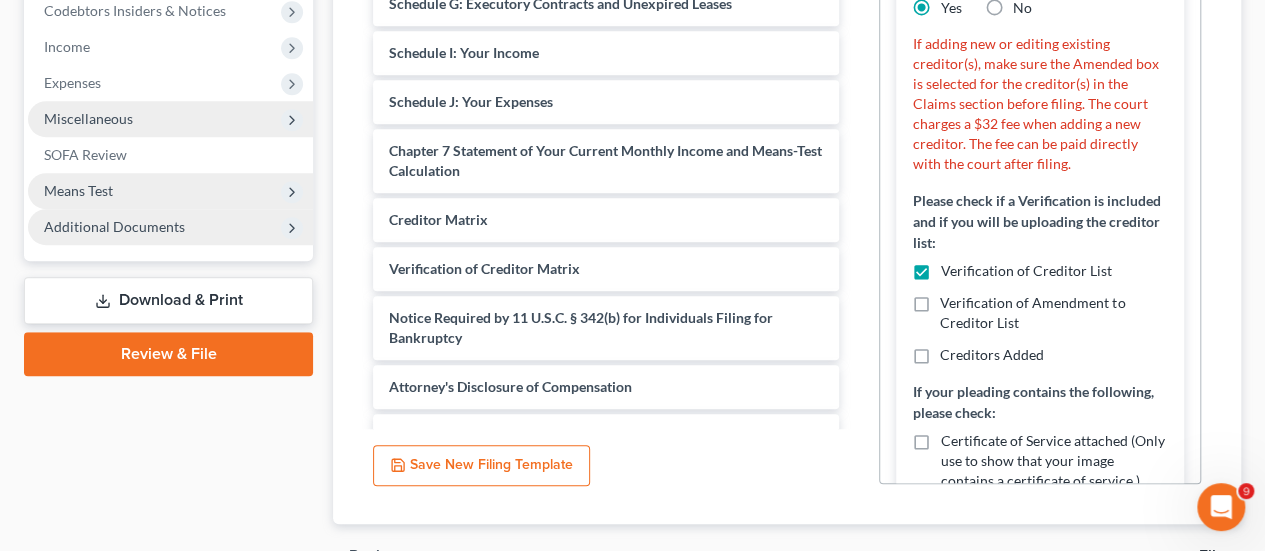 click on "Verification of Amendment to Creditor List" at bounding box center (1054, 313) 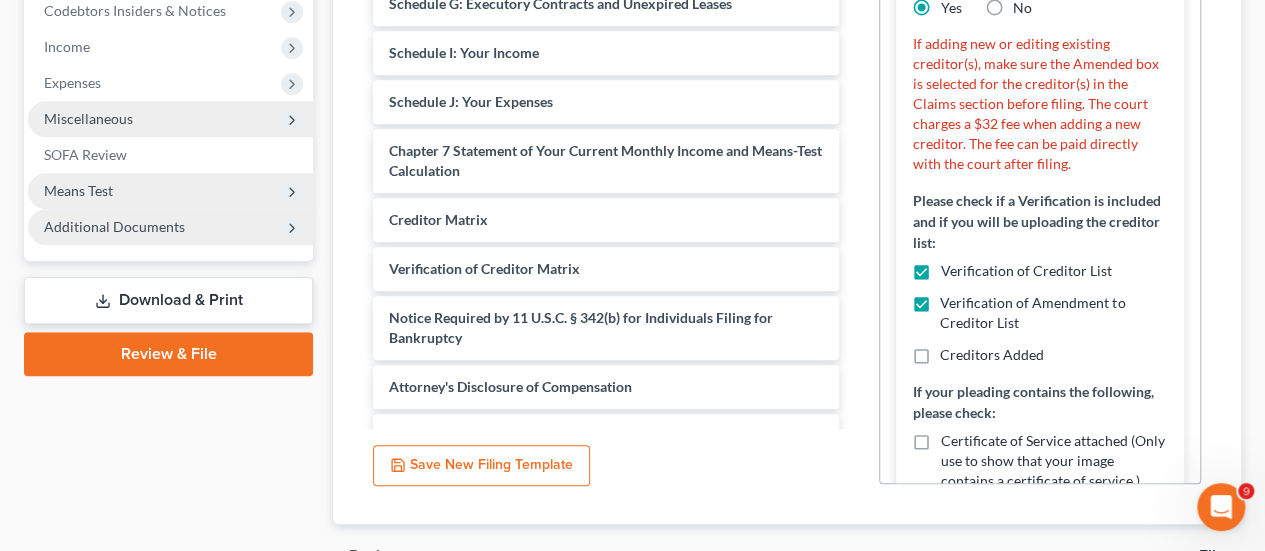 click on "Creditors Added" at bounding box center (992, 355) 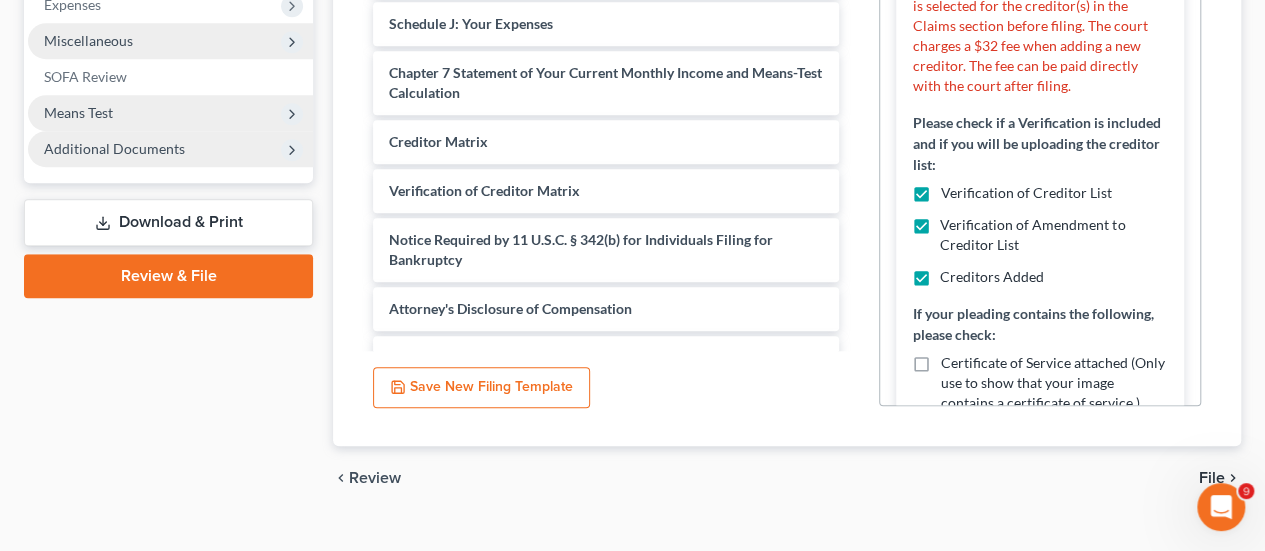 scroll, scrollTop: 692, scrollLeft: 0, axis: vertical 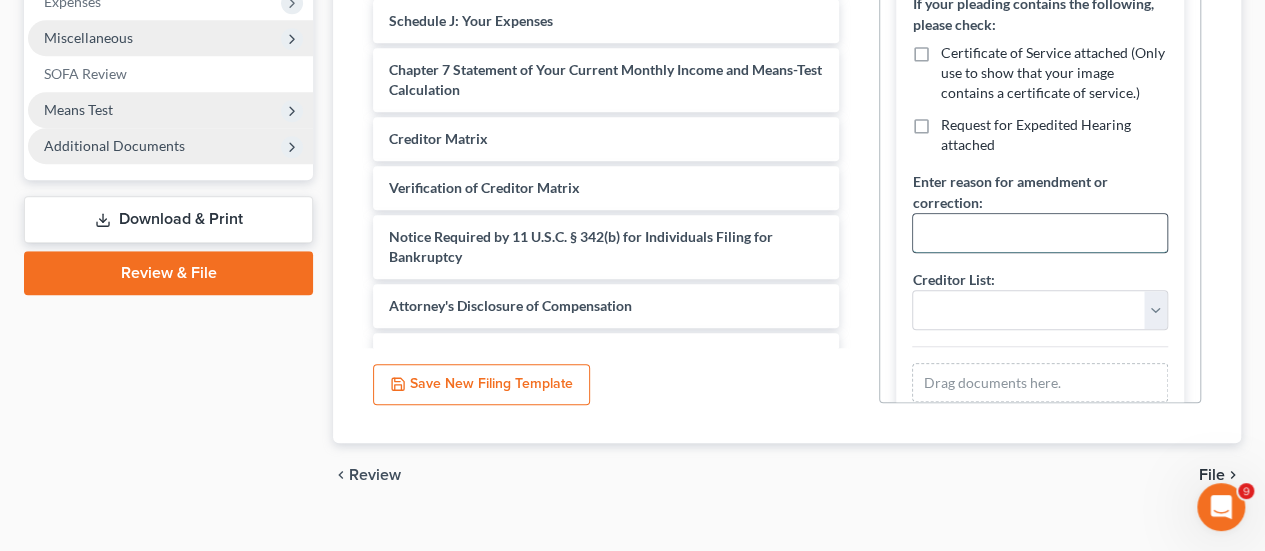 click at bounding box center (1040, 233) 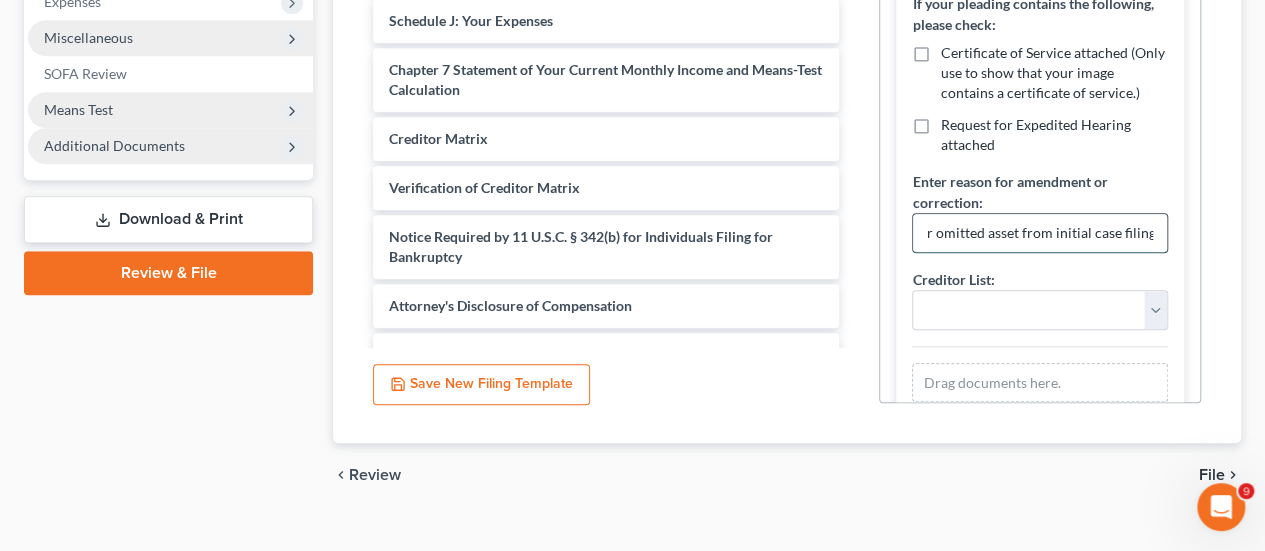 scroll, scrollTop: 0, scrollLeft: 123, axis: horizontal 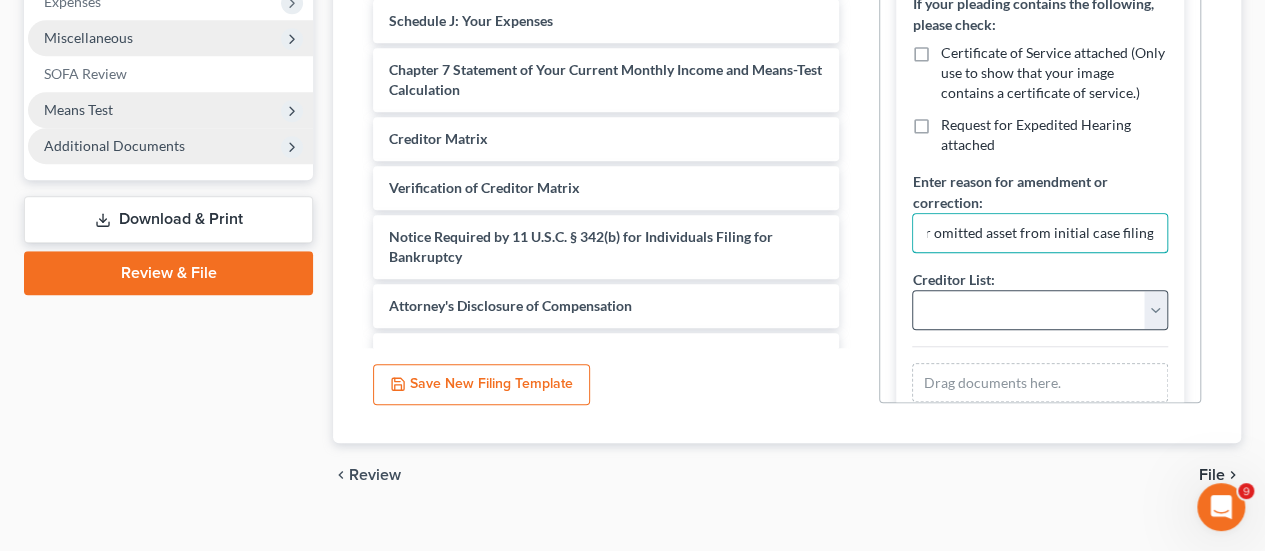 type on "Adding creditor for omitted asset from initial case filing" 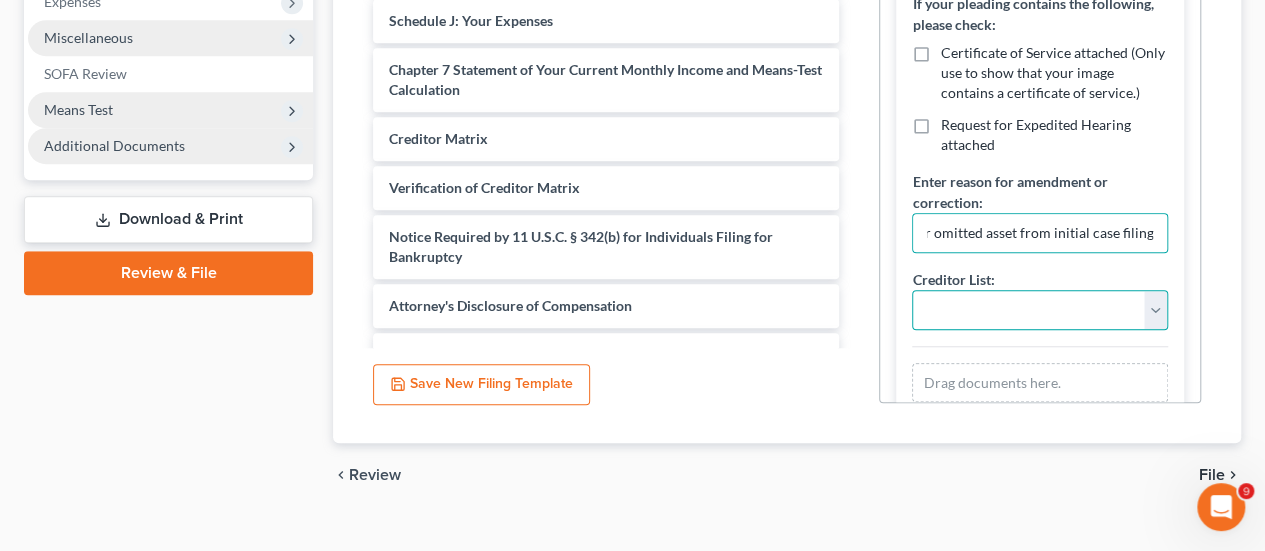 click on "Addendum to Additional to Amendment to Corrected Corrected Amended Corrected Amendment to Corrected First Amended Corrected Second Amended Corrected to Add Correct PDF to Fifth Fifth Amended Final First First Amended First and Final Fourth Fourth Amended Modification to Second Second Amended Second Corrected Sixth Sixth Amended Supplemental Supplement to Third Third Amended" at bounding box center [1040, 310] 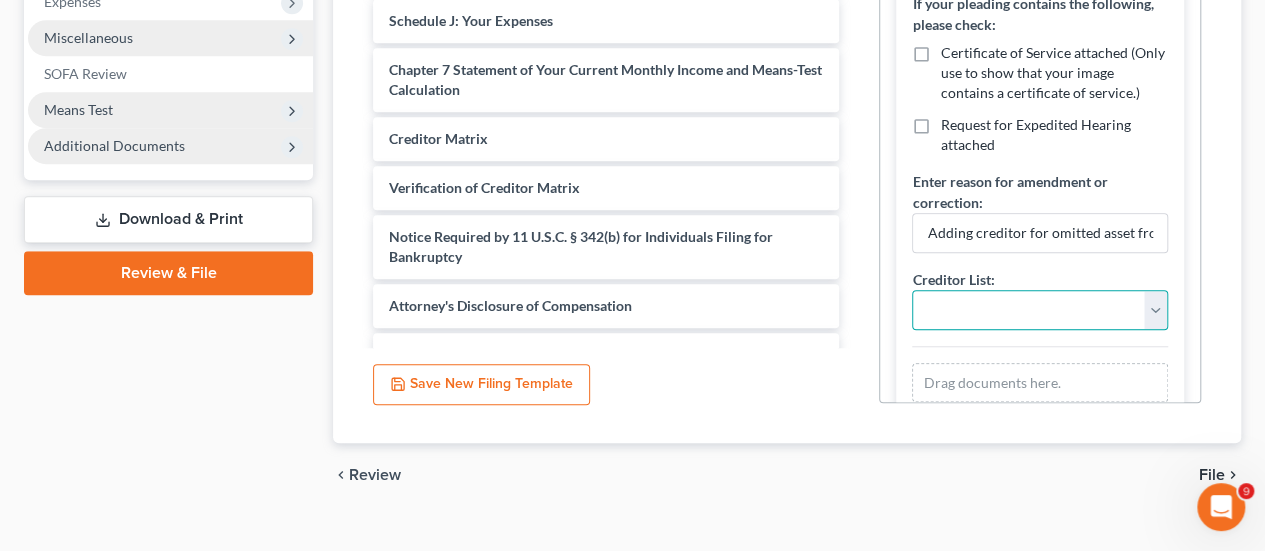 select on "5" 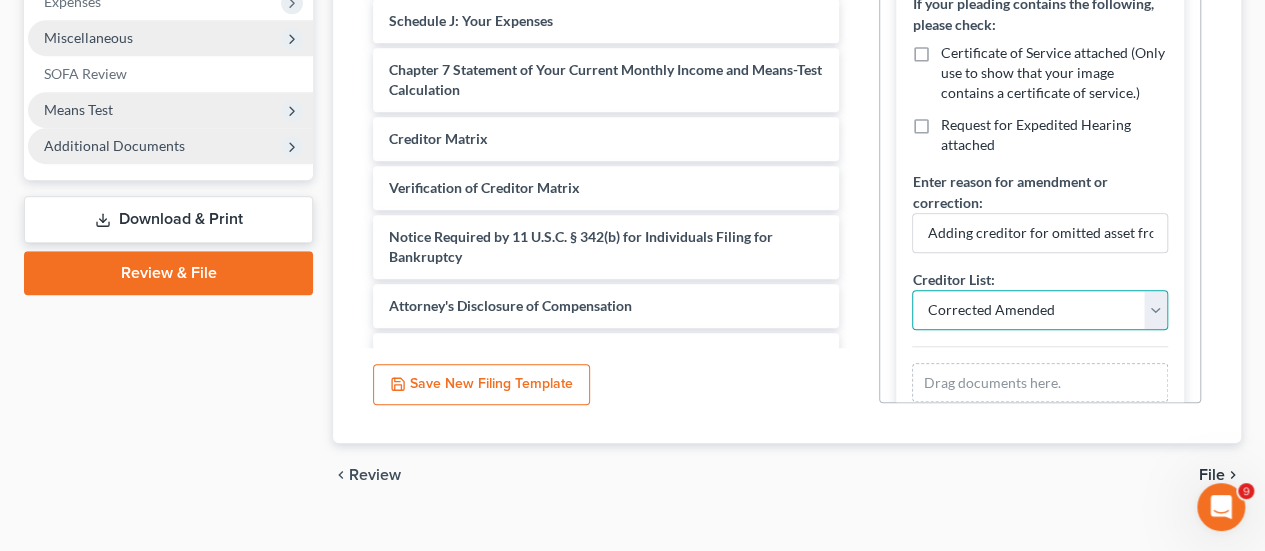 click on "Addendum to Additional to Amendment to Corrected Corrected Amended Corrected Amendment to Corrected First Amended Corrected Second Amended Corrected to Add Correct PDF to Fifth Fifth Amended Final First First Amended First and Final Fourth Fourth Amended Modification to Second Second Amended Second Corrected Sixth Sixth Amended Supplemental Supplement to Third Third Amended" at bounding box center [1040, 310] 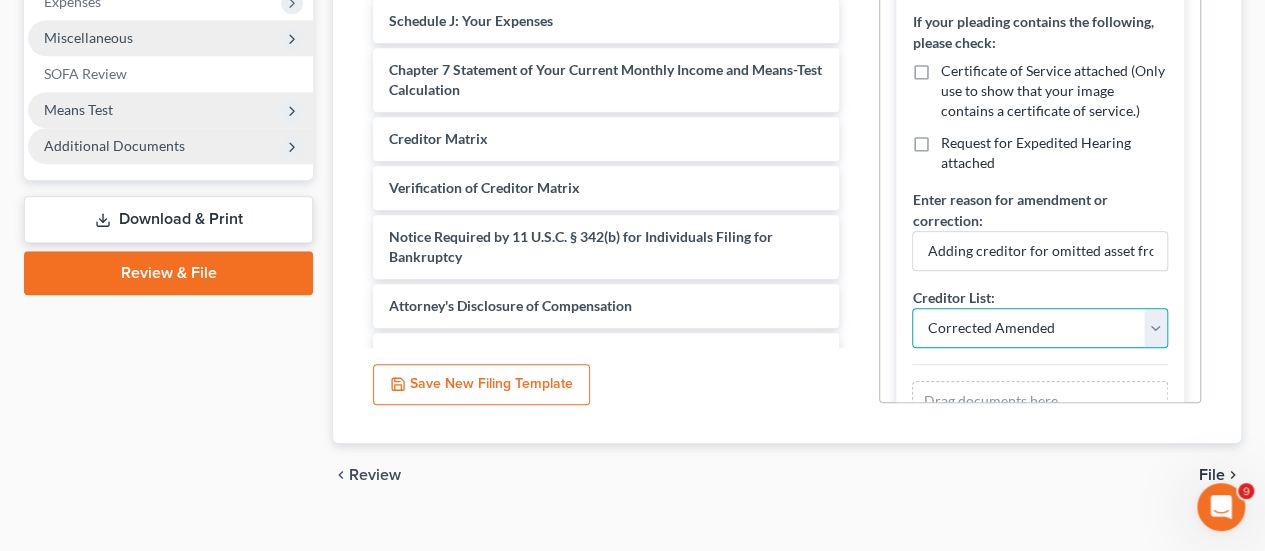 scroll, scrollTop: 445, scrollLeft: 0, axis: vertical 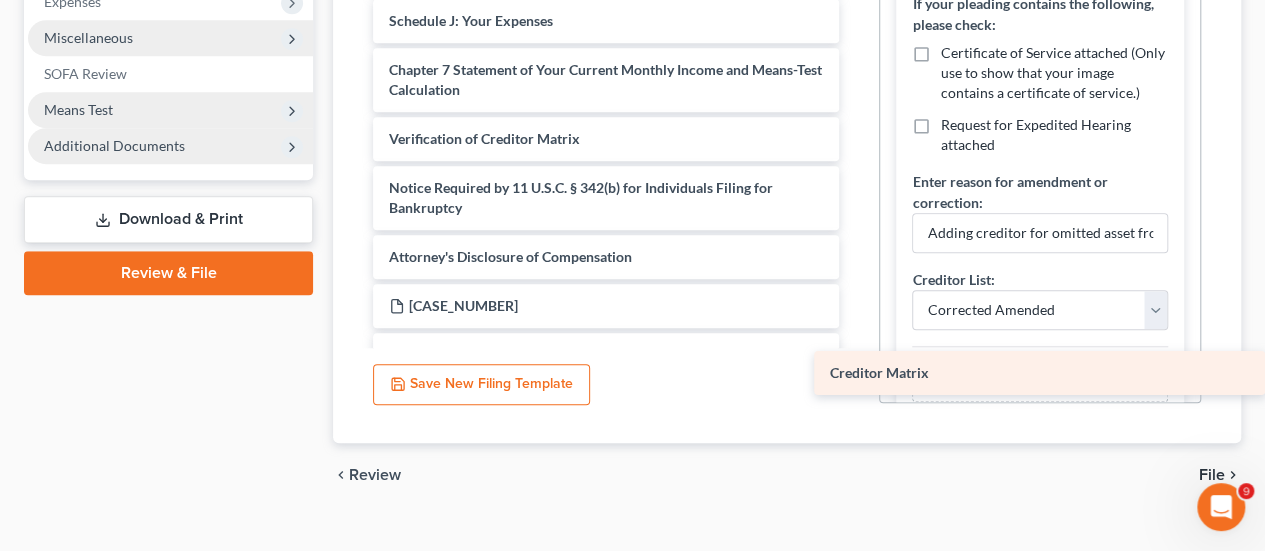 drag, startPoint x: 498, startPoint y: 134, endPoint x: 1157, endPoint y: 369, distance: 699.64703 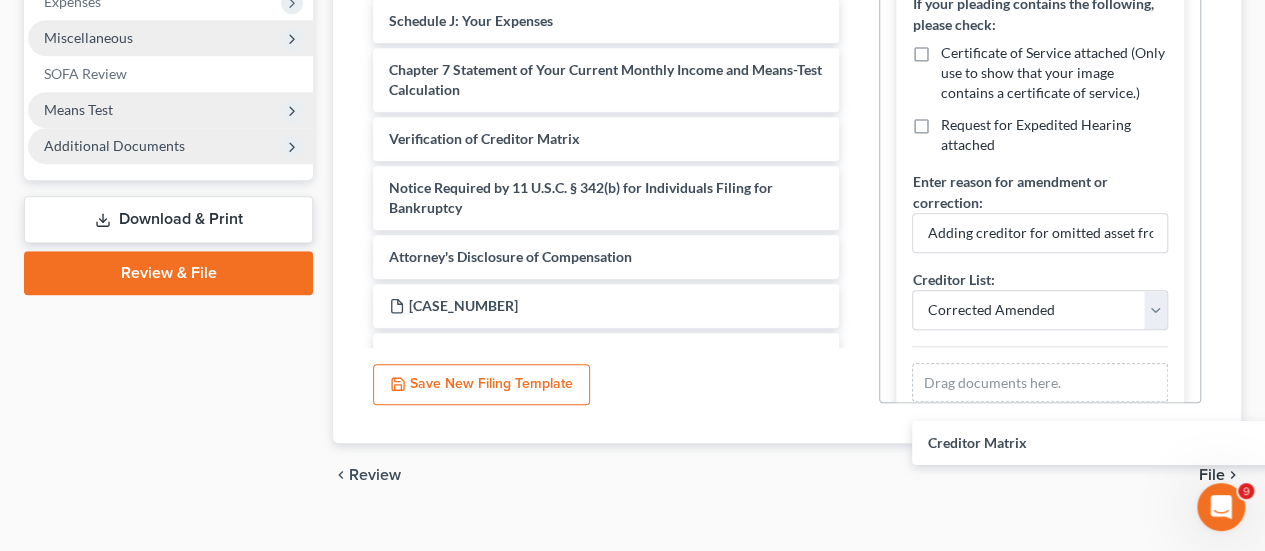 scroll, scrollTop: 345, scrollLeft: 0, axis: vertical 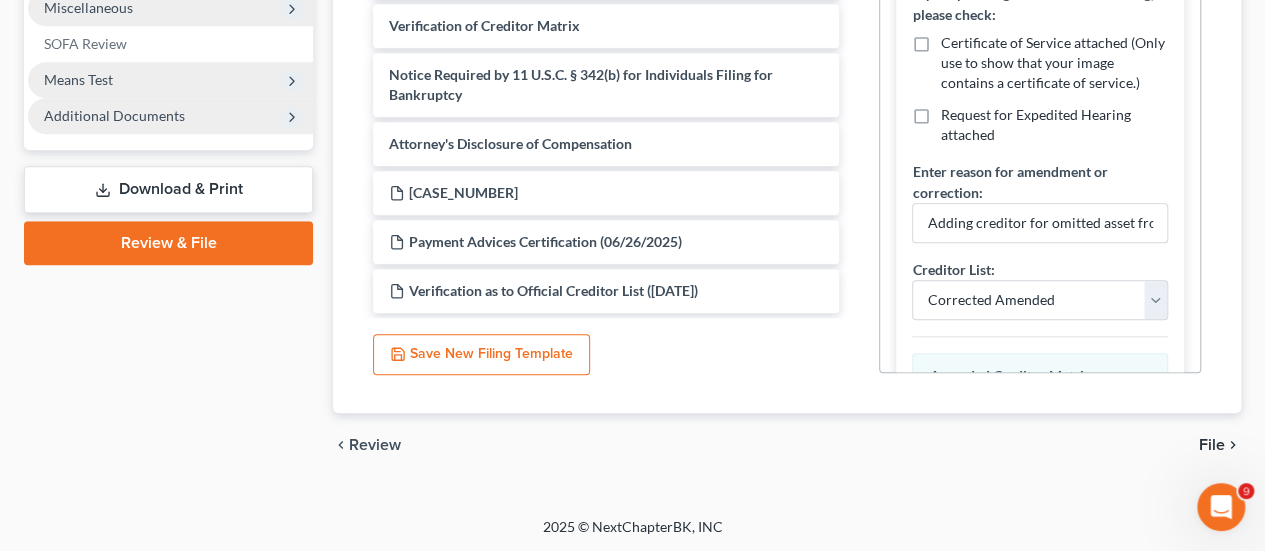 click on "File" at bounding box center [1212, 445] 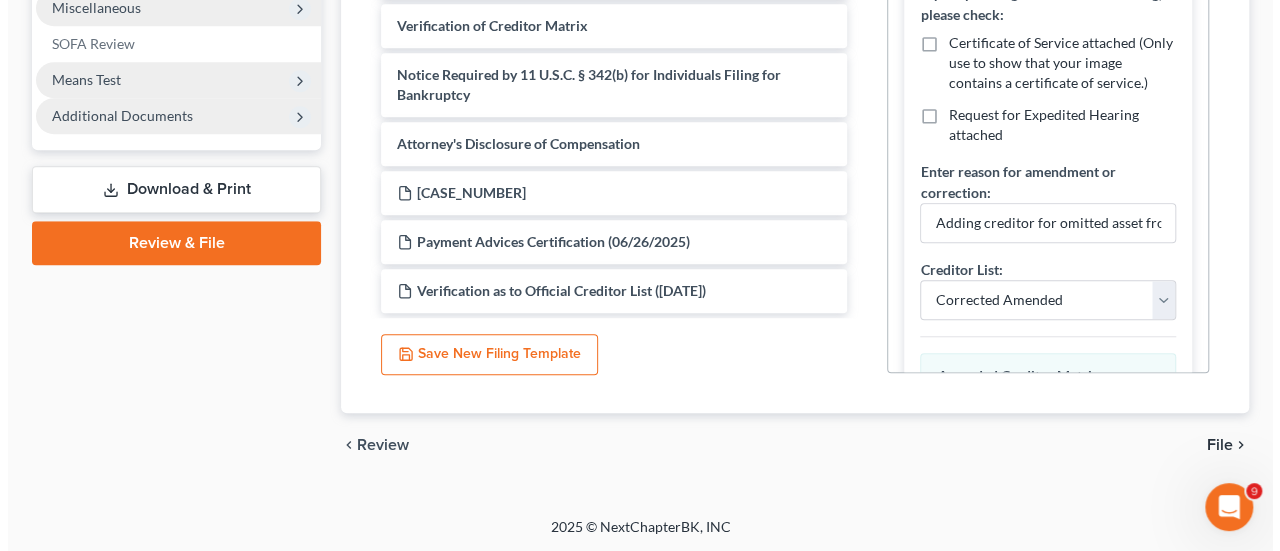 scroll, scrollTop: 509, scrollLeft: 0, axis: vertical 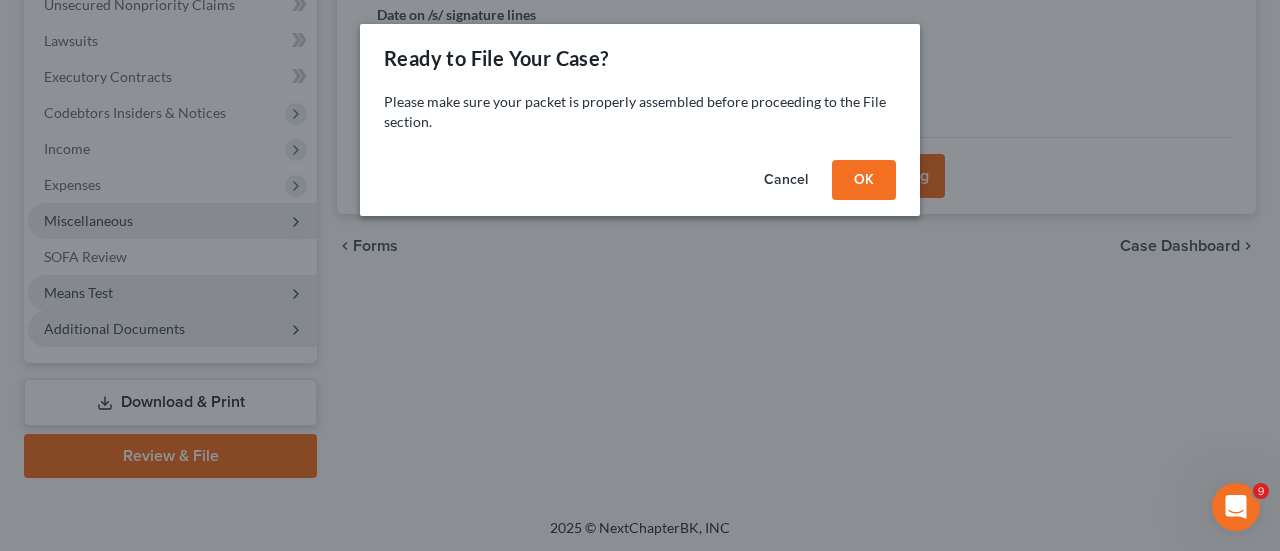 click on "OK" at bounding box center (864, 180) 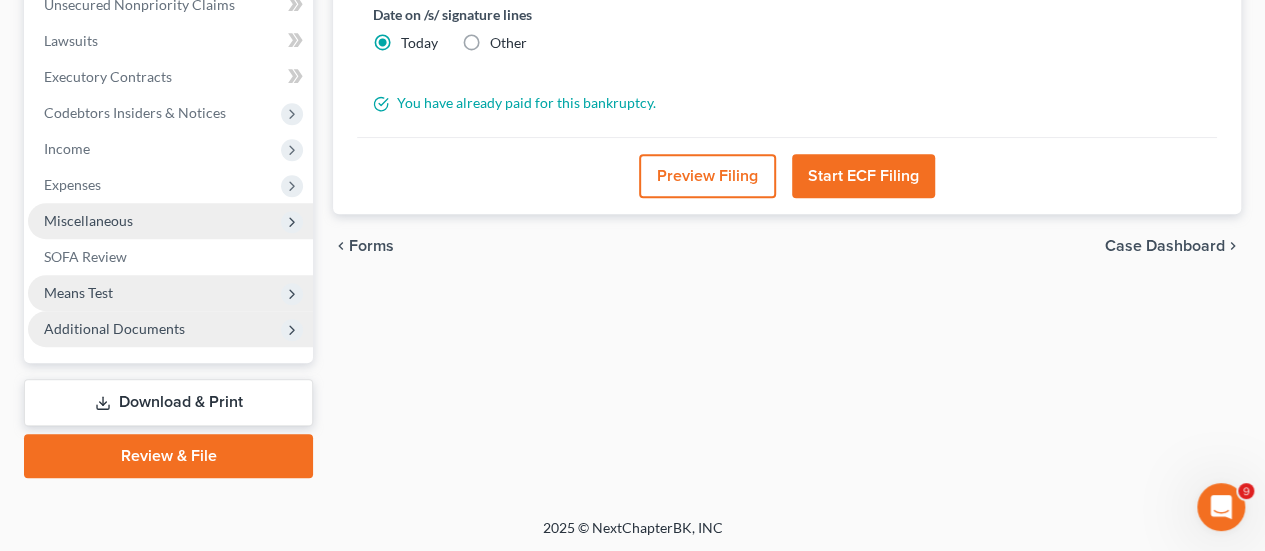 click on "Preview Filing" at bounding box center [707, 176] 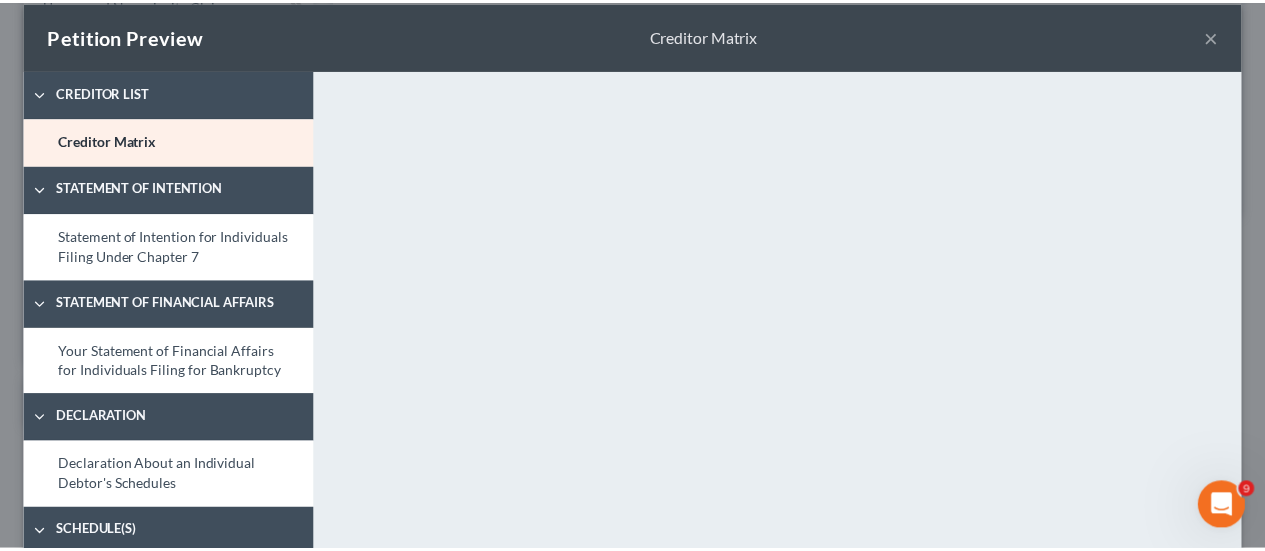 scroll, scrollTop: 19, scrollLeft: 0, axis: vertical 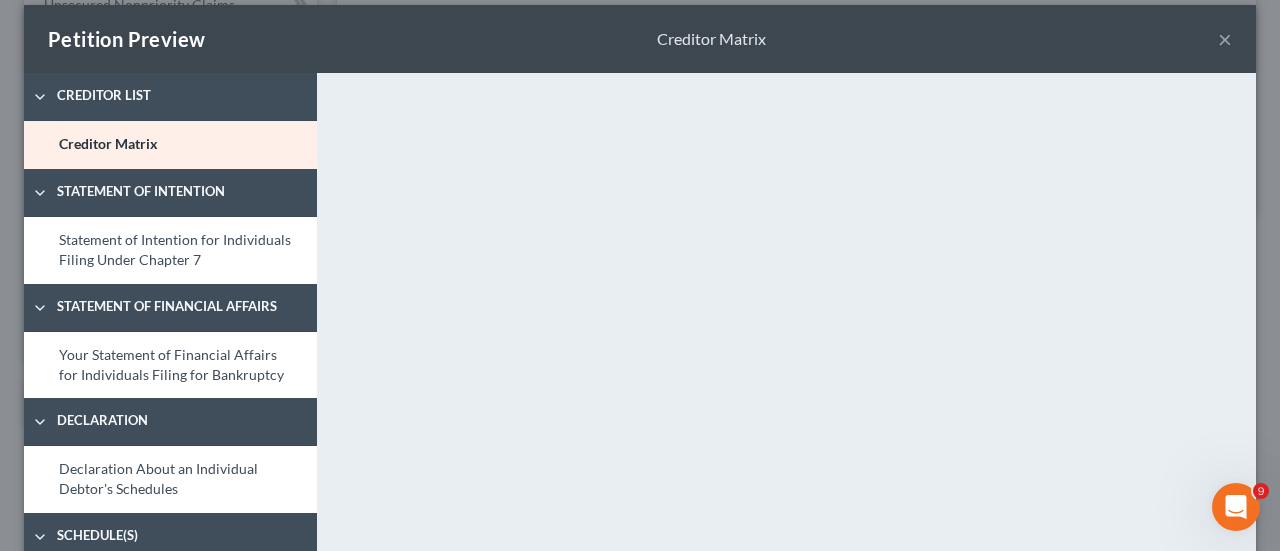 click on "×" at bounding box center (1225, 39) 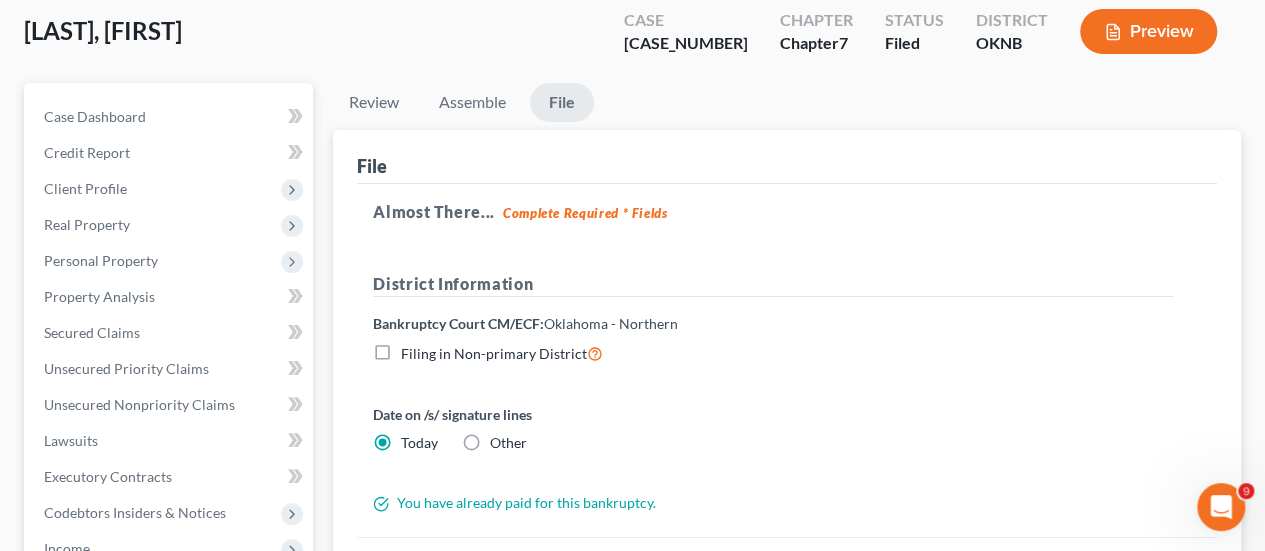 scroll, scrollTop: 100, scrollLeft: 0, axis: vertical 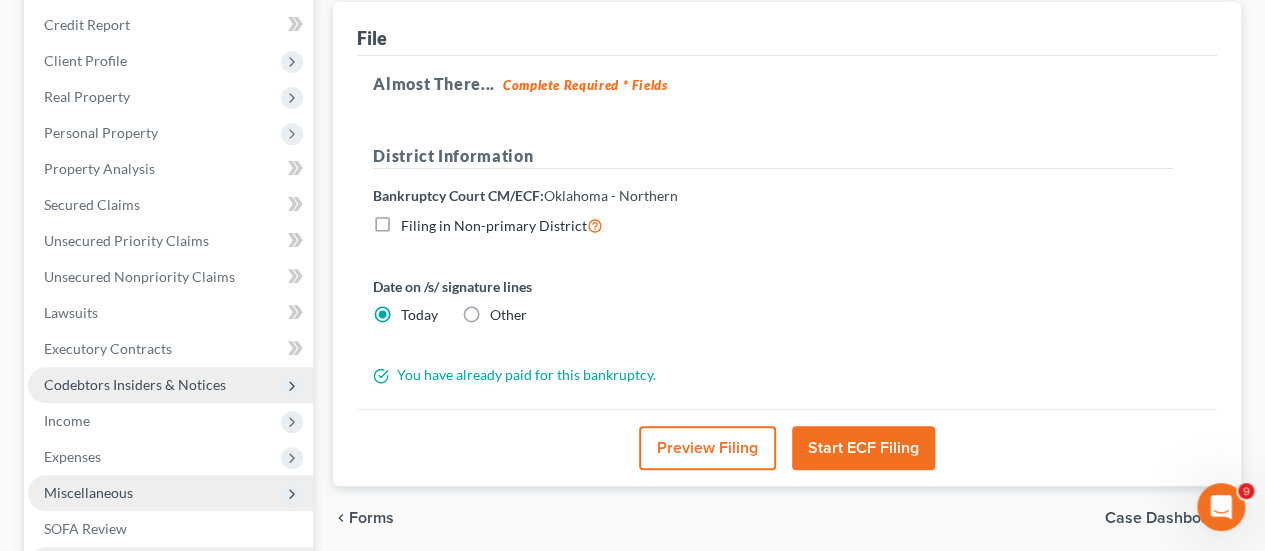 click on "Codebtors Insiders & Notices" at bounding box center [135, 384] 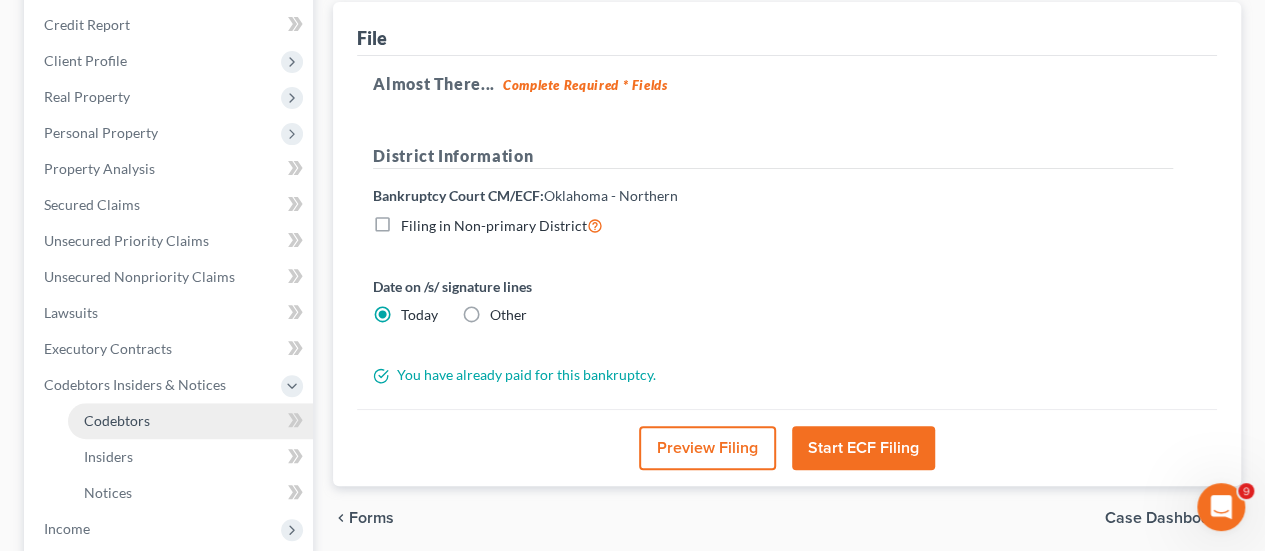 click on "Codebtors" at bounding box center [117, 420] 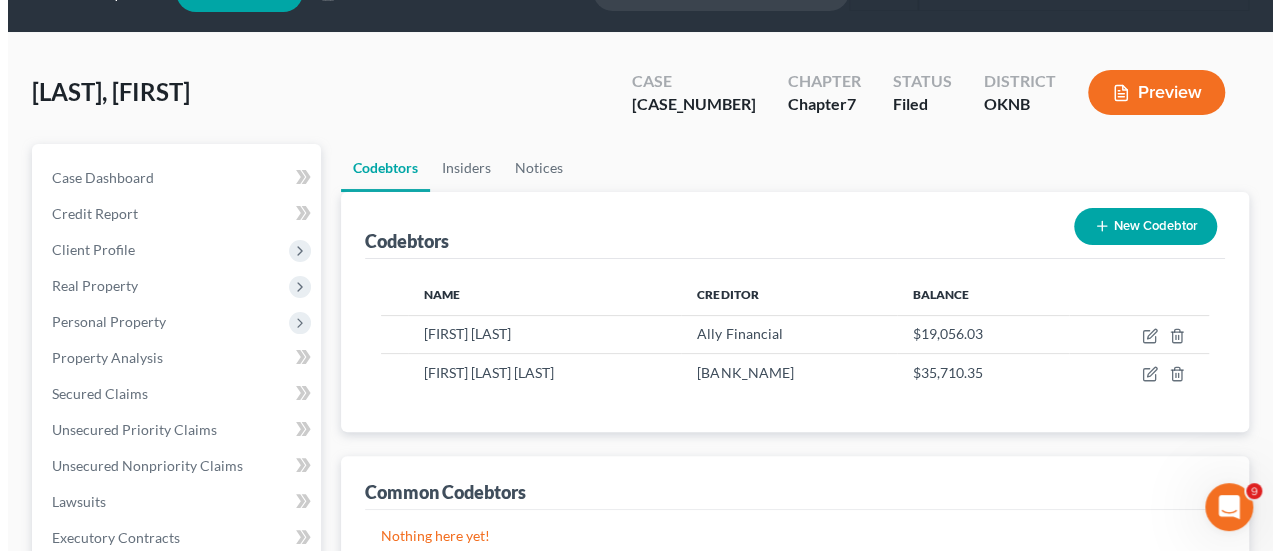 scroll, scrollTop: 0, scrollLeft: 0, axis: both 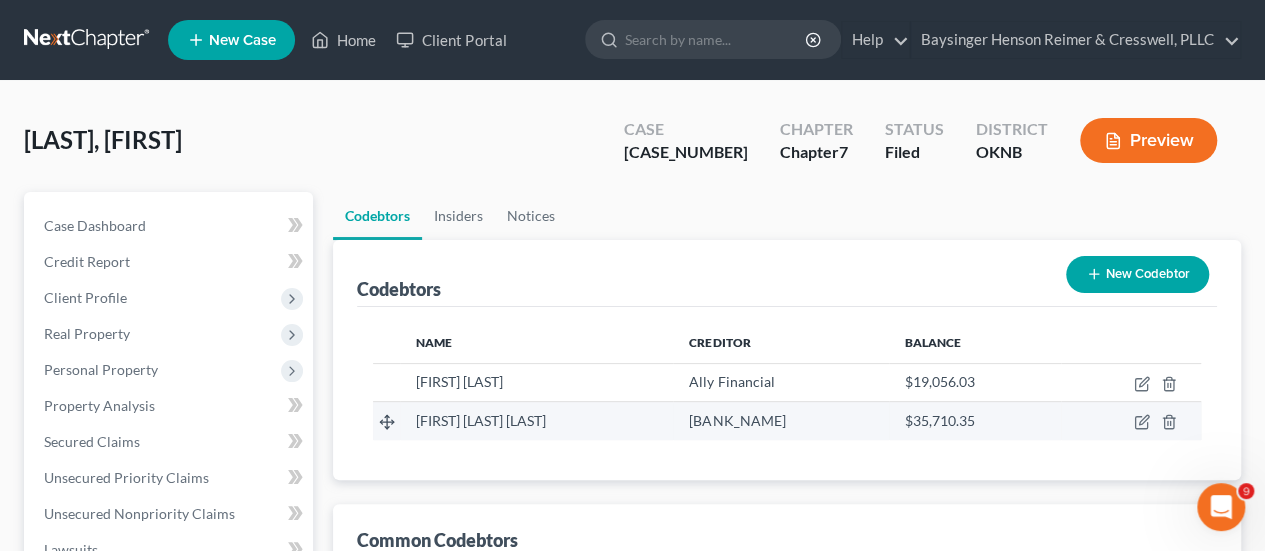 click at bounding box center (1131, 421) 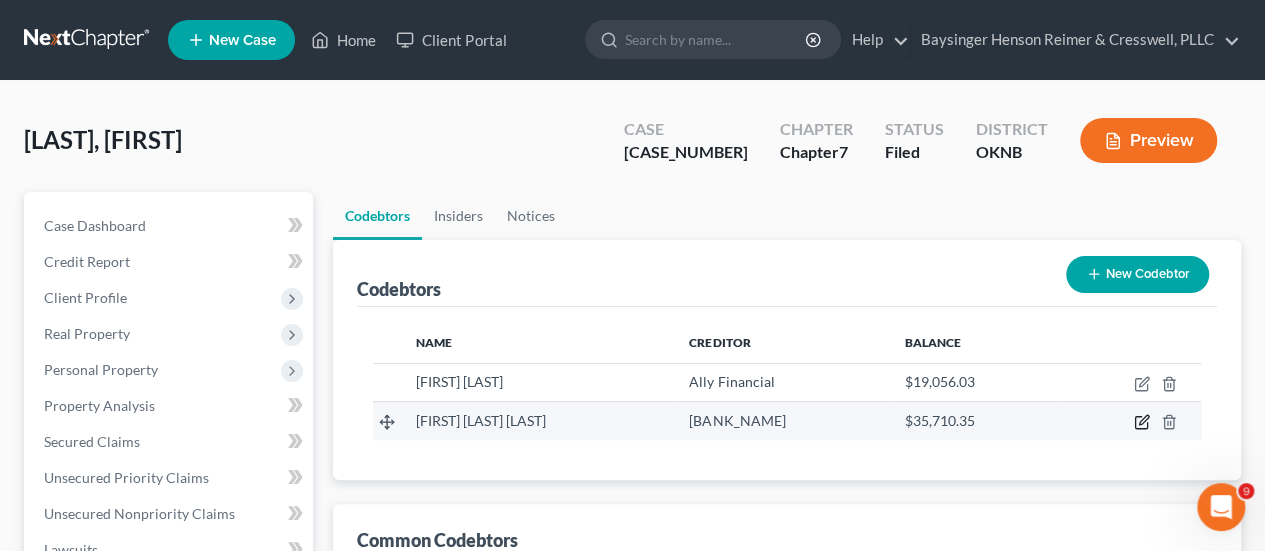 click 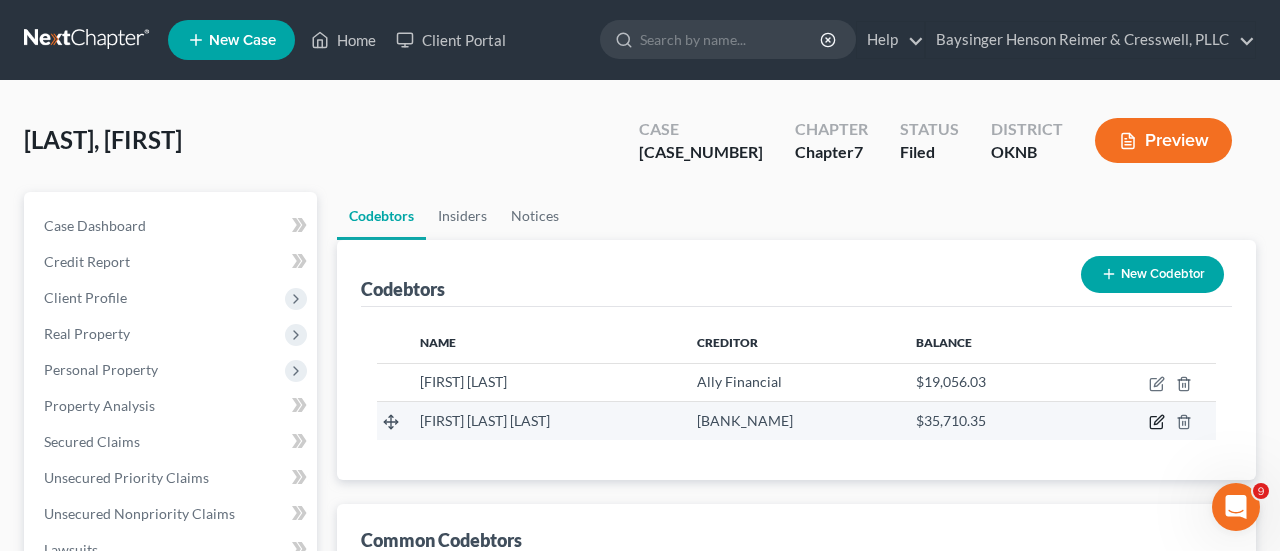 select on "37" 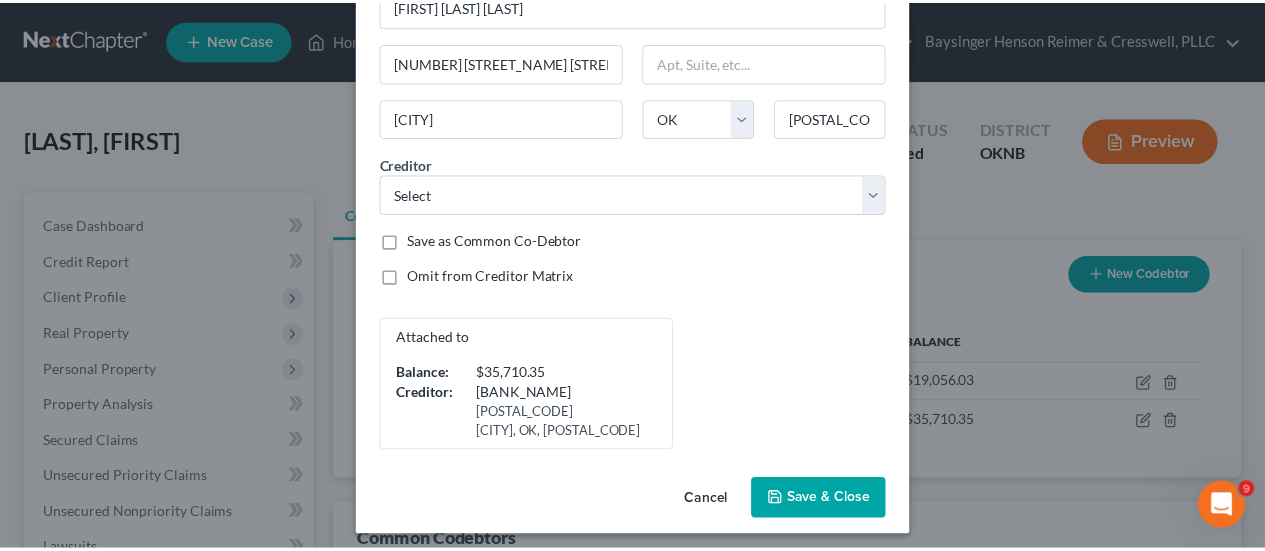 scroll, scrollTop: 129, scrollLeft: 0, axis: vertical 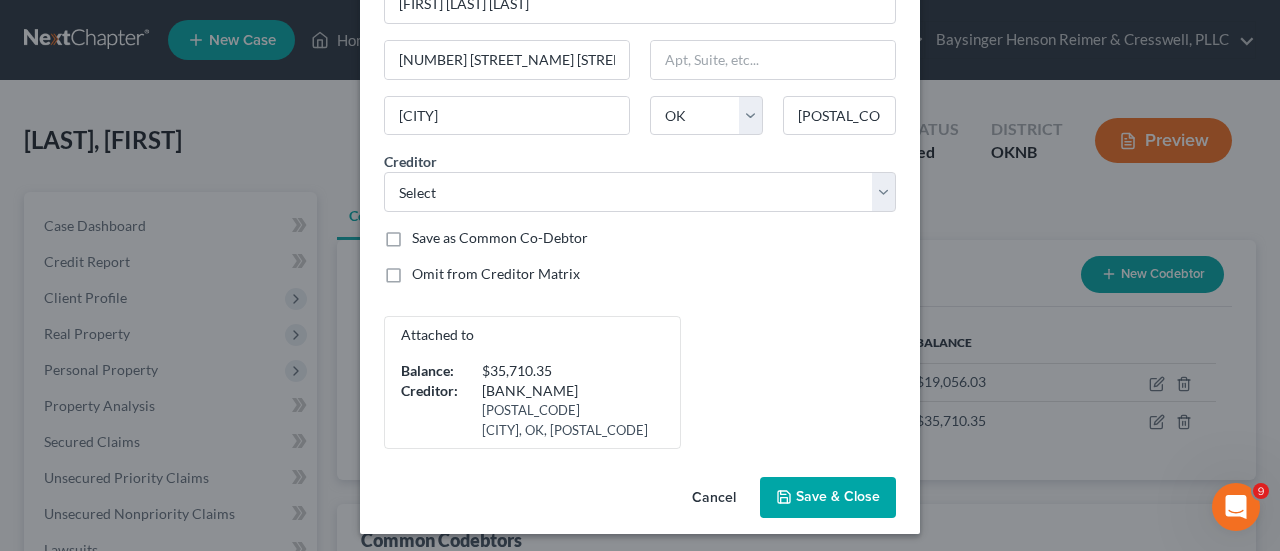 click on "Save & Close" at bounding box center (838, 497) 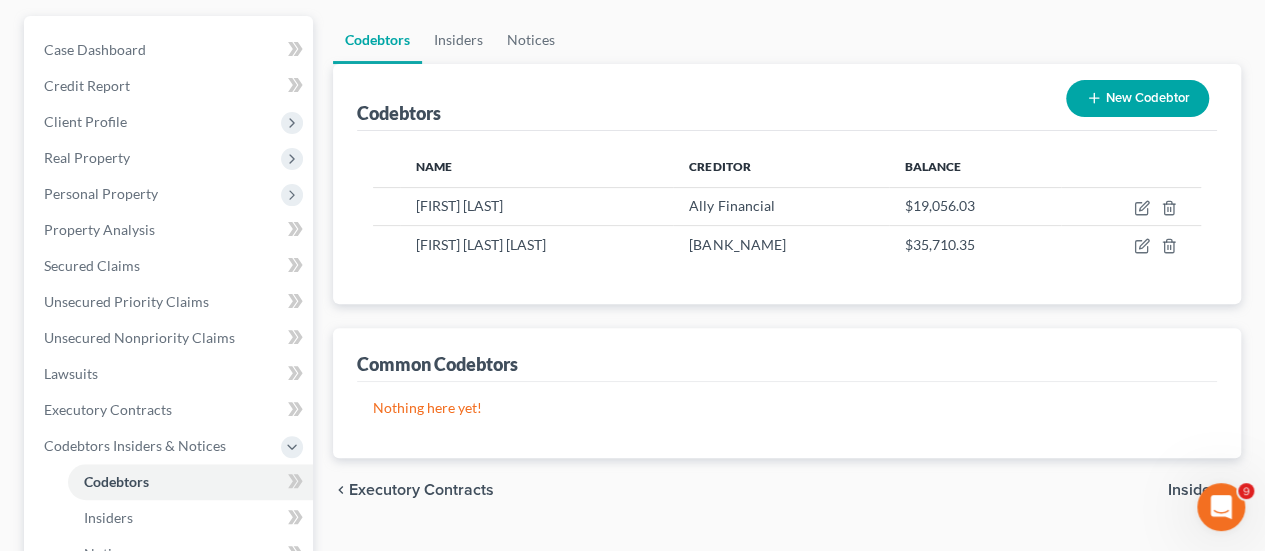 scroll, scrollTop: 192, scrollLeft: 0, axis: vertical 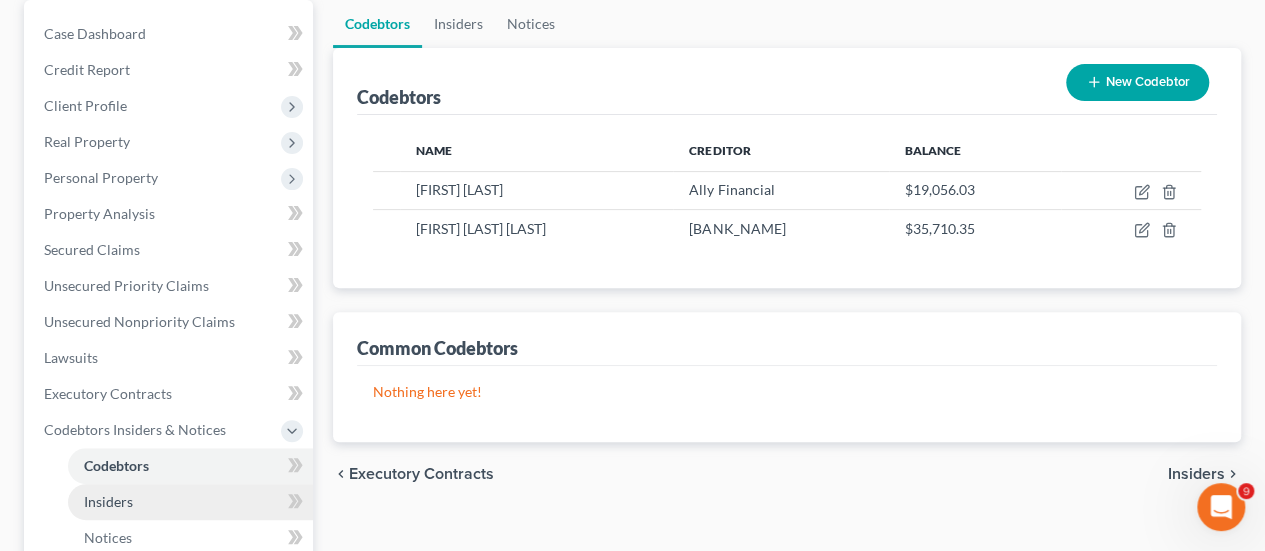 click on "Insiders" at bounding box center (190, 502) 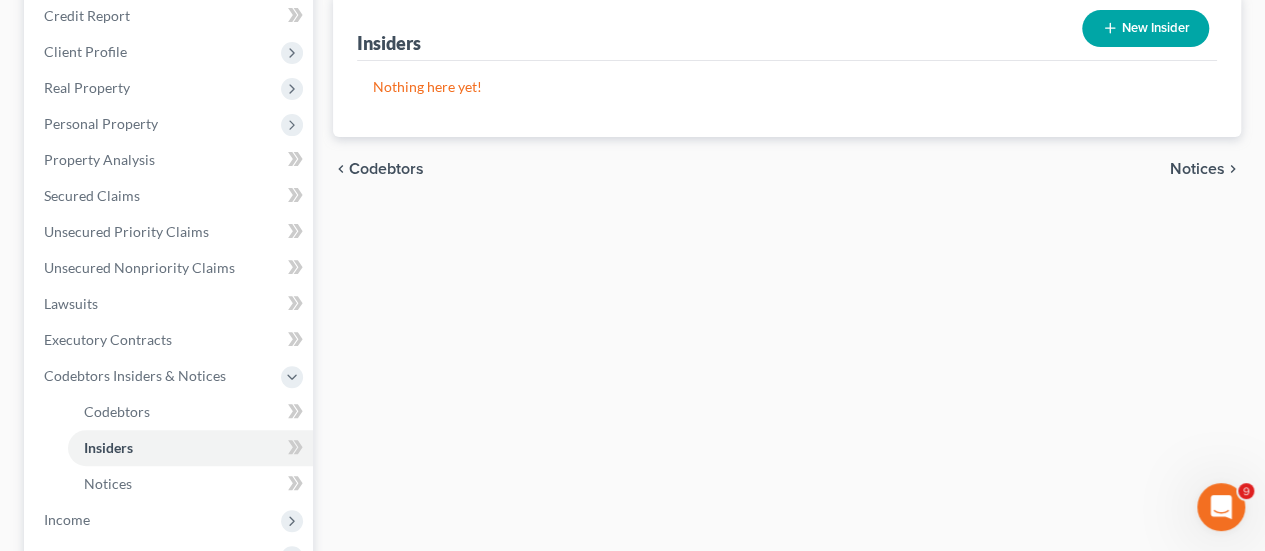 scroll, scrollTop: 247, scrollLeft: 0, axis: vertical 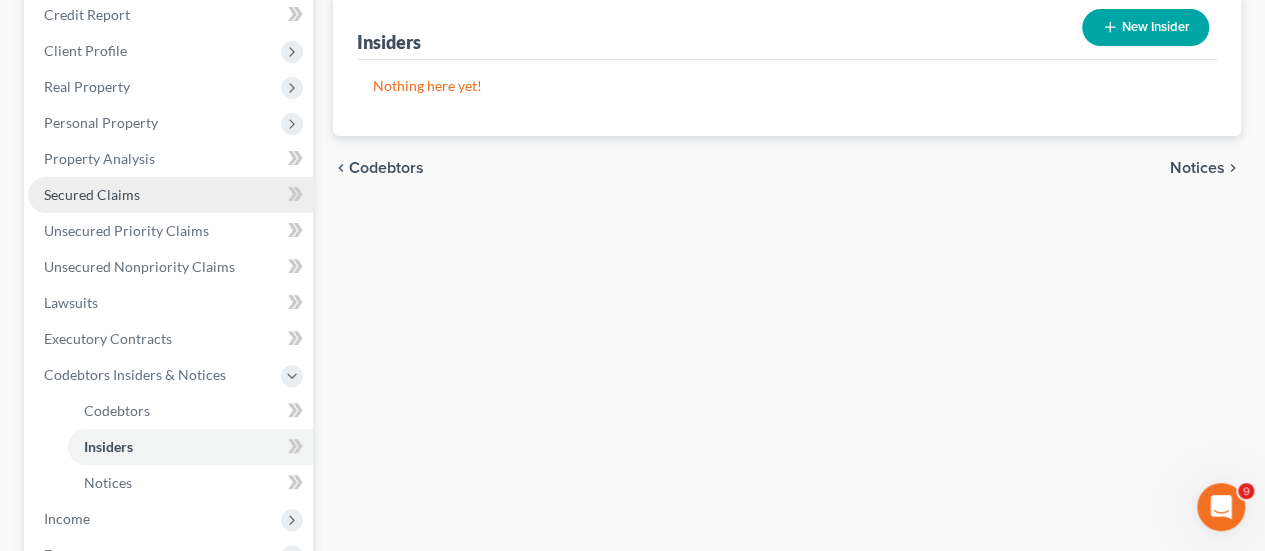 click on "Secured Claims" at bounding box center [170, 195] 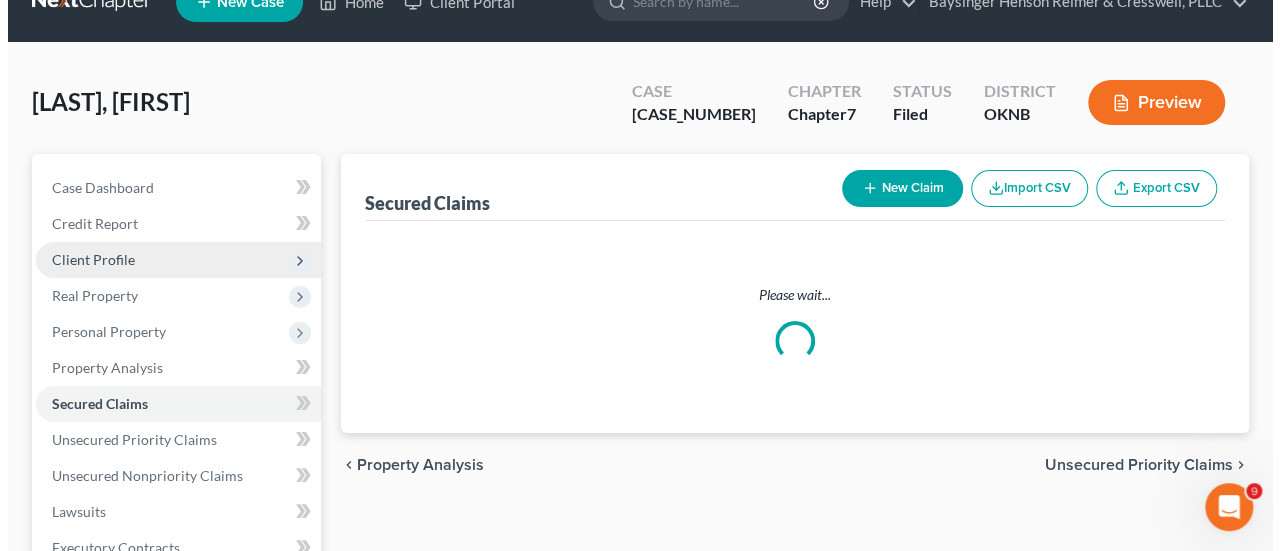 scroll, scrollTop: 0, scrollLeft: 0, axis: both 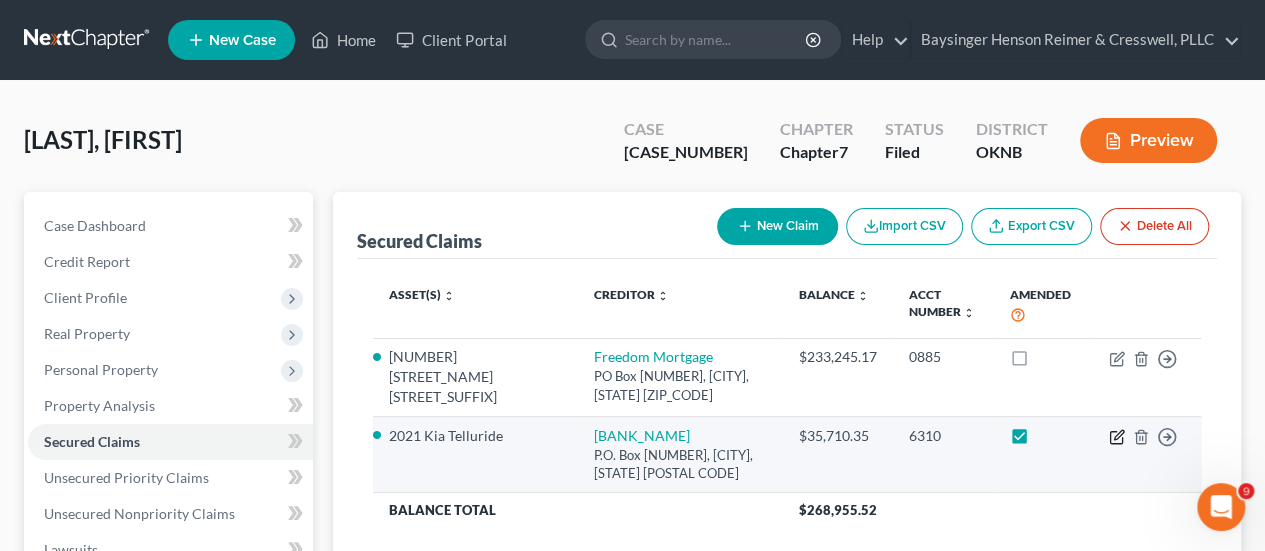 click 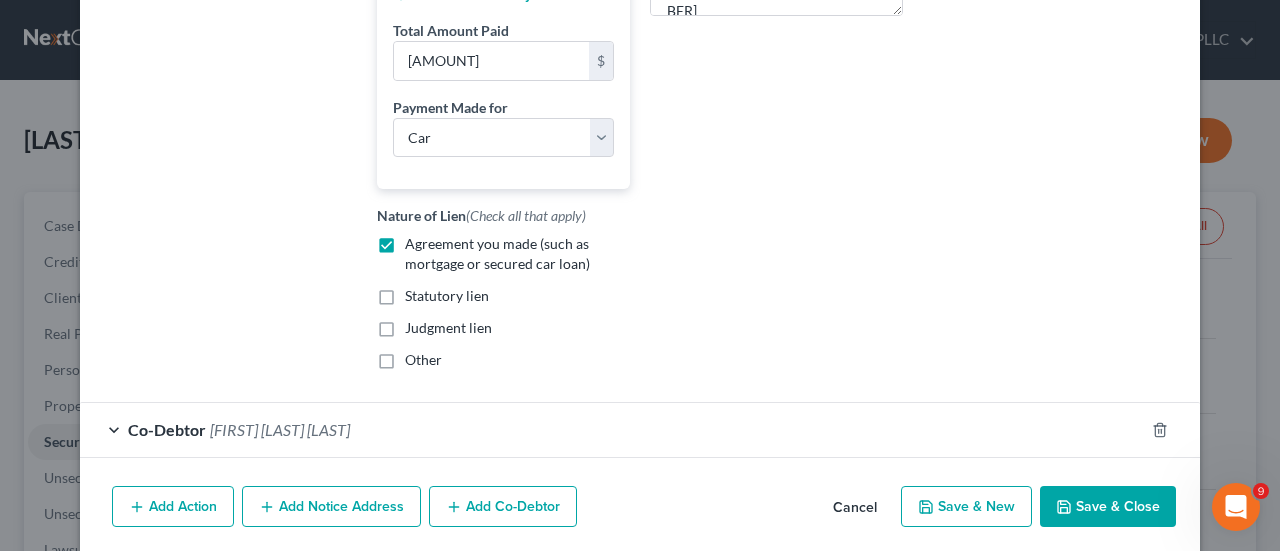 scroll, scrollTop: 665, scrollLeft: 0, axis: vertical 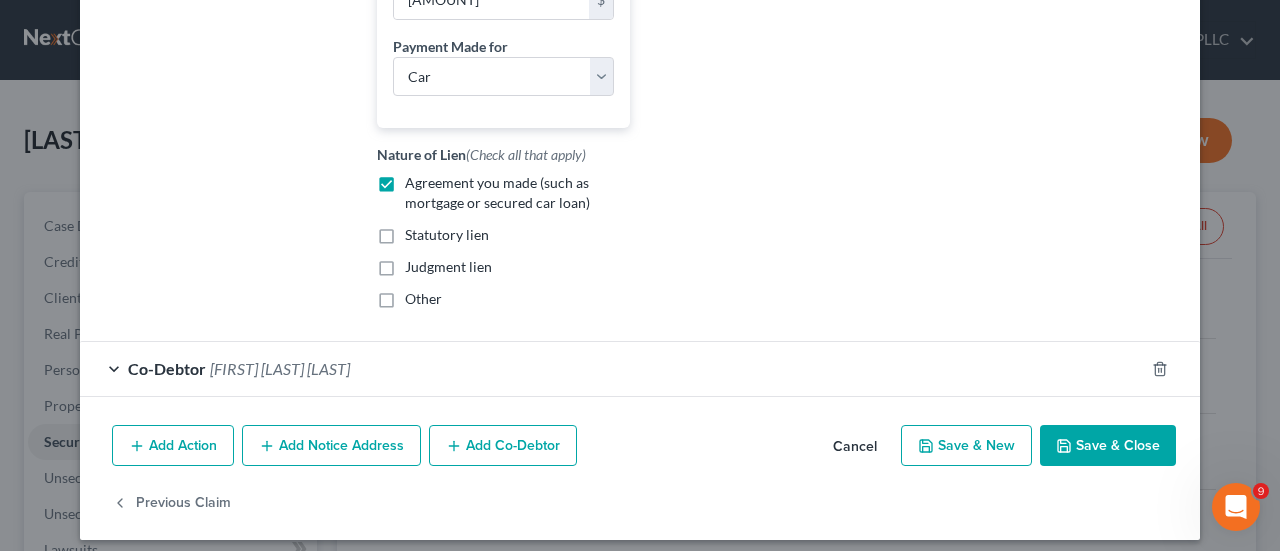 click on "Co-Debtor [FIRST] [LAST] [MIDDLE]" at bounding box center (612, 368) 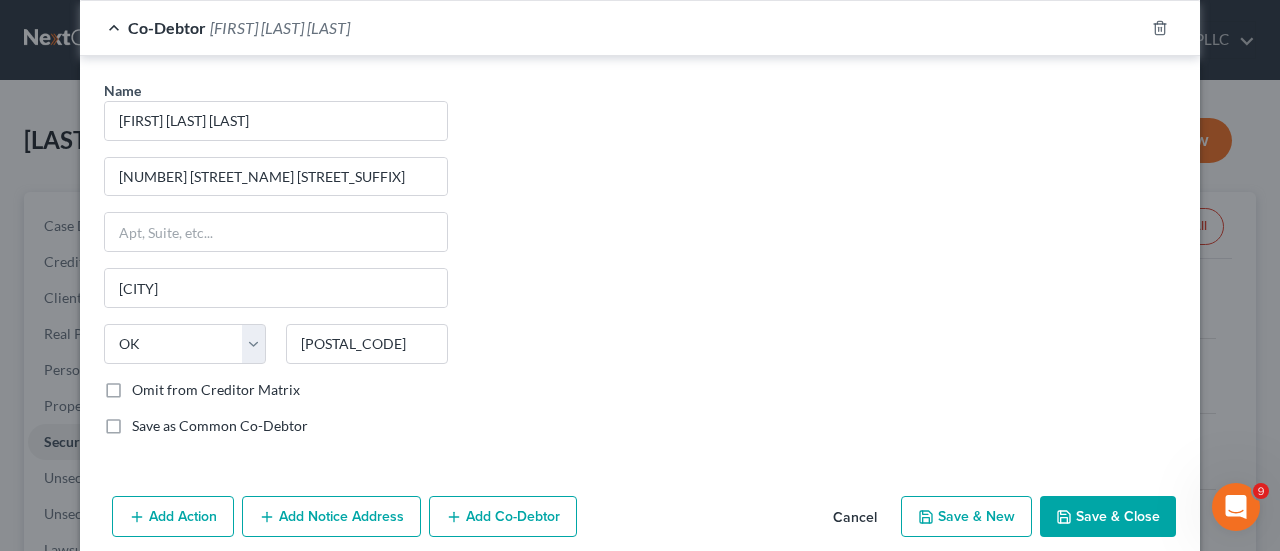 scroll, scrollTop: 1081, scrollLeft: 0, axis: vertical 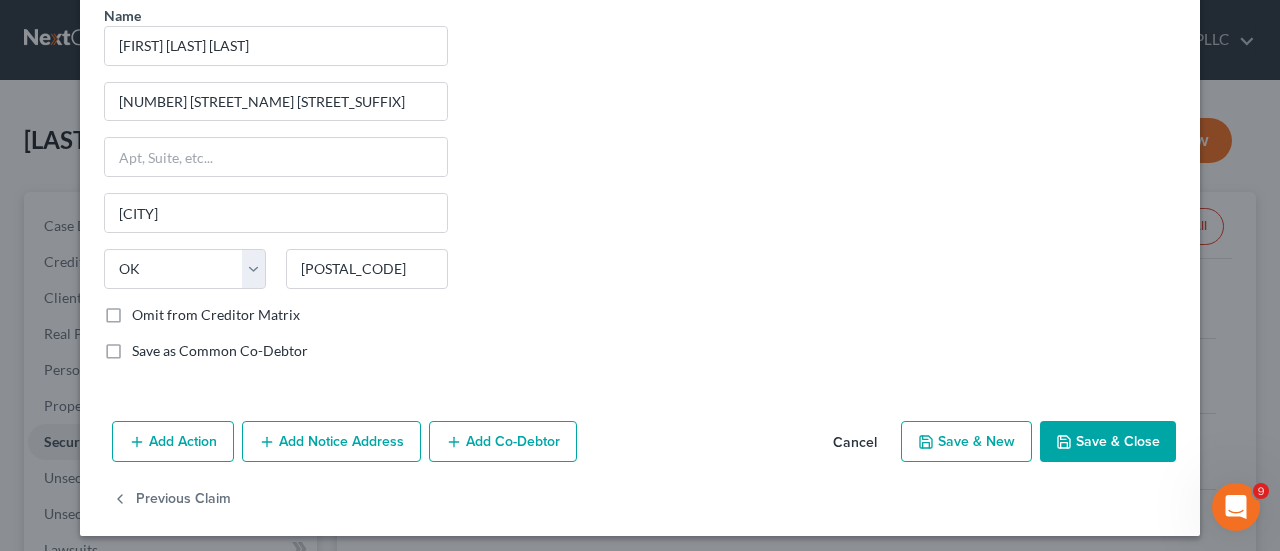 click on "Save & New" at bounding box center [966, 442] 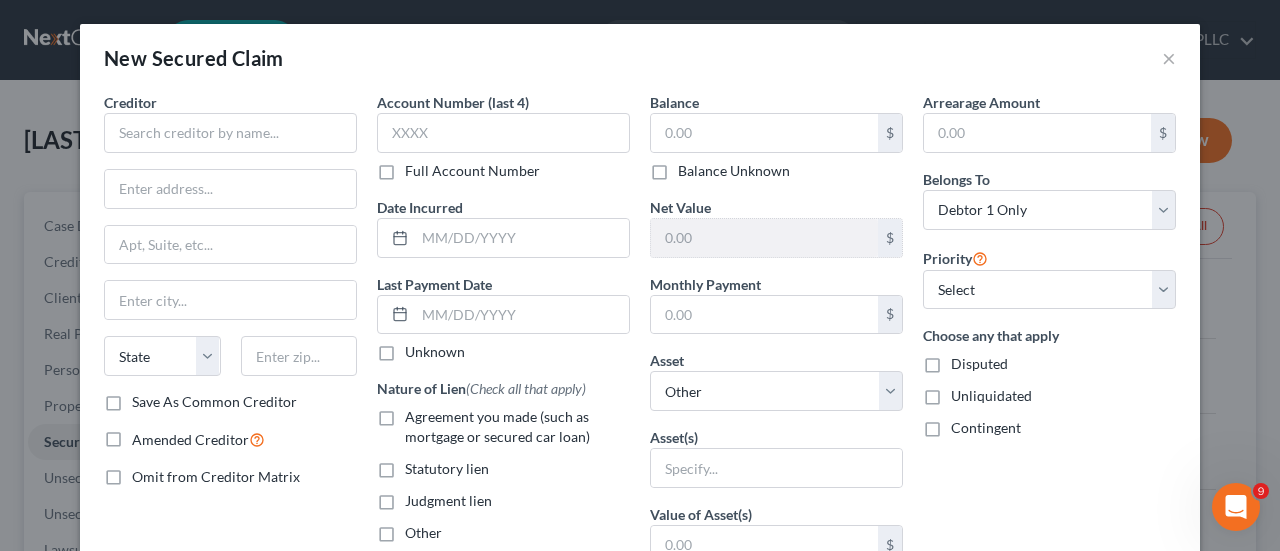 select on "2" 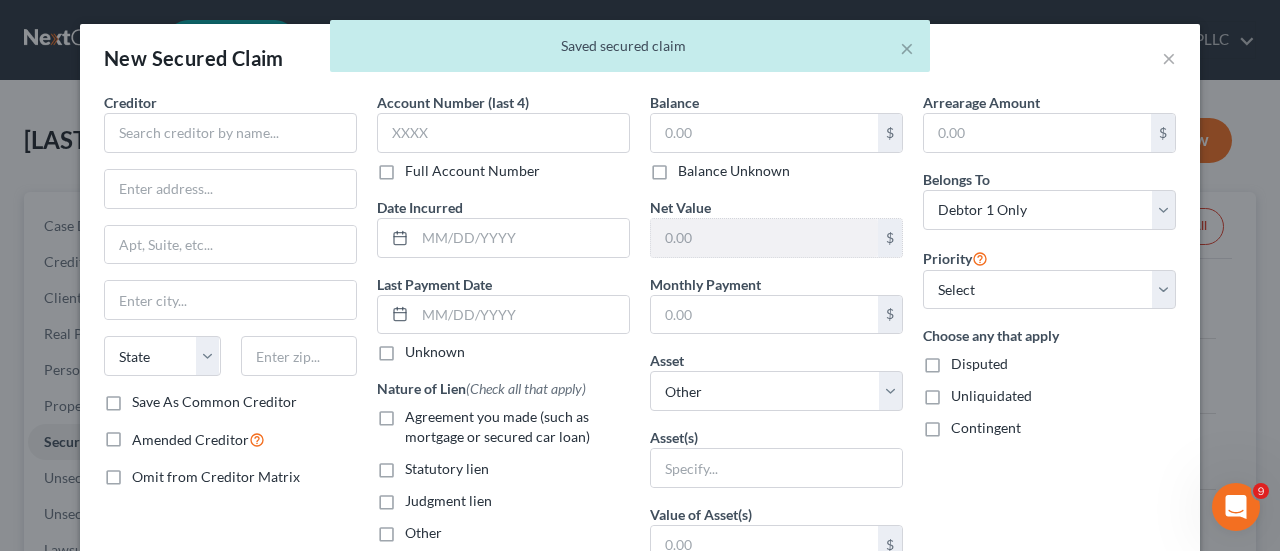 click on "×                     Saved secured claim" at bounding box center (630, 51) 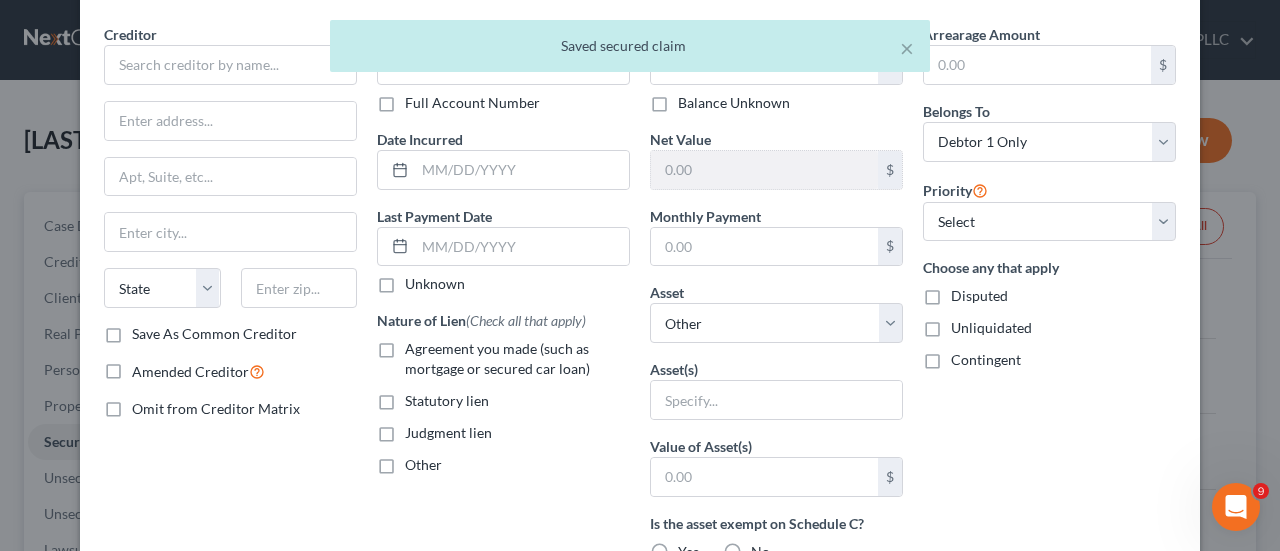scroll, scrollTop: 100, scrollLeft: 0, axis: vertical 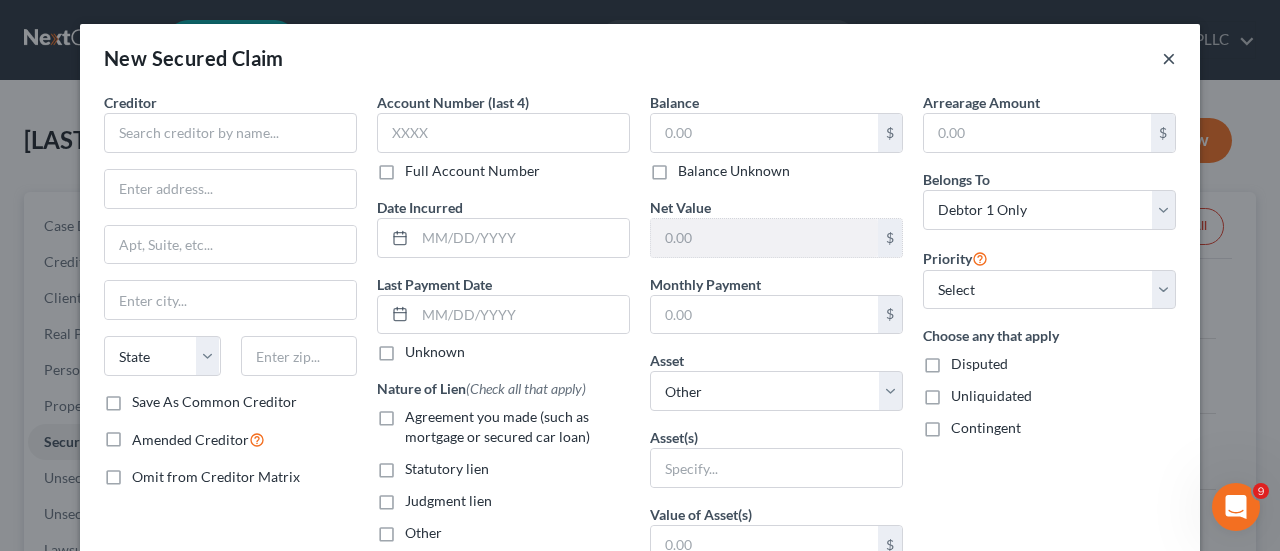 click on "×" at bounding box center (1169, 58) 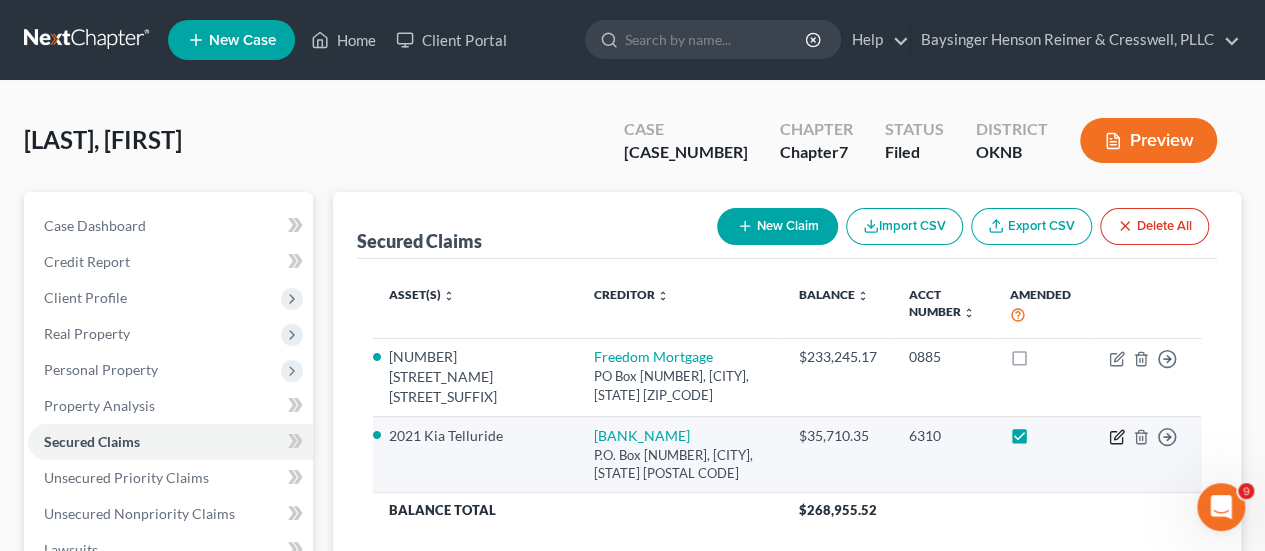 click 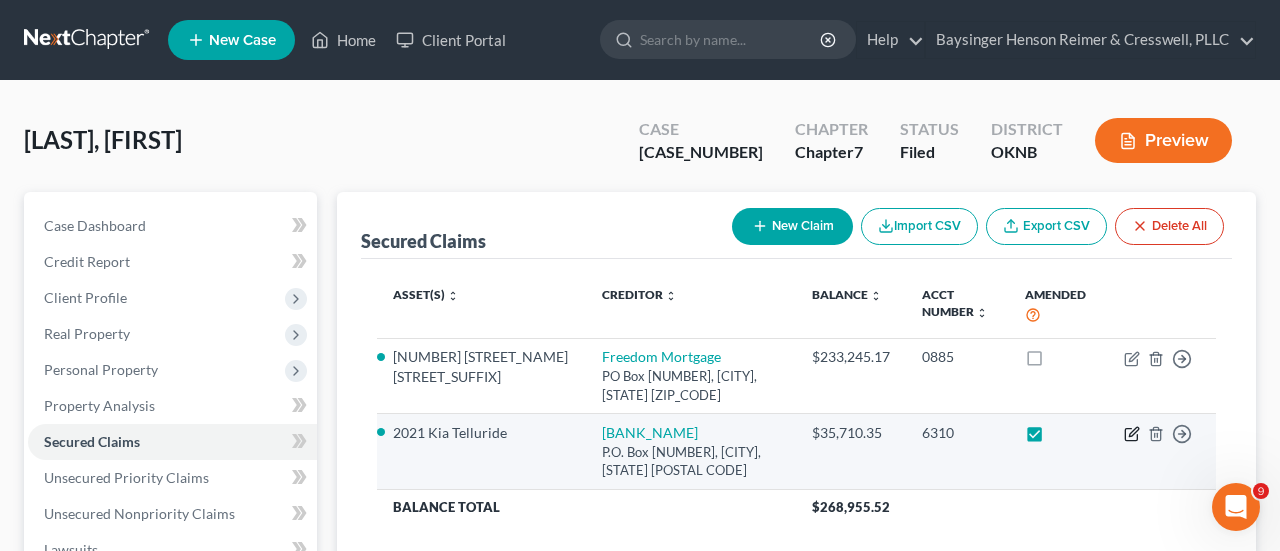 select on "37" 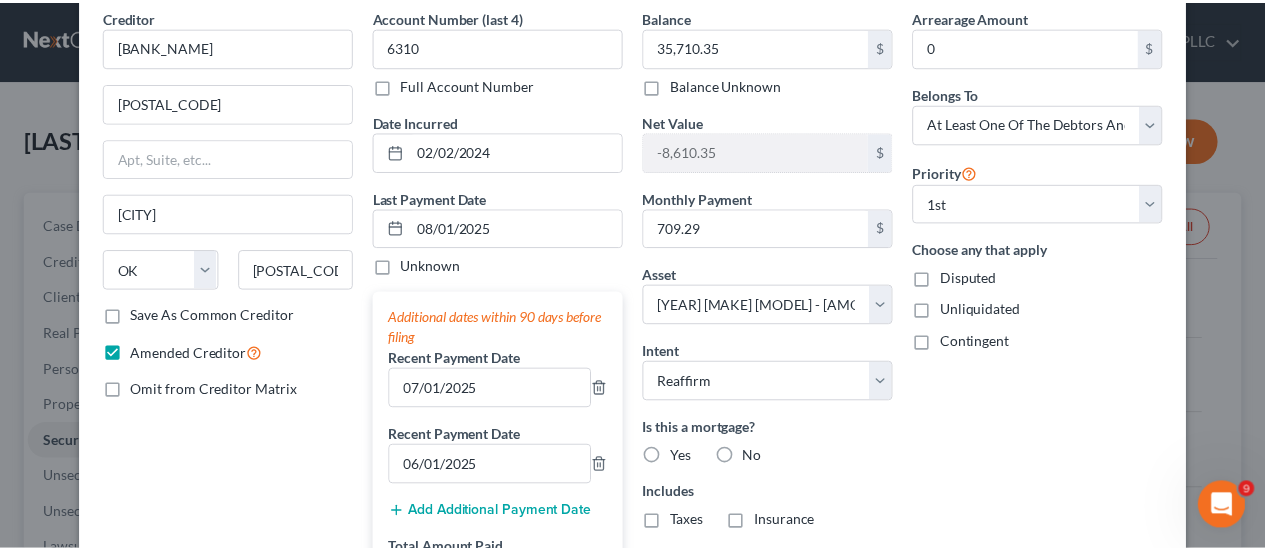scroll, scrollTop: 0, scrollLeft: 0, axis: both 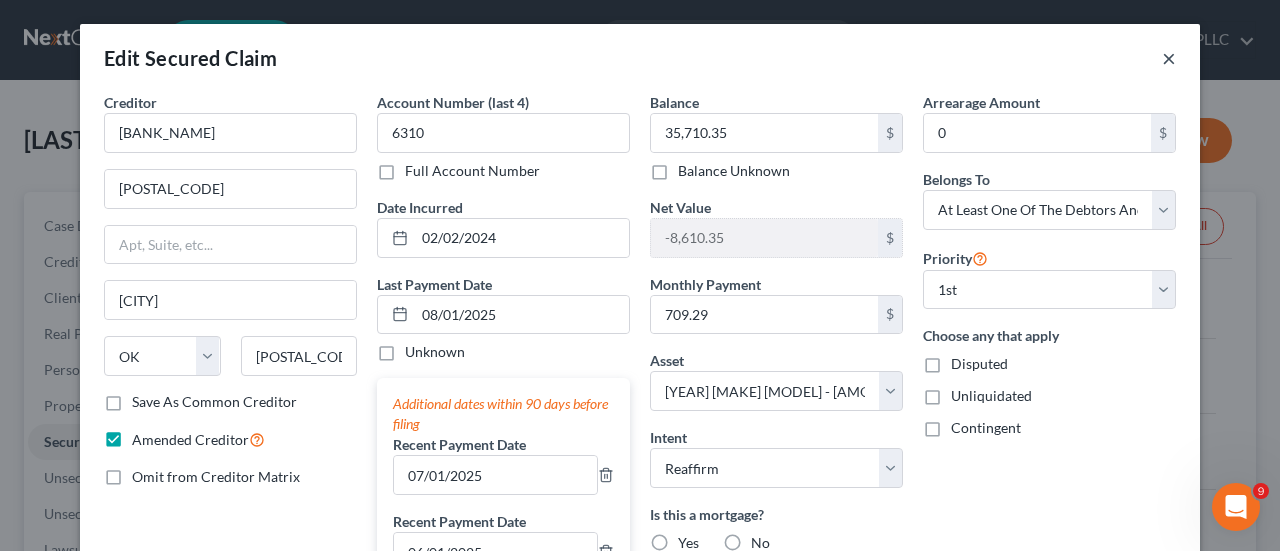 click on "×" at bounding box center [1169, 58] 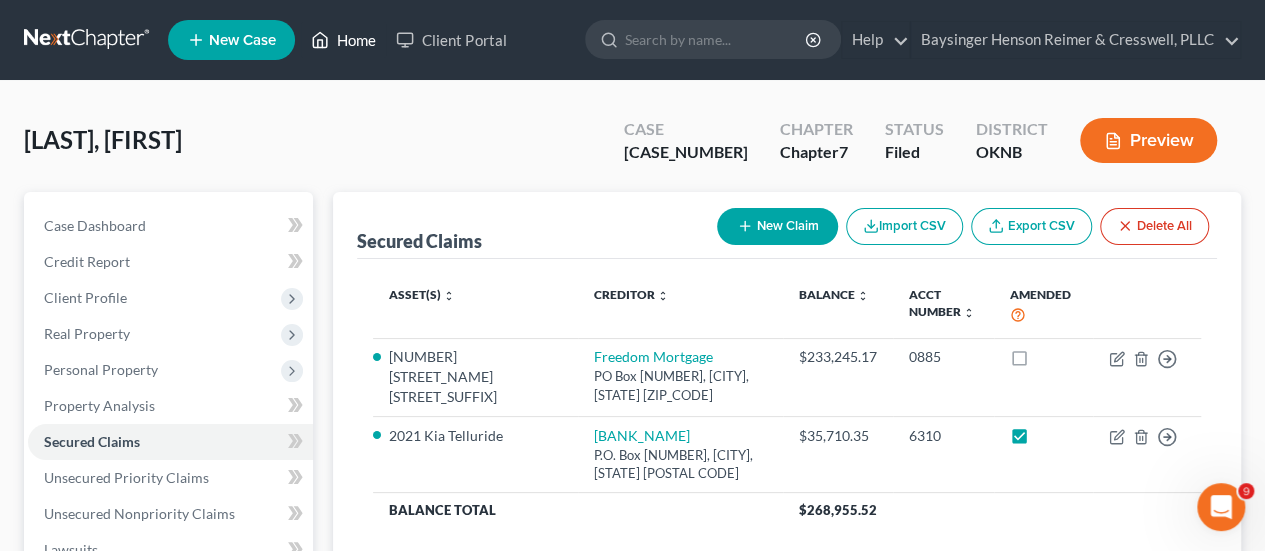 click on "Home" at bounding box center [343, 40] 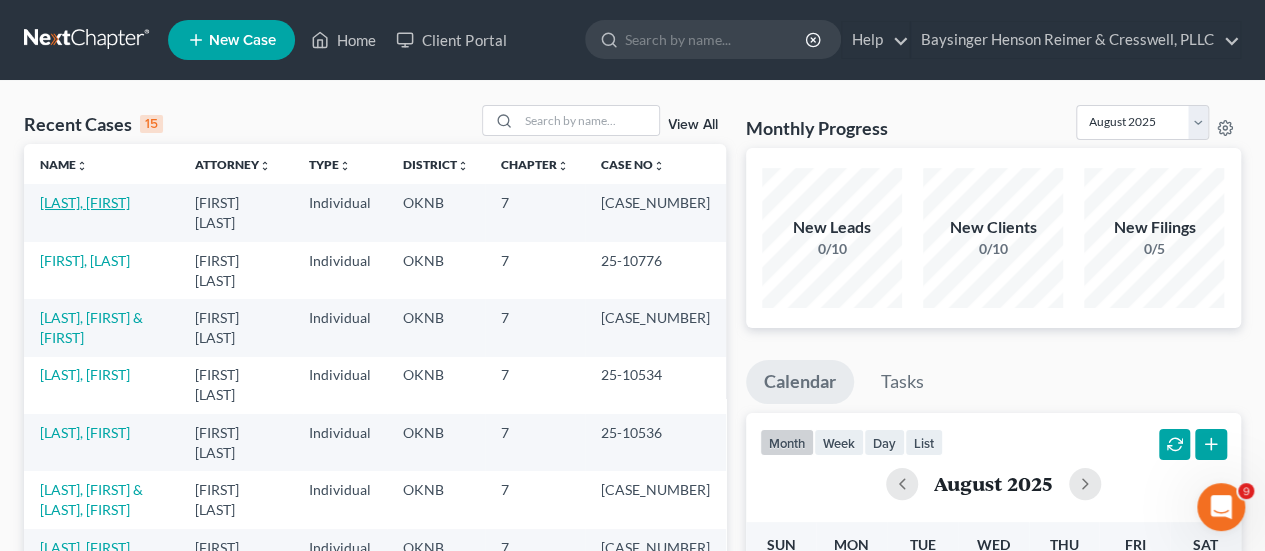 click on "[LAST], [FIRST]" at bounding box center [85, 202] 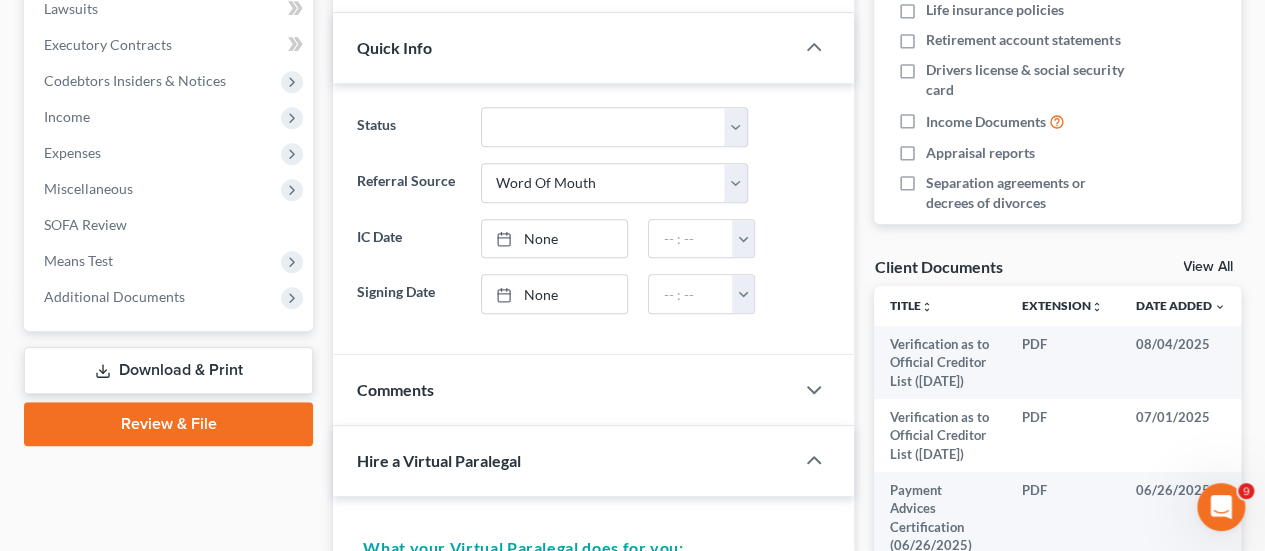 scroll, scrollTop: 545, scrollLeft: 0, axis: vertical 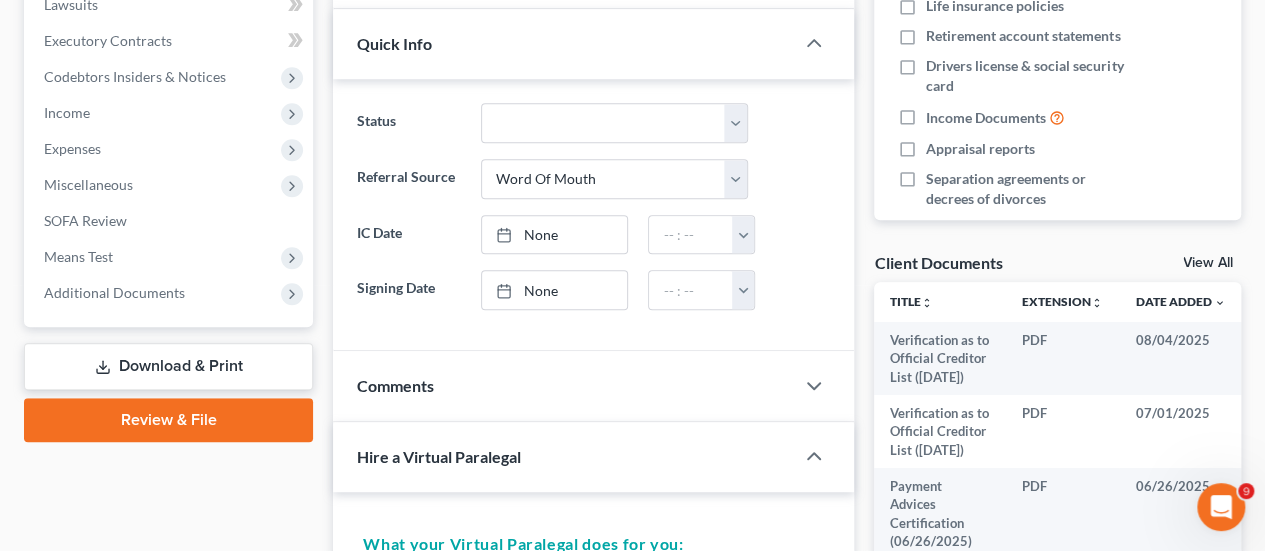 click on "Review & File" at bounding box center (168, 420) 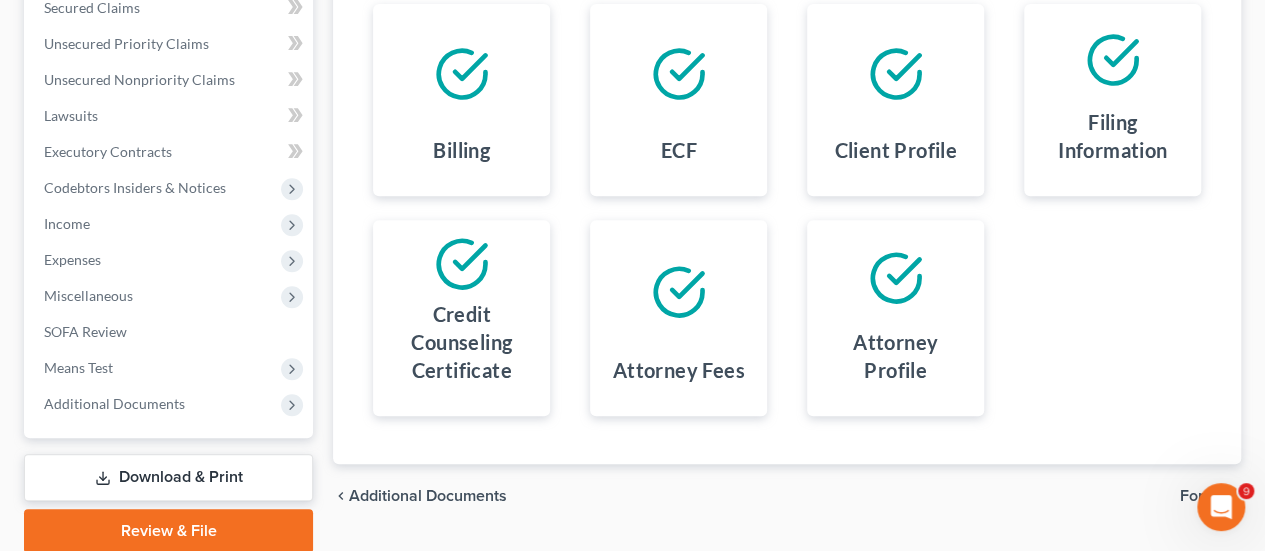 scroll, scrollTop: 509, scrollLeft: 0, axis: vertical 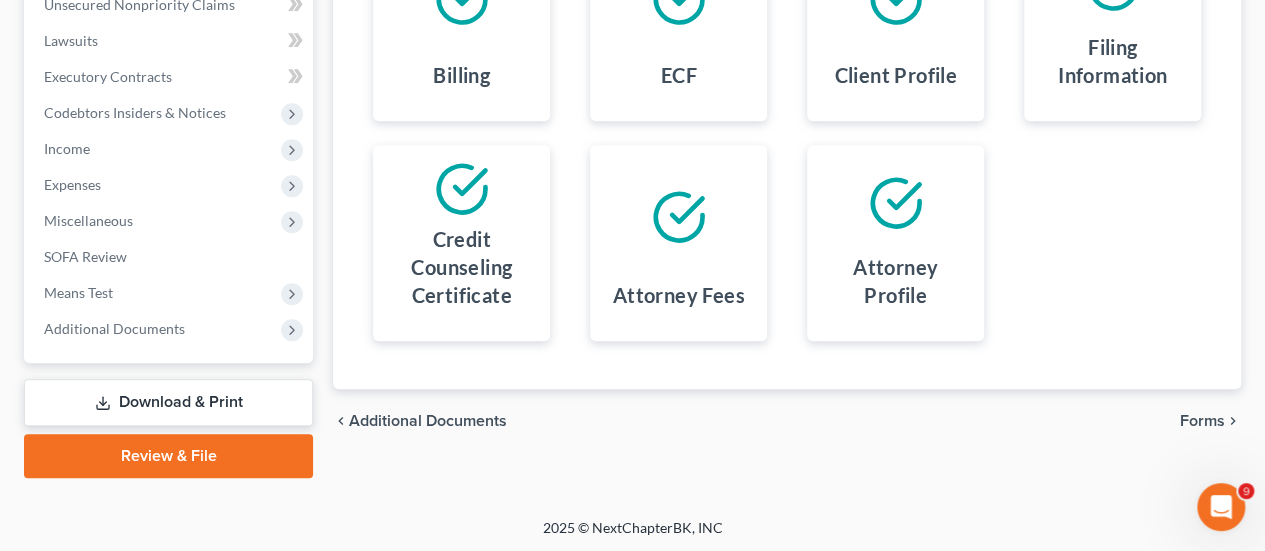click on "Forms" at bounding box center [1202, 421] 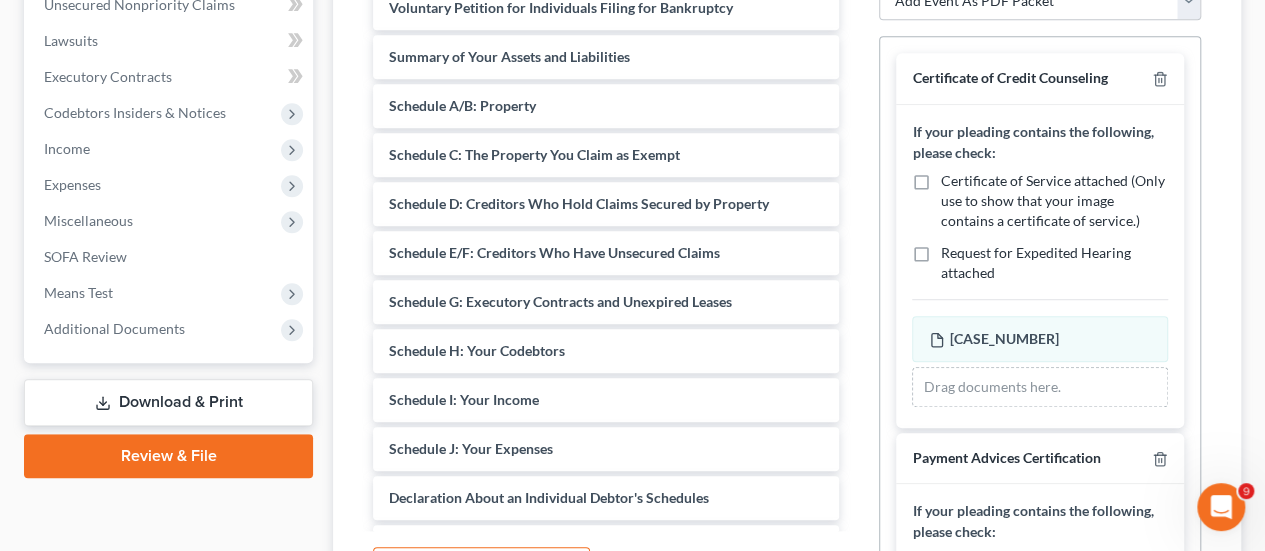 scroll, scrollTop: 421, scrollLeft: 0, axis: vertical 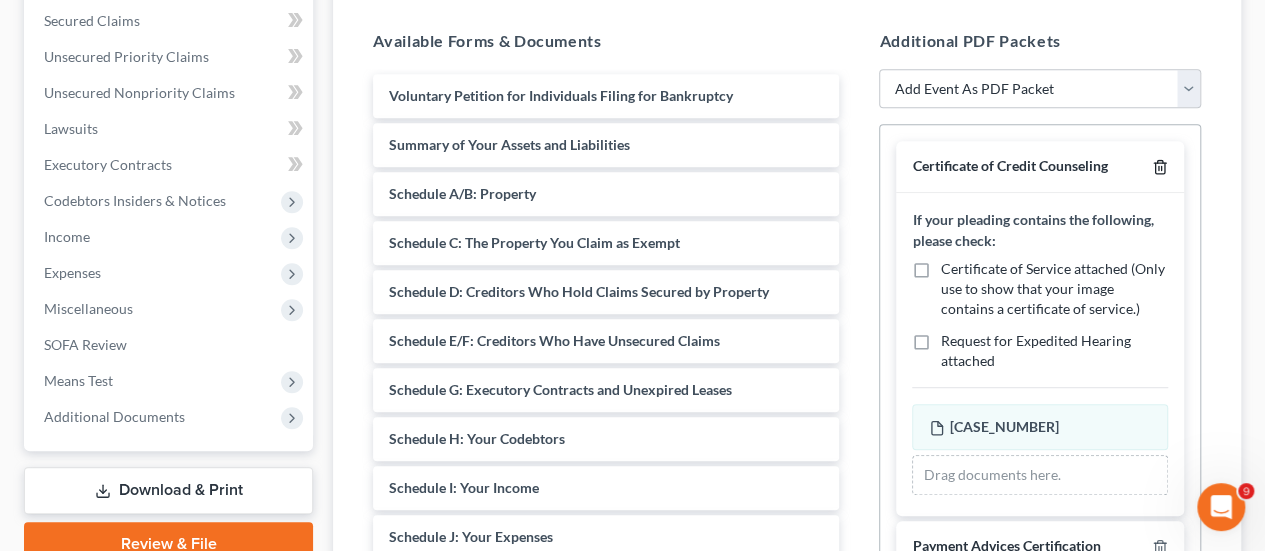 click 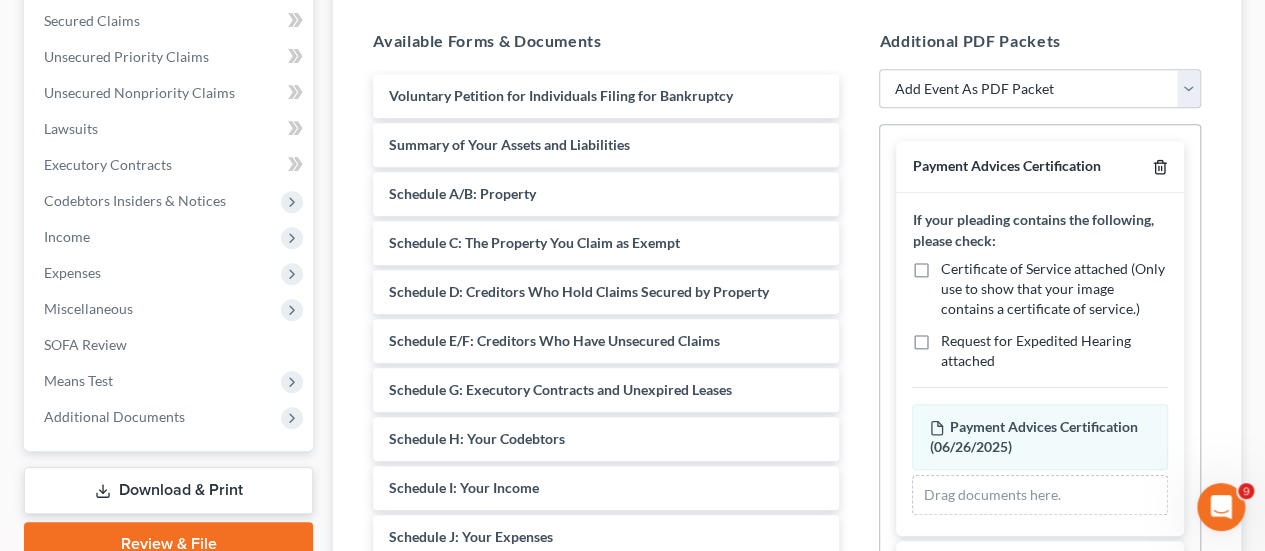 click 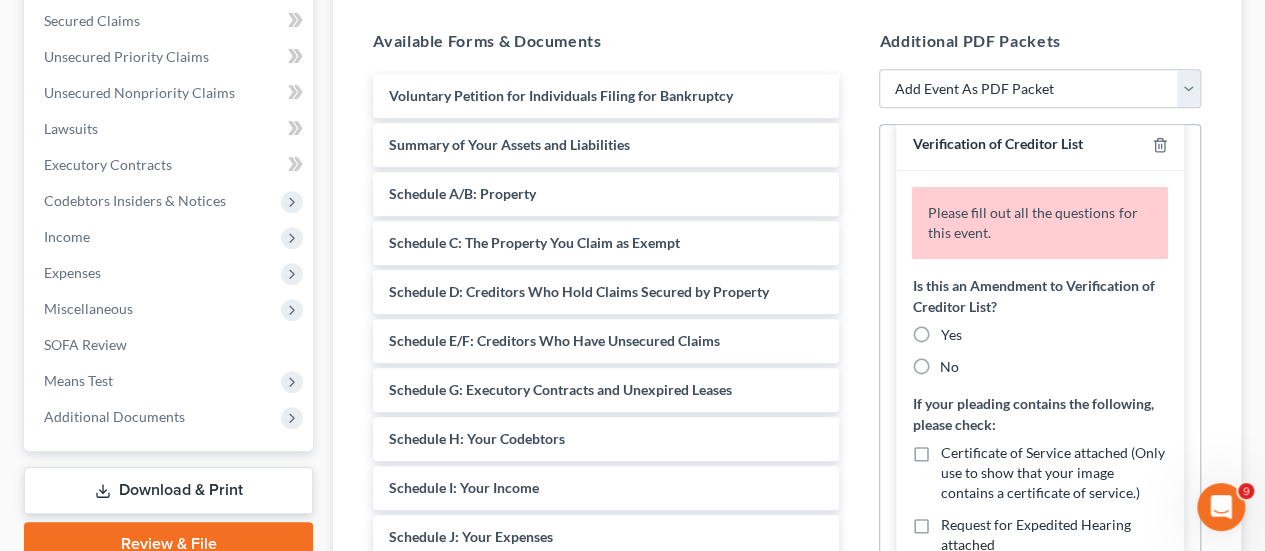 scroll, scrollTop: 0, scrollLeft: 0, axis: both 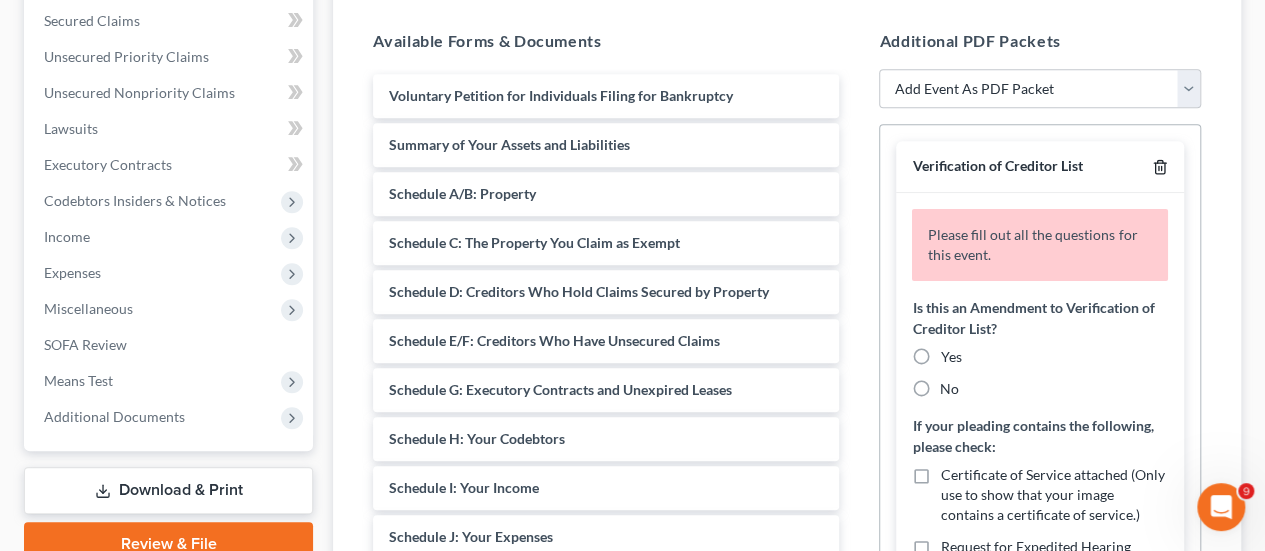 click 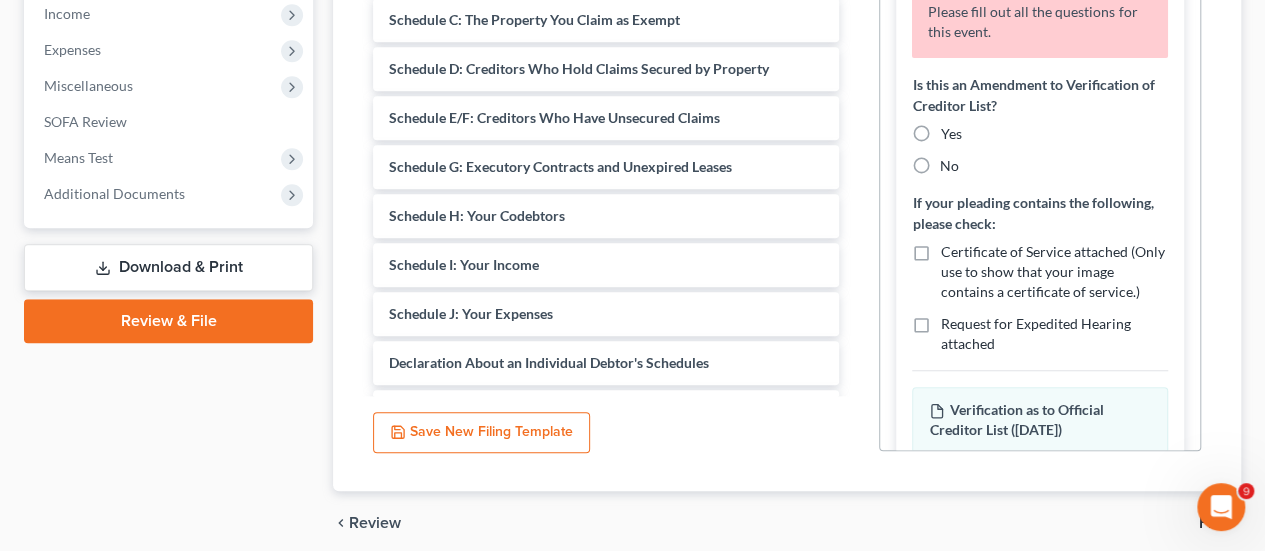 scroll, scrollTop: 674, scrollLeft: 0, axis: vertical 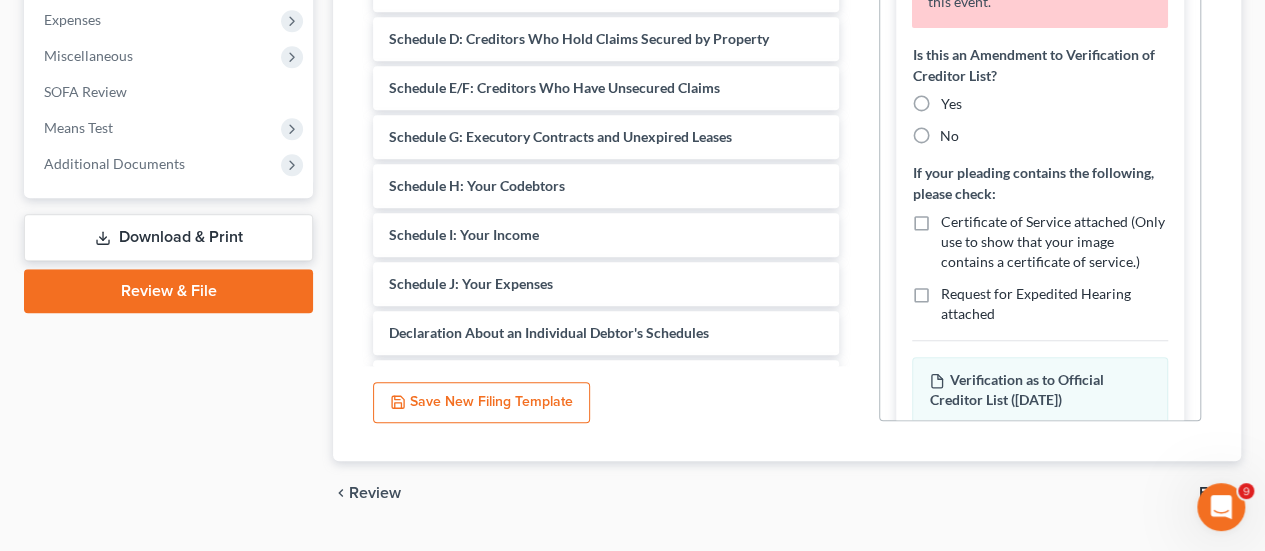 click on "Yes" at bounding box center (950, 104) 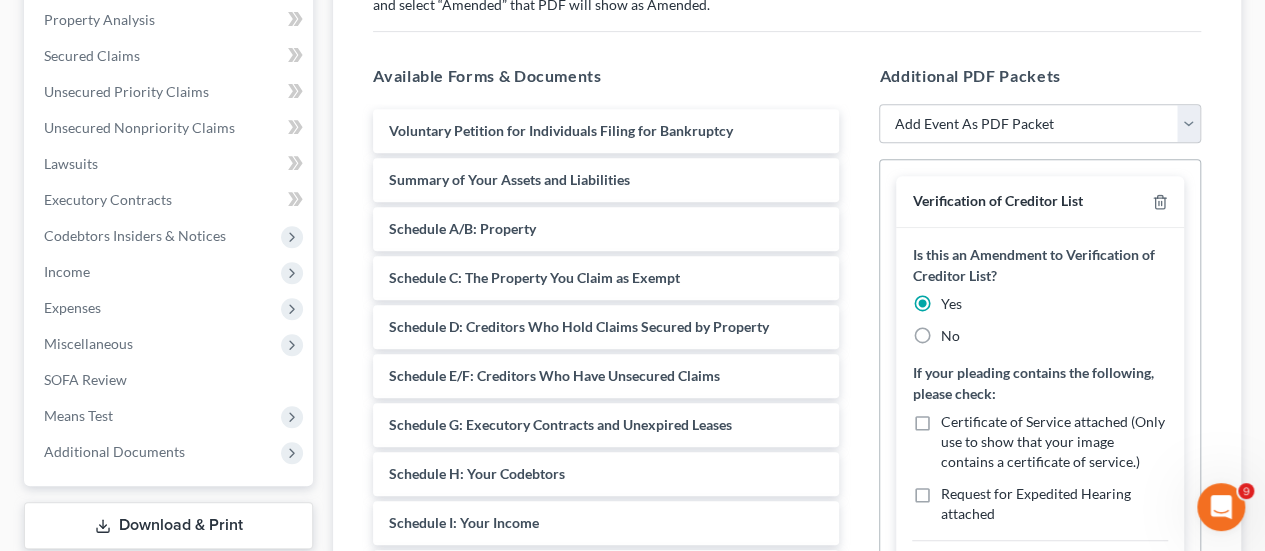 scroll, scrollTop: 331, scrollLeft: 0, axis: vertical 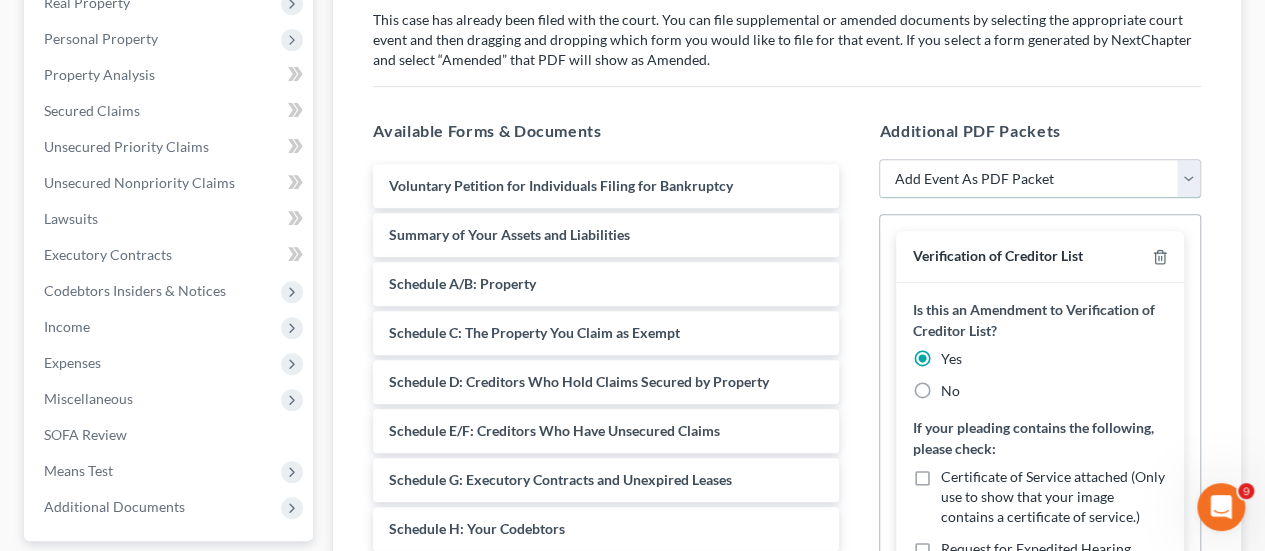 click on "Add Event As PDF Packet Assumption of Lease Agreement Balance Sheet Cash Flow Statement Certificate of Credit Counseling Certificate of Service Certificate of Service of Tax Documents Certification Chapter 7 Means Test Calculation 122A-2 Chapter 7 Statement of Monthly Income - Form 122A-1/Exemption Presumption of Abuse - Form 122A-1Supp Corporate Ownership Statement Creditor List Declaration Disclaimer Disclosure Disclosure of Compensation of Attorney for Debtor Distribution of Funds Equity Security Holders Exhibit List Exhibit(s) Financial Management Course Certification Financial Report Initial Statement of Eviction Judgment - Form 101A Installment Payment to be paid by attorney (Chapter 7) Intent to Cure Default List of Creditors Who Have the 20 Largest Unsecured Claims Master Service List Notice of Change of Address Operating Report Pay Filing Fee in Installments Payment Advices Certification Payment of Fee (Do not use for installment payments) Power of Attorney Reaffirmation Agreement Schedule(s)" at bounding box center [1040, 179] 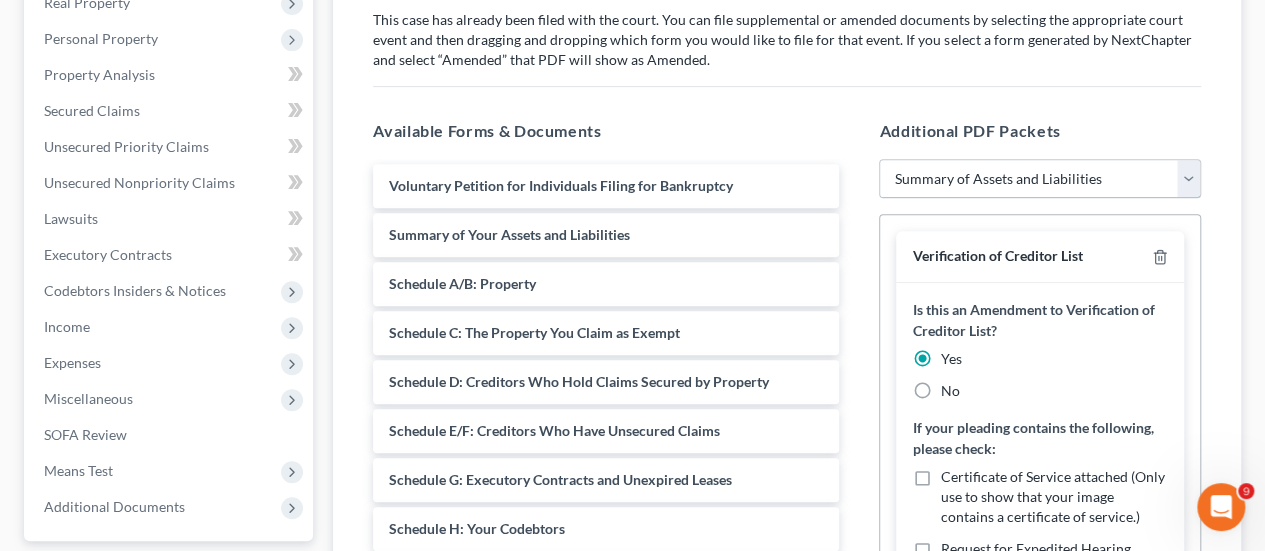 click on "Add Event As PDF Packet Assumption of Lease Agreement Balance Sheet Cash Flow Statement Certificate of Credit Counseling Certificate of Service Certificate of Service of Tax Documents Certification Chapter 7 Means Test Calculation 122A-2 Chapter 7 Statement of Monthly Income - Form 122A-1/Exemption Presumption of Abuse - Form 122A-1Supp Corporate Ownership Statement Creditor List Declaration Disclaimer Disclosure Disclosure of Compensation of Attorney for Debtor Distribution of Funds Equity Security Holders Exhibit List Exhibit(s) Financial Management Course Certification Financial Report Initial Statement of Eviction Judgment - Form 101A Installment Payment to be paid by attorney (Chapter 7) Intent to Cure Default List of Creditors Who Have the 20 Largest Unsecured Claims Master Service List Notice of Change of Address Operating Report Pay Filing Fee in Installments Payment Advices Certification Payment of Fee (Do not use for installment payments) Power of Attorney Reaffirmation Agreement Schedule(s)" at bounding box center (1040, 179) 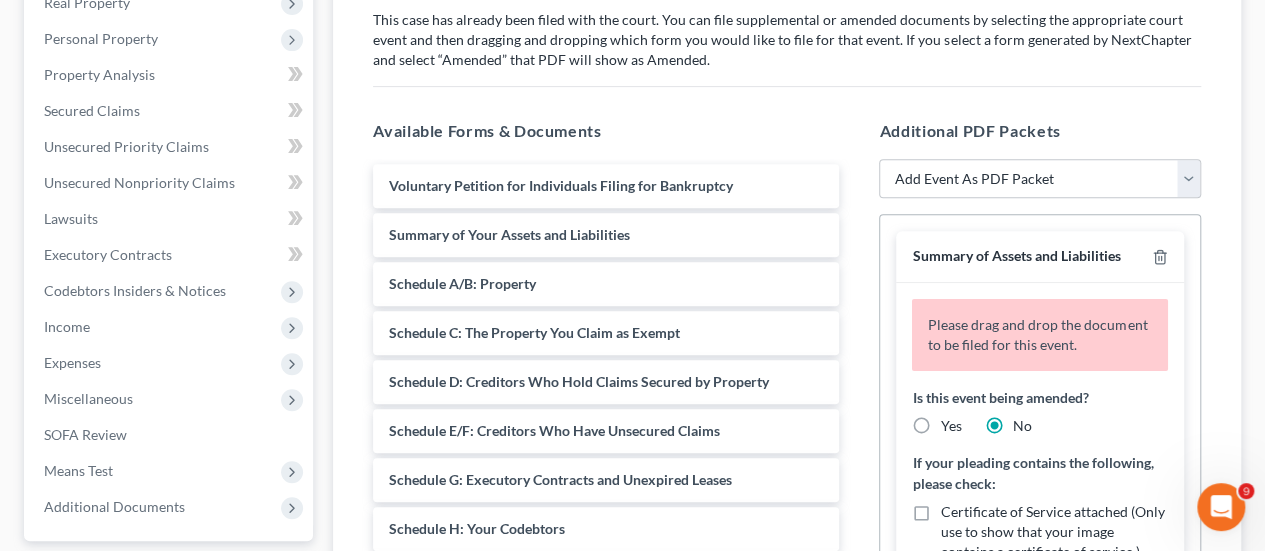 click on "Yes" at bounding box center (950, 426) 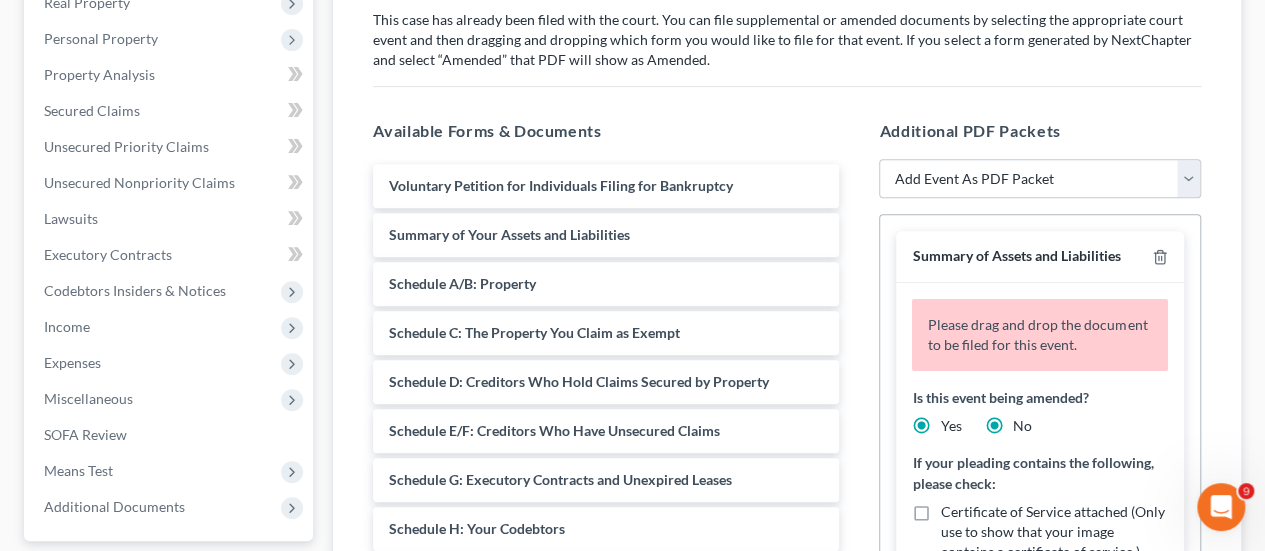 radio on "false" 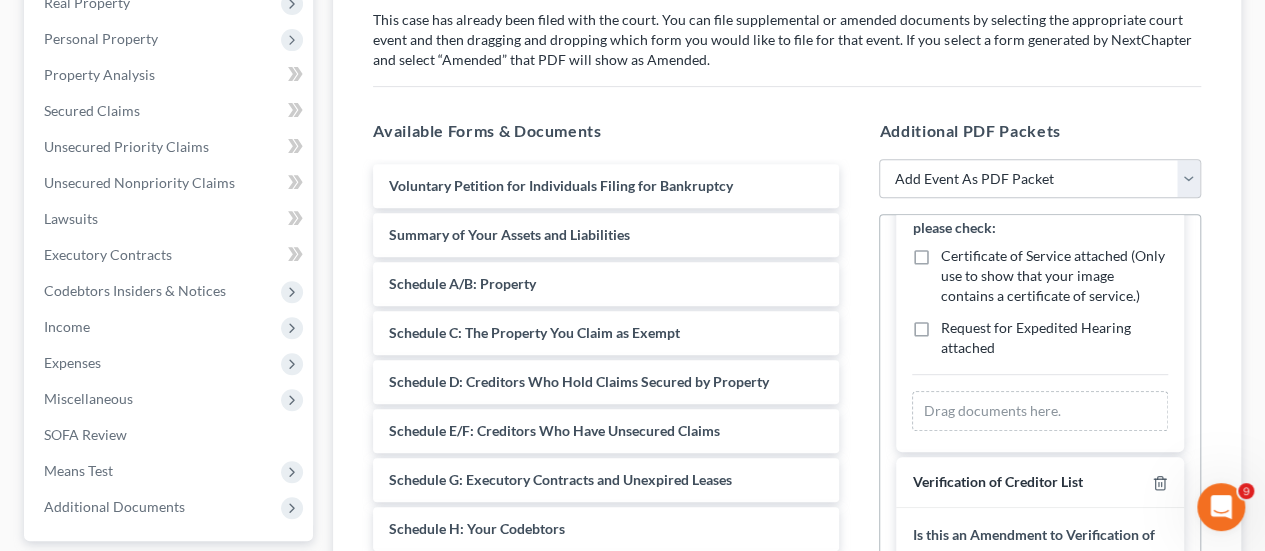 scroll, scrollTop: 260, scrollLeft: 0, axis: vertical 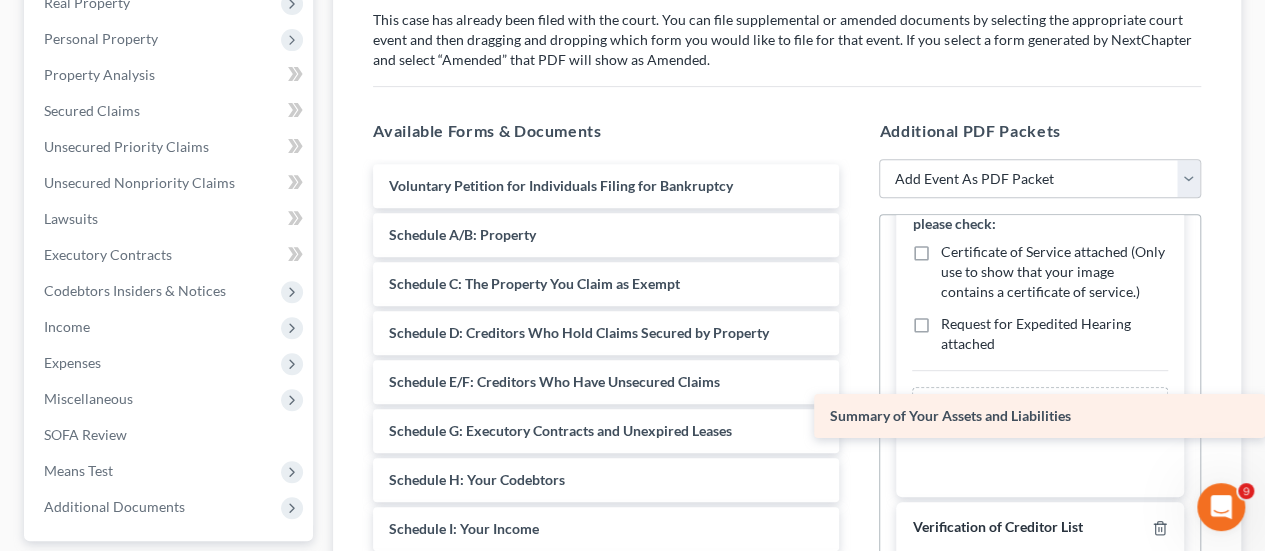 drag, startPoint x: 546, startPoint y: 219, endPoint x: 1085, endPoint y: 402, distance: 569.21875 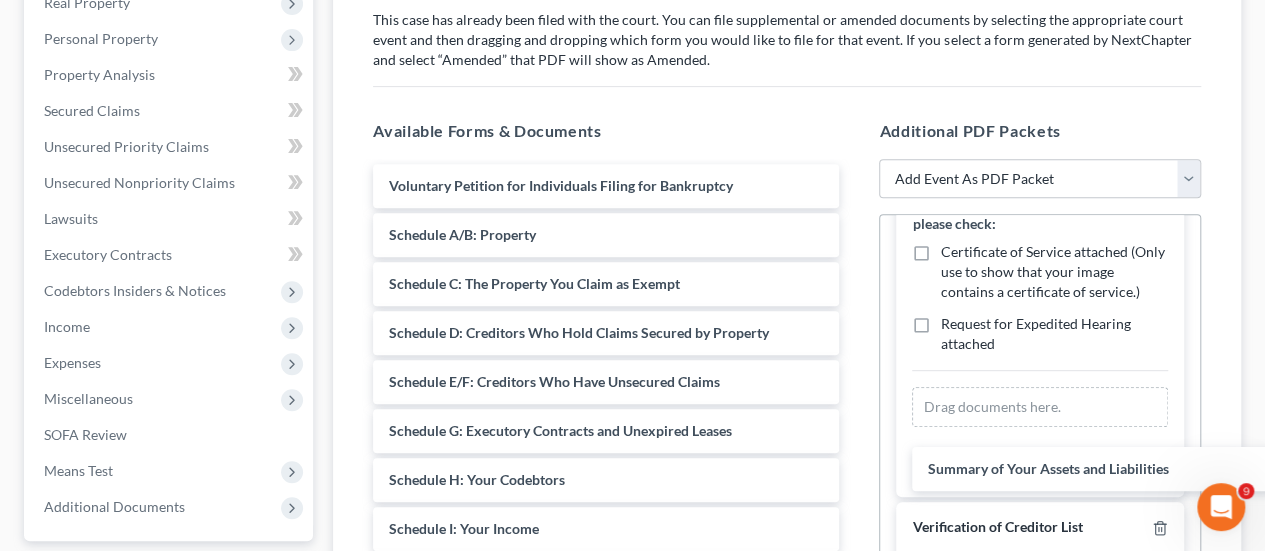 scroll, scrollTop: 160, scrollLeft: 0, axis: vertical 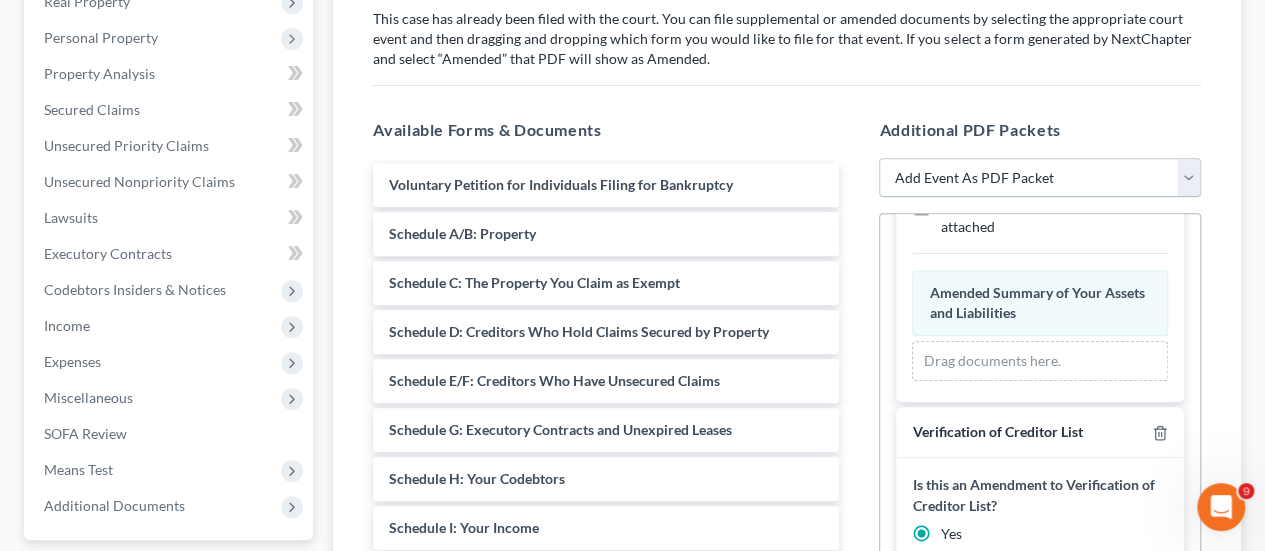 click on "Add Event As PDF Packet Assumption of Lease Agreement Balance Sheet Cash Flow Statement Certificate of Credit Counseling Certificate of Service Certificate of Service of Tax Documents Certification Chapter 7 Means Test Calculation 122A-2 Chapter 7 Statement of Monthly Income - Form 122A-1/Exemption Presumption of Abuse - Form 122A-1Supp Corporate Ownership Statement Creditor List Declaration Disclaimer Disclosure Disclosure of Compensation of Attorney for Debtor Distribution of Funds Equity Security Holders Exhibit List Exhibit(s) Financial Management Course Certification Financial Report Initial Statement of Eviction Judgment - Form 101A Installment Payment to be paid by attorney (Chapter 7) Intent to Cure Default List of Creditors Who Have the 20 Largest Unsecured Claims Master Service List Notice of Change of Address Operating Report Pay Filing Fee in Installments Payment Advices Certification Payment of Fee (Do not use for installment payments) Power of Attorney Reaffirmation Agreement Schedule(s)" at bounding box center [1040, 178] 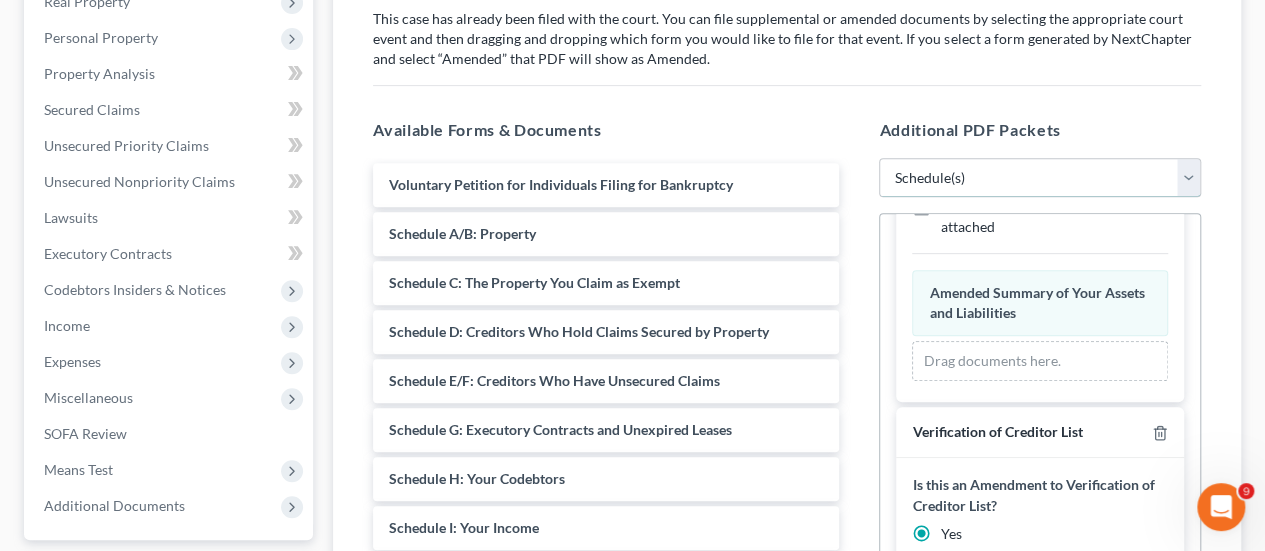 click on "Add Event As PDF Packet Assumption of Lease Agreement Balance Sheet Cash Flow Statement Certificate of Credit Counseling Certificate of Service Certificate of Service of Tax Documents Certification Chapter 7 Means Test Calculation 122A-2 Chapter 7 Statement of Monthly Income - Form 122A-1/Exemption Presumption of Abuse - Form 122A-1Supp Corporate Ownership Statement Creditor List Declaration Disclaimer Disclosure Disclosure of Compensation of Attorney for Debtor Distribution of Funds Equity Security Holders Exhibit List Exhibit(s) Financial Management Course Certification Financial Report Initial Statement of Eviction Judgment - Form 101A Installment Payment to be paid by attorney (Chapter 7) Intent to Cure Default List of Creditors Who Have the 20 Largest Unsecured Claims Master Service List Notice of Change of Address Operating Report Pay Filing Fee in Installments Payment Advices Certification Payment of Fee (Do not use for installment payments) Power of Attorney Reaffirmation Agreement Schedule(s)" at bounding box center (1040, 178) 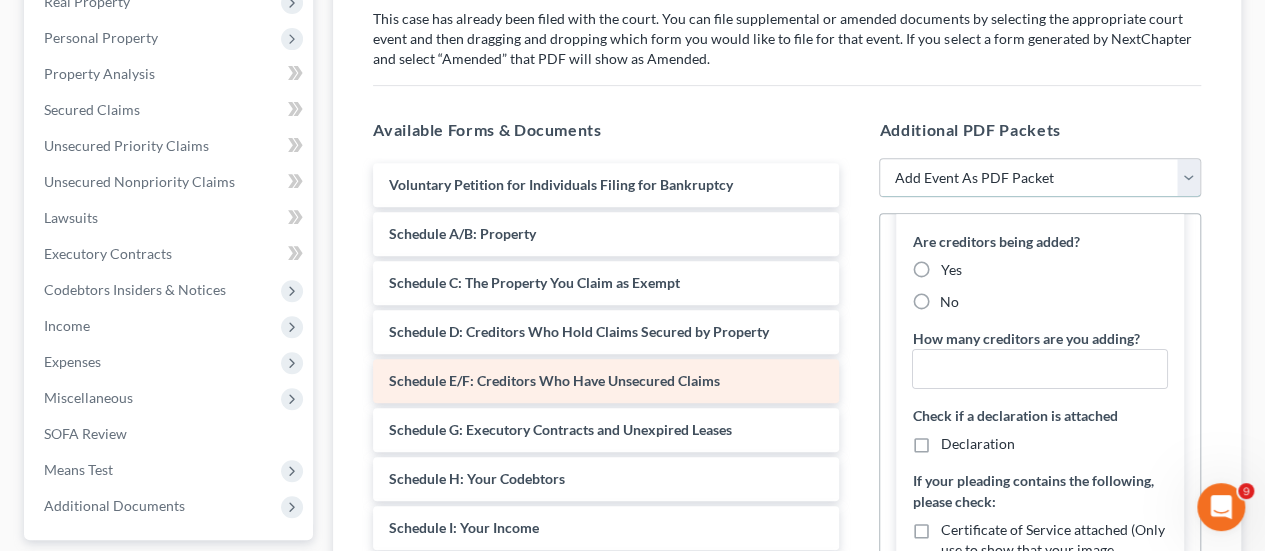 scroll, scrollTop: 1439, scrollLeft: 0, axis: vertical 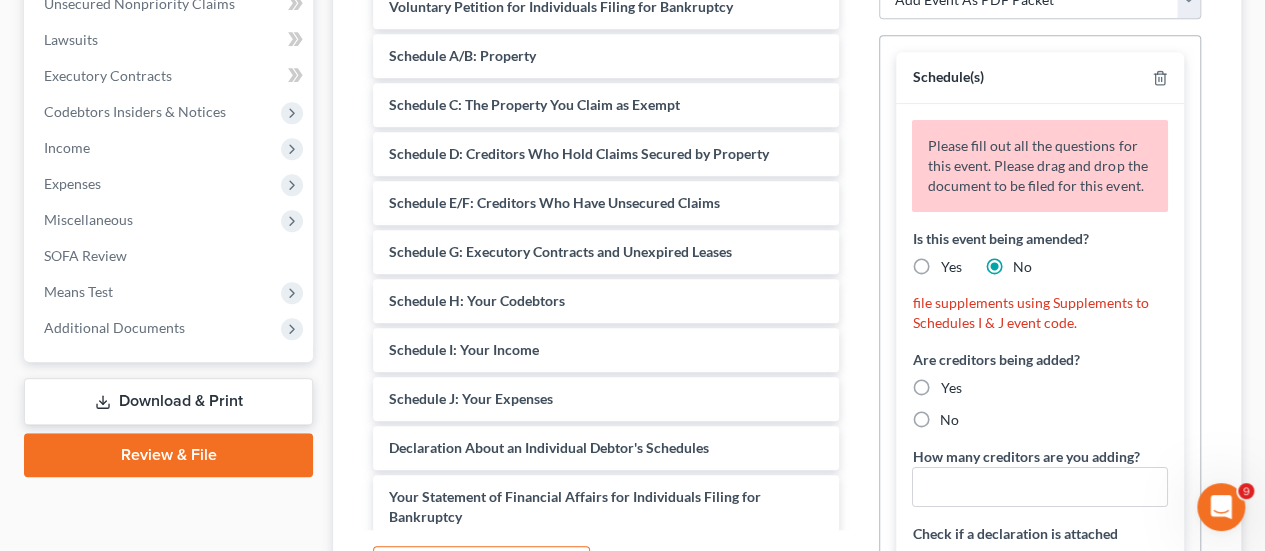 click on "Yes" at bounding box center (950, 267) 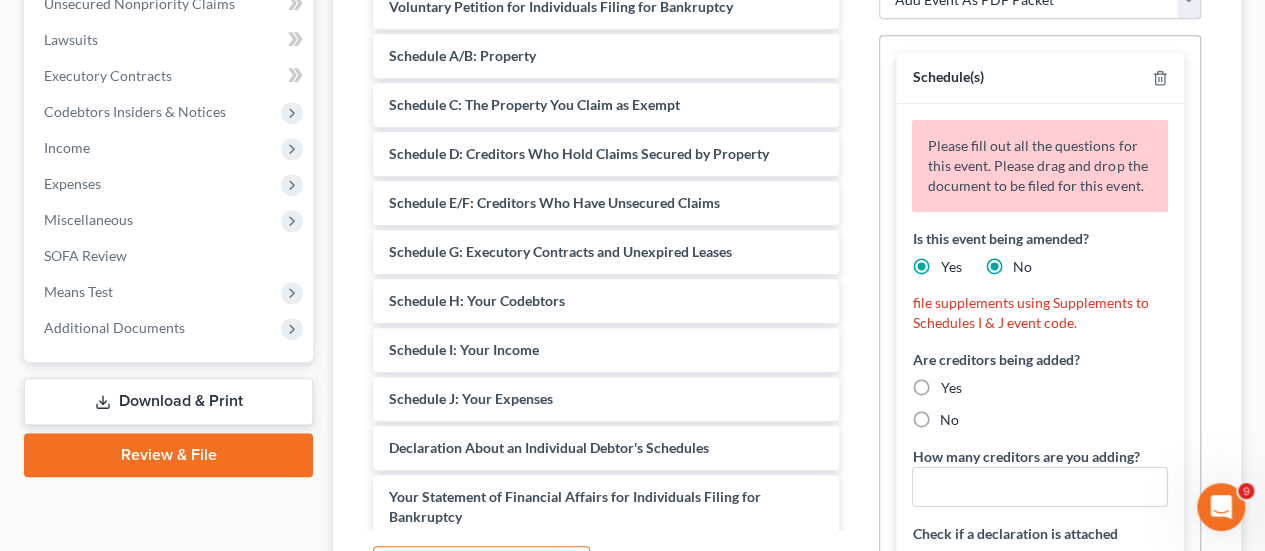radio on "false" 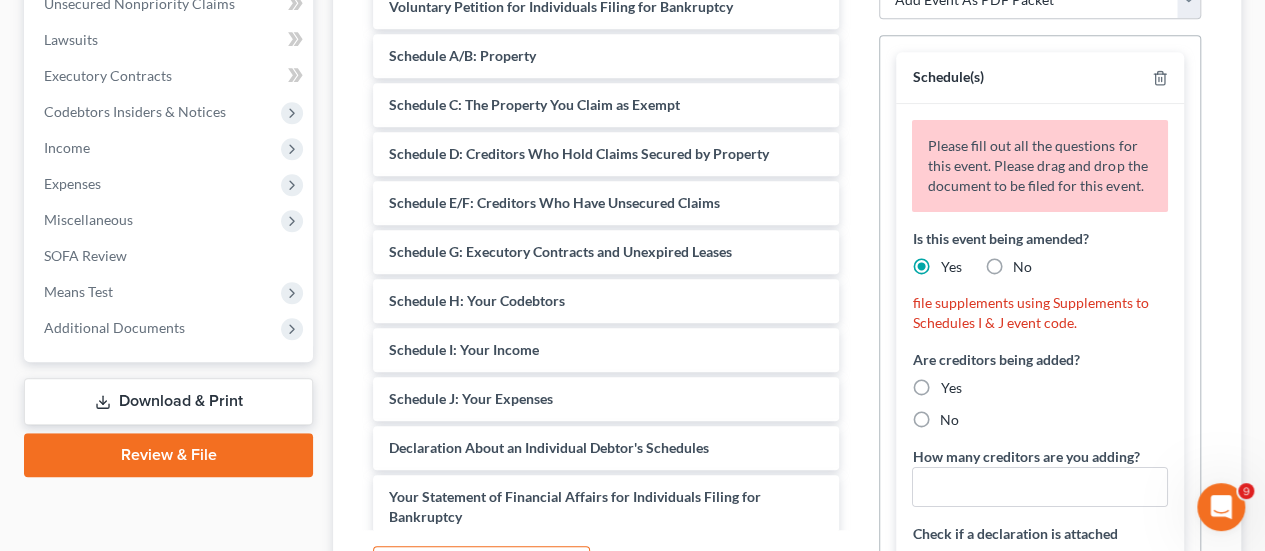 click on "Yes" at bounding box center [950, 388] 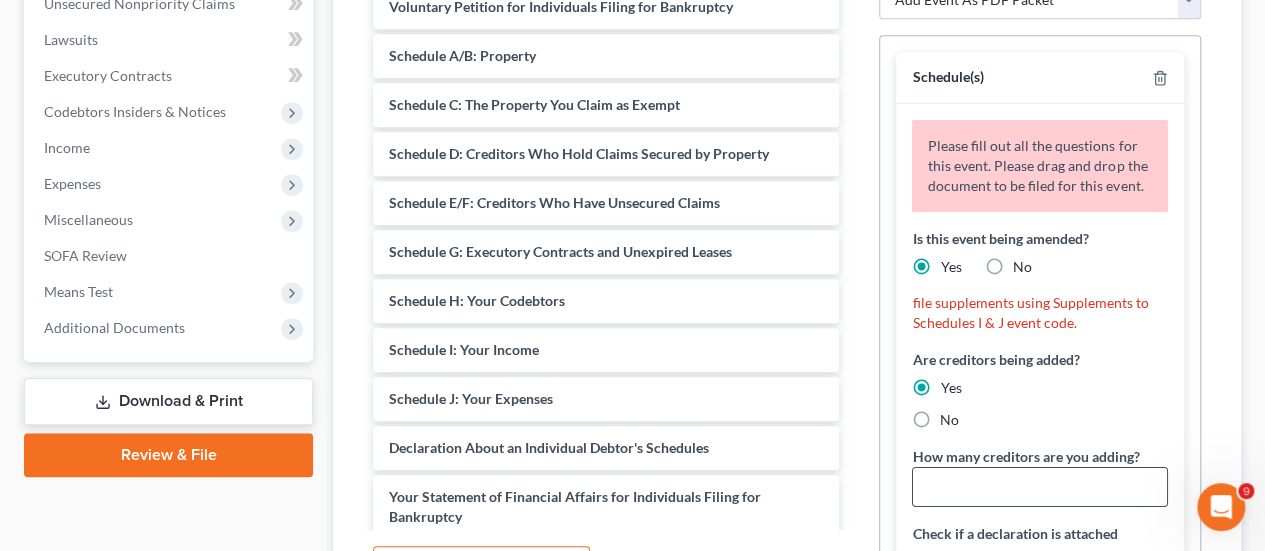 click at bounding box center [1040, 487] 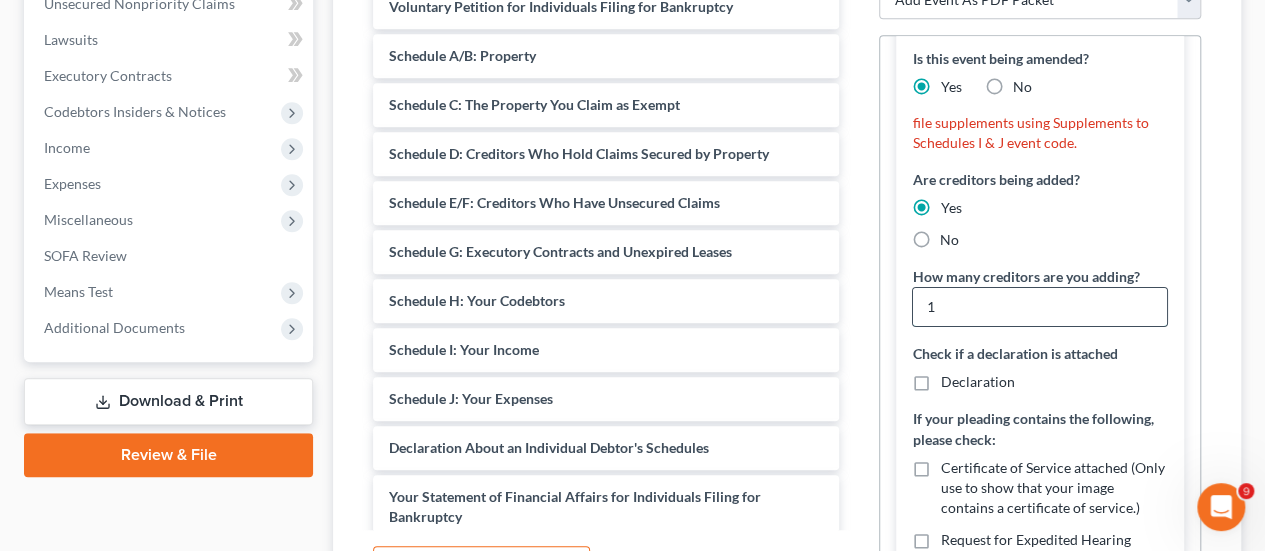 scroll, scrollTop: 186, scrollLeft: 0, axis: vertical 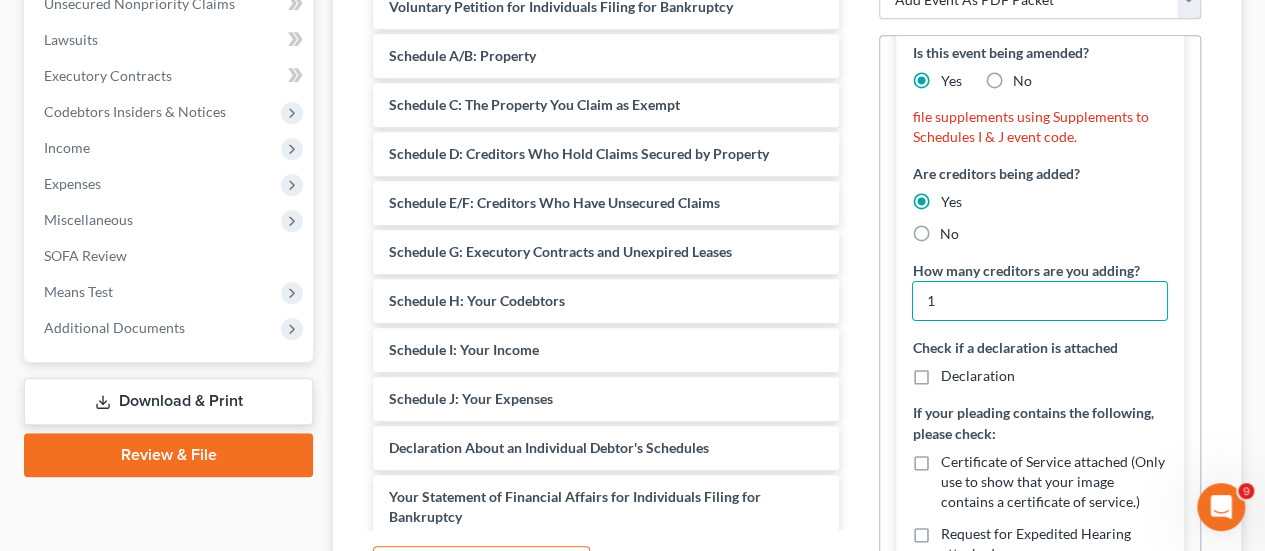 type on "1" 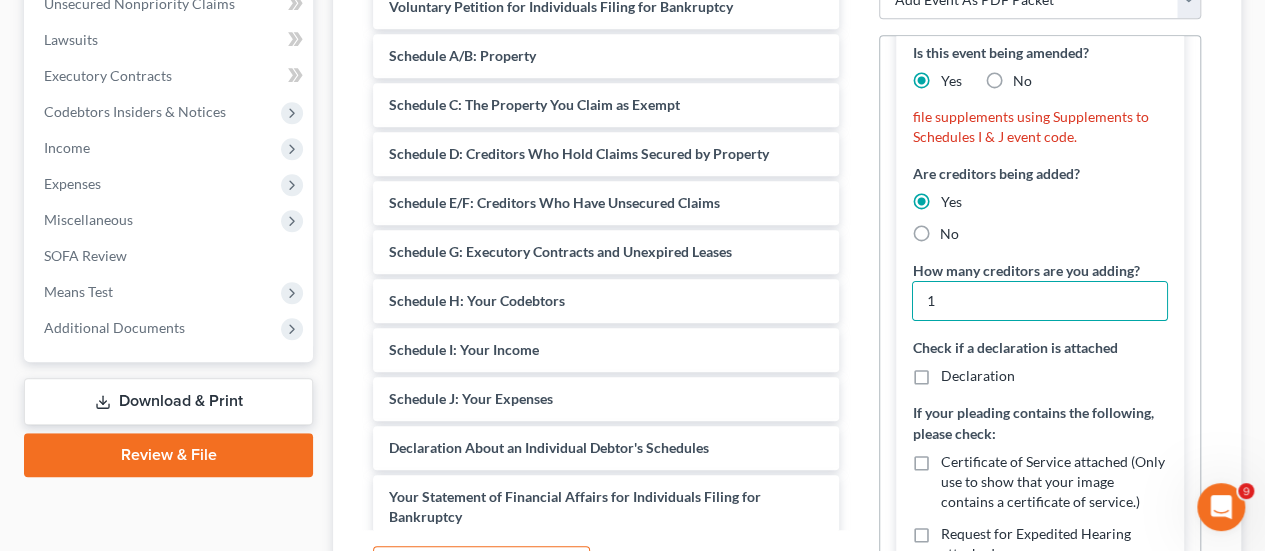 click on "Declaration" at bounding box center (977, 376) 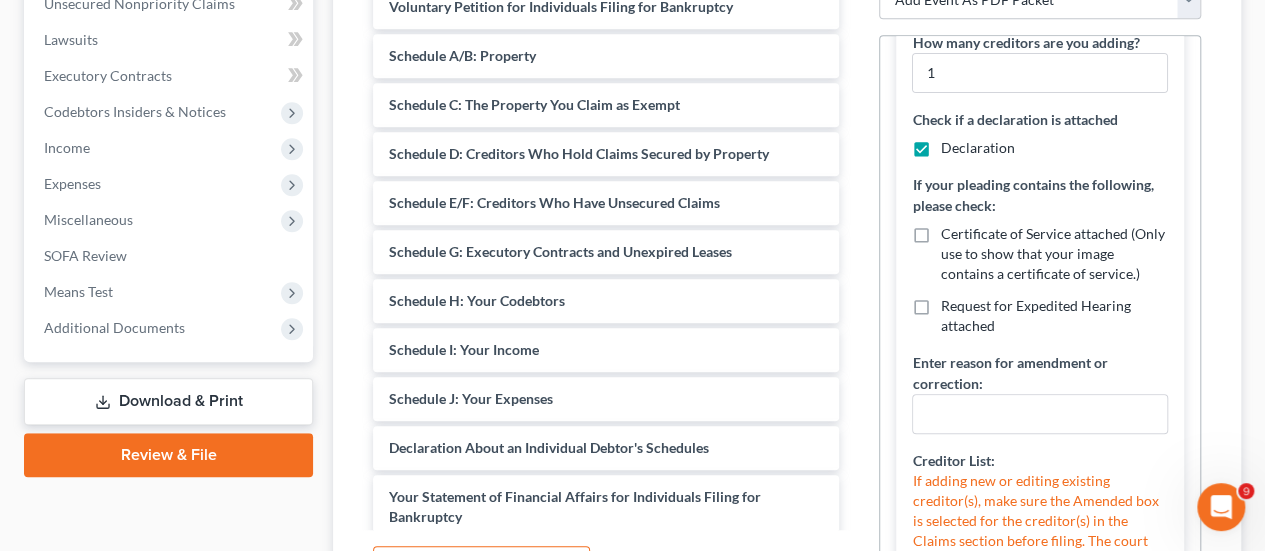 scroll, scrollTop: 423, scrollLeft: 0, axis: vertical 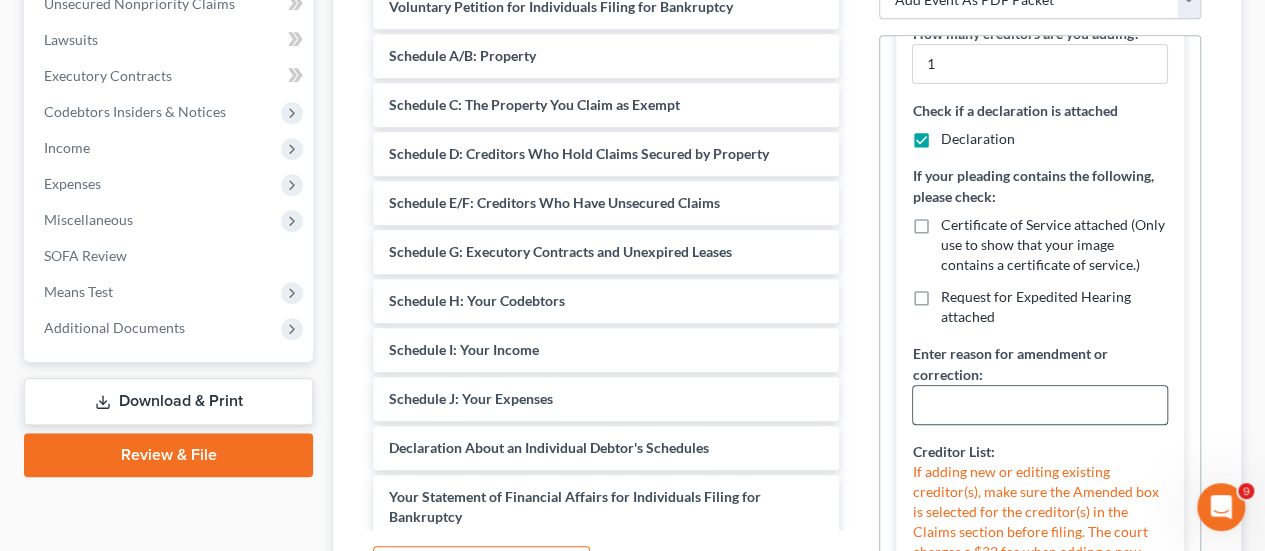 click at bounding box center [1040, 405] 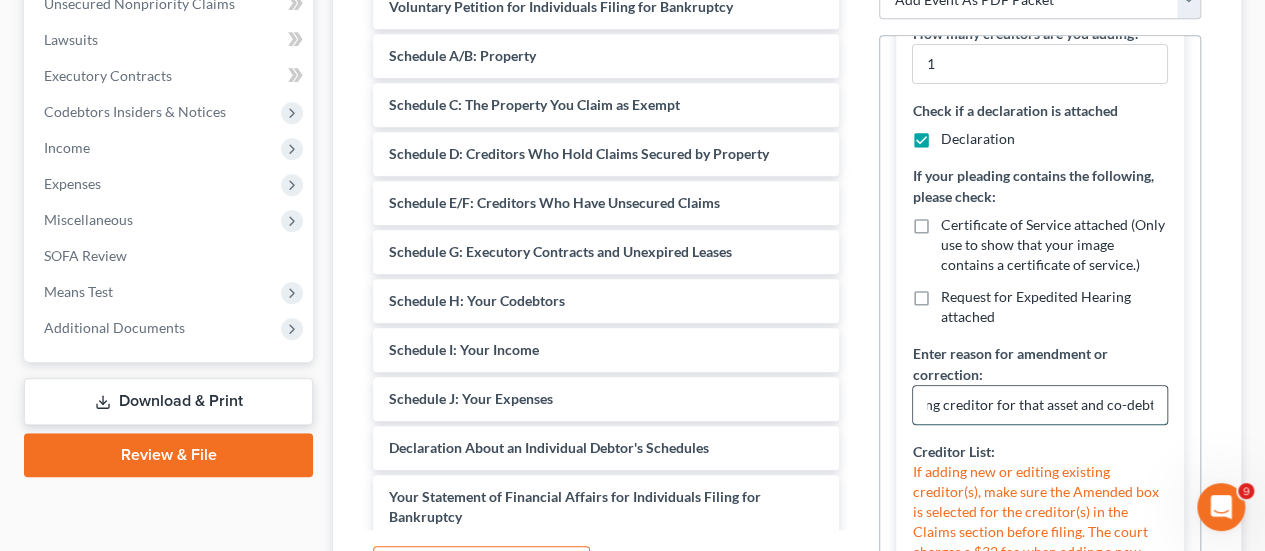 scroll, scrollTop: 0, scrollLeft: 594, axis: horizontal 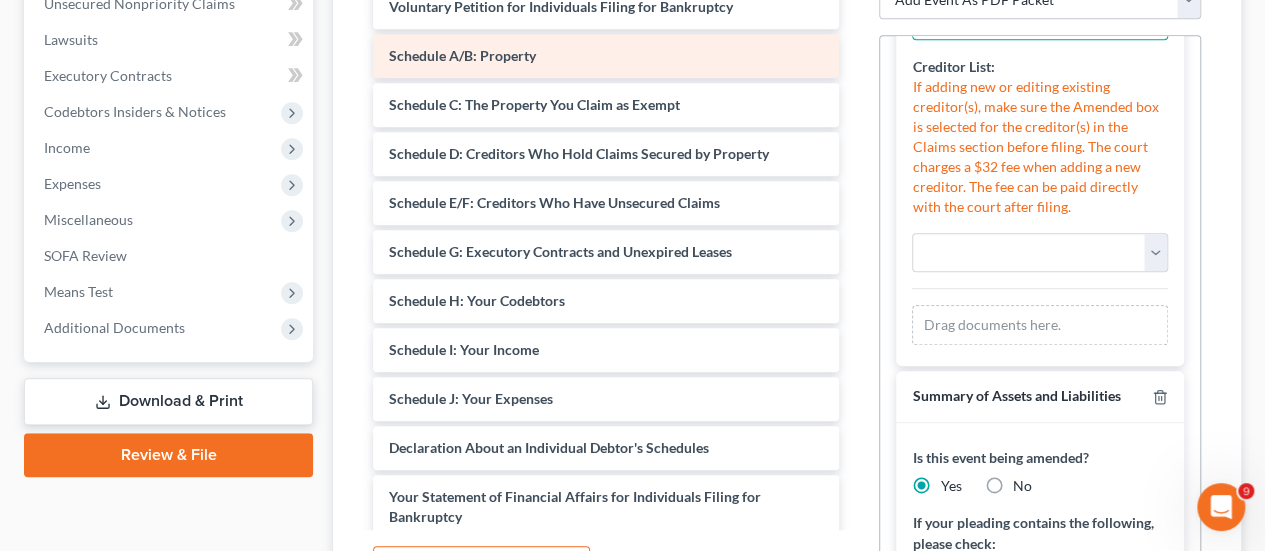 type on "Amending to correct assets and add an asset that was omitted in the initial case filing and adding creditor for that asset and co-debtor" 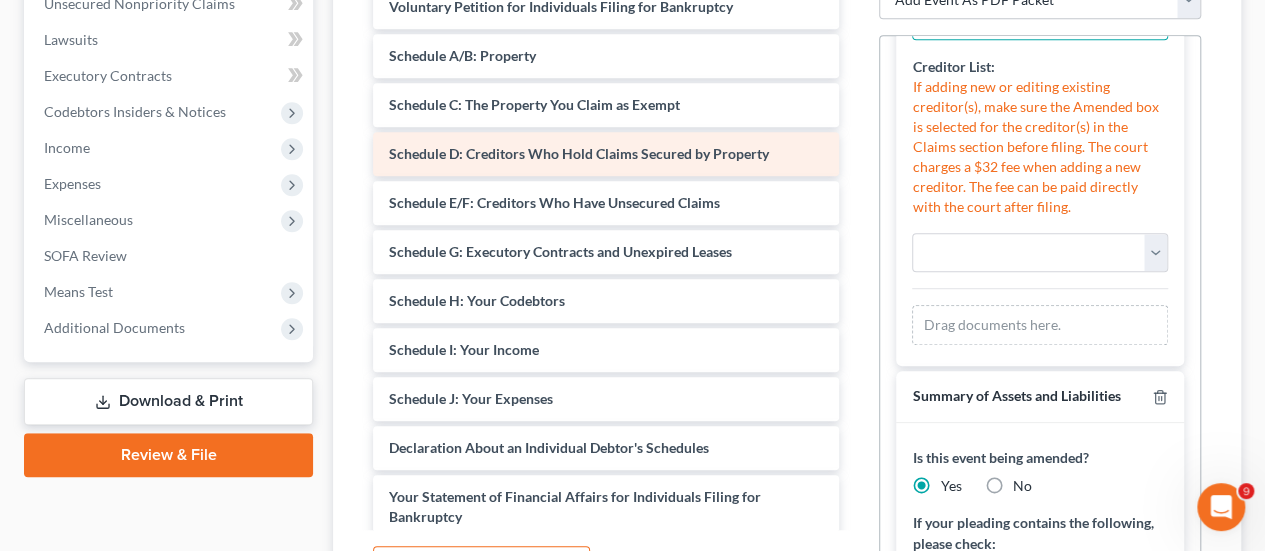 scroll, scrollTop: 0, scrollLeft: 0, axis: both 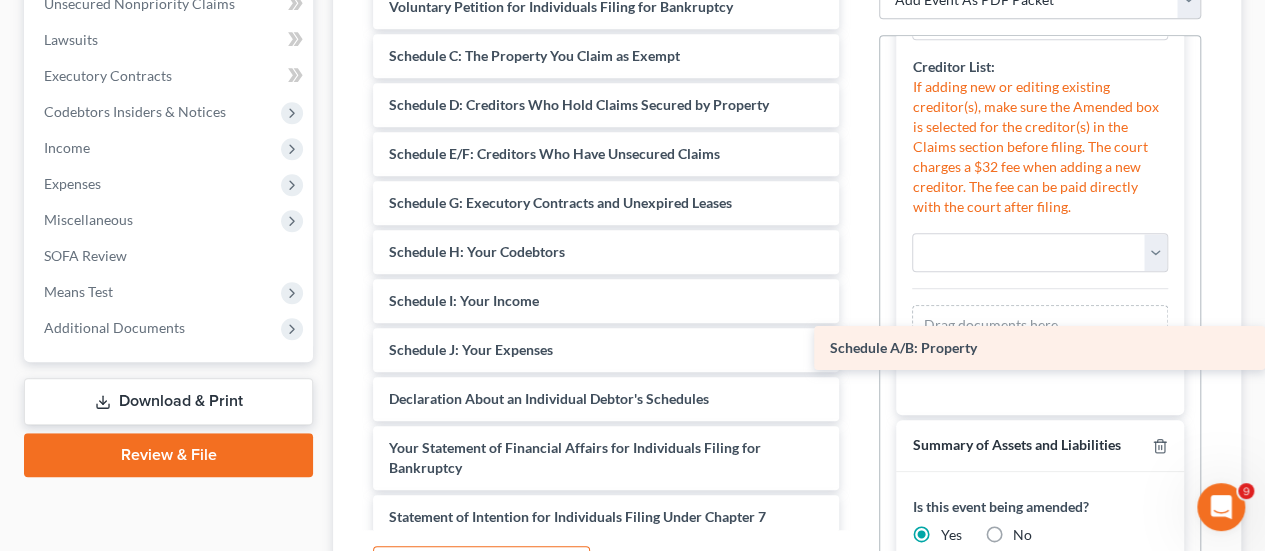 drag, startPoint x: 558, startPoint y: 43, endPoint x: 1070, endPoint y: 337, distance: 590.4066 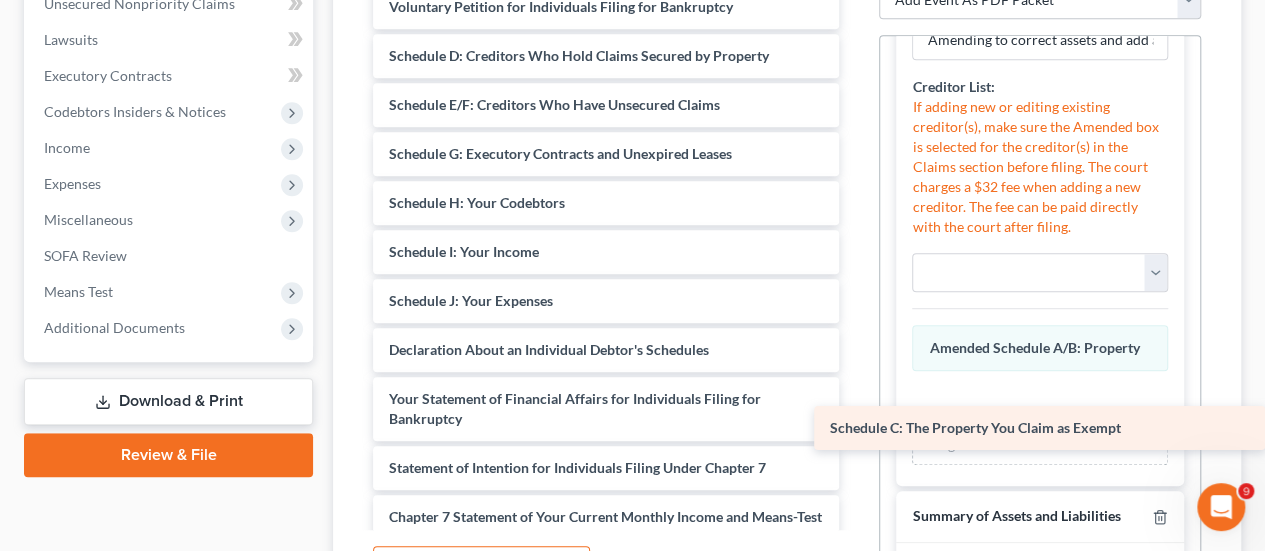 drag, startPoint x: 646, startPoint y: 56, endPoint x: 1101, endPoint y: 429, distance: 588.3485 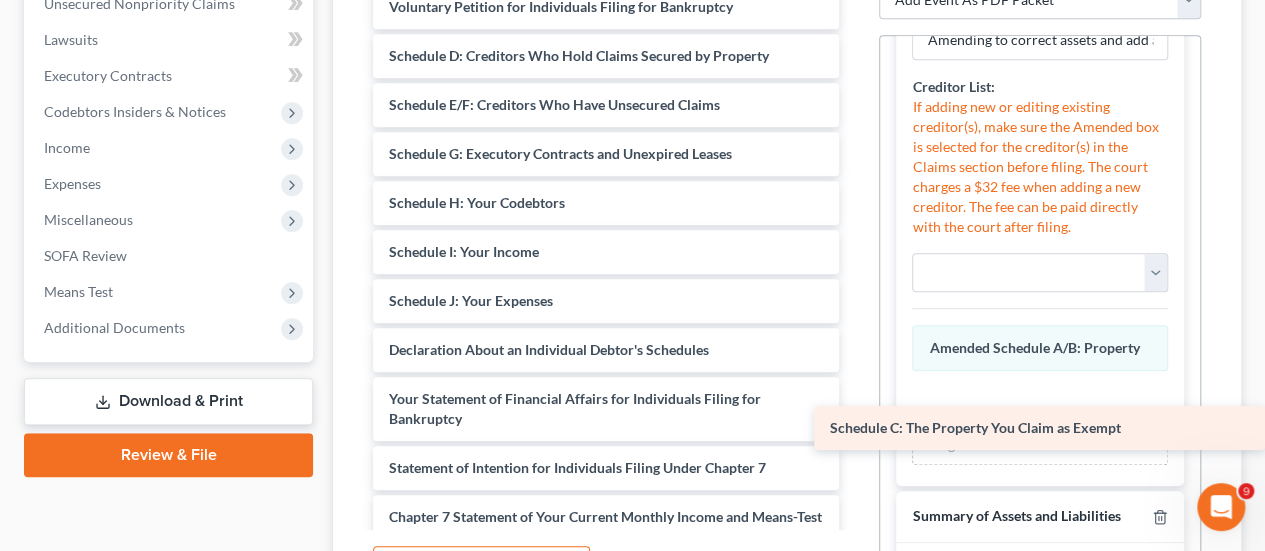 click on "Schedule C: The Property You Claim as Exempt Voluntary Petition for Individuals Filing for Bankruptcy Schedule C: The Property You Claim as Exempt Schedule D: Creditors Who Hold Claims Secured by Property Schedule E/F: Creditors Who Have Unsecured Claims Schedule G: Executory Contracts and Unexpired Leases Schedule H: Your Codebtors Schedule I: Your Income Schedule J: Your Expenses Declaration About an Individual Debtor's Schedules Your Statement of Financial Affairs for Individuals Filing for Bankruptcy Statement of Intention for Individuals Filing Under Chapter 7 Chapter 7 Statement of Your Current Monthly Income and Means-Test Calculation Creditor Matrix Verification of Creditor Matrix Notice Required by 11 U.S.C. § 342(b) for Individuals Filing for Bankruptcy Attorney's Disclosure of Compensation Verification as to Official Creditor List ([DATE]) [CASE NUMBER] Payment Advices Certification ([DATE])" at bounding box center (606, 453) 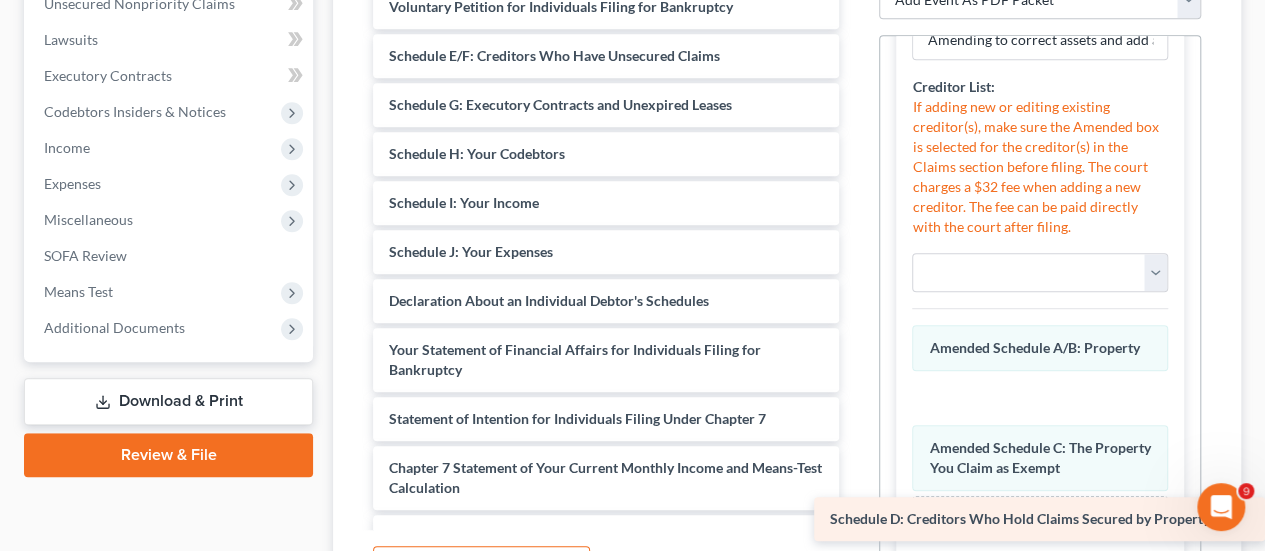 drag, startPoint x: 592, startPoint y: 39, endPoint x: 1132, endPoint y: 506, distance: 713.92505 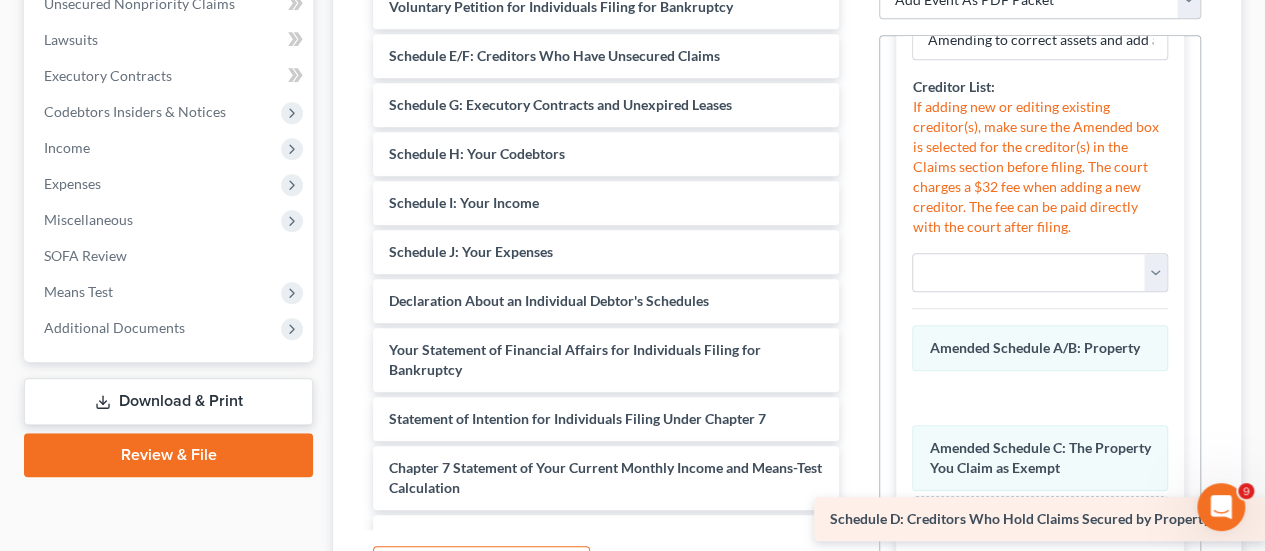 click on "Schedule D: Creditors Who Hold Claims Secured by Property Voluntary Petition for Individuals Filing for Bankruptcy Schedule D: Creditors Who Hold Claims Secured by Property Schedule E/F: Creditors Who Have Unsecured Claims Schedule G: Executory Contracts and Unexpired Leases Schedule H: Your Codebtors Schedule I: Your Income Schedule J: Your Expenses Declaration About an Individual Debtor's Schedules Your Statement of Financial Affairs for Individuals Filing for Bankruptcy Statement of Intention for Individuals Filing Under Chapter 7 Chapter 7 Statement of Your Current Monthly Income and Means-Test Calculation Creditor Matrix Verification of Creditor Matrix Notice Required by 11 U.S.C. § 342(b) for Individuals Filing for Bankruptcy Attorney's Disclosure of Compensation 15725-OKN-CC-039668749-pdf Payment Advices Certification ([DATE]) Verification as to Official Creditor List ([DATE])" at bounding box center (606, 429) 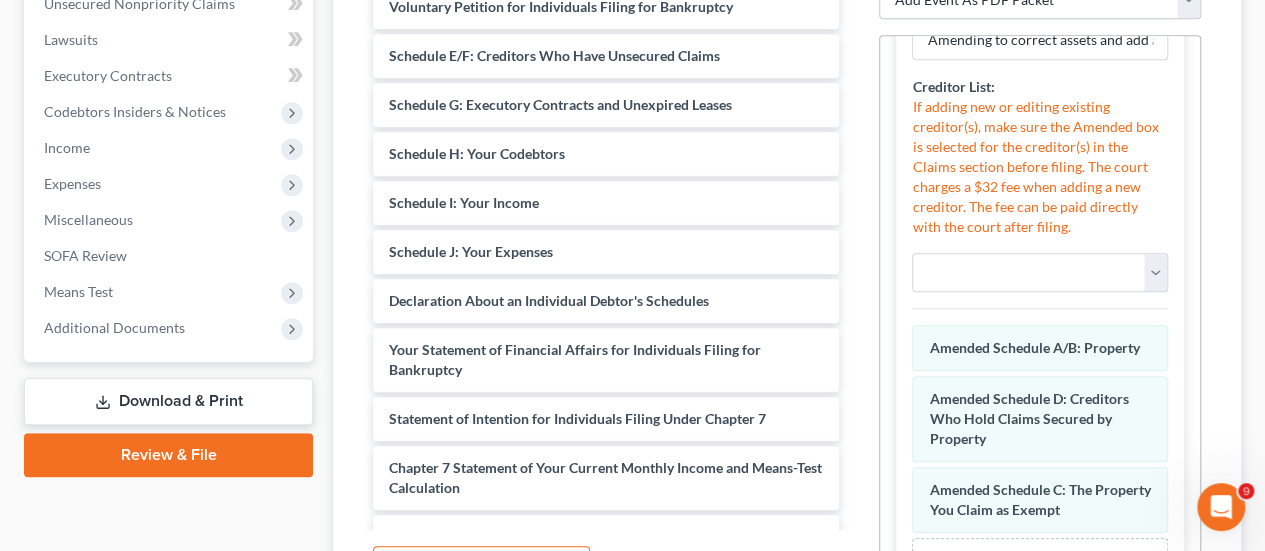 scroll, scrollTop: 870, scrollLeft: 0, axis: vertical 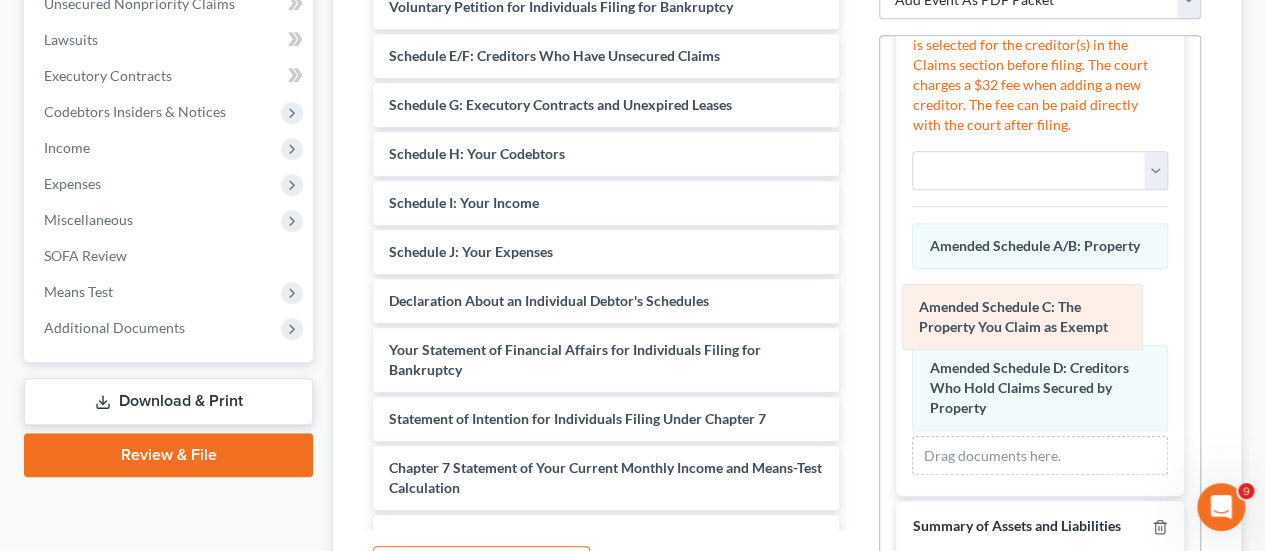 drag, startPoint x: 1068, startPoint y: 415, endPoint x: 1058, endPoint y: 321, distance: 94.53042 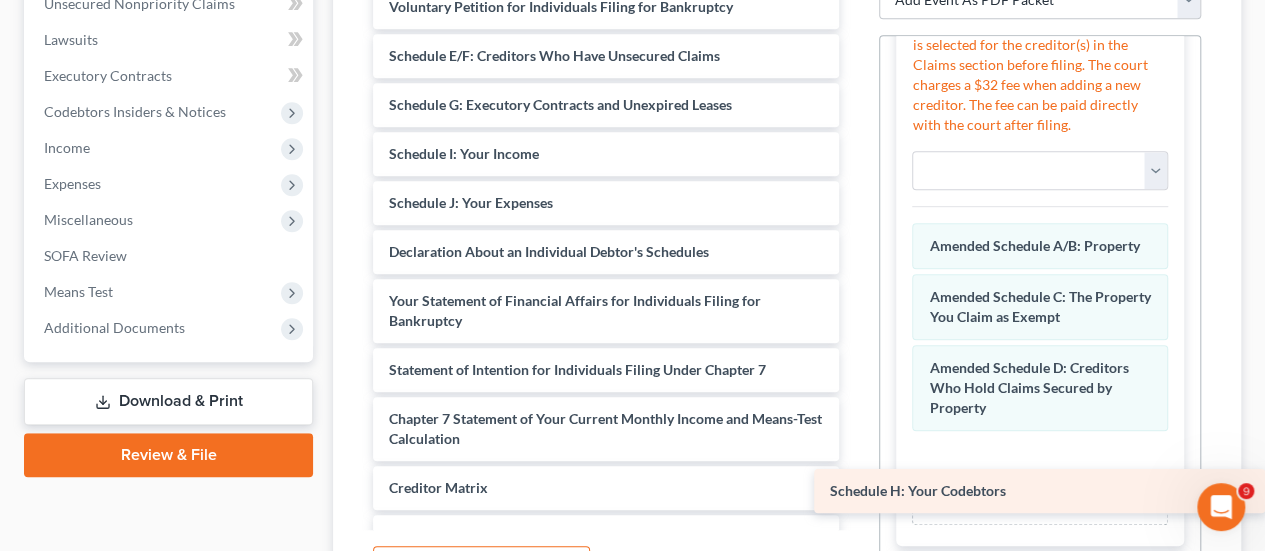 drag, startPoint x: 568, startPoint y: 157, endPoint x: 1028, endPoint y: 496, distance: 571.42017 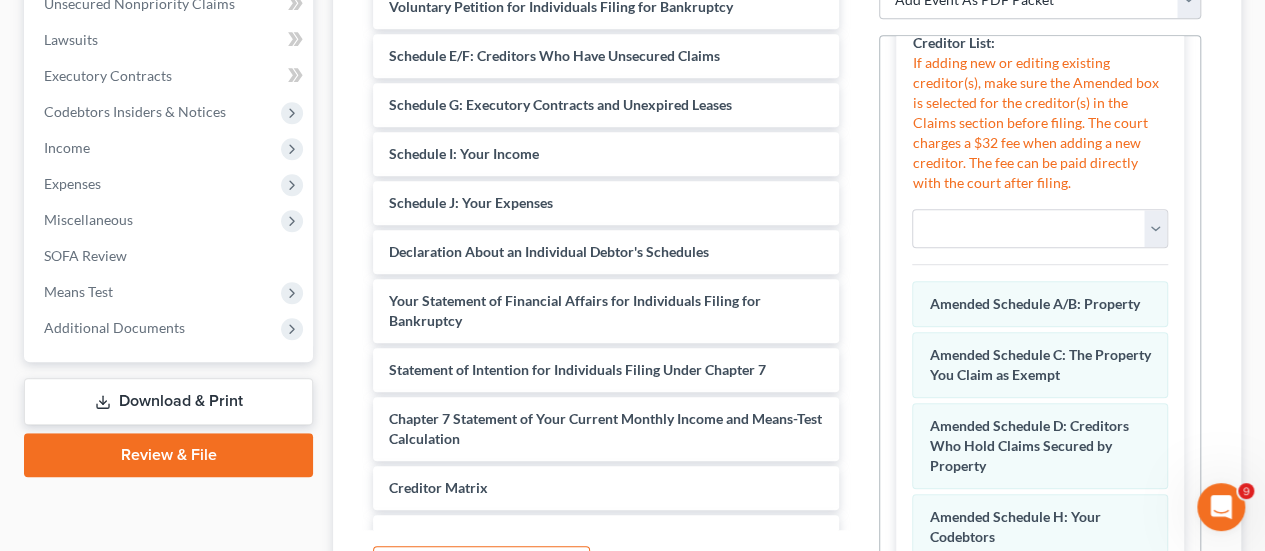 scroll, scrollTop: 843, scrollLeft: 0, axis: vertical 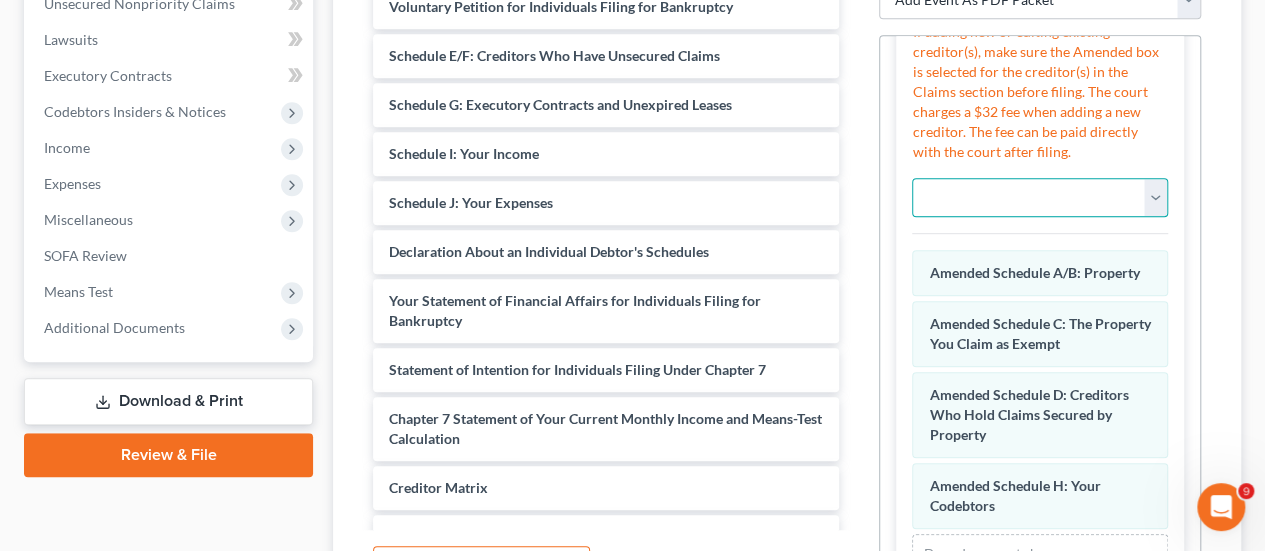 click on "Addendum to Additional to Amendment to Corrected Corrected Amended Corrected Amendment to Corrected First Amended Corrected Second Amended Corrected to Add Correct PDF to Fifth Fifth Amended Final First First Amended First and Final Fourth Fourth Amended Modification to Second Second Amended Second Corrected Sixth Sixth Amended Supplemental Supplement to Third Third Amended" at bounding box center (1040, 198) 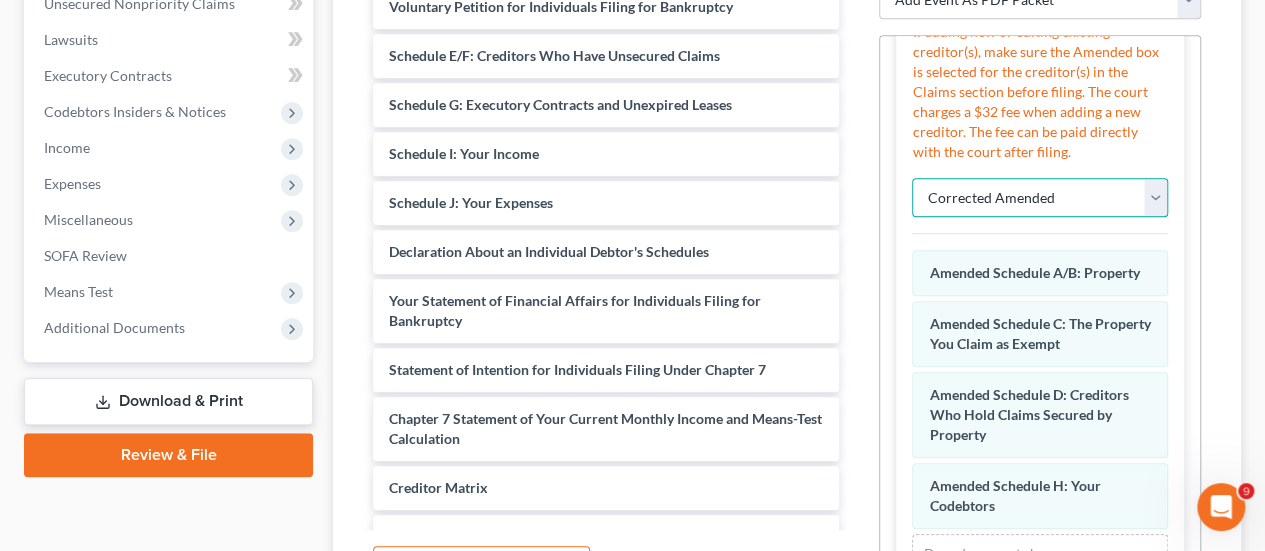 click on "Addendum to Additional to Amendment to Corrected Corrected Amended Corrected Amendment to Corrected First Amended Corrected Second Amended Corrected to Add Correct PDF to Fifth Fifth Amended Final First First Amended First and Final Fourth Fourth Amended Modification to Second Second Amended Second Corrected Sixth Sixth Amended Supplemental Supplement to Third Third Amended" at bounding box center (1040, 198) 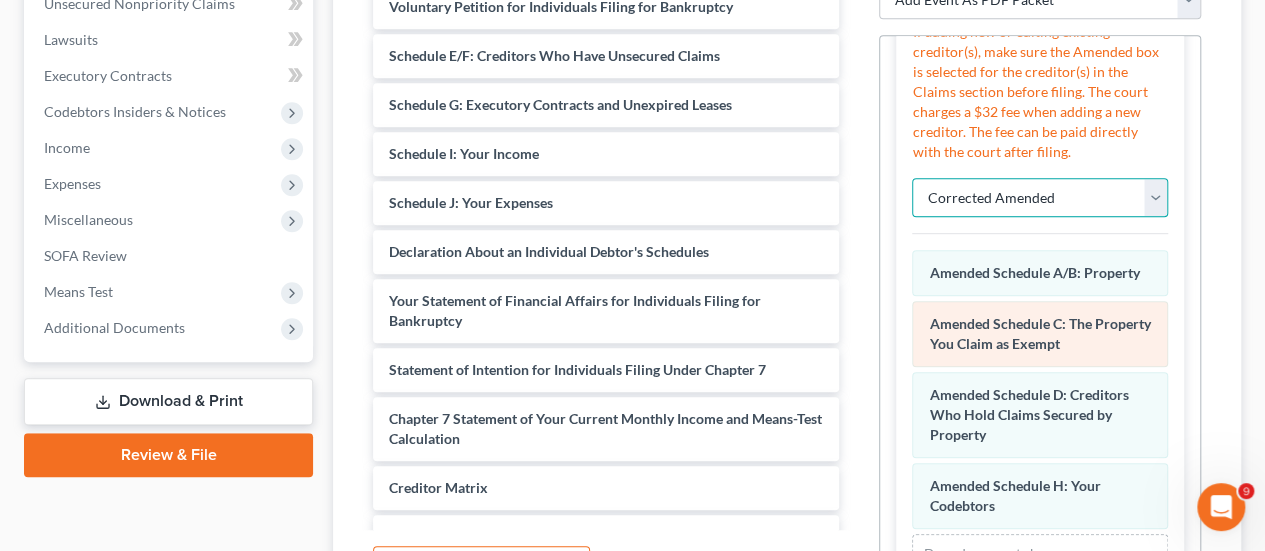 scroll, scrollTop: 763, scrollLeft: 0, axis: vertical 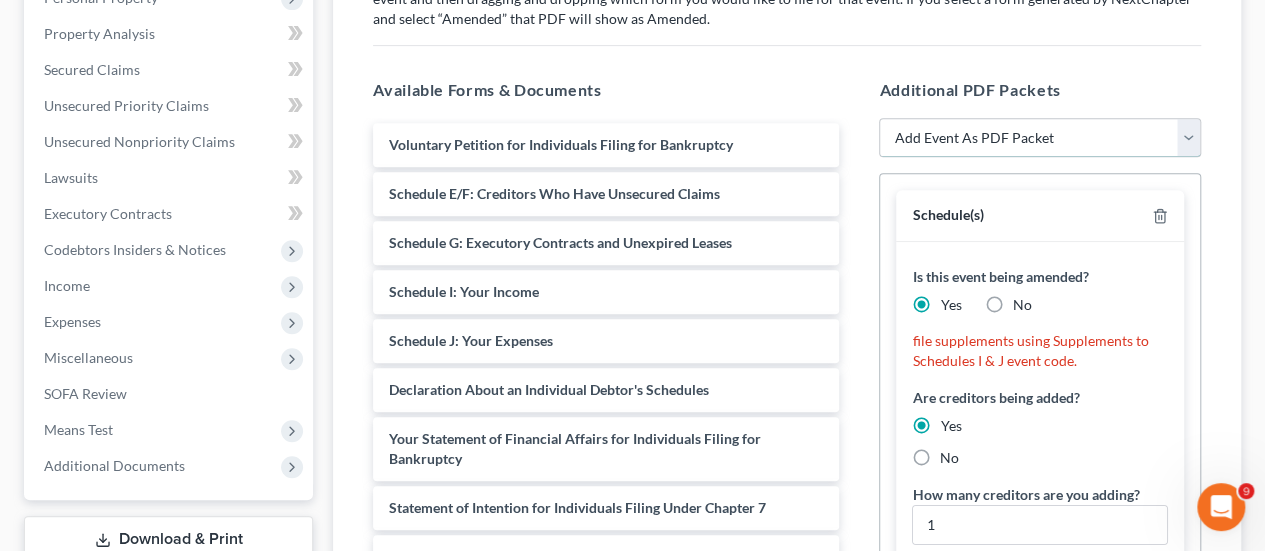 click on "Add Event As PDF Packet Assumption of Lease Agreement Balance Sheet Cash Flow Statement Certificate of Credit Counseling Certificate of Service Certificate of Service of Tax Documents Certification Chapter 7 Means Test Calculation 122A-2 Chapter 7 Statement of Monthly Income - Form 122A-1/Exemption Presumption of Abuse - Form 122A-1Supp Corporate Ownership Statement Creditor List Declaration Disclaimer Disclosure Disclosure of Compensation of Attorney for Debtor Distribution of Funds Equity Security Holders Exhibit List Exhibit(s) Financial Management Course Certification Financial Report Initial Statement of Eviction Judgment - Form 101A Installment Payment to be paid by attorney (Chapter 7) Intent to Cure Default List of Creditors Who Have the 20 Largest Unsecured Claims Master Service List Notice of Change of Address Operating Report Pay Filing Fee in Installments Payment Advices Certification Payment of Fee (Do not use for installment payments) Power of Attorney Reaffirmation Agreement Schedule(s)" at bounding box center (1040, 138) 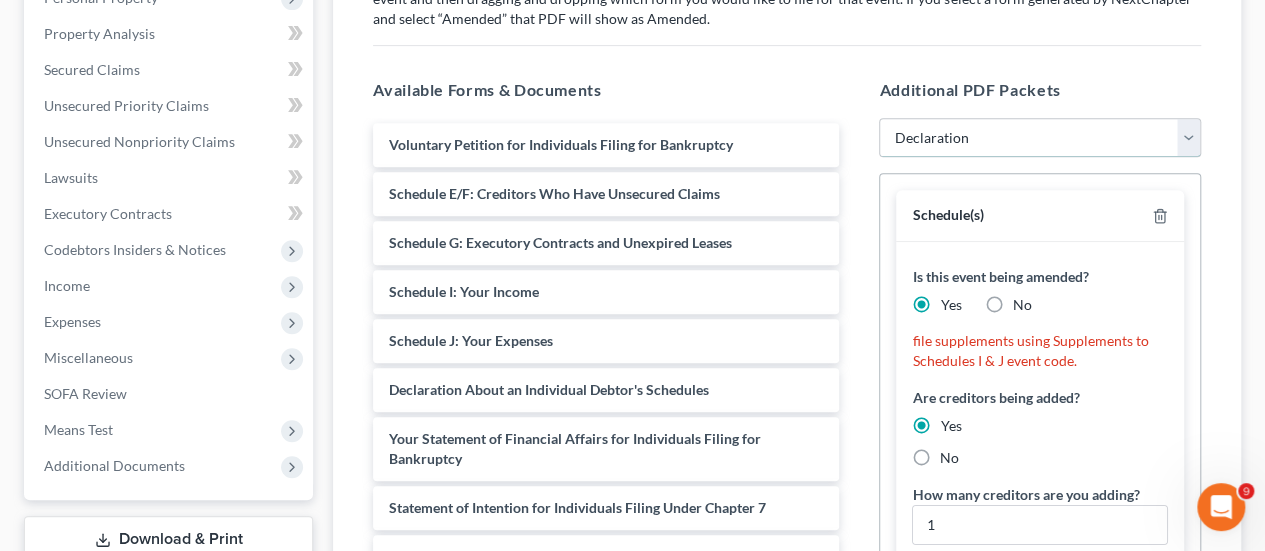 click on "Add Event As PDF Packet Assumption of Lease Agreement Balance Sheet Cash Flow Statement Certificate of Credit Counseling Certificate of Service Certificate of Service of Tax Documents Certification Chapter 7 Means Test Calculation 122A-2 Chapter 7 Statement of Monthly Income - Form 122A-1/Exemption Presumption of Abuse - Form 122A-1Supp Corporate Ownership Statement Creditor List Declaration Disclaimer Disclosure Disclosure of Compensation of Attorney for Debtor Distribution of Funds Equity Security Holders Exhibit List Exhibit(s) Financial Management Course Certification Financial Report Initial Statement of Eviction Judgment - Form 101A Installment Payment to be paid by attorney (Chapter 7) Intent to Cure Default List of Creditors Who Have the 20 Largest Unsecured Claims Master Service List Notice of Change of Address Operating Report Pay Filing Fee in Installments Payment Advices Certification Payment of Fee (Do not use for installment payments) Power of Attorney Reaffirmation Agreement Schedule(s)" at bounding box center [1040, 138] 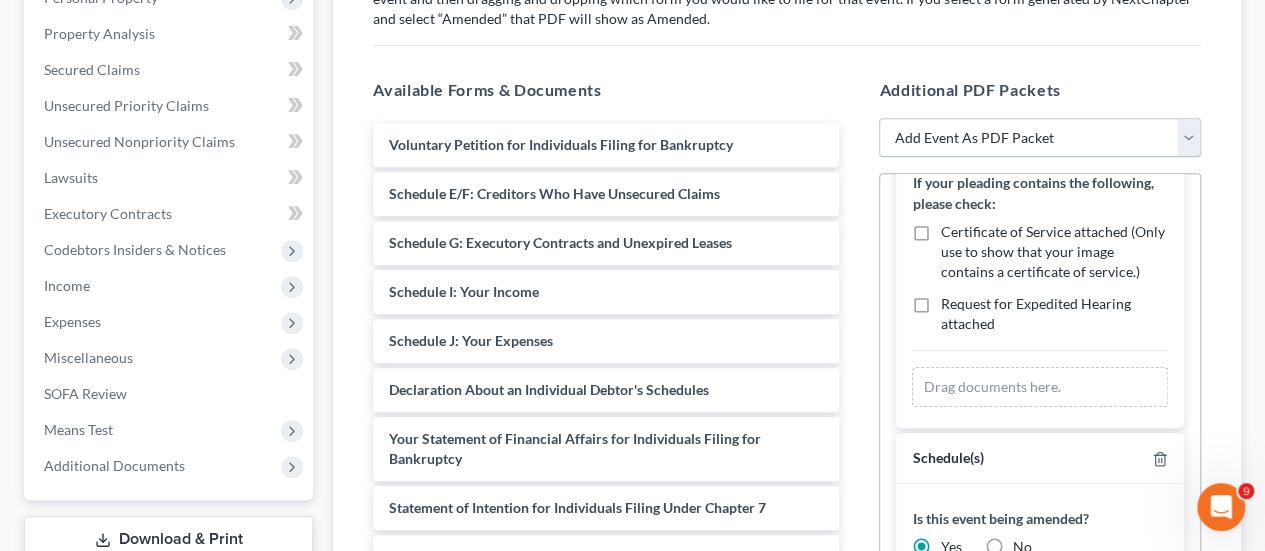 scroll, scrollTop: 178, scrollLeft: 0, axis: vertical 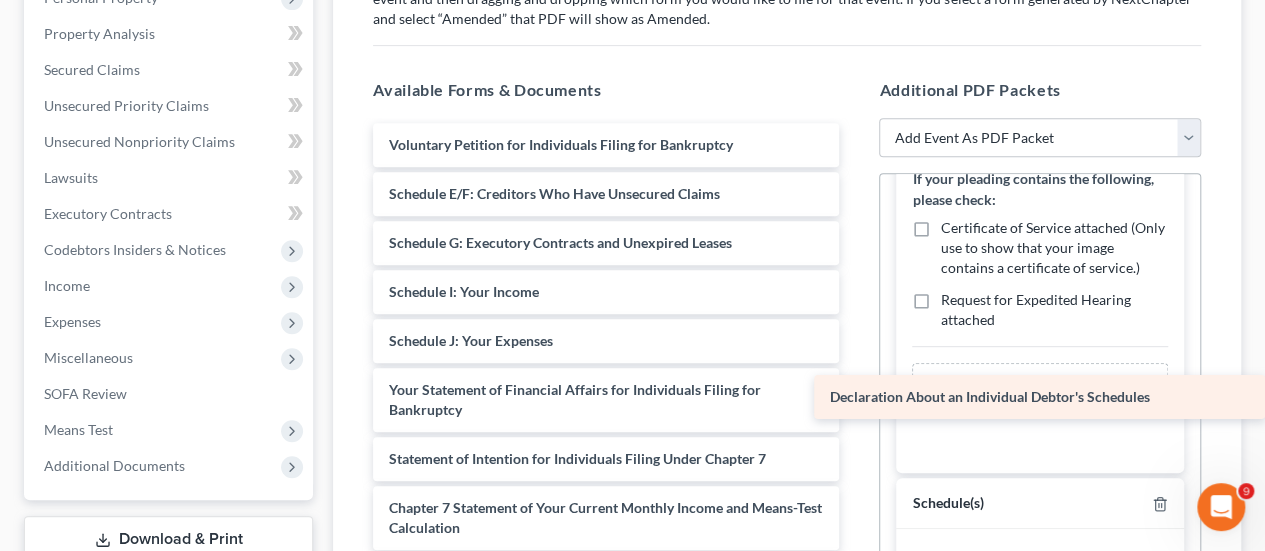 drag, startPoint x: 484, startPoint y: 387, endPoint x: 999, endPoint y: 395, distance: 515.06213 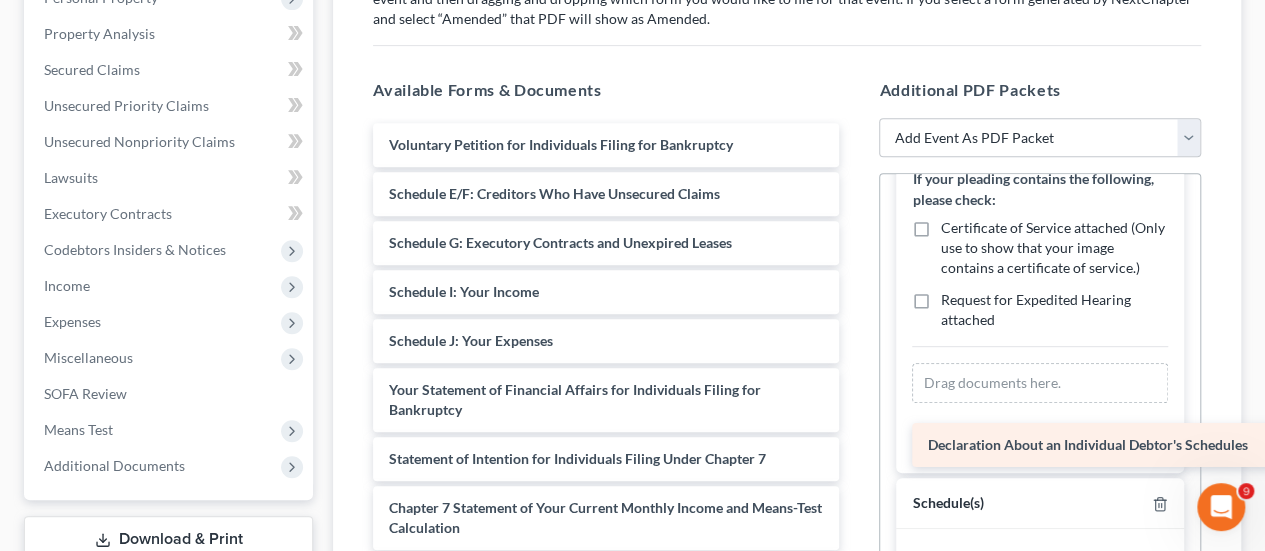 scroll, scrollTop: 70, scrollLeft: 0, axis: vertical 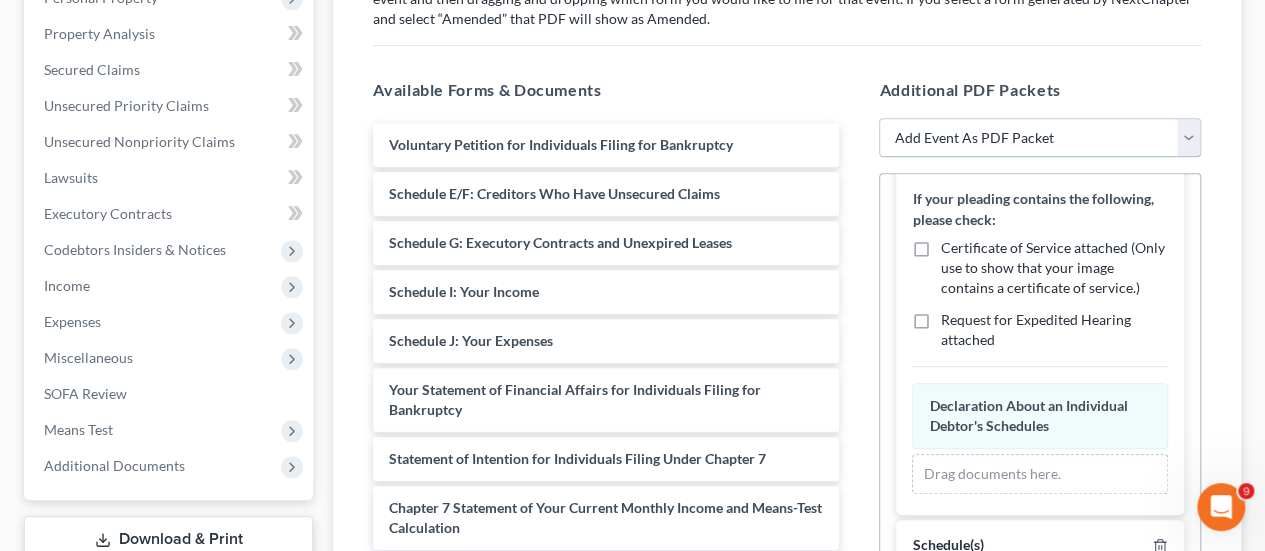 click on "Add Event As PDF Packet Assumption of Lease Agreement Balance Sheet Cash Flow Statement Certificate of Credit Counseling Certificate of Service Certificate of Service of Tax Documents Certification Chapter 7 Means Test Calculation 122A-2 Chapter 7 Statement of Monthly Income - Form 122A-1/Exemption Presumption of Abuse - Form 122A-1Supp Corporate Ownership Statement Creditor List Declaration Disclaimer Disclosure Disclosure of Compensation of Attorney for Debtor Distribution of Funds Equity Security Holders Exhibit List Exhibit(s) Financial Management Course Certification Financial Report Initial Statement of Eviction Judgment - Form 101A Installment Payment to be paid by attorney (Chapter 7) Intent to Cure Default List of Creditors Who Have the 20 Largest Unsecured Claims Master Service List Notice of Change of Address Operating Report Pay Filing Fee in Installments Payment Advices Certification Payment of Fee (Do not use for installment payments) Power of Attorney Reaffirmation Agreement Schedule(s)" at bounding box center (1040, 138) 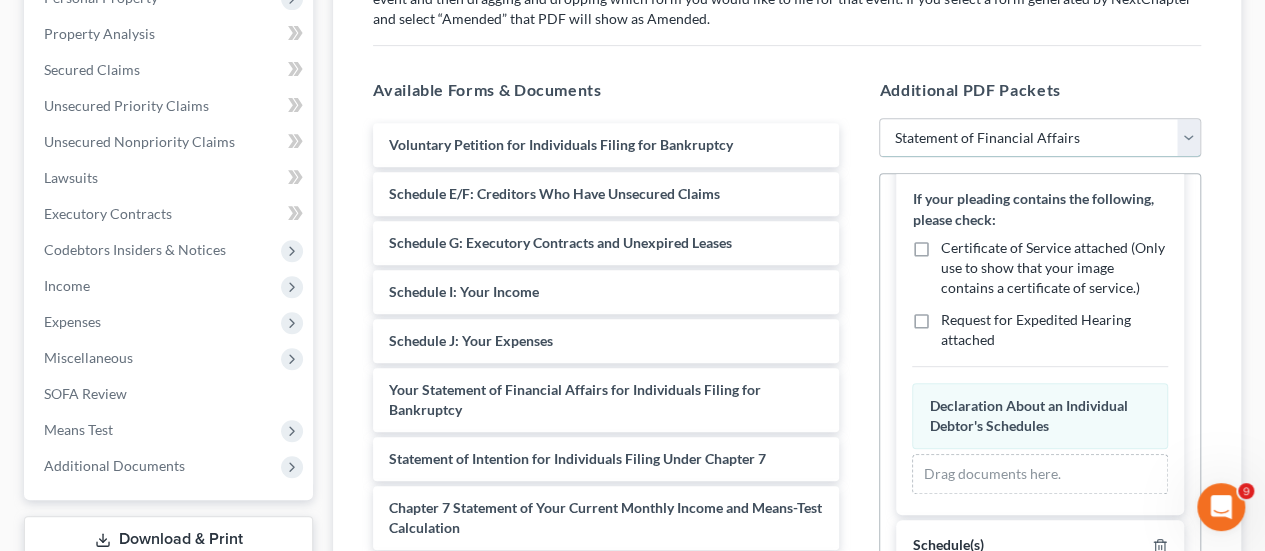 click on "Add Event As PDF Packet Assumption of Lease Agreement Balance Sheet Cash Flow Statement Certificate of Credit Counseling Certificate of Service Certificate of Service of Tax Documents Certification Chapter 7 Means Test Calculation 122A-2 Chapter 7 Statement of Monthly Income - Form 122A-1/Exemption Presumption of Abuse - Form 122A-1Supp Corporate Ownership Statement Creditor List Declaration Disclaimer Disclosure Disclosure of Compensation of Attorney for Debtor Distribution of Funds Equity Security Holders Exhibit List Exhibit(s) Financial Management Course Certification Financial Report Initial Statement of Eviction Judgment - Form 101A Installment Payment to be paid by attorney (Chapter 7) Intent to Cure Default List of Creditors Who Have the 20 Largest Unsecured Claims Master Service List Notice of Change of Address Operating Report Pay Filing Fee in Installments Payment Advices Certification Payment of Fee (Do not use for installment payments) Power of Attorney Reaffirmation Agreement Schedule(s)" at bounding box center (1040, 138) 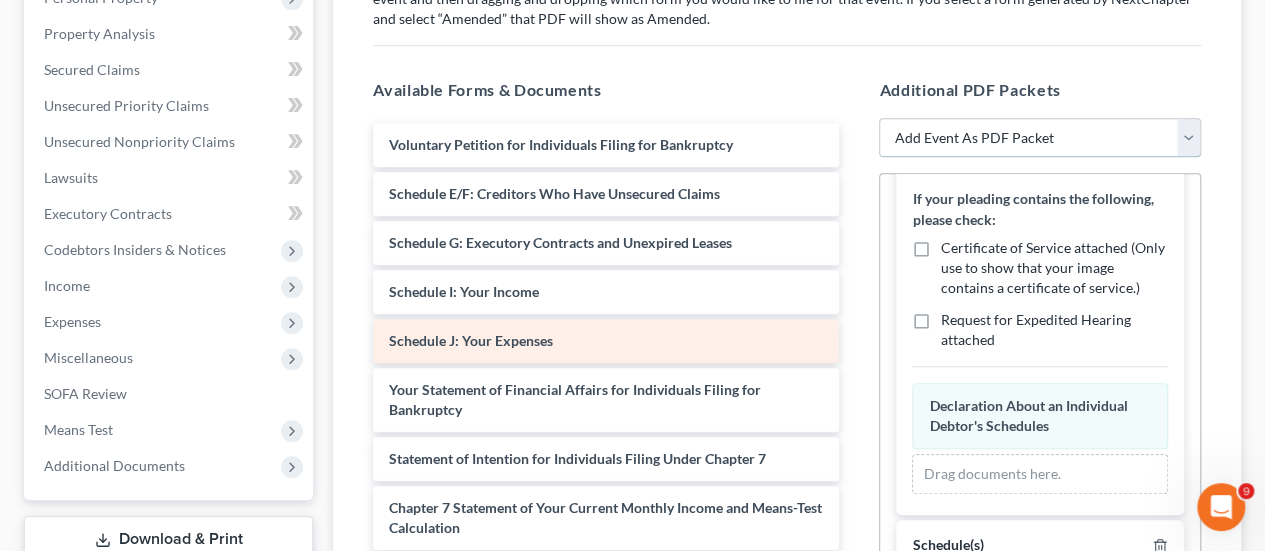scroll, scrollTop: 505, scrollLeft: 0, axis: vertical 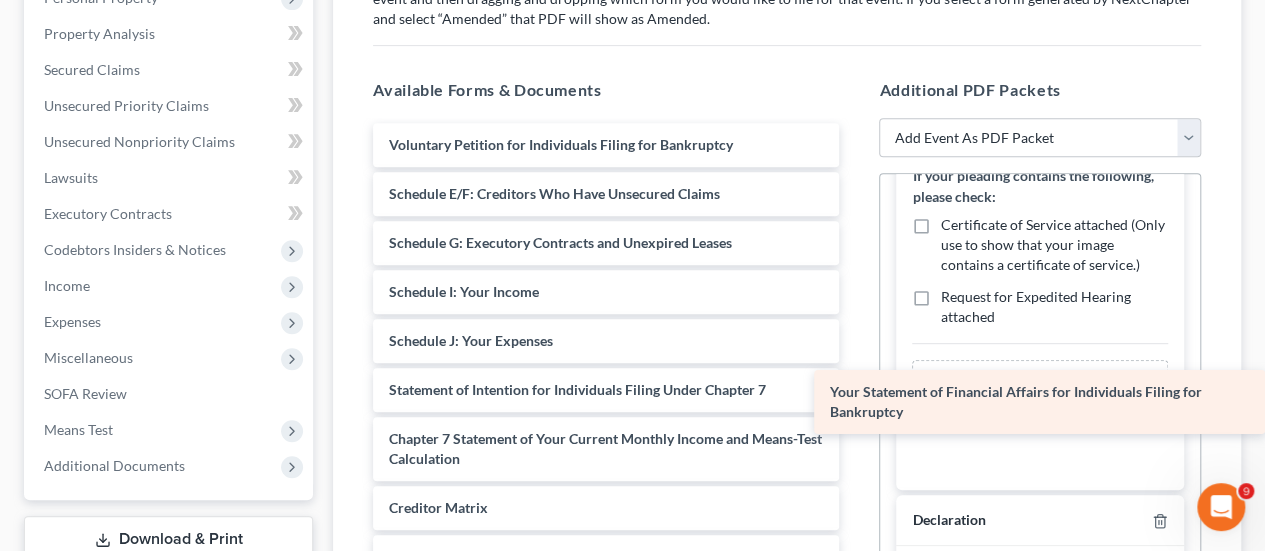 drag, startPoint x: 509, startPoint y: 395, endPoint x: 1169, endPoint y: 401, distance: 660.0273 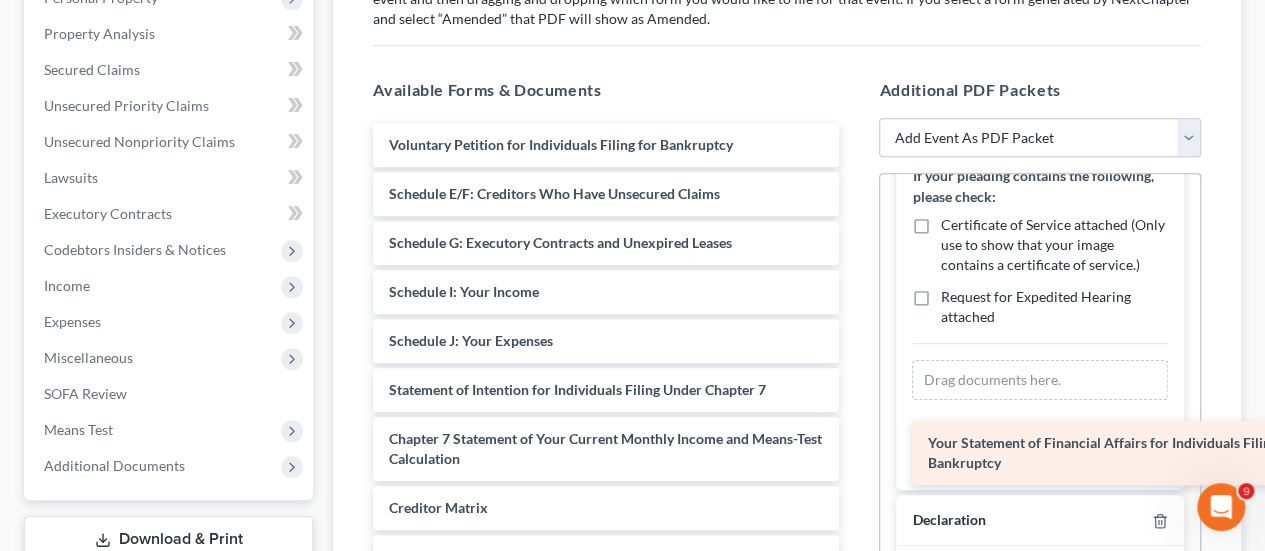 scroll, scrollTop: 73, scrollLeft: 0, axis: vertical 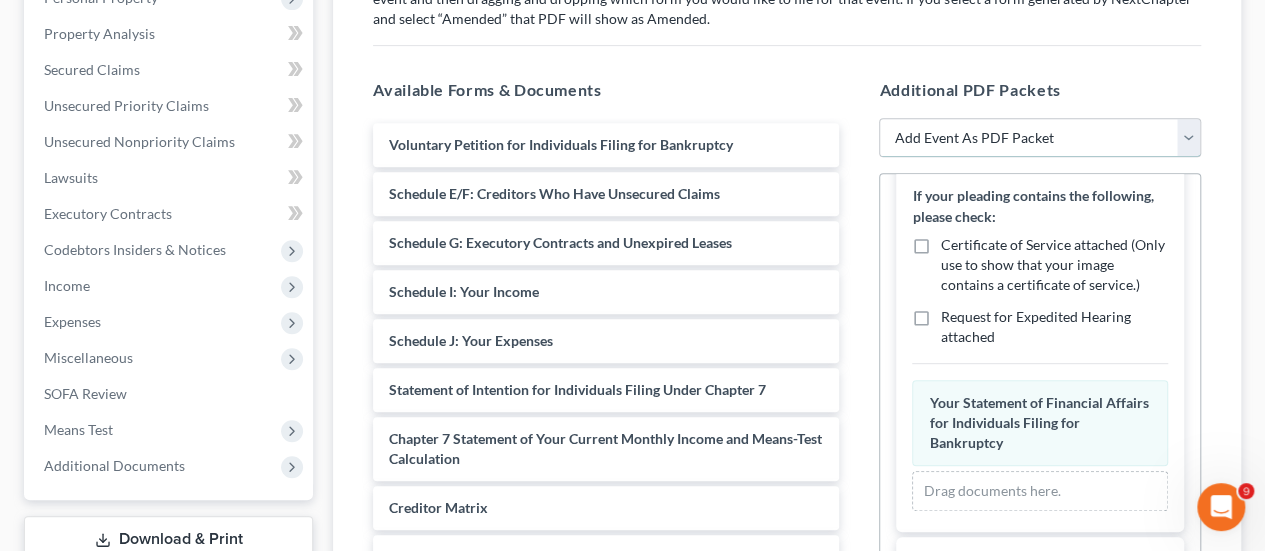 click on "Add Event As PDF Packet Assumption of Lease Agreement Balance Sheet Cash Flow Statement Certificate of Credit Counseling Certificate of Service Certificate of Service of Tax Documents Certification Chapter 7 Means Test Calculation 122A-2 Chapter 7 Statement of Monthly Income - Form 122A-1/Exemption Presumption of Abuse - Form 122A-1Supp Corporate Ownership Statement Creditor List Declaration Disclaimer Disclosure Disclosure of Compensation of Attorney for Debtor Distribution of Funds Equity Security Holders Exhibit List Exhibit(s) Financial Management Course Certification Financial Report Initial Statement of Eviction Judgment - Form 101A Installment Payment to be paid by attorney (Chapter 7) Intent to Cure Default List of Creditors Who Have the 20 Largest Unsecured Claims Master Service List Notice of Change of Address Operating Report Pay Filing Fee in Installments Payment Advices Certification Payment of Fee (Do not use for installment payments) Power of Attorney Reaffirmation Agreement Schedule(s)" at bounding box center [1040, 138] 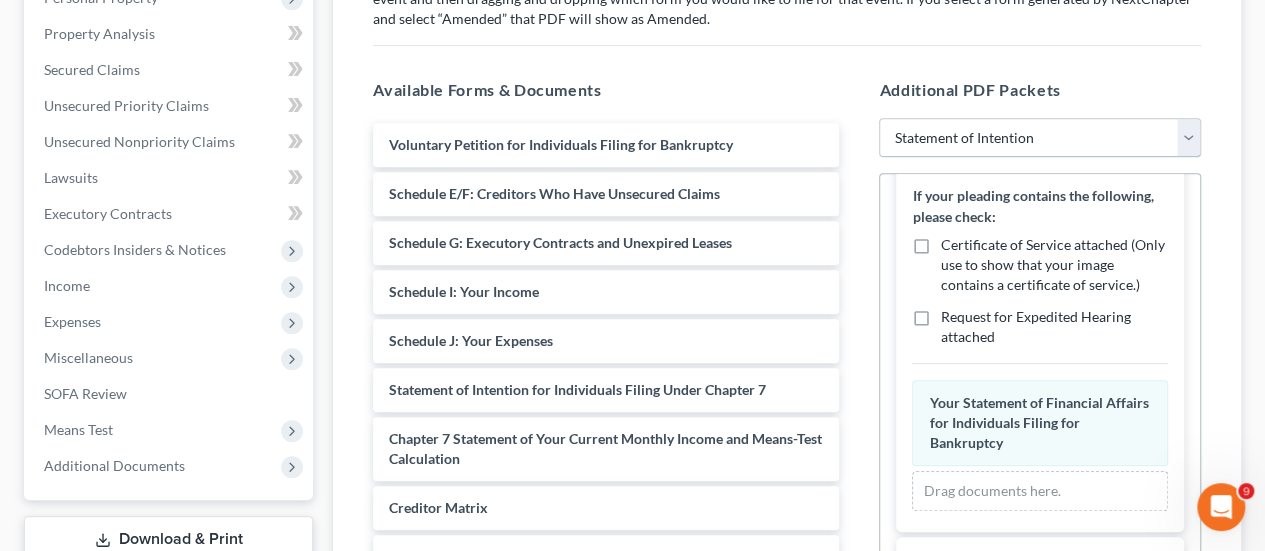 click on "Add Event As PDF Packet Assumption of Lease Agreement Balance Sheet Cash Flow Statement Certificate of Credit Counseling Certificate of Service Certificate of Service of Tax Documents Certification Chapter 7 Means Test Calculation 122A-2 Chapter 7 Statement of Monthly Income - Form 122A-1/Exemption Presumption of Abuse - Form 122A-1Supp Corporate Ownership Statement Creditor List Declaration Disclaimer Disclosure Disclosure of Compensation of Attorney for Debtor Distribution of Funds Equity Security Holders Exhibit List Exhibit(s) Financial Management Course Certification Financial Report Initial Statement of Eviction Judgment - Form 101A Installment Payment to be paid by attorney (Chapter 7) Intent to Cure Default List of Creditors Who Have the 20 Largest Unsecured Claims Master Service List Notice of Change of Address Operating Report Pay Filing Fee in Installments Payment Advices Certification Payment of Fee (Do not use for installment payments) Power of Attorney Reaffirmation Agreement Schedule(s)" at bounding box center (1040, 138) 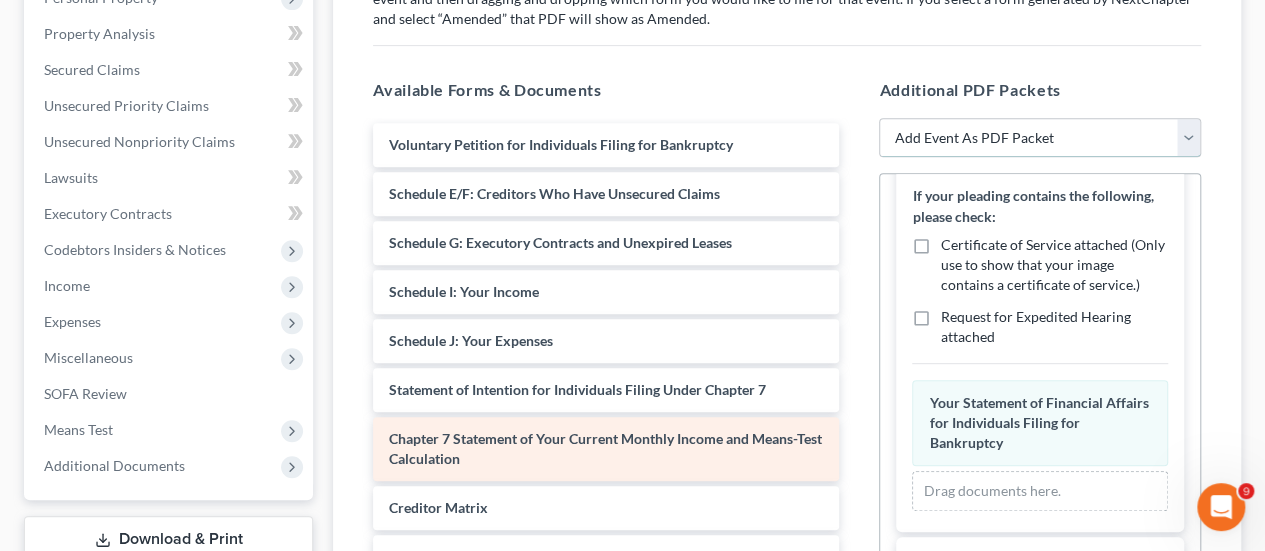 scroll, scrollTop: 508, scrollLeft: 0, axis: vertical 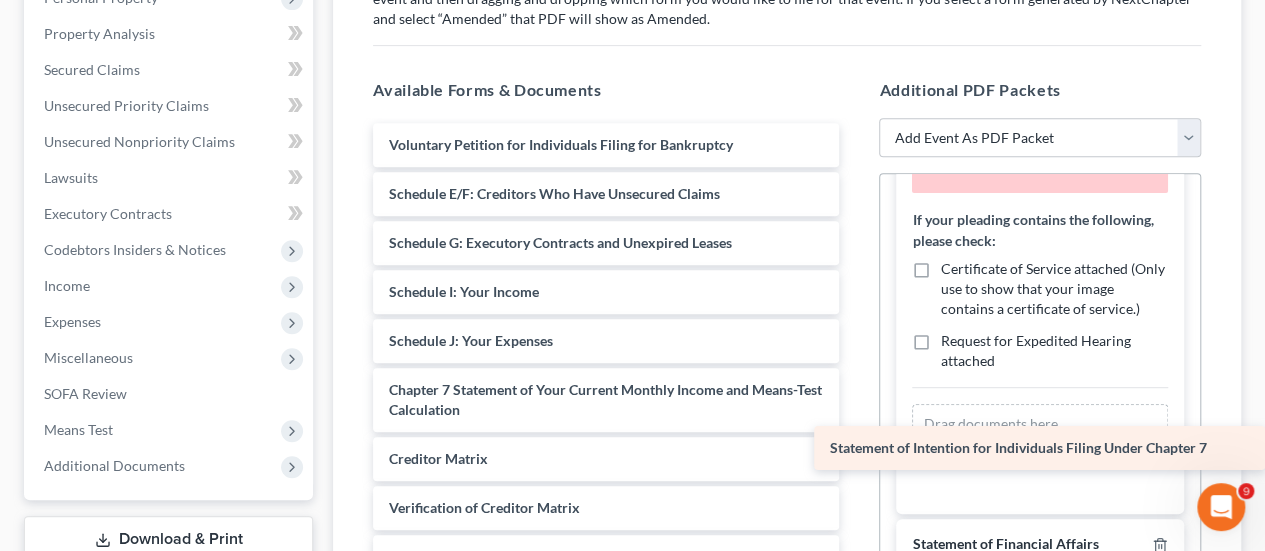drag, startPoint x: 661, startPoint y: 383, endPoint x: 1142, endPoint y: 443, distance: 484.72775 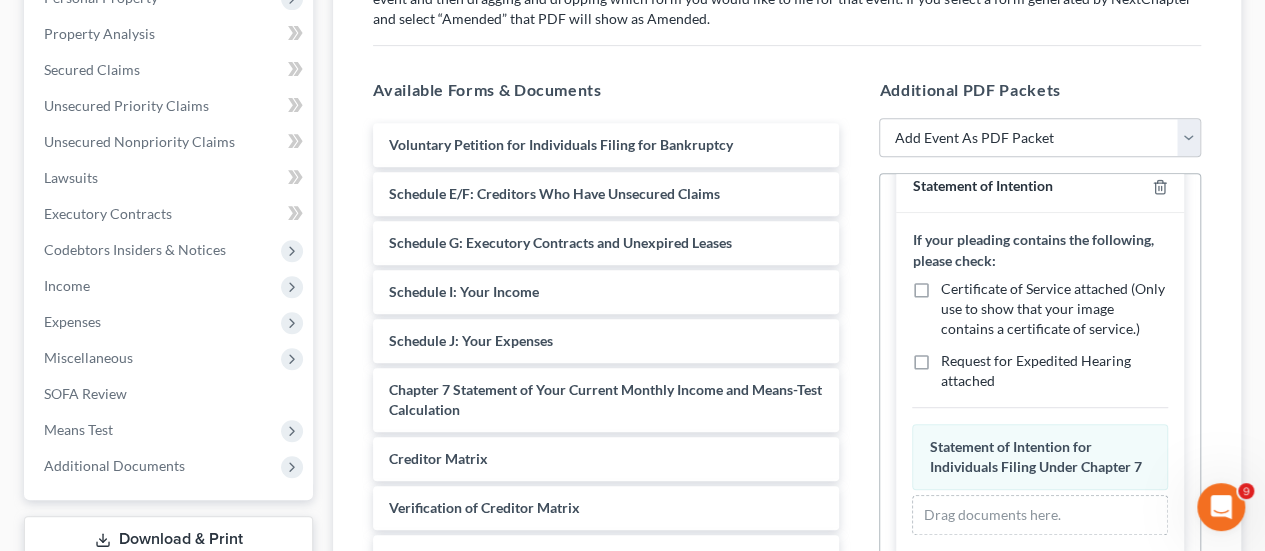 scroll, scrollTop: 0, scrollLeft: 0, axis: both 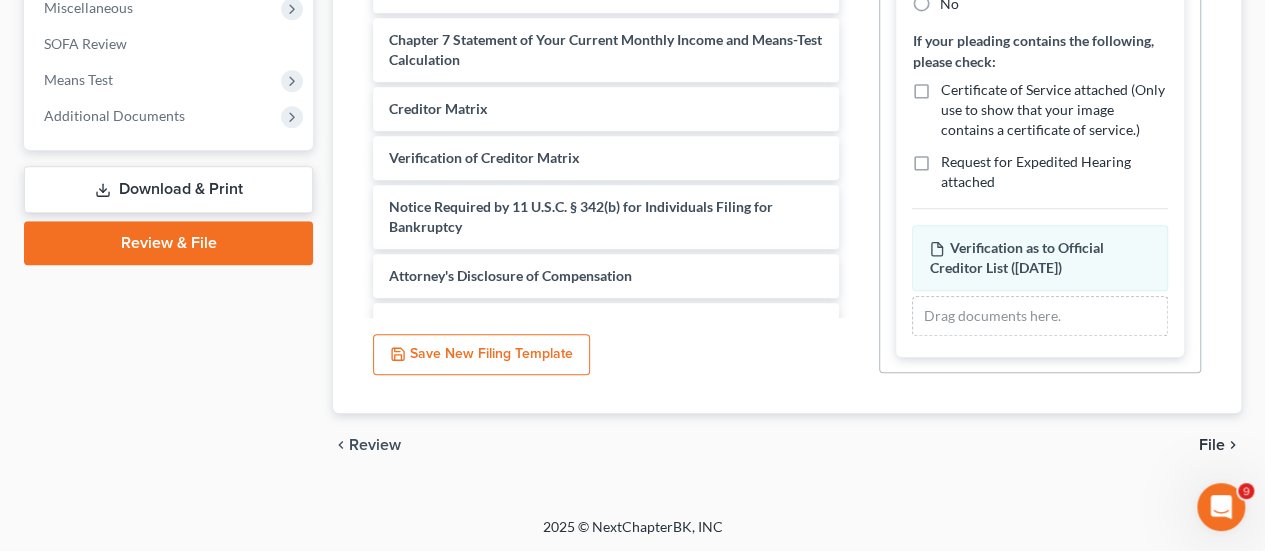 click on "File" at bounding box center (1212, 445) 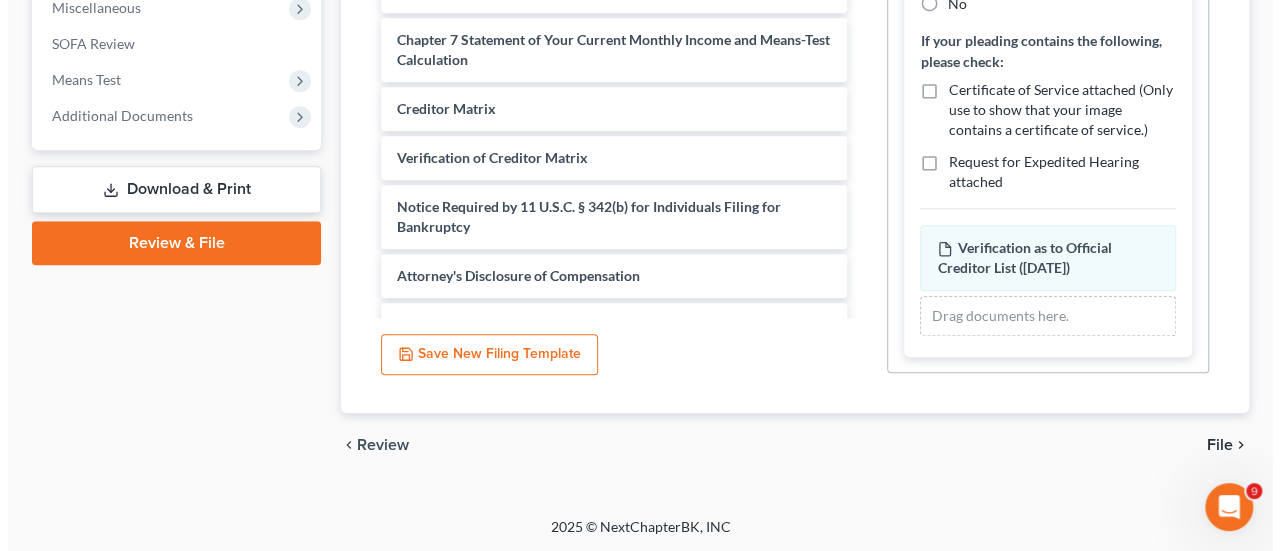 scroll, scrollTop: 509, scrollLeft: 0, axis: vertical 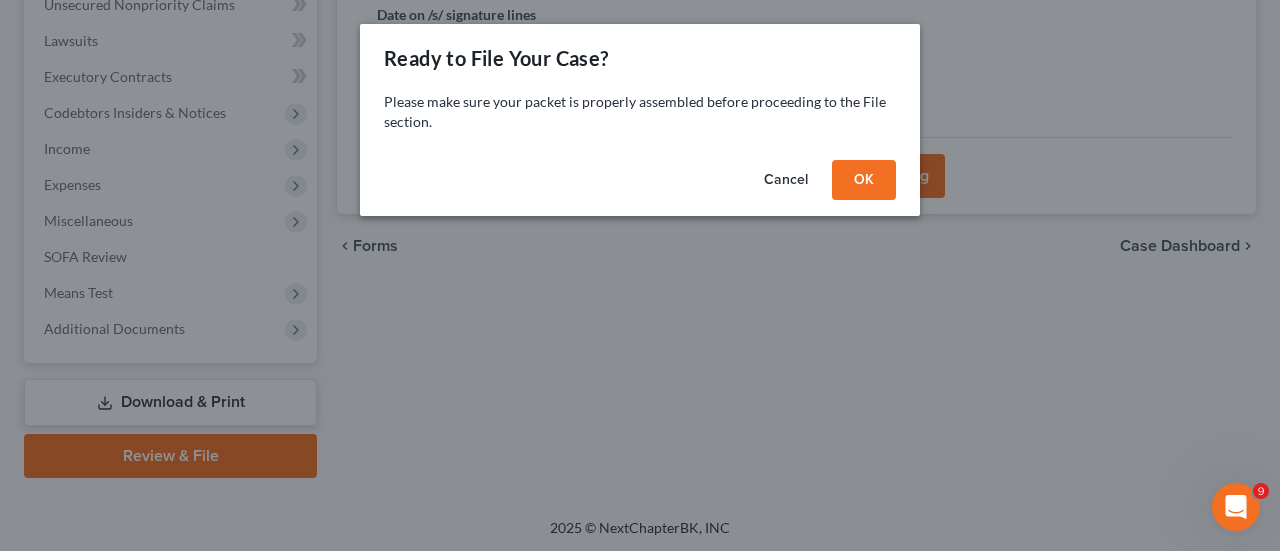 click on "OK" at bounding box center (864, 180) 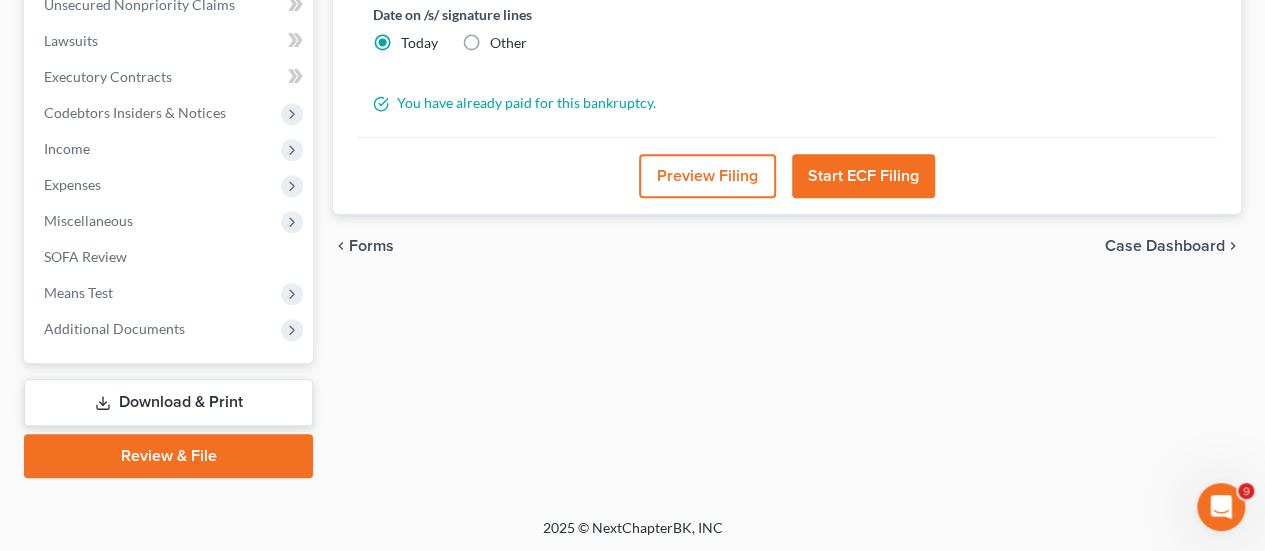 click on "Preview Filing" at bounding box center [707, 176] 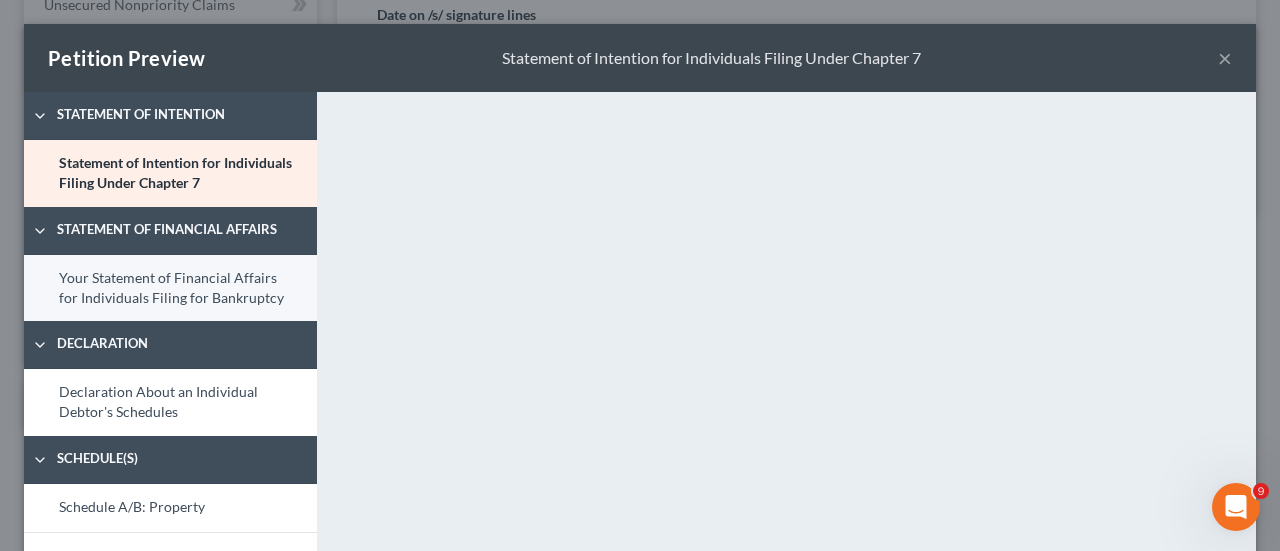 click on "Your Statement of Financial Affairs for Individuals Filing for Bankruptcy" at bounding box center (170, 288) 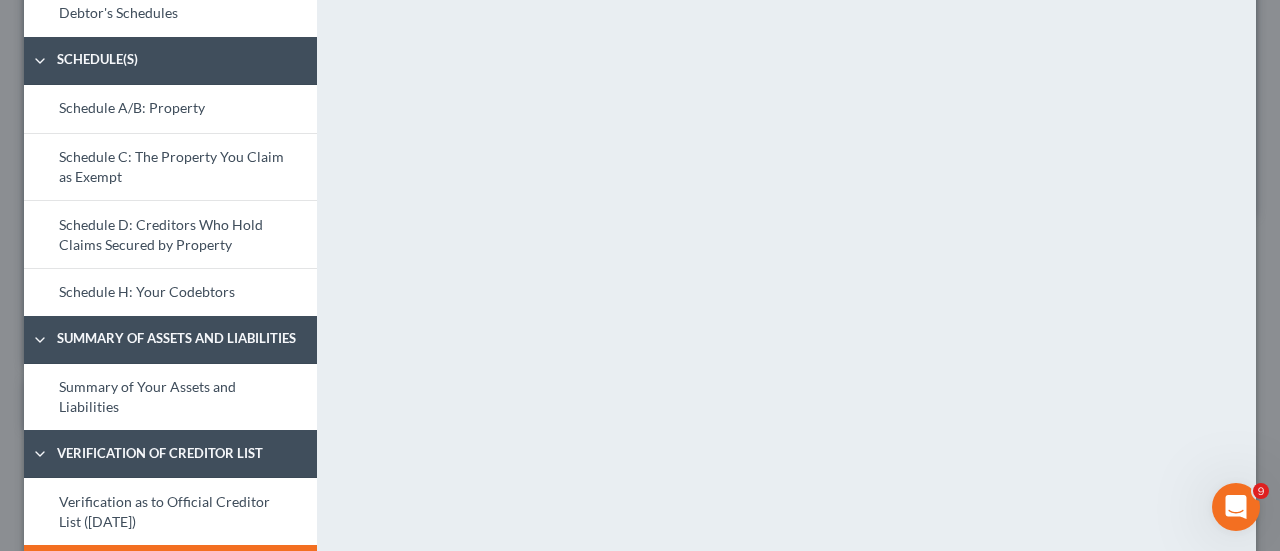 scroll, scrollTop: 465, scrollLeft: 0, axis: vertical 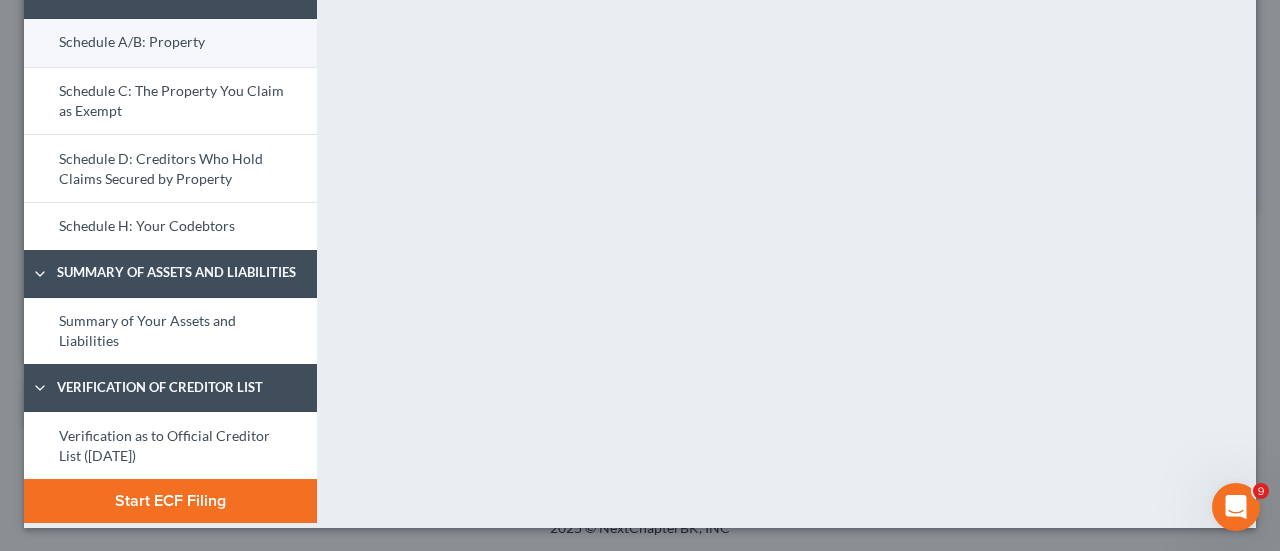 click on "Schedule A/B: Property" at bounding box center (170, 43) 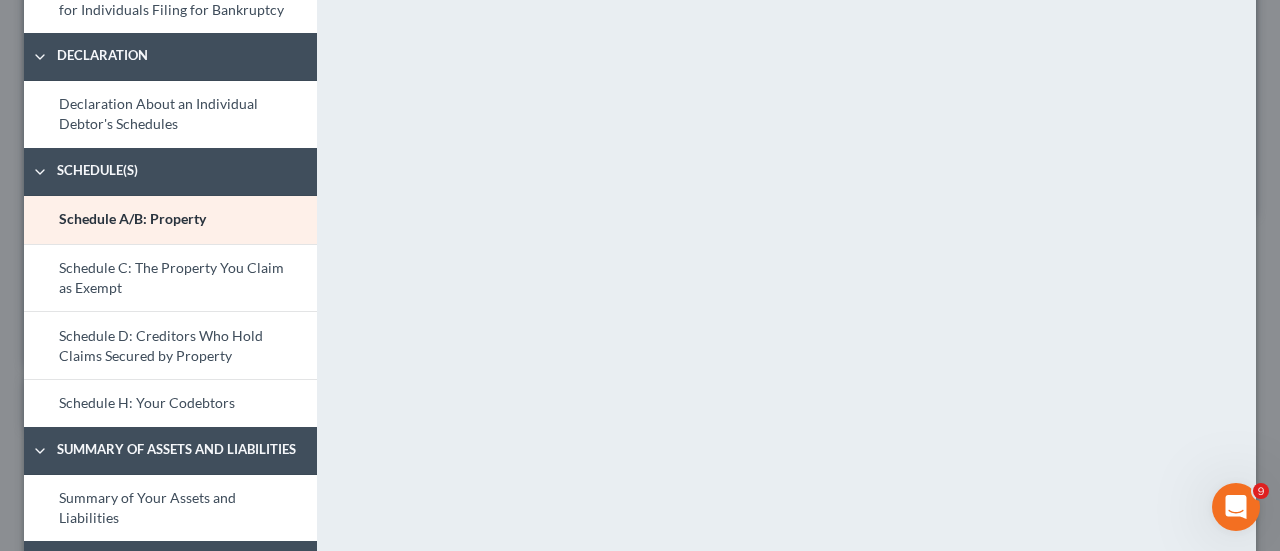 scroll, scrollTop: 262, scrollLeft: 0, axis: vertical 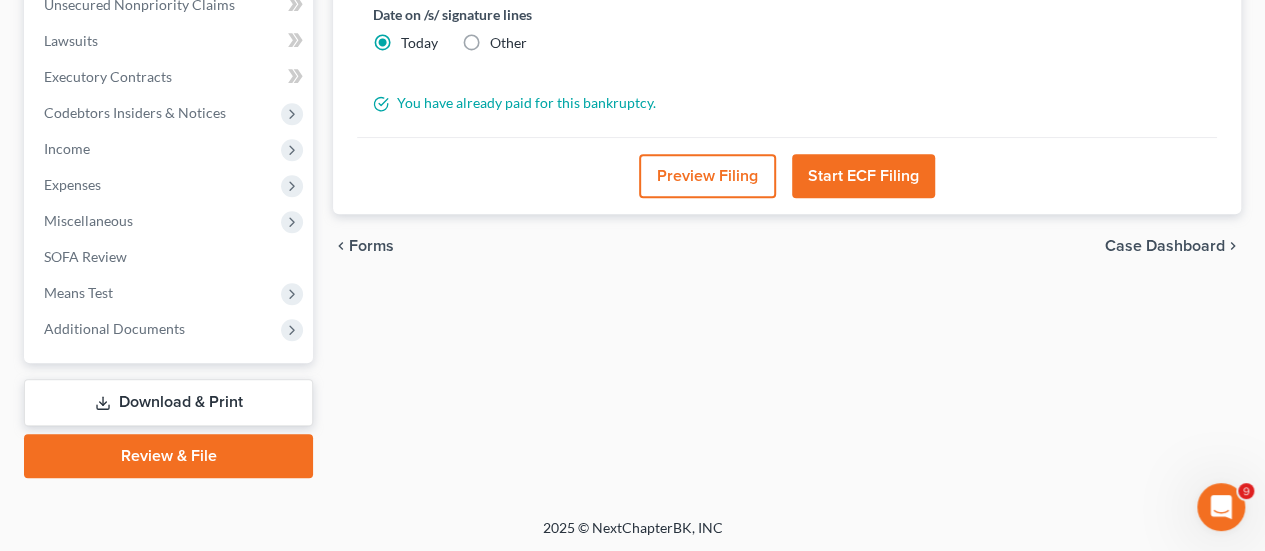 drag, startPoint x: 1250, startPoint y: 175, endPoint x: 1256, endPoint y: 223, distance: 48.373547 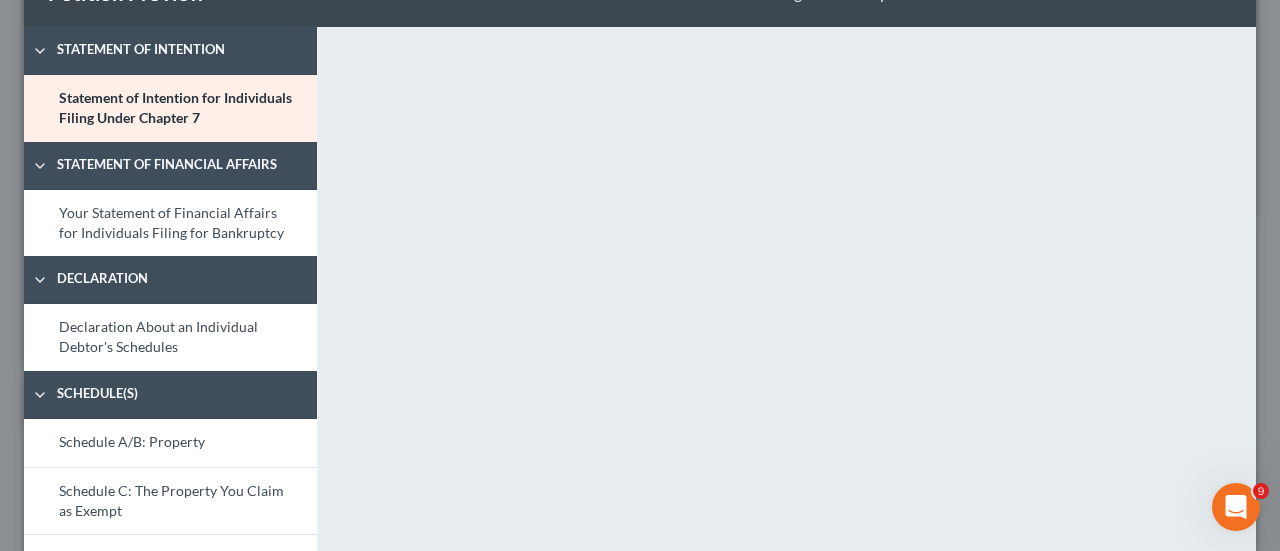 scroll, scrollTop: 132, scrollLeft: 0, axis: vertical 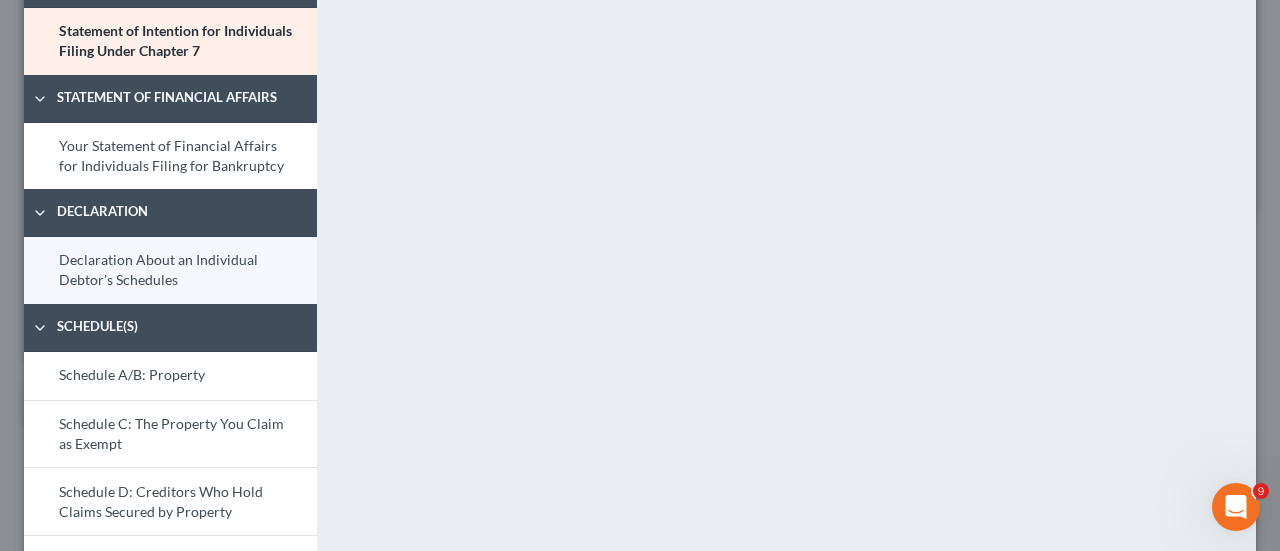click on "Declaration About an Individual Debtor's Schedules" at bounding box center (170, 270) 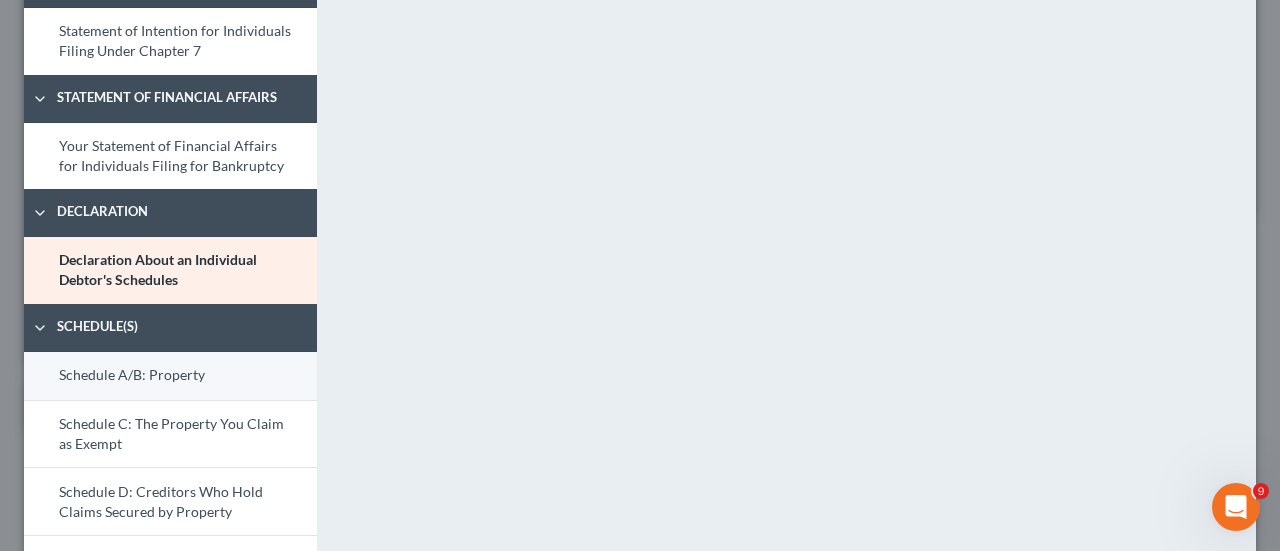 click on "Schedule A/B: Property" at bounding box center (170, 376) 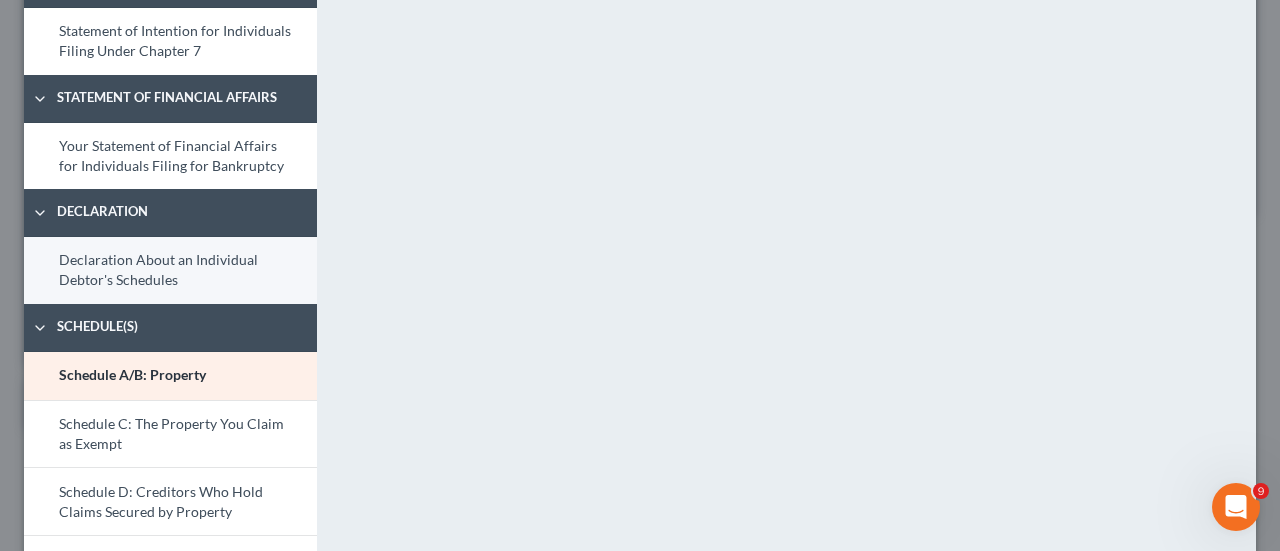 click on "Declaration About an Individual Debtor's Schedules" at bounding box center [170, 270] 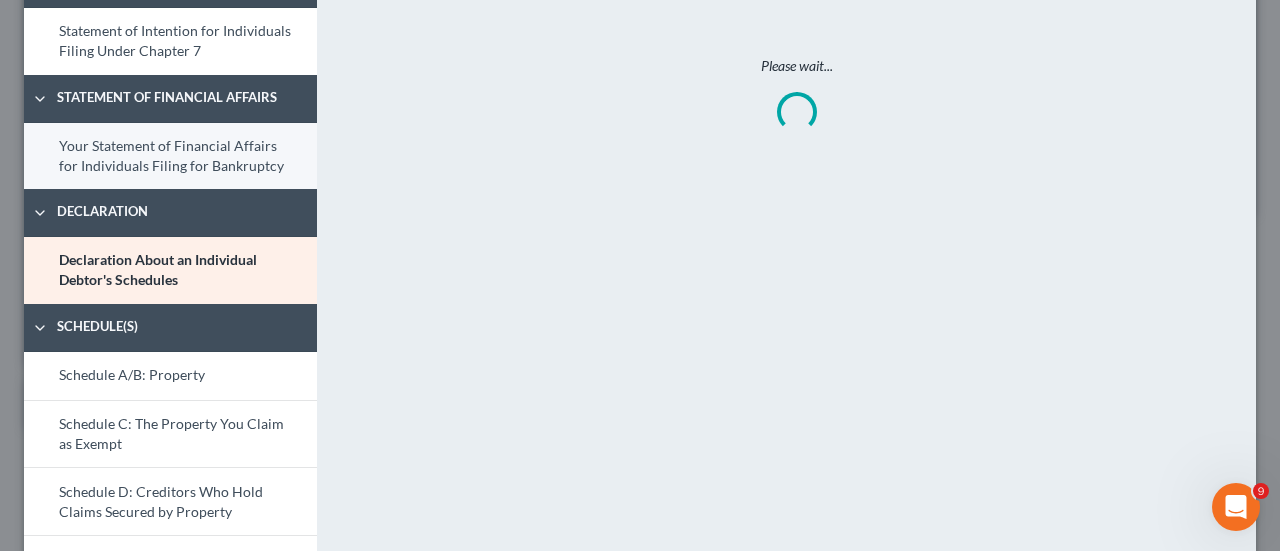 click on "Your Statement of Financial Affairs for Individuals Filing for Bankruptcy" at bounding box center (170, 156) 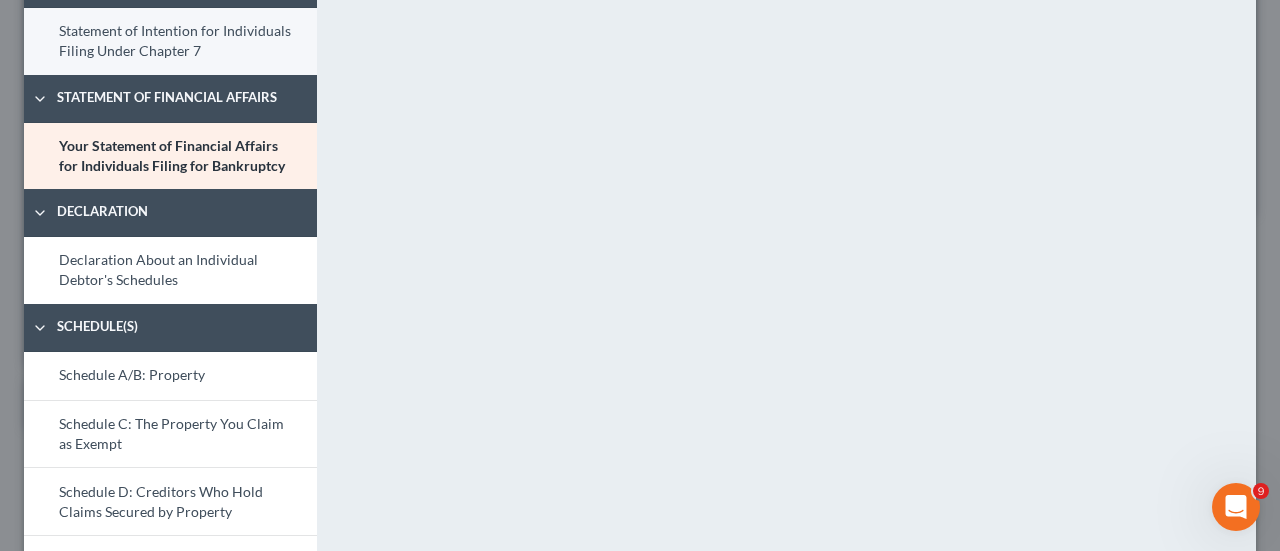 click on "Statement of Intention for Individuals Filing Under Chapter 7" at bounding box center (170, 41) 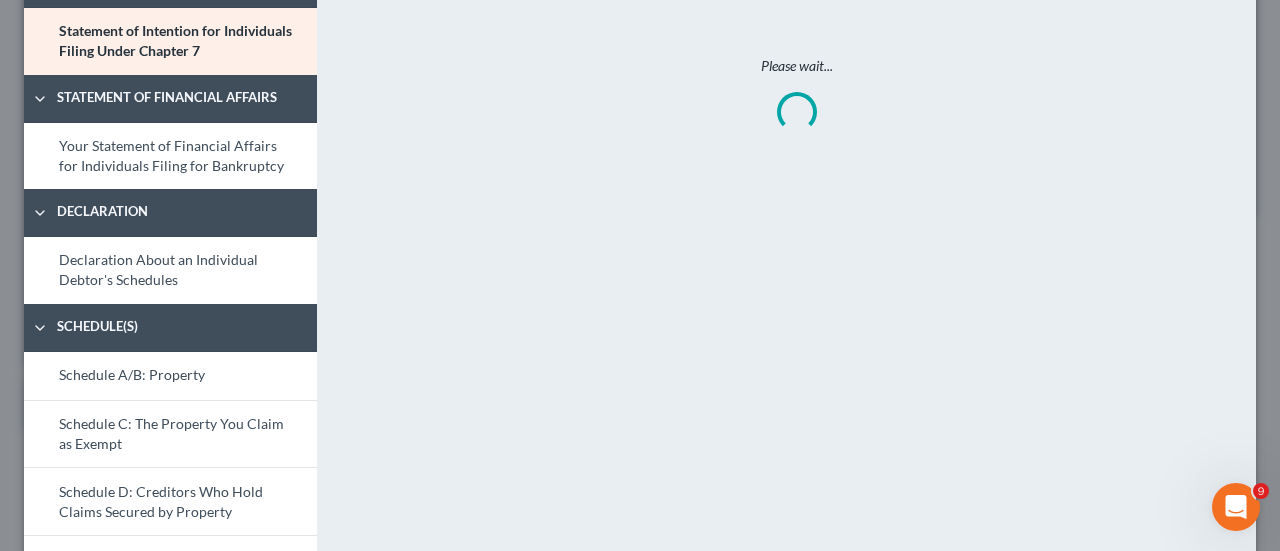scroll, scrollTop: 132, scrollLeft: 0, axis: vertical 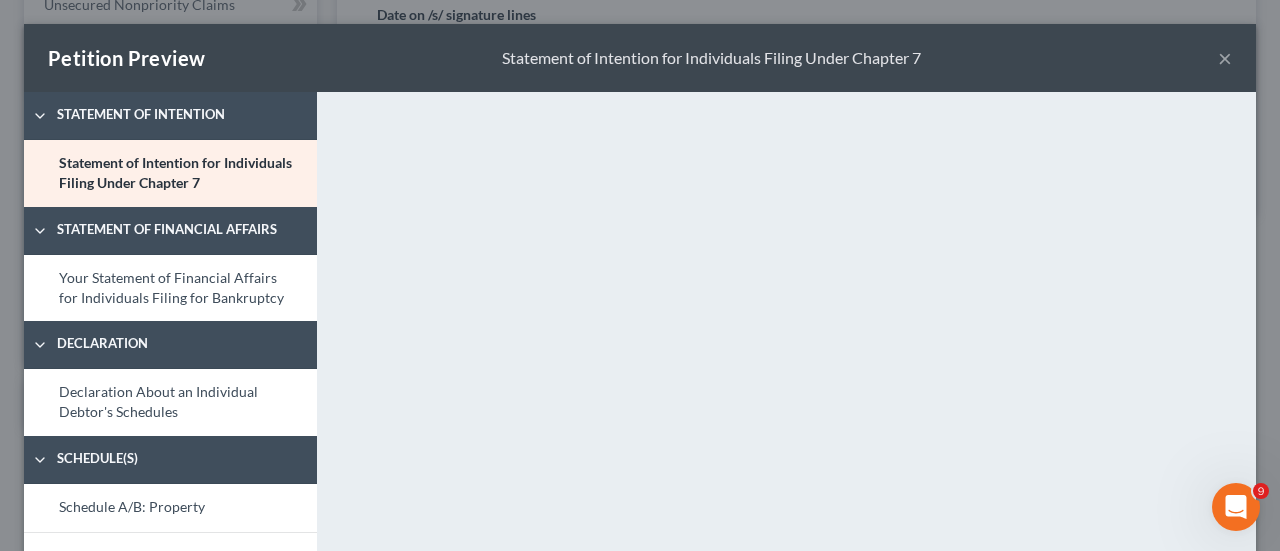 click on "×" at bounding box center (1225, 58) 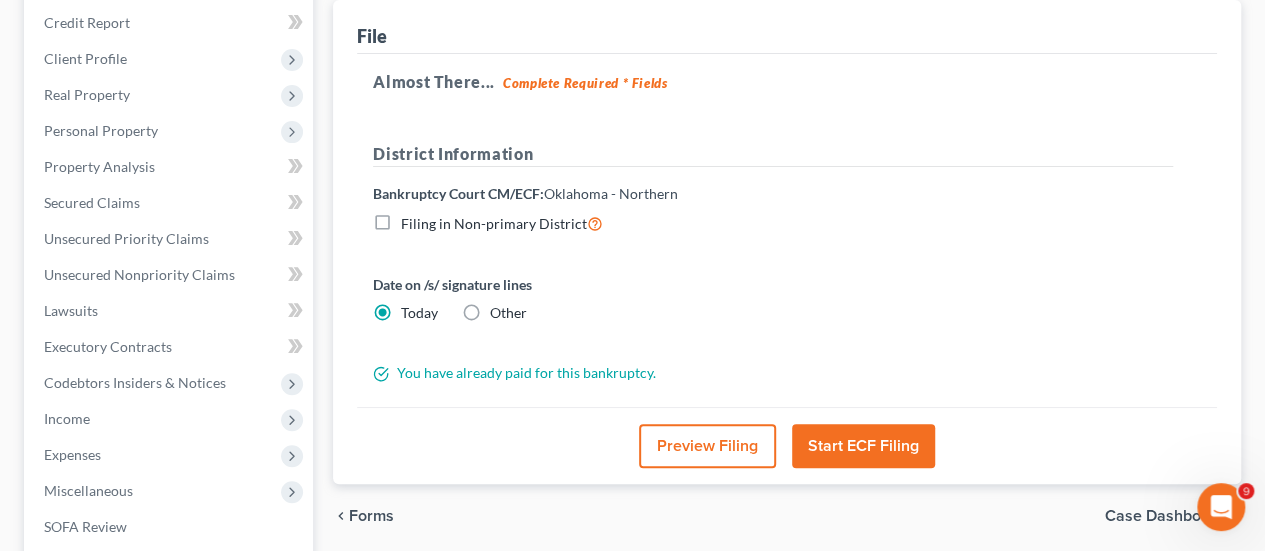 scroll, scrollTop: 231, scrollLeft: 0, axis: vertical 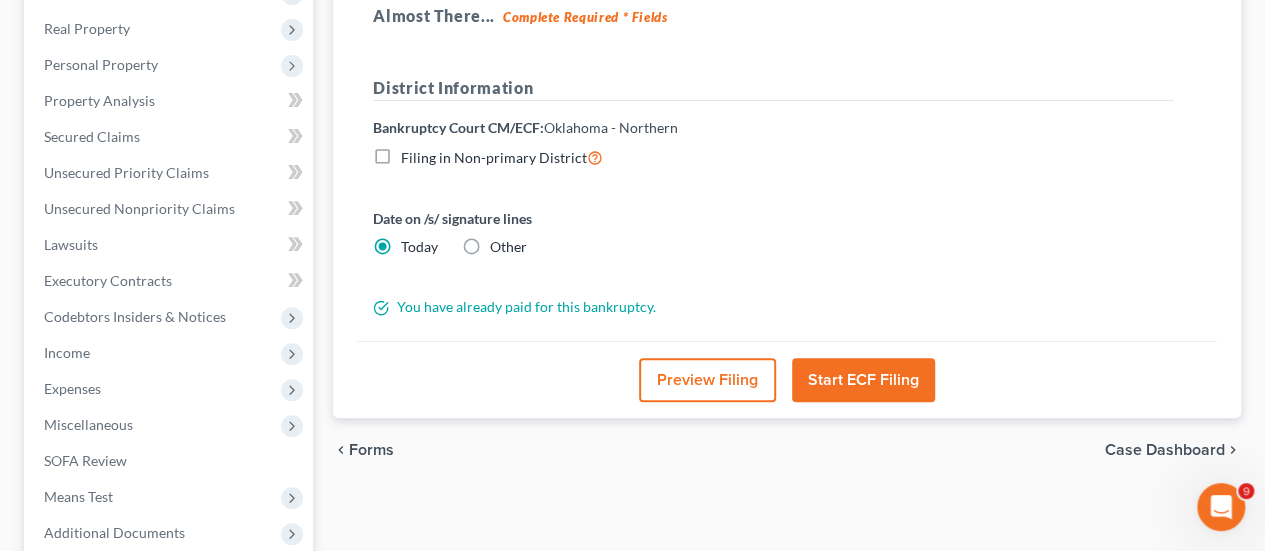 click on "Forms" at bounding box center (371, 450) 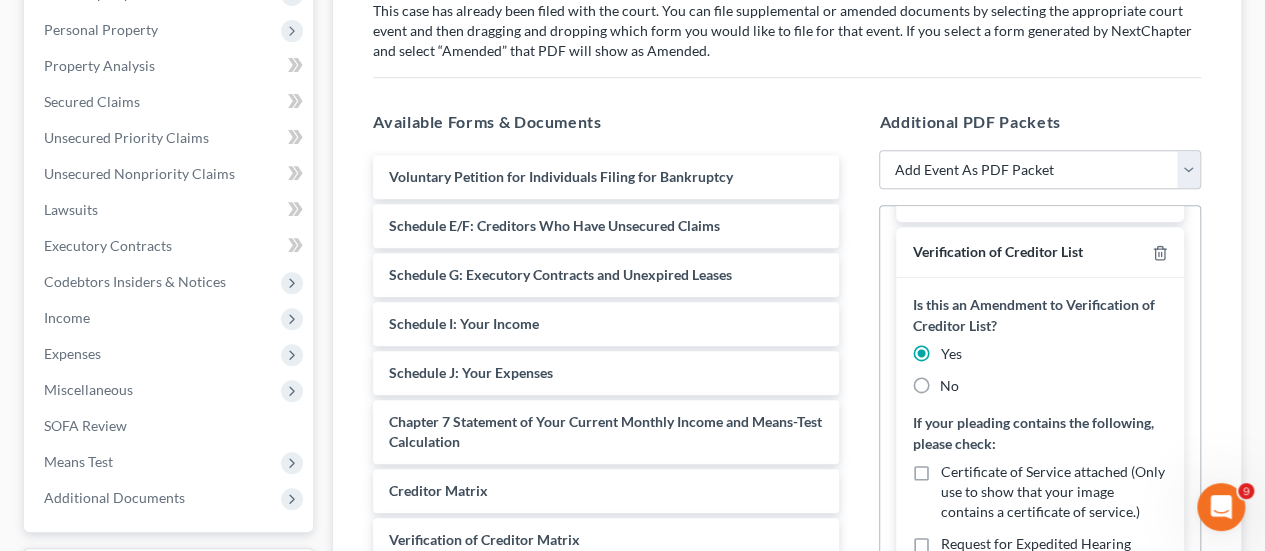 scroll, scrollTop: 422, scrollLeft: 0, axis: vertical 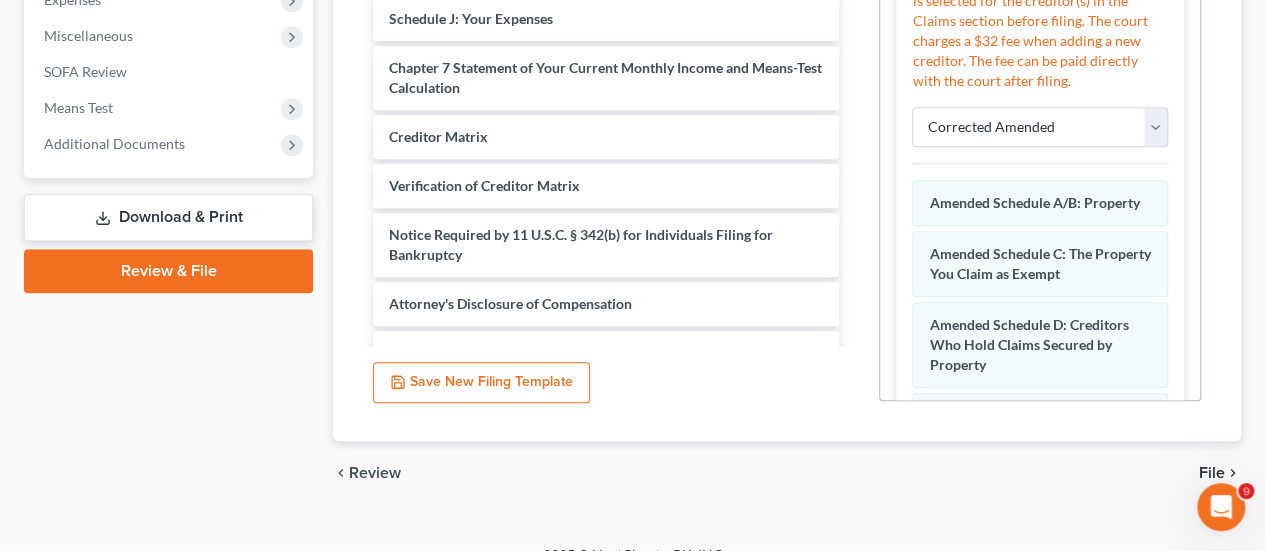 click on "File" at bounding box center (1212, 473) 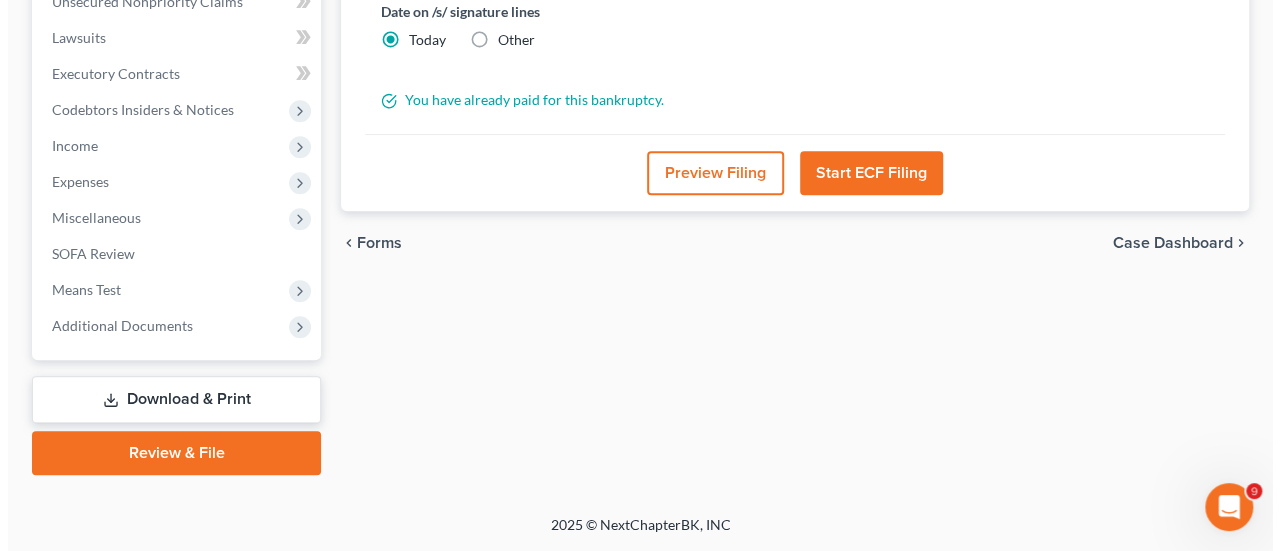 scroll, scrollTop: 509, scrollLeft: 0, axis: vertical 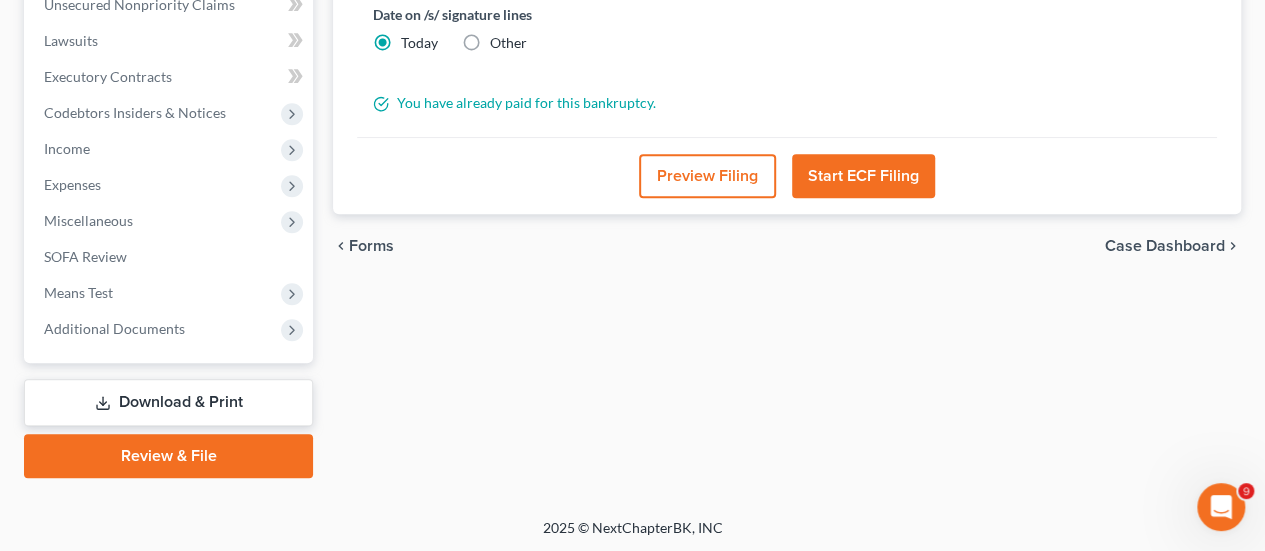 click on "Preview Filing" at bounding box center [707, 176] 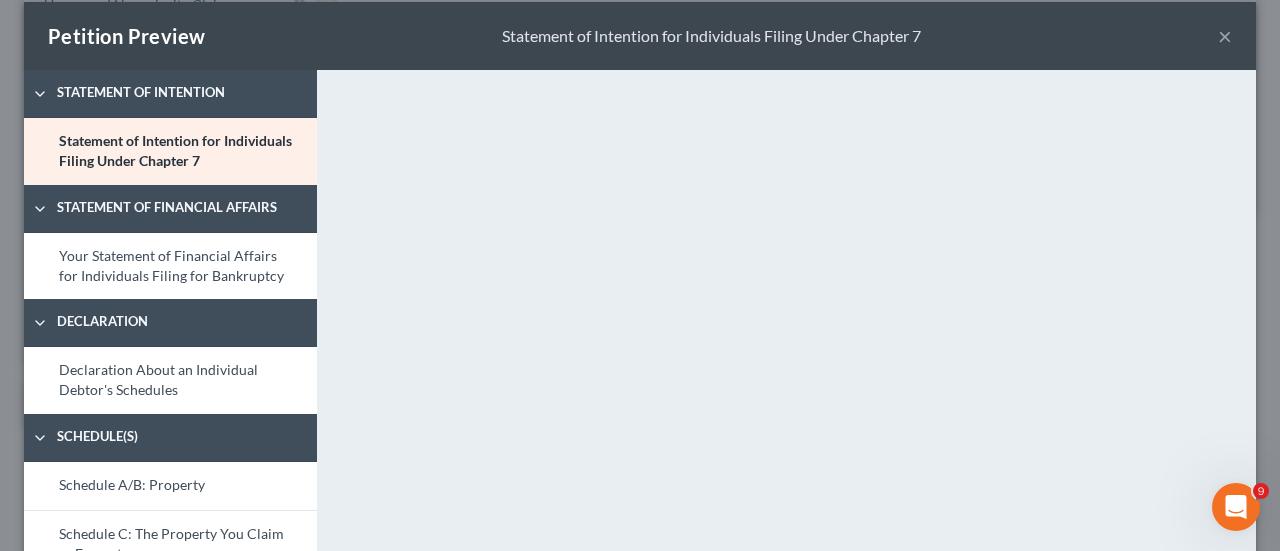 scroll, scrollTop: 0, scrollLeft: 0, axis: both 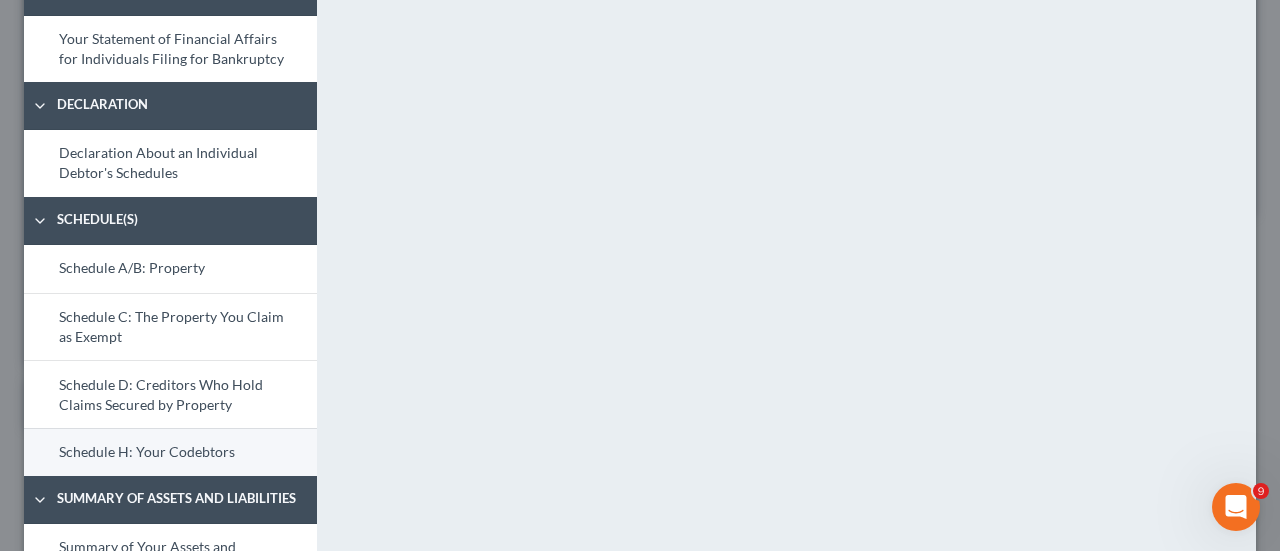 click on "Schedule H: Your Codebtors" at bounding box center [170, 452] 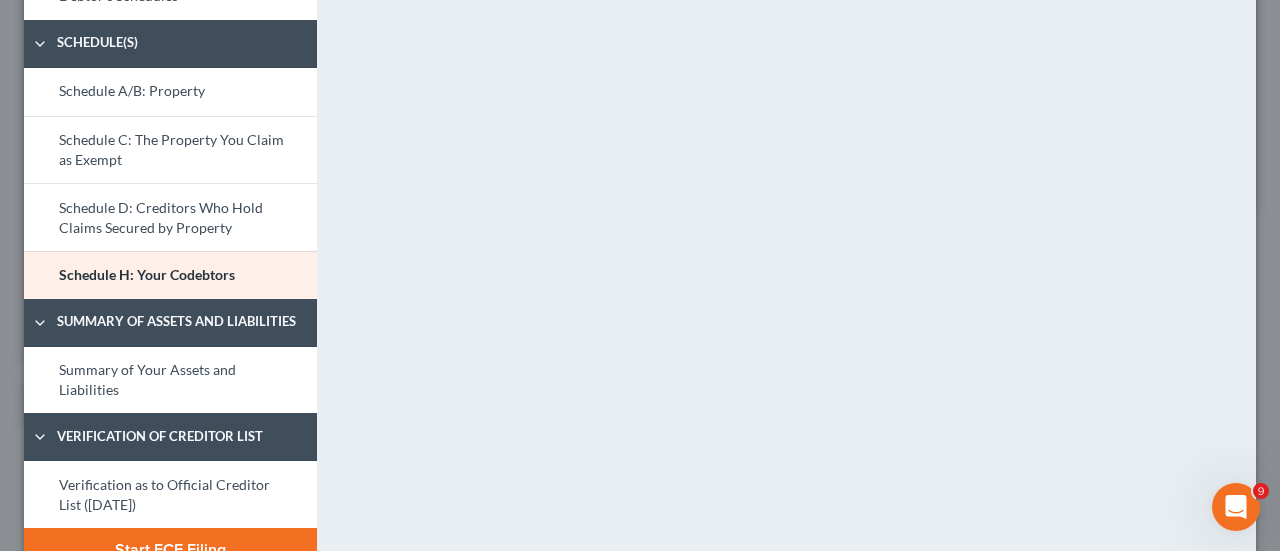 scroll, scrollTop: 465, scrollLeft: 0, axis: vertical 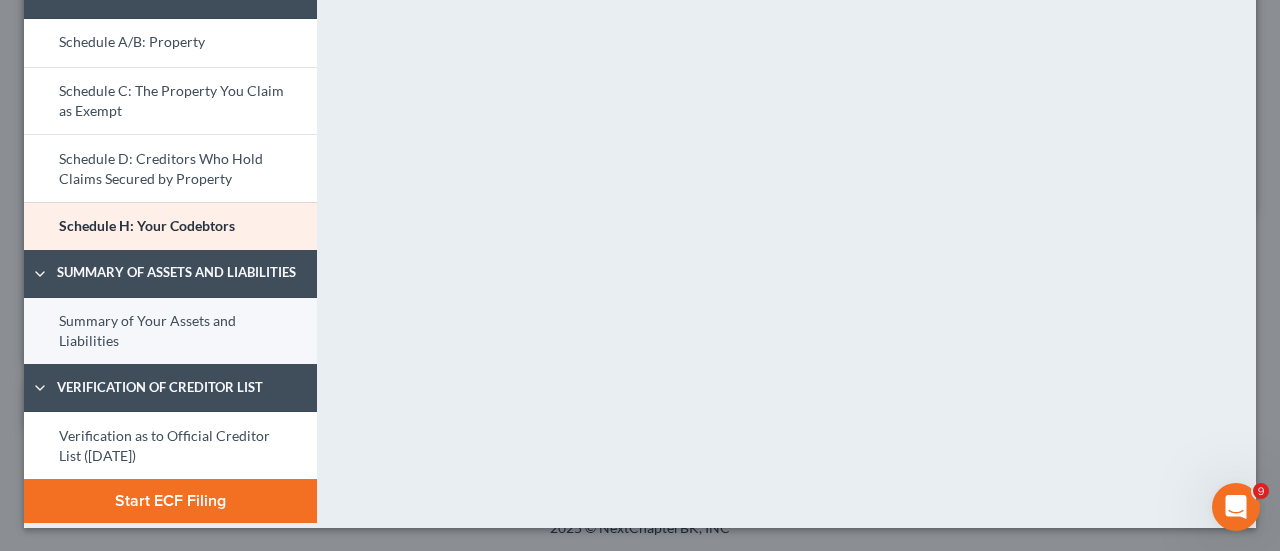 click on "Summary of Your Assets and Liabilities" at bounding box center [170, 331] 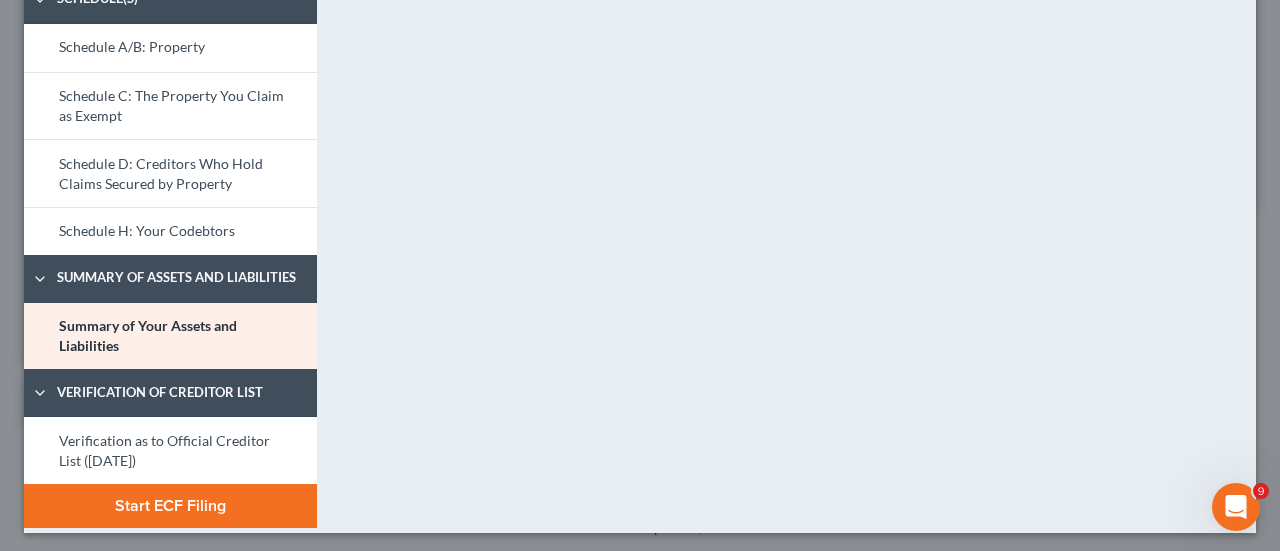scroll, scrollTop: 465, scrollLeft: 0, axis: vertical 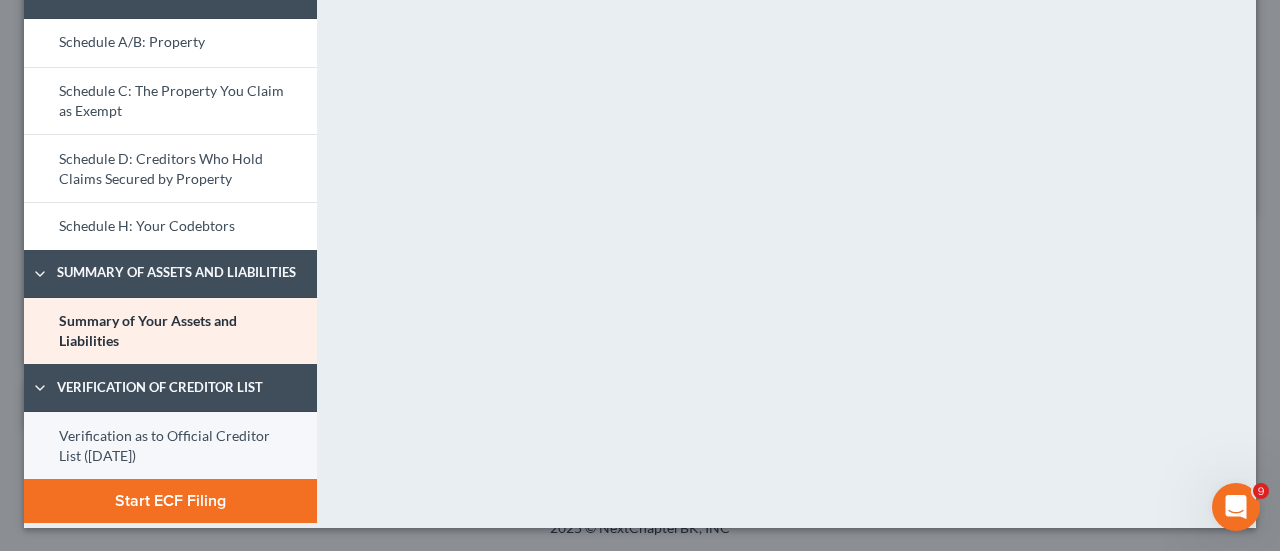 click on "Verification as to Official Creditor List ([DATE])" at bounding box center [170, 445] 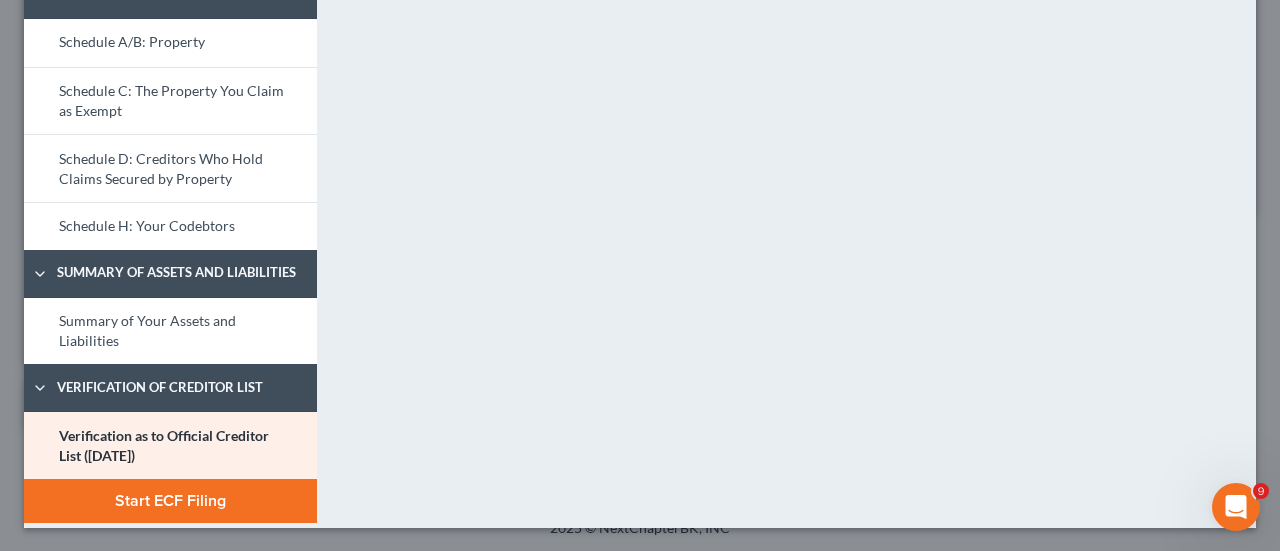 click on "<object ng-attr-data='https://nextchapter-prod.s3.amazonaws.com/uploads/attachment/file/11978591/998be851-7fea-4db1-8037-2433f2d41549.pdf?X-Amz-Expires=3000&X-Amz-Date=20250804T194216Z&X-Amz-Algorithm=AWS4-HMAC-SHA256&X-Amz-Credential=AKIAJMWBS4AI7W4T6GHQ%2F20250804%2Fus-east-1%2Fs3%2Faws4_request&X-Amz-SignedHeaders=host&X-Amz-Signature=bd97496566a1a78104bde03b8f5f2fb5112c80f6b83001046cb671c7b2f6a9f6' type='application/pdf' width='100%' height='800px'></object>
<p><a href='https://nextchapter-prod.s3.amazonaws.com/uploads/attachment/file/11978591/998be851-7fea-4db1-8037-2433f2d41549.pdf?X-Amz-Expires=3000&X-Amz-Date=20250804T194216Z&X-Amz-Algorithm=AWS4-HMAC-SHA256&X-Amz-Credential=AKIAJMWBS4AI7W4T6GHQ%2F20250804%2Fus-east-1%2Fs3%2Faws4_request&X-Amz-SignedHeaders=host&X-Amz-Signature=bd97496566a1a78104bde03b8f5f2fb5112c80f6b83001046cb671c7b2f6a9f6' target='_blank'>Click here</a> to open in a new window.</p>" at bounding box center (796, 77) 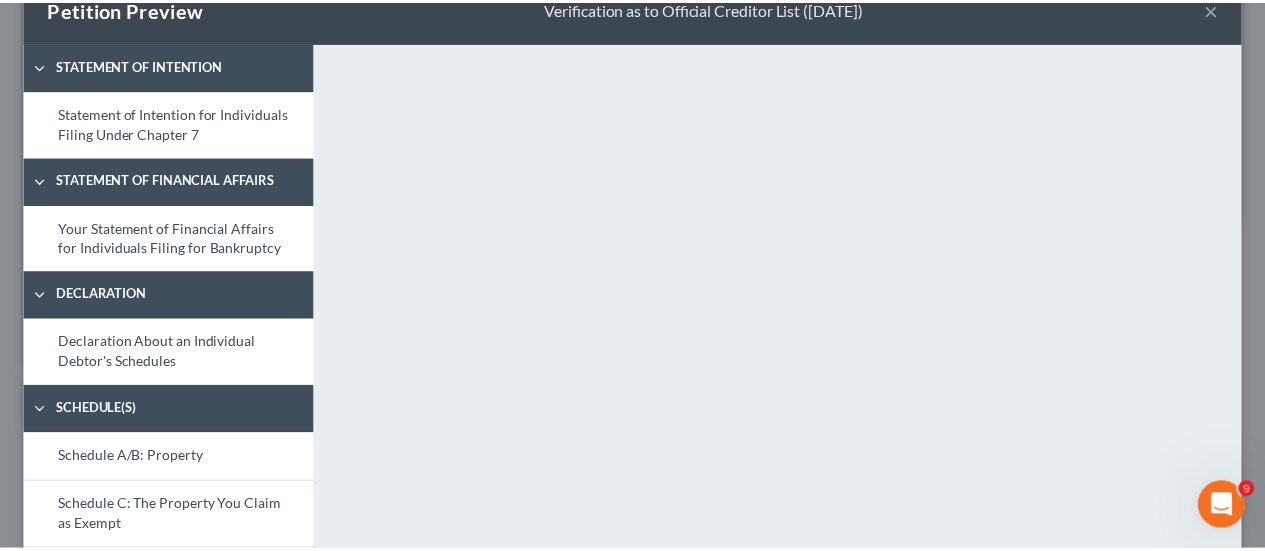 scroll, scrollTop: 0, scrollLeft: 0, axis: both 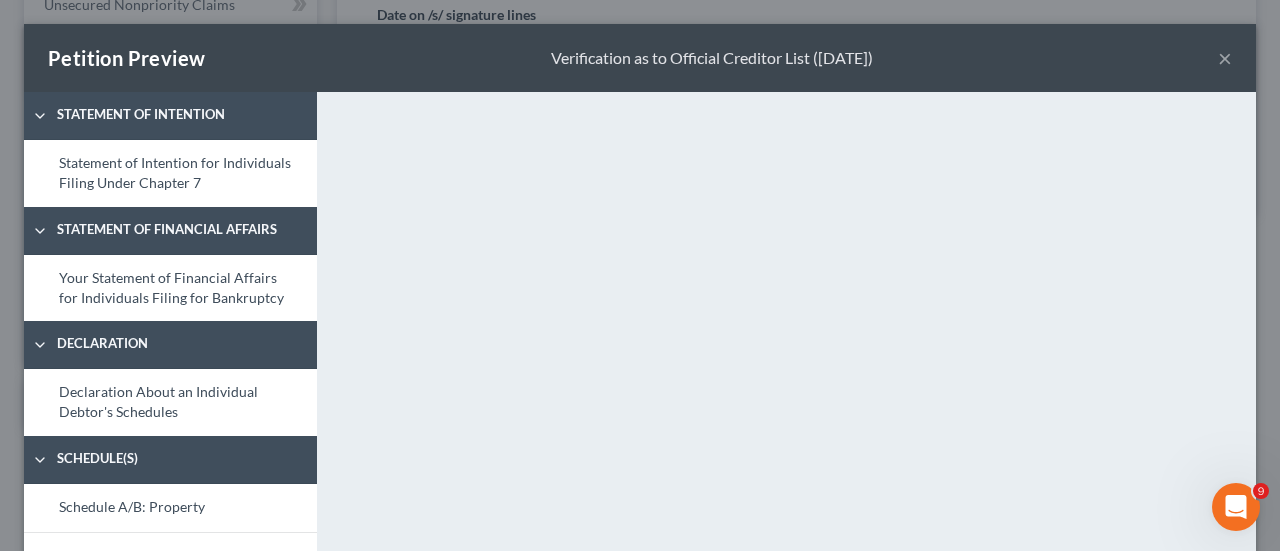 click on "×" at bounding box center [1225, 58] 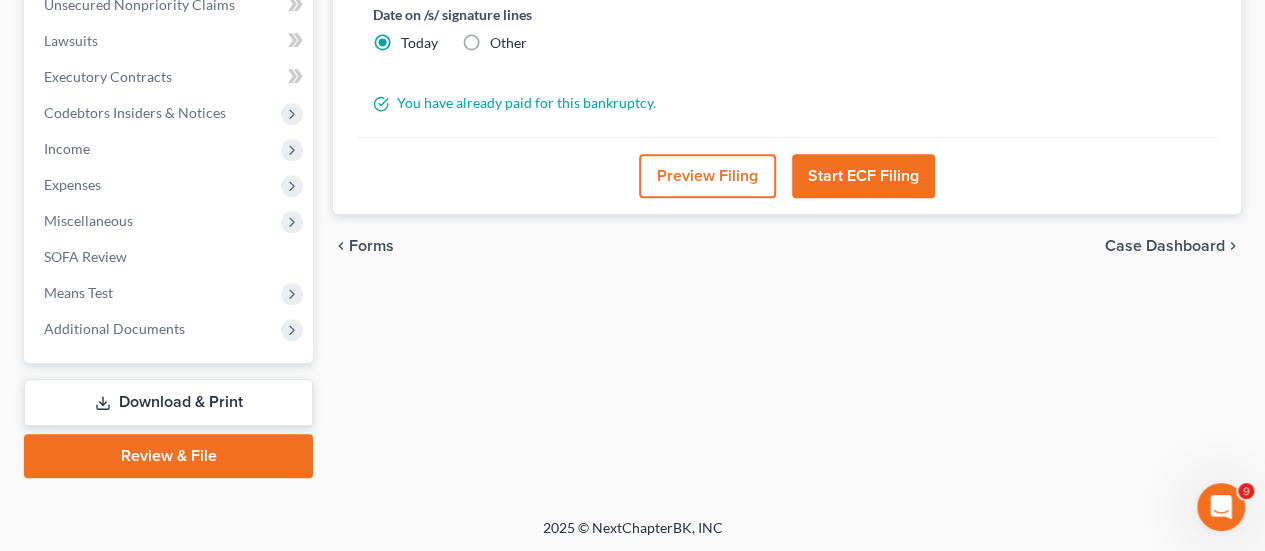 click on "Forms" at bounding box center (371, 246) 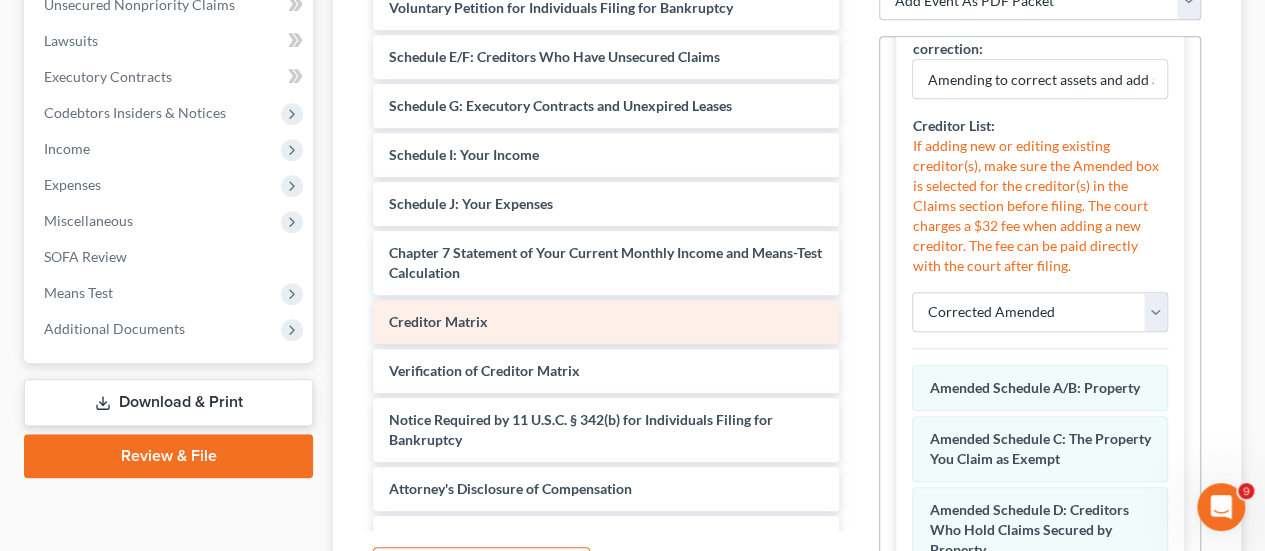 click on "Creditor Matrix" at bounding box center [606, 322] 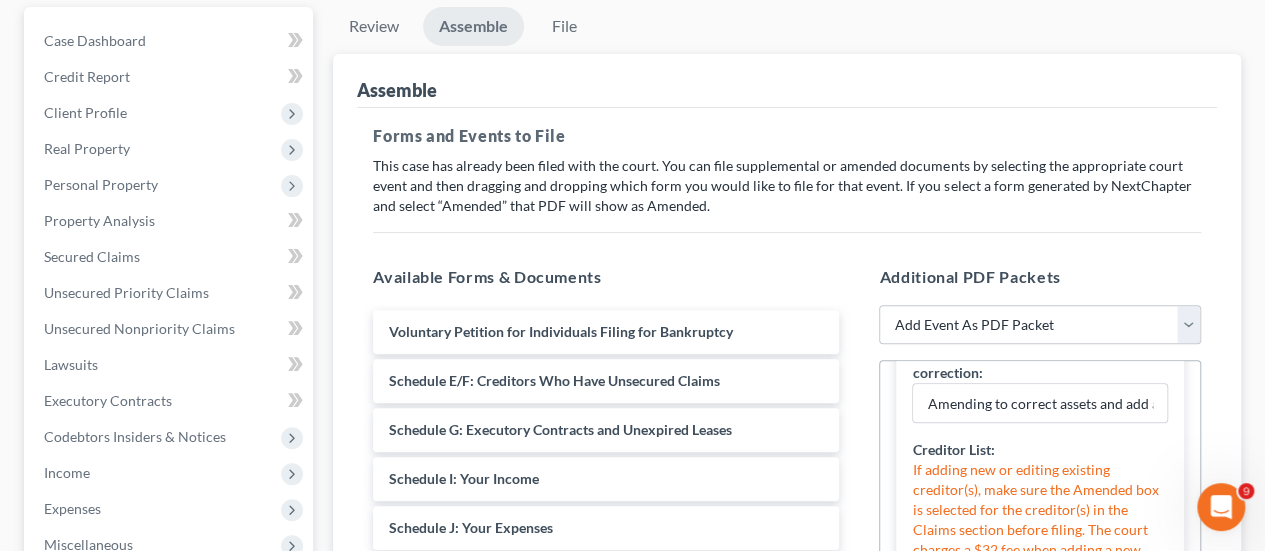 scroll, scrollTop: 0, scrollLeft: 0, axis: both 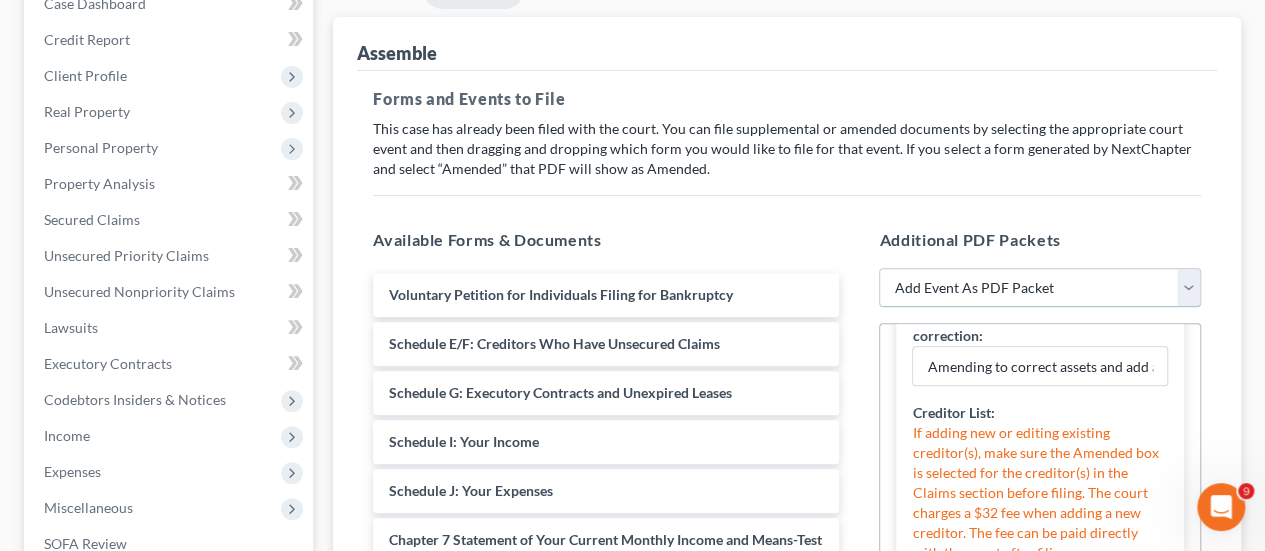 click on "Add Event As PDF Packet Assumption of Lease Agreement Balance Sheet Cash Flow Statement Certificate of Credit Counseling Certificate of Service Certificate of Service of Tax Documents Certification Chapter 7 Means Test Calculation 122A-2 Chapter 7 Statement of Monthly Income - Form 122A-1/Exemption Presumption of Abuse - Form 122A-1Supp Corporate Ownership Statement Creditor List Declaration Disclaimer Disclosure Disclosure of Compensation of Attorney for Debtor Distribution of Funds Equity Security Holders Exhibit List Exhibit(s) Financial Management Course Certification Financial Report Initial Statement of Eviction Judgment - Form 101A Installment Payment to be paid by attorney (Chapter 7) Intent to Cure Default List of Creditors Who Have the 20 Largest Unsecured Claims Master Service List Notice of Change of Address Operating Report Pay Filing Fee in Installments Payment Advices Certification Payment of Fee (Do not use for installment payments) Power of Attorney Reaffirmation Agreement Schedule(s)" at bounding box center [1040, 288] 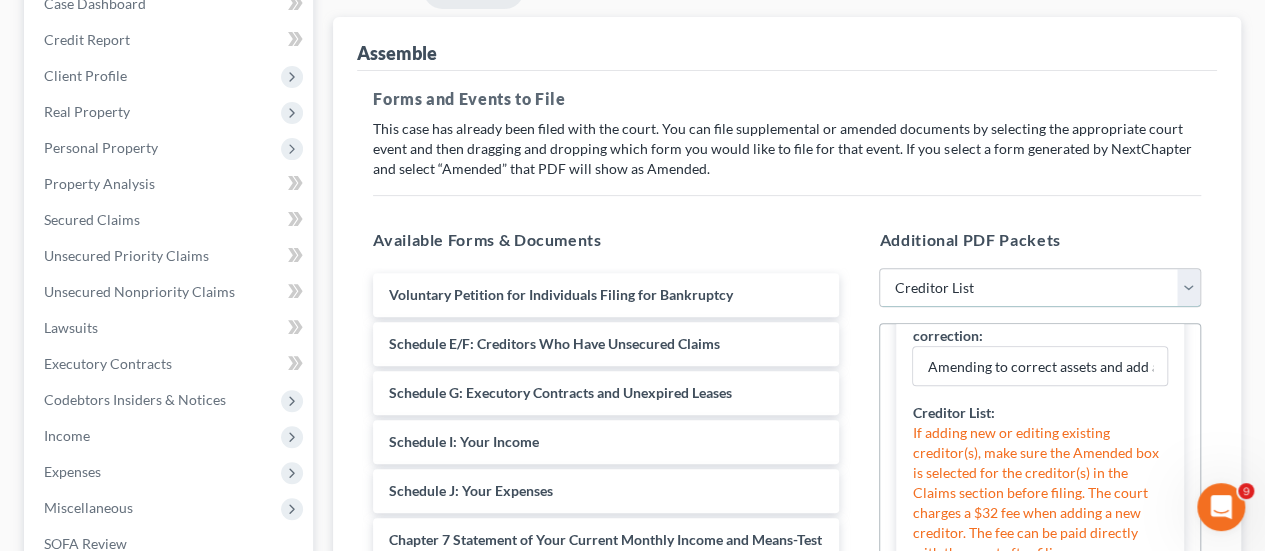 click on "Add Event As PDF Packet Assumption of Lease Agreement Balance Sheet Cash Flow Statement Certificate of Credit Counseling Certificate of Service Certificate of Service of Tax Documents Certification Chapter 7 Means Test Calculation 122A-2 Chapter 7 Statement of Monthly Income - Form 122A-1/Exemption Presumption of Abuse - Form 122A-1Supp Corporate Ownership Statement Creditor List Declaration Disclaimer Disclosure Disclosure of Compensation of Attorney for Debtor Distribution of Funds Equity Security Holders Exhibit List Exhibit(s) Financial Management Course Certification Financial Report Initial Statement of Eviction Judgment - Form 101A Installment Payment to be paid by attorney (Chapter 7) Intent to Cure Default List of Creditors Who Have the 20 Largest Unsecured Claims Master Service List Notice of Change of Address Operating Report Pay Filing Fee in Installments Payment Advices Certification Payment of Fee (Do not use for installment payments) Power of Attorney Reaffirmation Agreement Schedule(s)" at bounding box center (1040, 288) 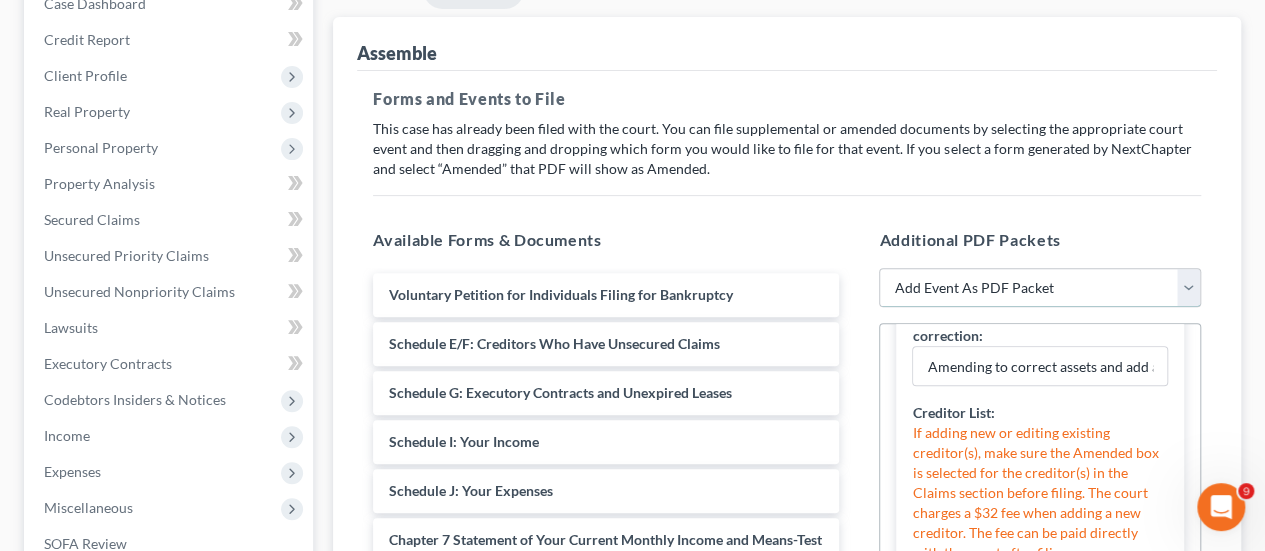 scroll, scrollTop: 2907, scrollLeft: 0, axis: vertical 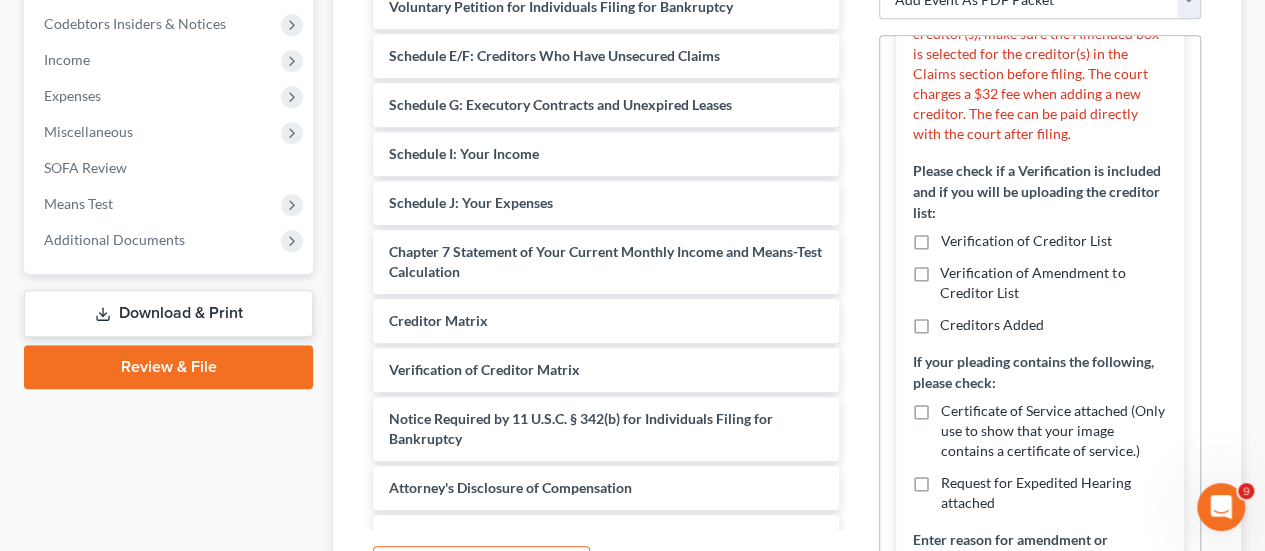 click on "Assemble Forms and Events to File Select which forms you want to file merged with the petition and which forms you want to file as separate events. You can rearrange the order of the documents by dragging and moving the forms list below. You can save and edit filing templates from your settings or you can arrange the forms and click below to save that filing template for future cases. This case has already been filed with the court. You can file supplemental or amended documents by selecting the appropriate court event and then dragging and dropping which form you would like to file for that event. If you select a form generated by NextChapter and select “Amended” that PDF will show as Amended. Additional information is needed for one or more of the event codes you've selected. Please attach documents and answer all questions in the Additional PDF Packets column before proceeding. Available Forms & Documents
Voluntary Petition for Individuals Filing for Bankruptcy Schedule I: Your Income" at bounding box center [787, 133] 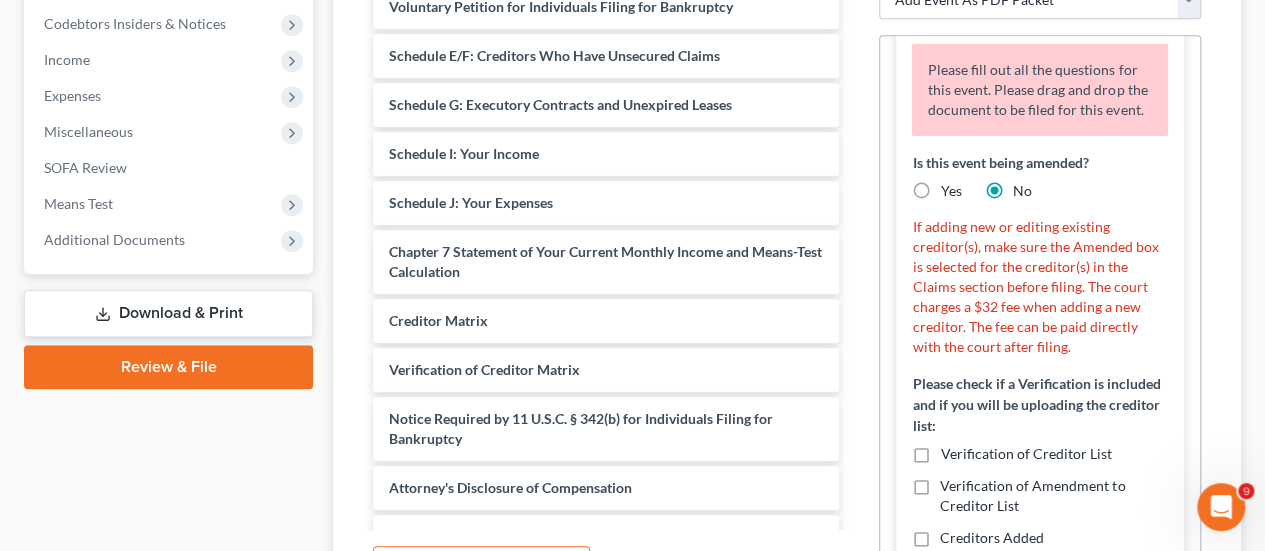 scroll, scrollTop: 70, scrollLeft: 0, axis: vertical 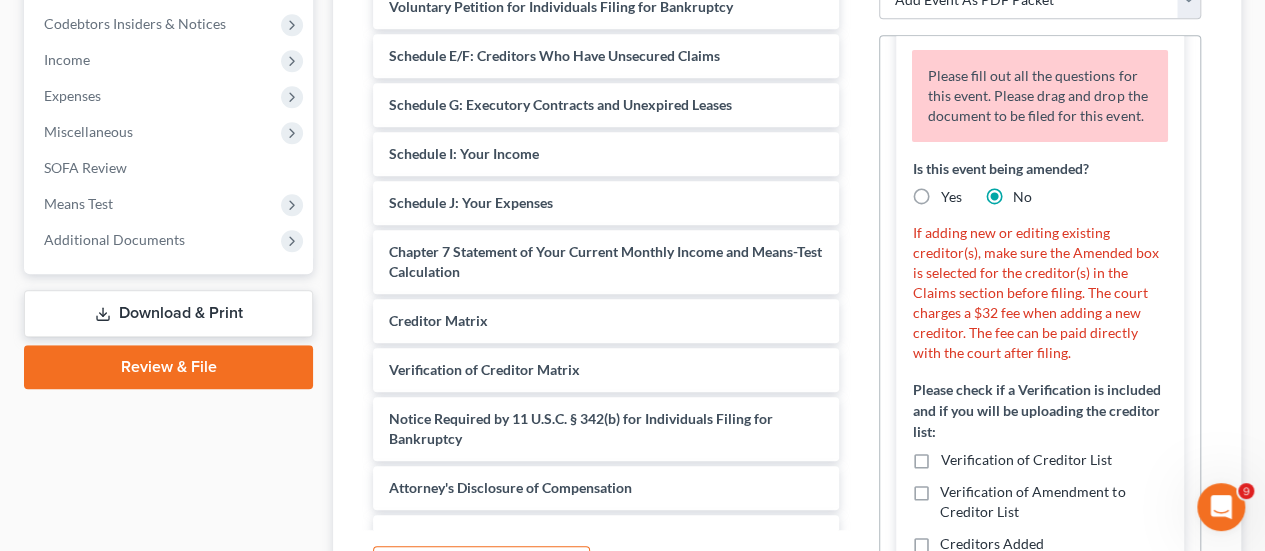 click on "Yes" at bounding box center (950, 197) 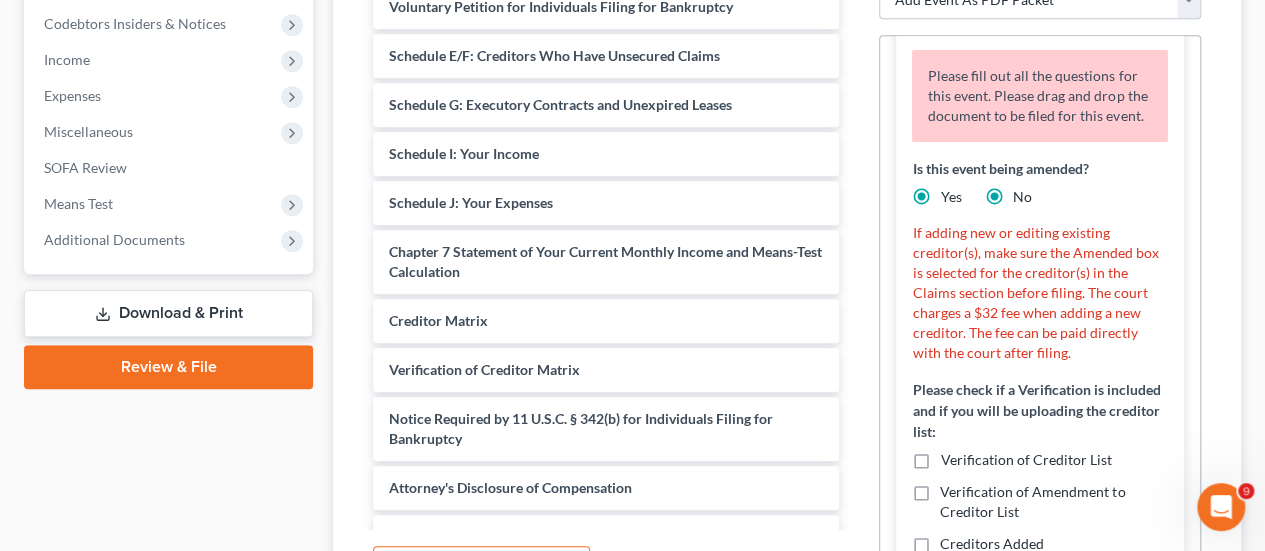 radio on "false" 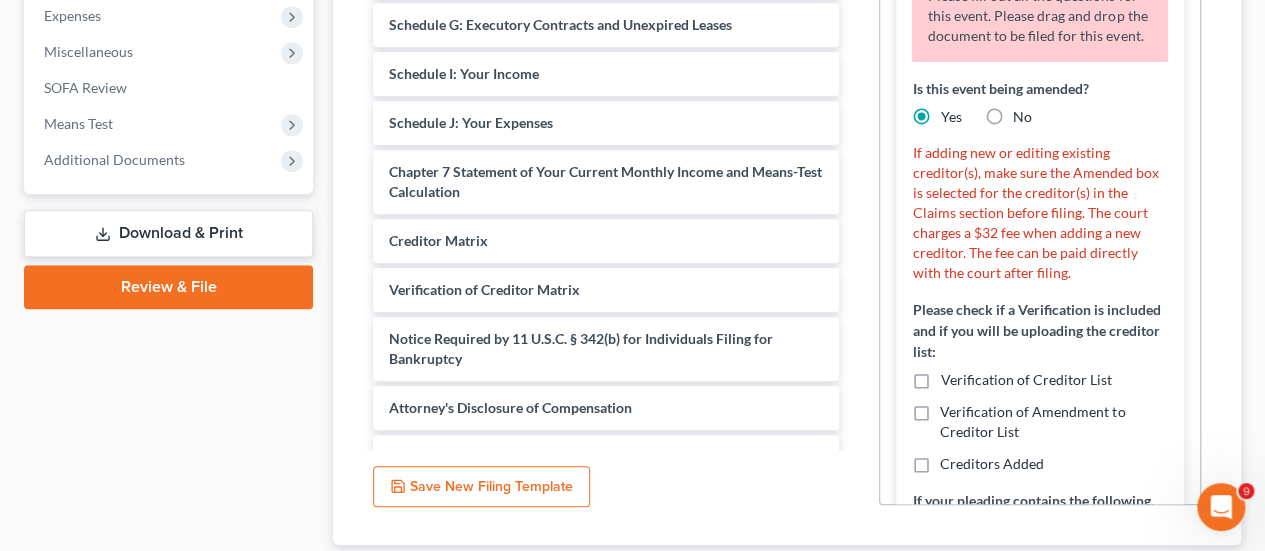 scroll, scrollTop: 687, scrollLeft: 0, axis: vertical 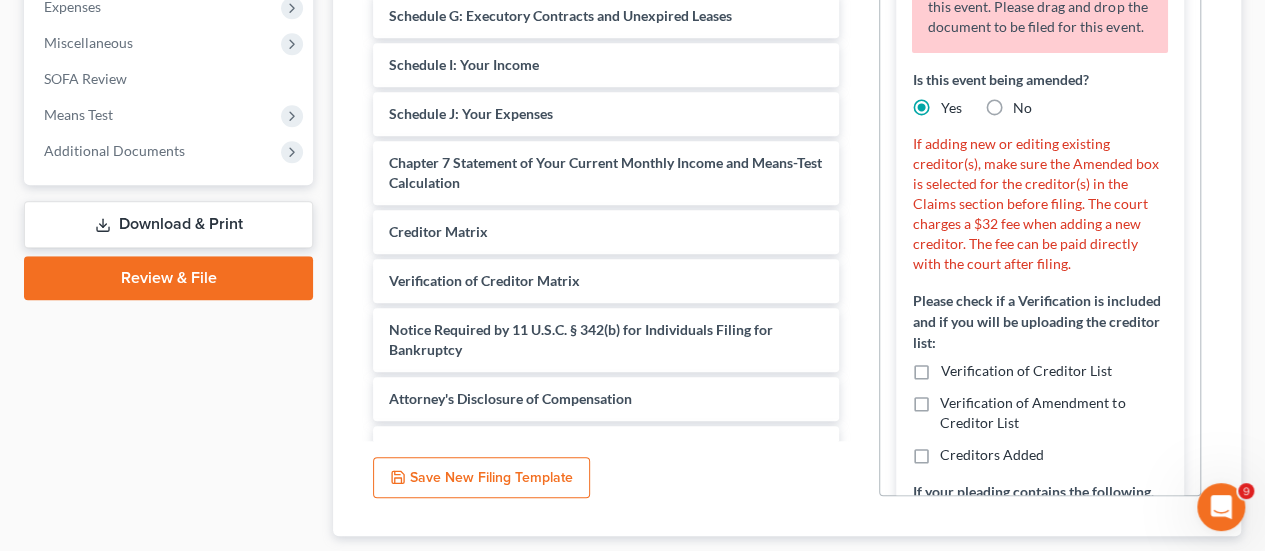 click on "Verification of Creditor List" at bounding box center (1025, 371) 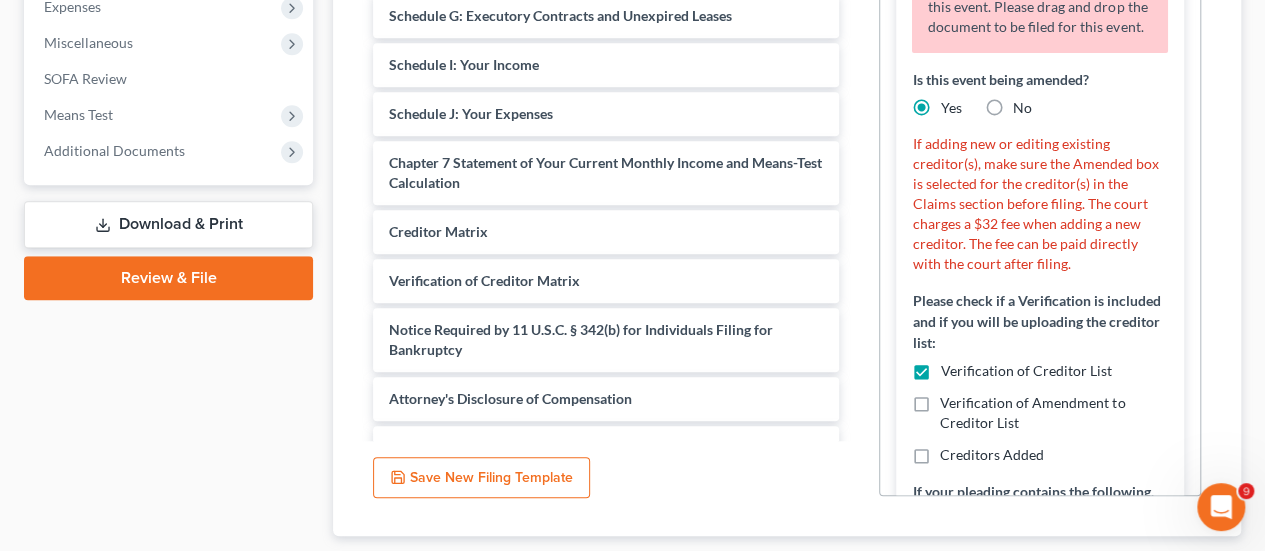 click on "Verification of Amendment to Creditor List" at bounding box center [1054, 413] 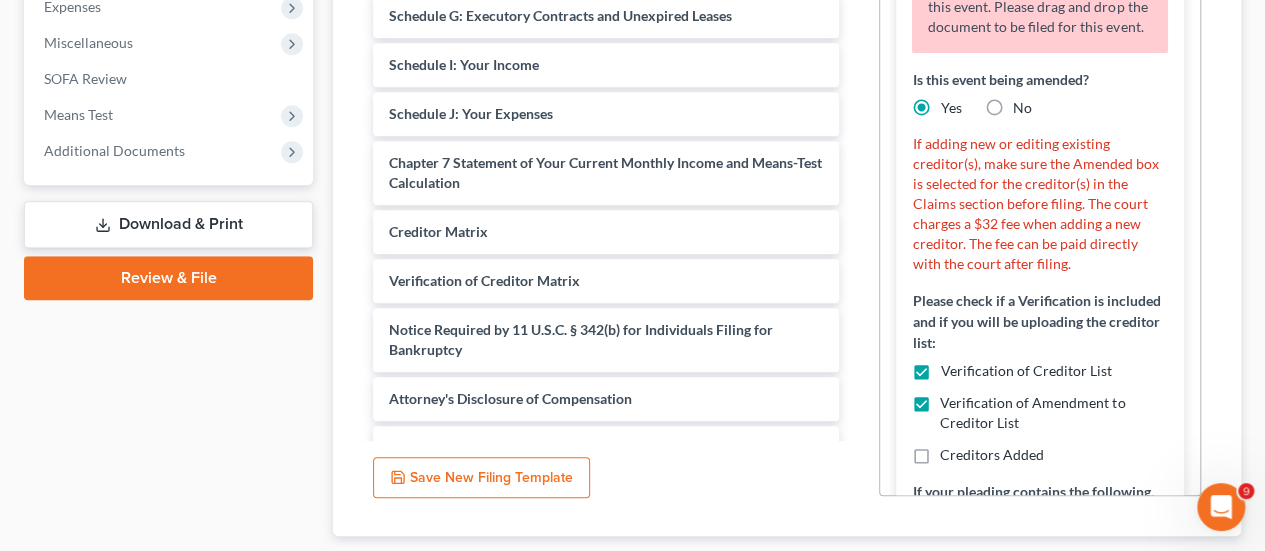 click on "Creditors Added" at bounding box center [992, 455] 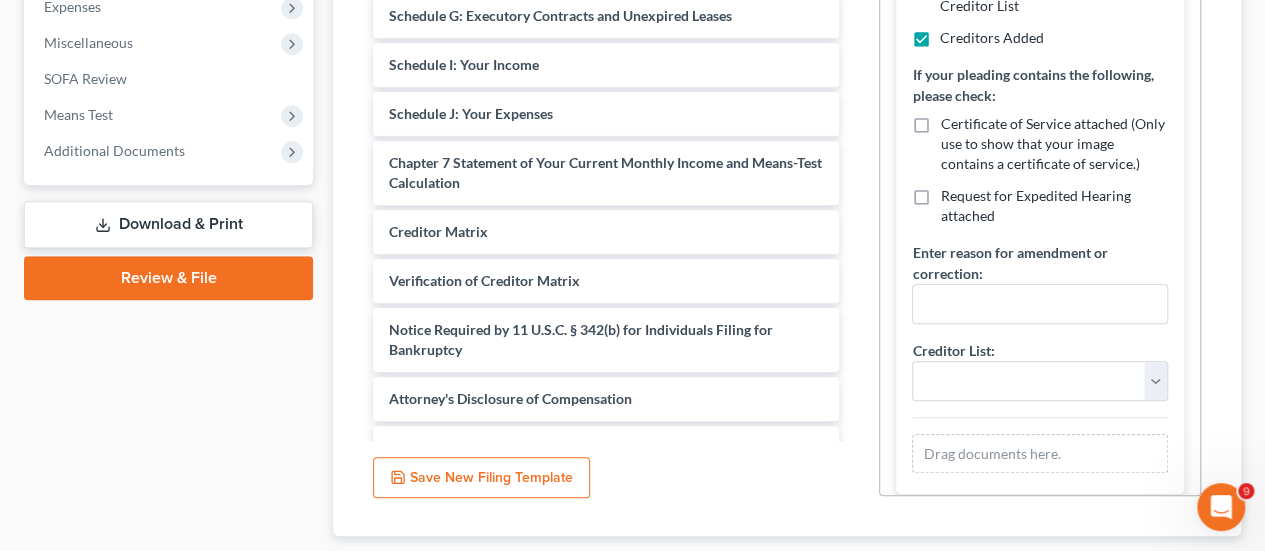 scroll, scrollTop: 517, scrollLeft: 0, axis: vertical 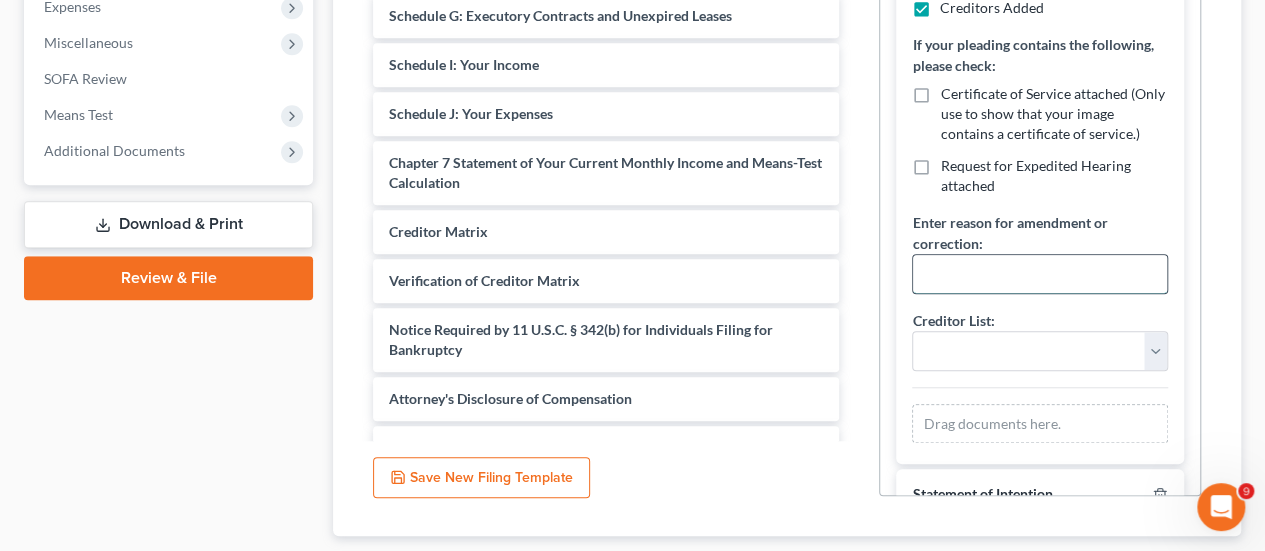 click at bounding box center (1040, 274) 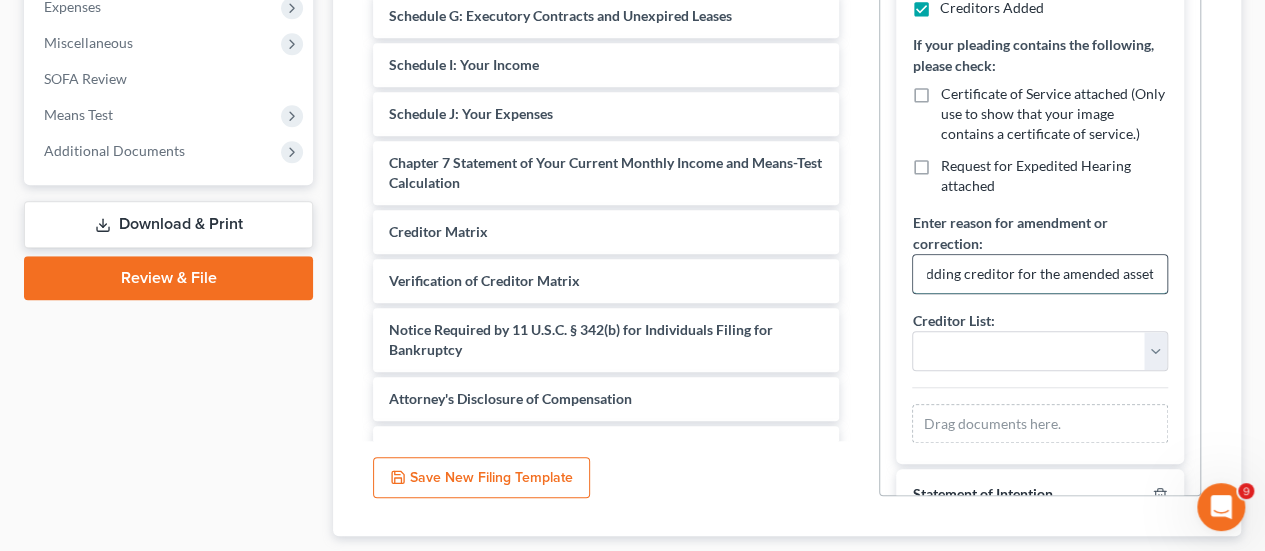 scroll, scrollTop: 0, scrollLeft: 22, axis: horizontal 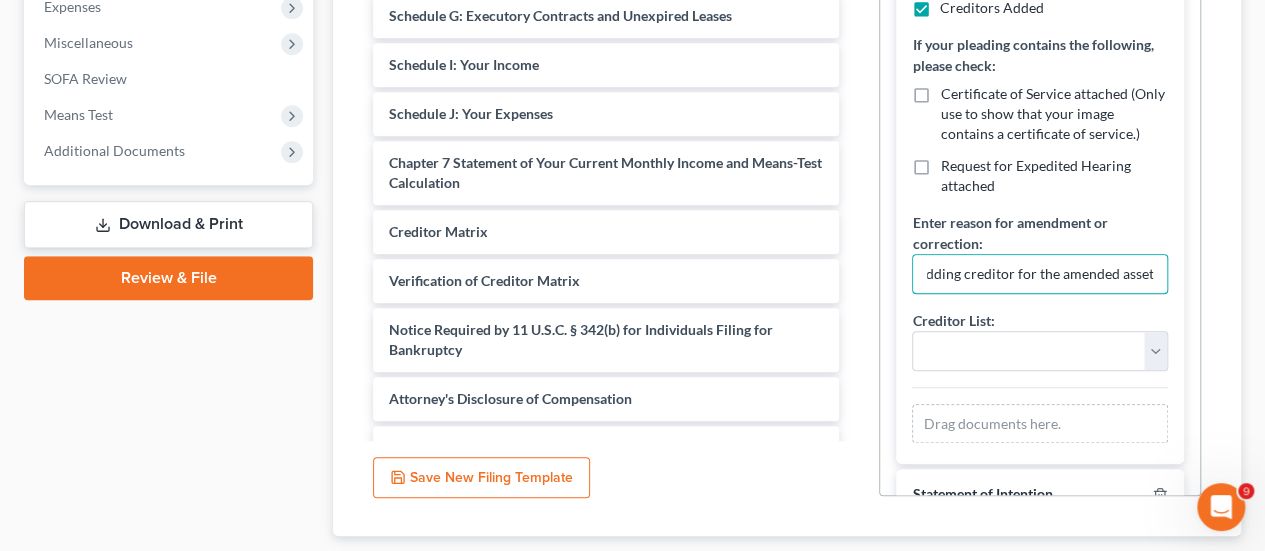 type on "Adding creditor for the amended asset" 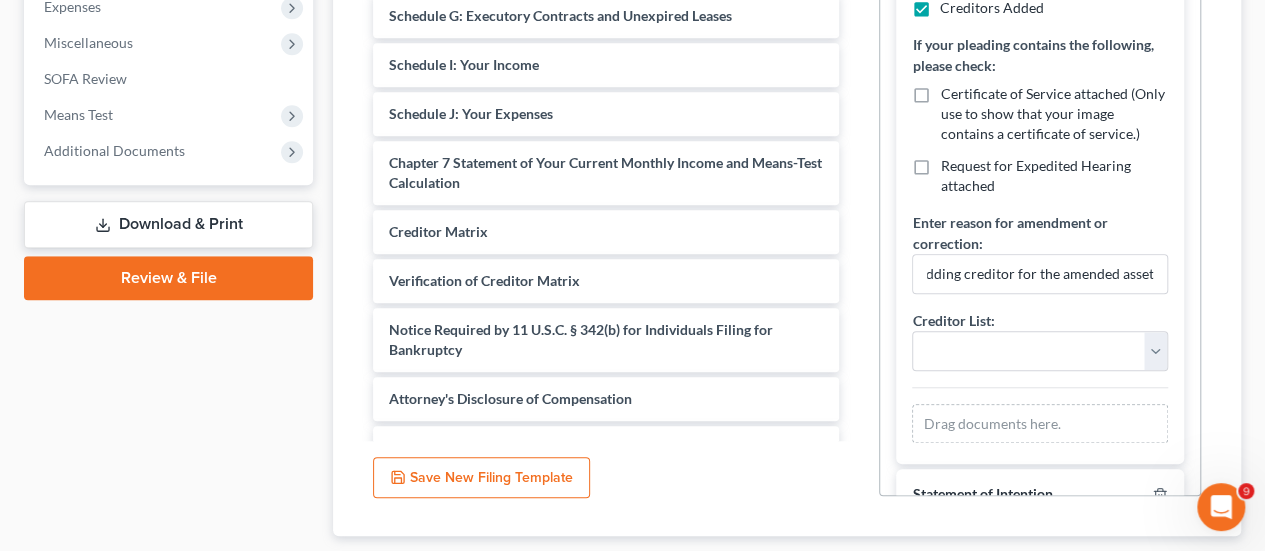 scroll, scrollTop: 0, scrollLeft: 0, axis: both 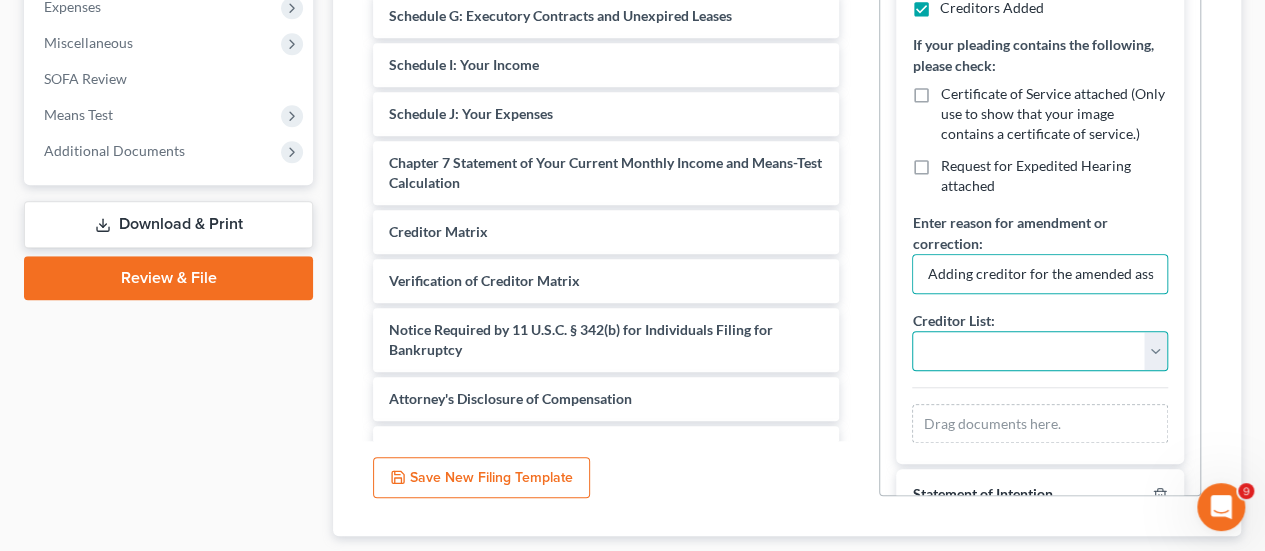 click on "Addendum to Additional to Amendment to Corrected Corrected Amended Corrected Amendment to Corrected First Amended Corrected Second Amended Corrected to Add Correct PDF to Fifth Fifth Amended Final First First Amended First and Final Fourth Fourth Amended Modification to Second Second Amended Second Corrected Sixth Sixth Amended Supplemental Supplement to Third Third Amended" at bounding box center (1040, 351) 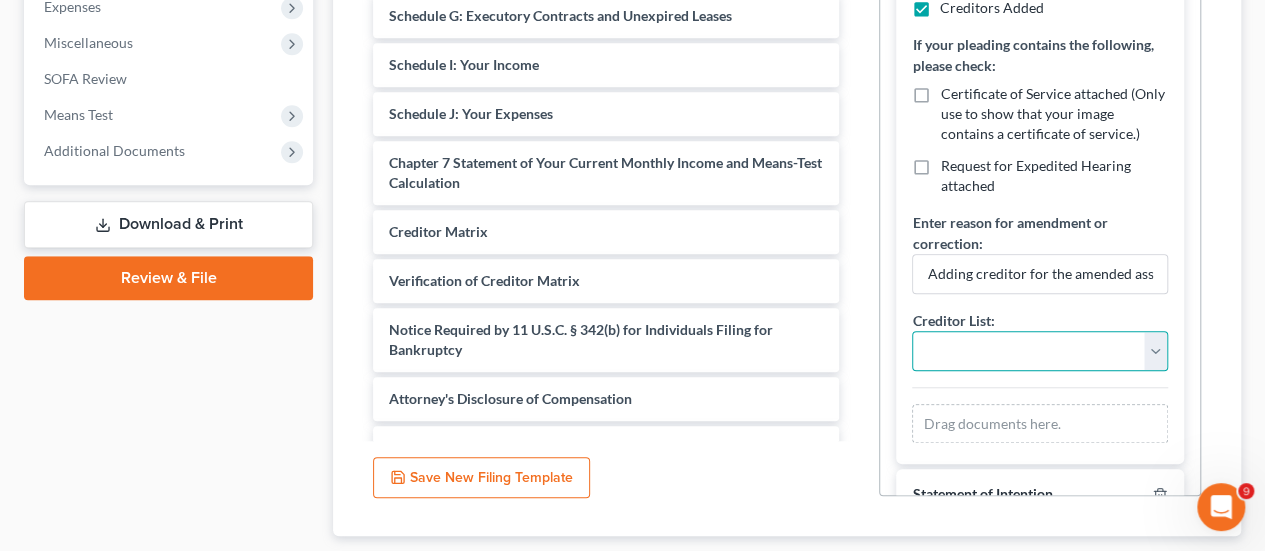 select on "3" 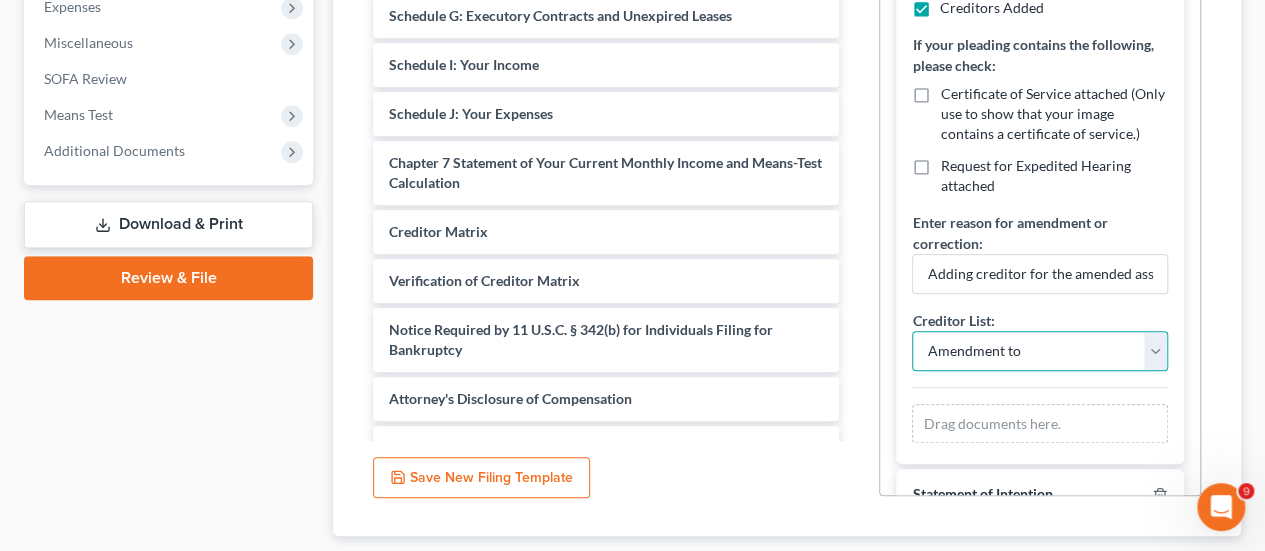 click on "Addendum to Additional to Amendment to Corrected Corrected Amended Corrected Amendment to Corrected First Amended Corrected Second Amended Corrected to Add Correct PDF to Fifth Fifth Amended Final First First Amended First and Final Fourth Fourth Amended Modification to Second Second Amended Second Corrected Sixth Sixth Amended Supplemental Supplement to Third Third Amended" at bounding box center (1040, 351) 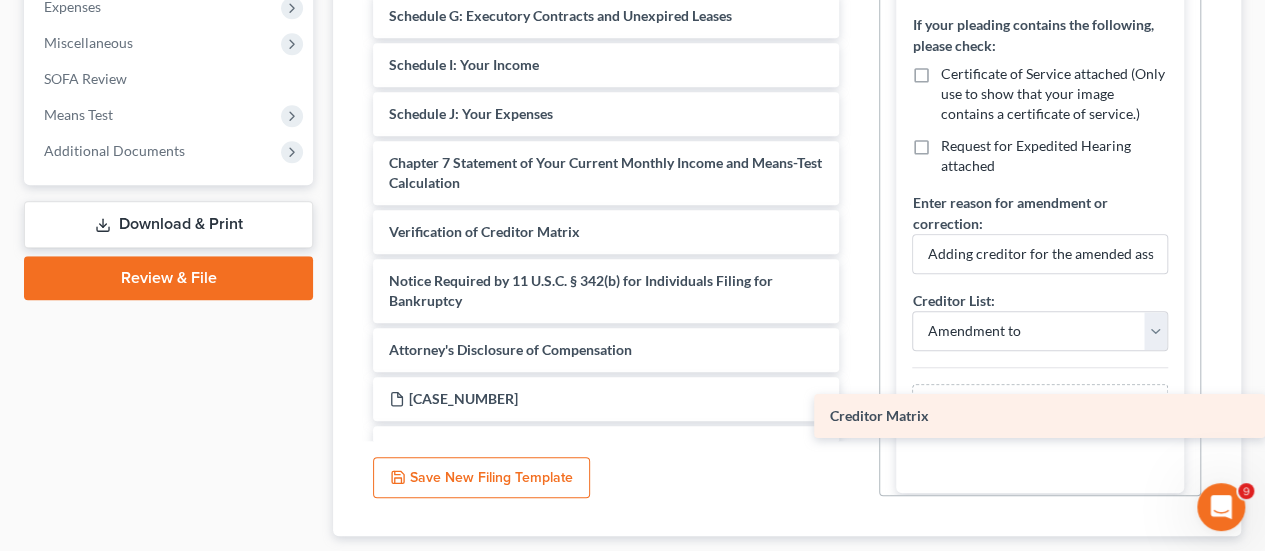 drag, startPoint x: 464, startPoint y: 209, endPoint x: 988, endPoint y: 395, distance: 556.03235 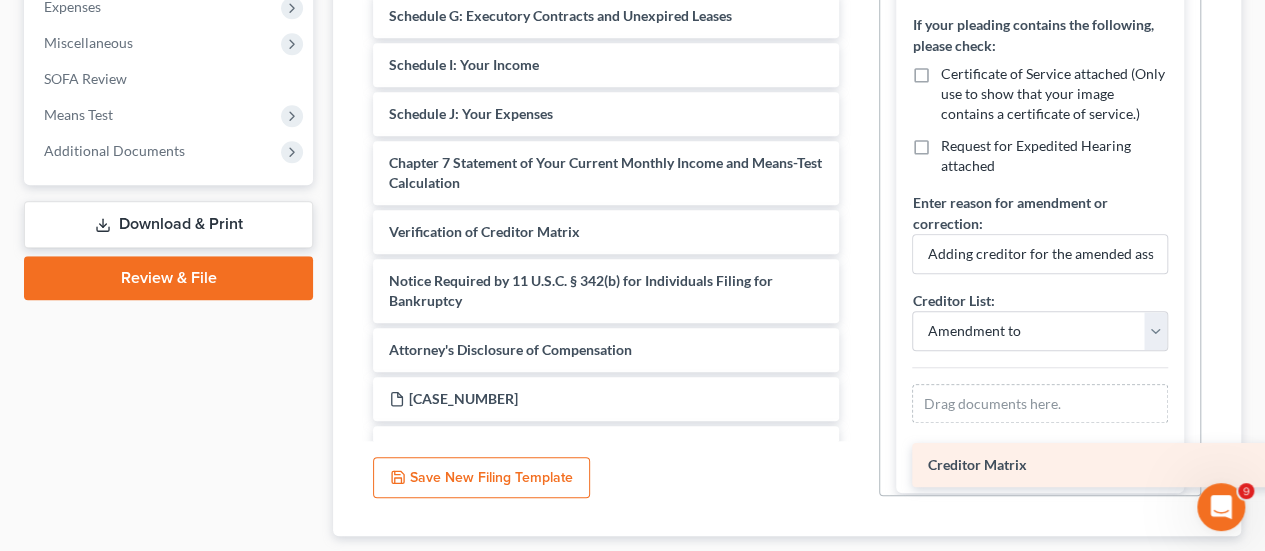 scroll, scrollTop: 417, scrollLeft: 0, axis: vertical 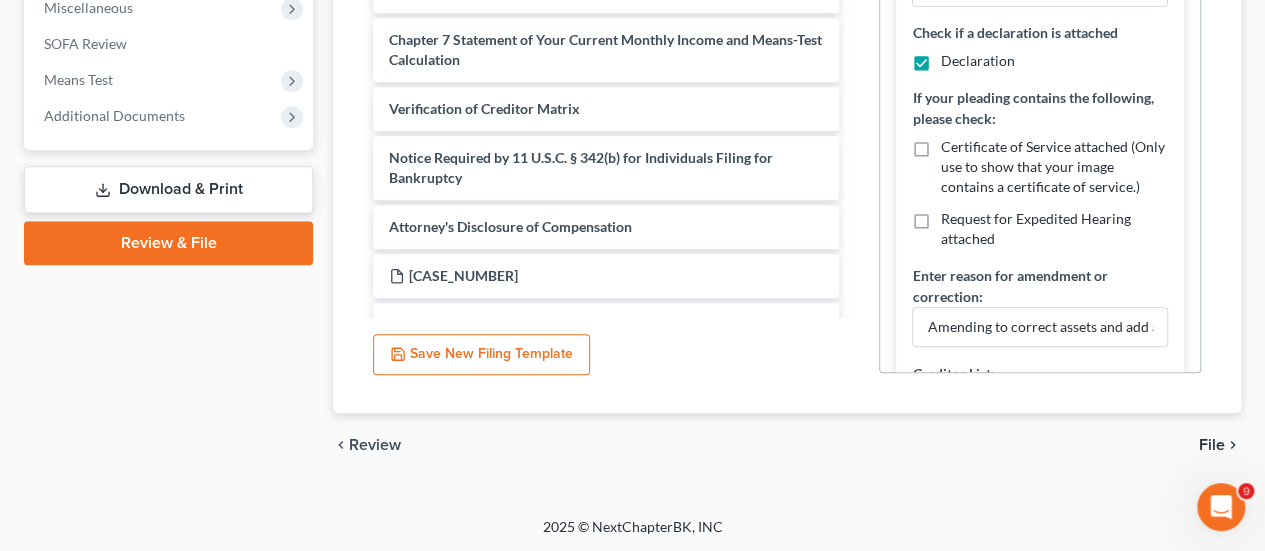 click on "File" at bounding box center (1212, 445) 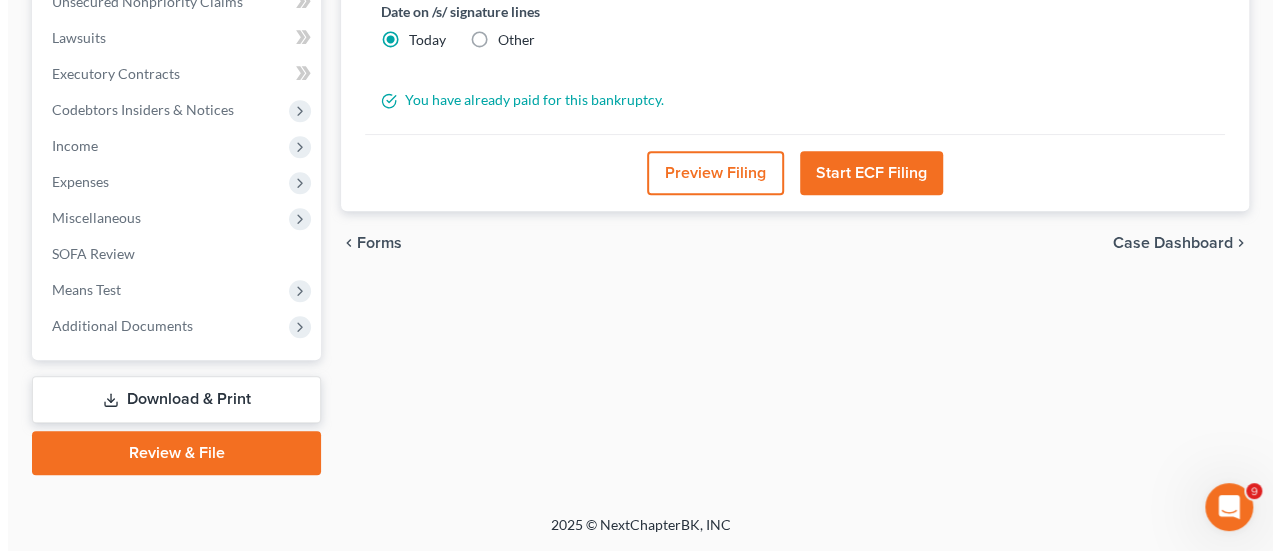 scroll, scrollTop: 509, scrollLeft: 0, axis: vertical 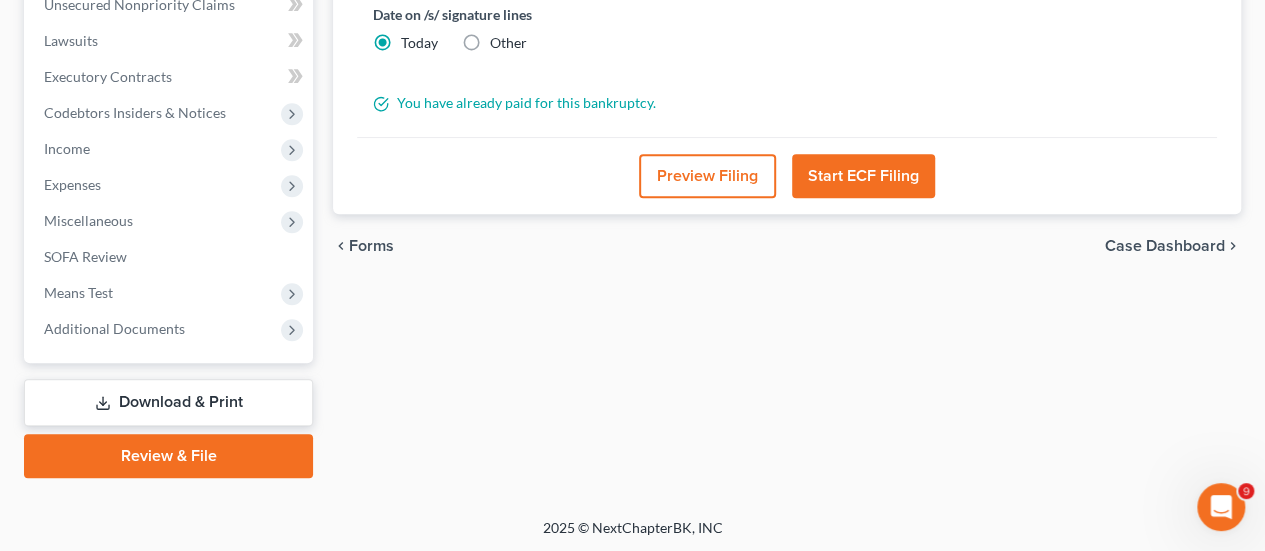 click on "Preview Filing" at bounding box center (707, 176) 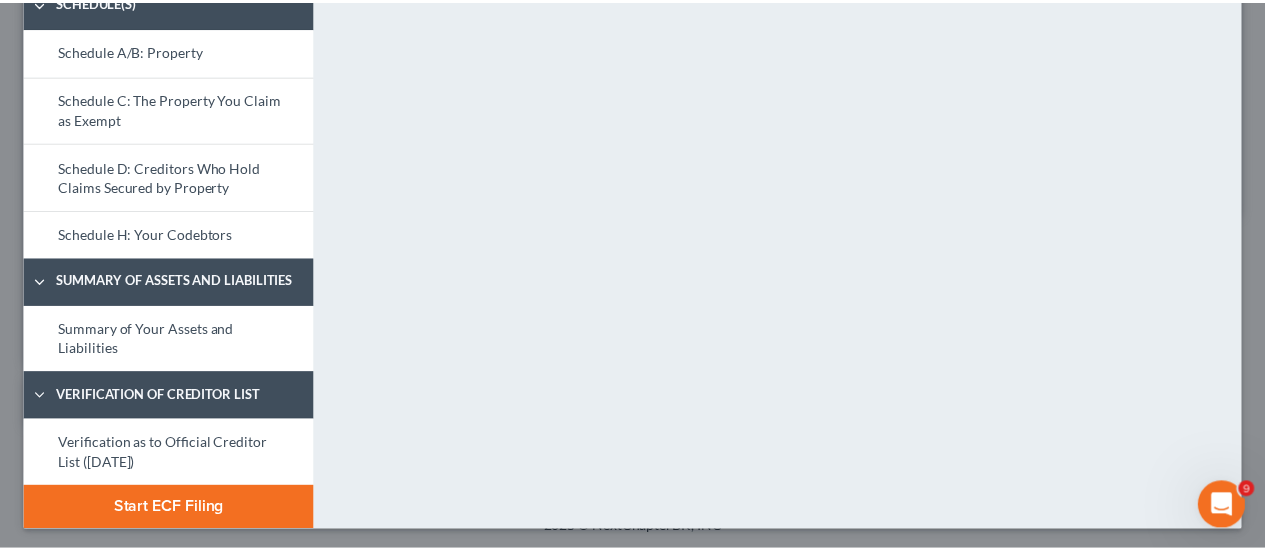 scroll, scrollTop: 556, scrollLeft: 0, axis: vertical 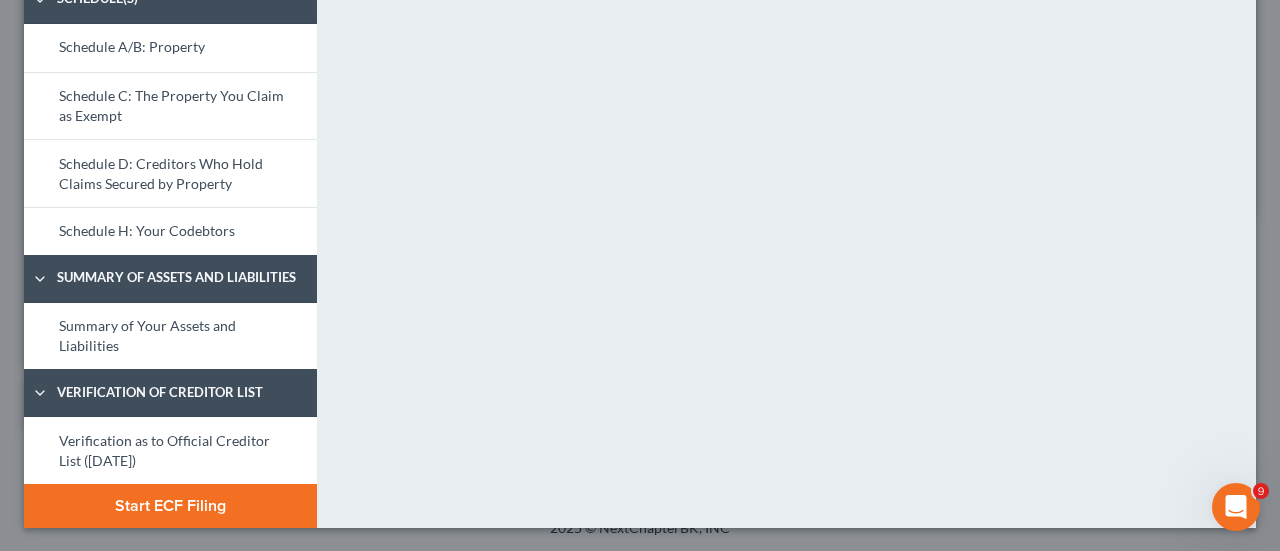 click on "Start ECF Filing" at bounding box center [170, 506] 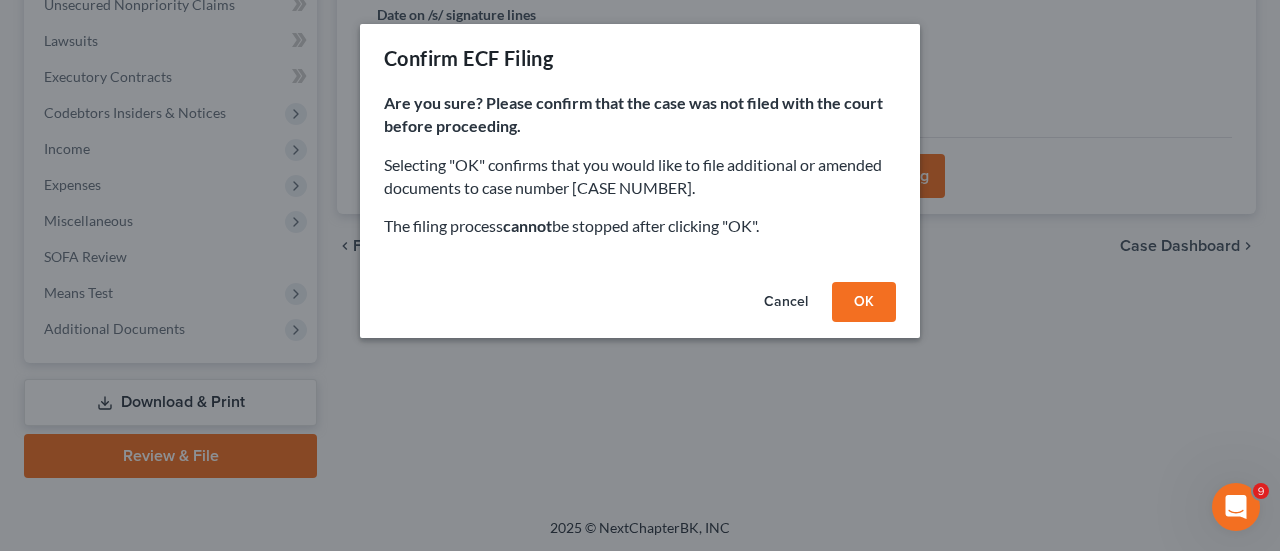 click on "Cancel OK" at bounding box center [640, 306] 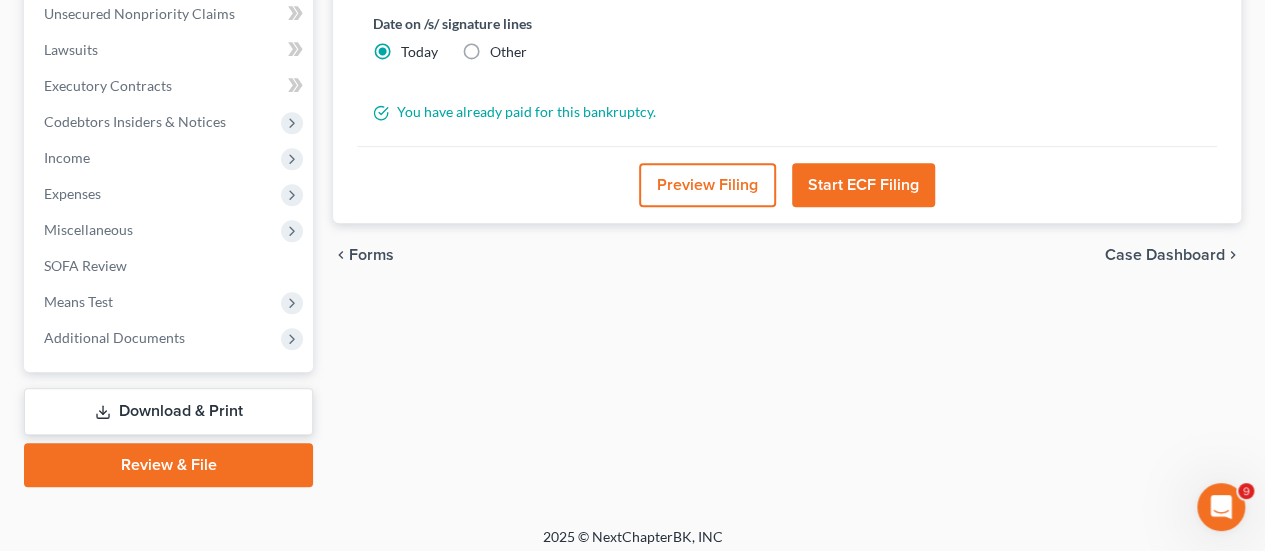 scroll, scrollTop: 509, scrollLeft: 0, axis: vertical 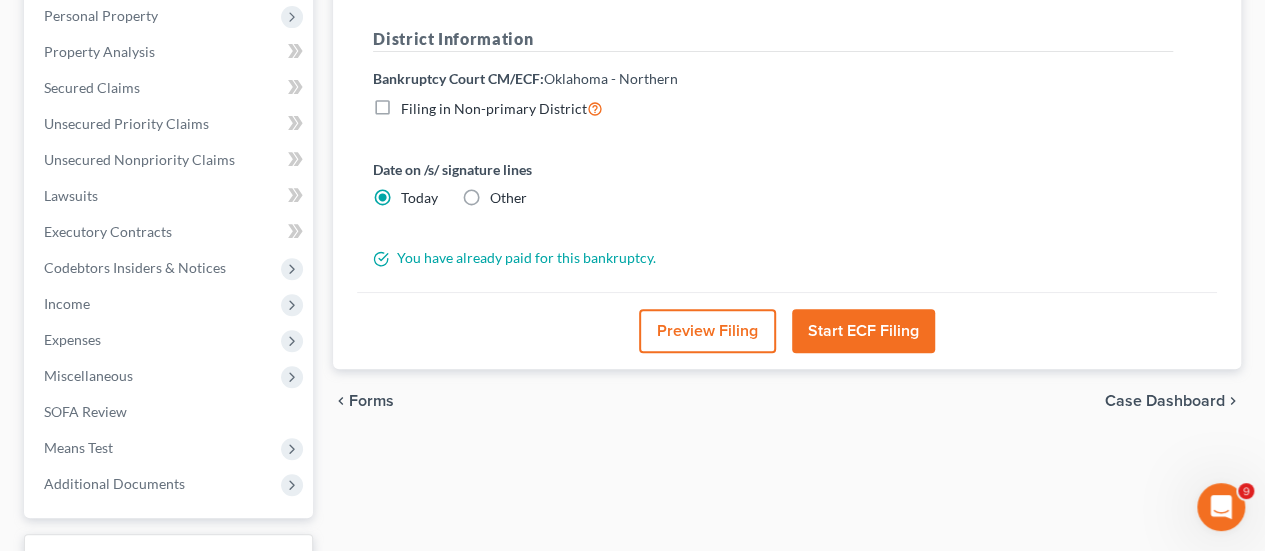 click on "Start ECF Filing" at bounding box center [863, 331] 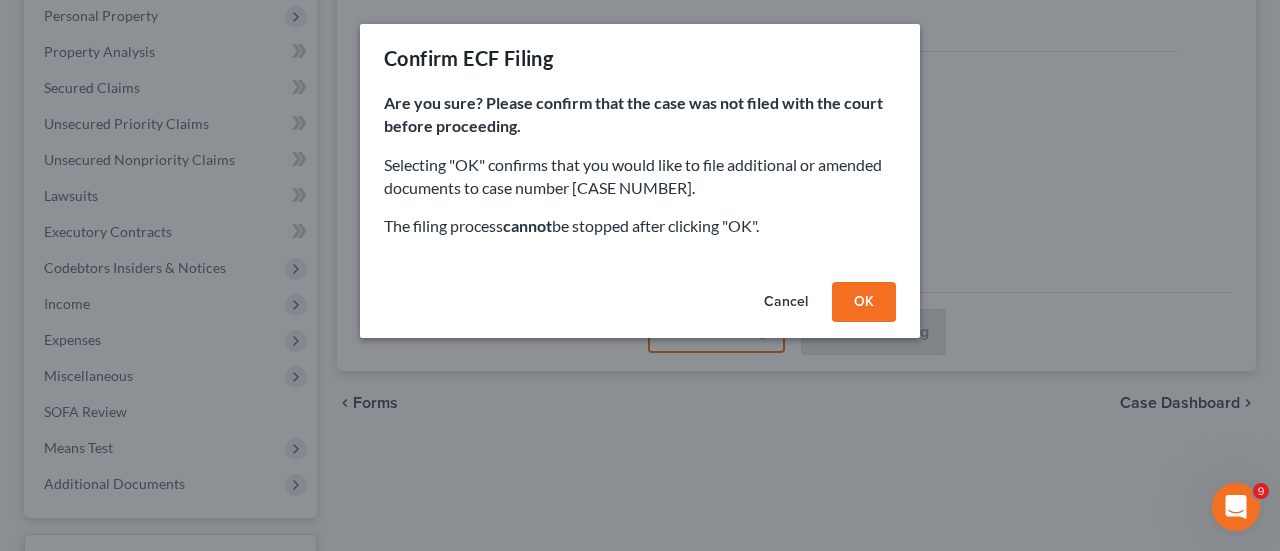 click on "OK" at bounding box center [864, 302] 